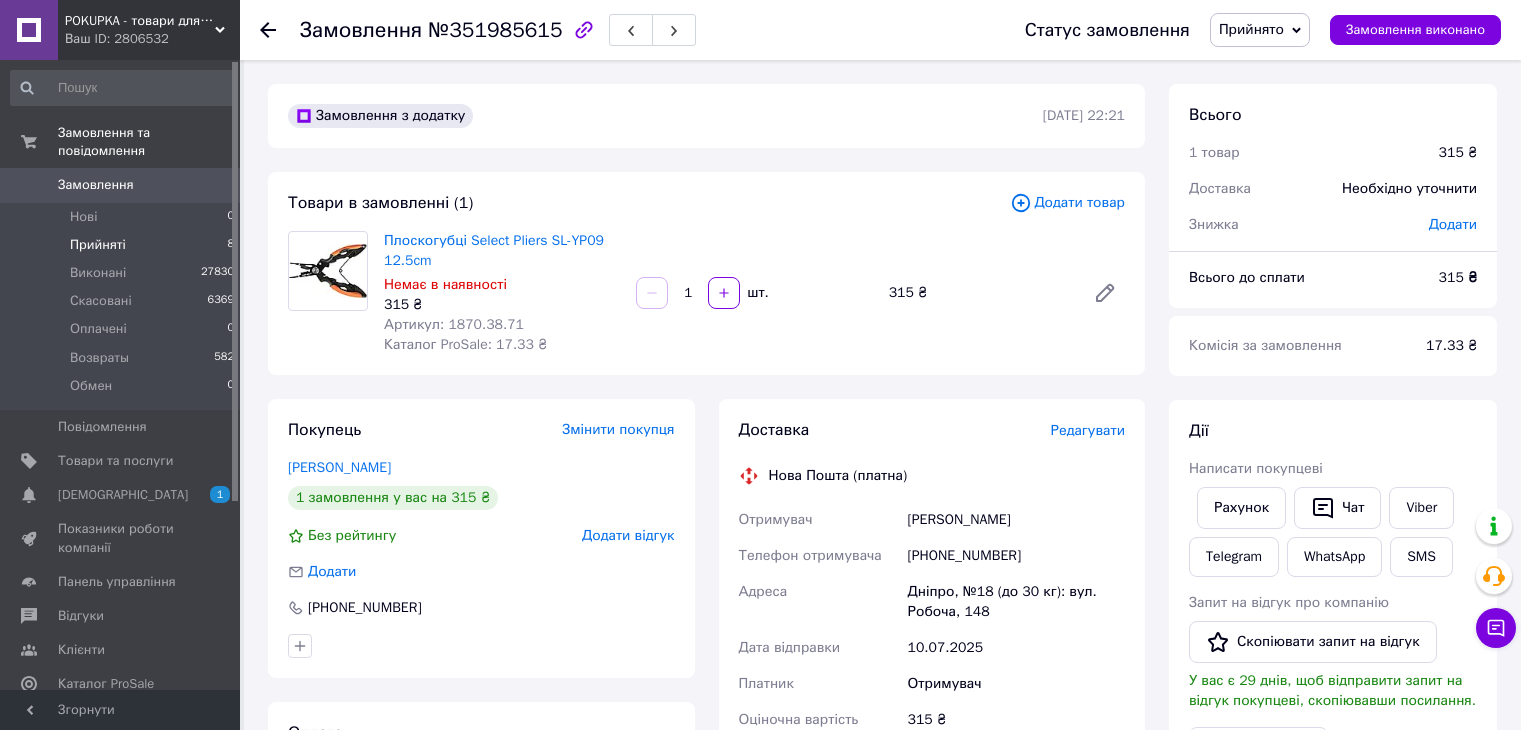 scroll, scrollTop: 0, scrollLeft: 0, axis: both 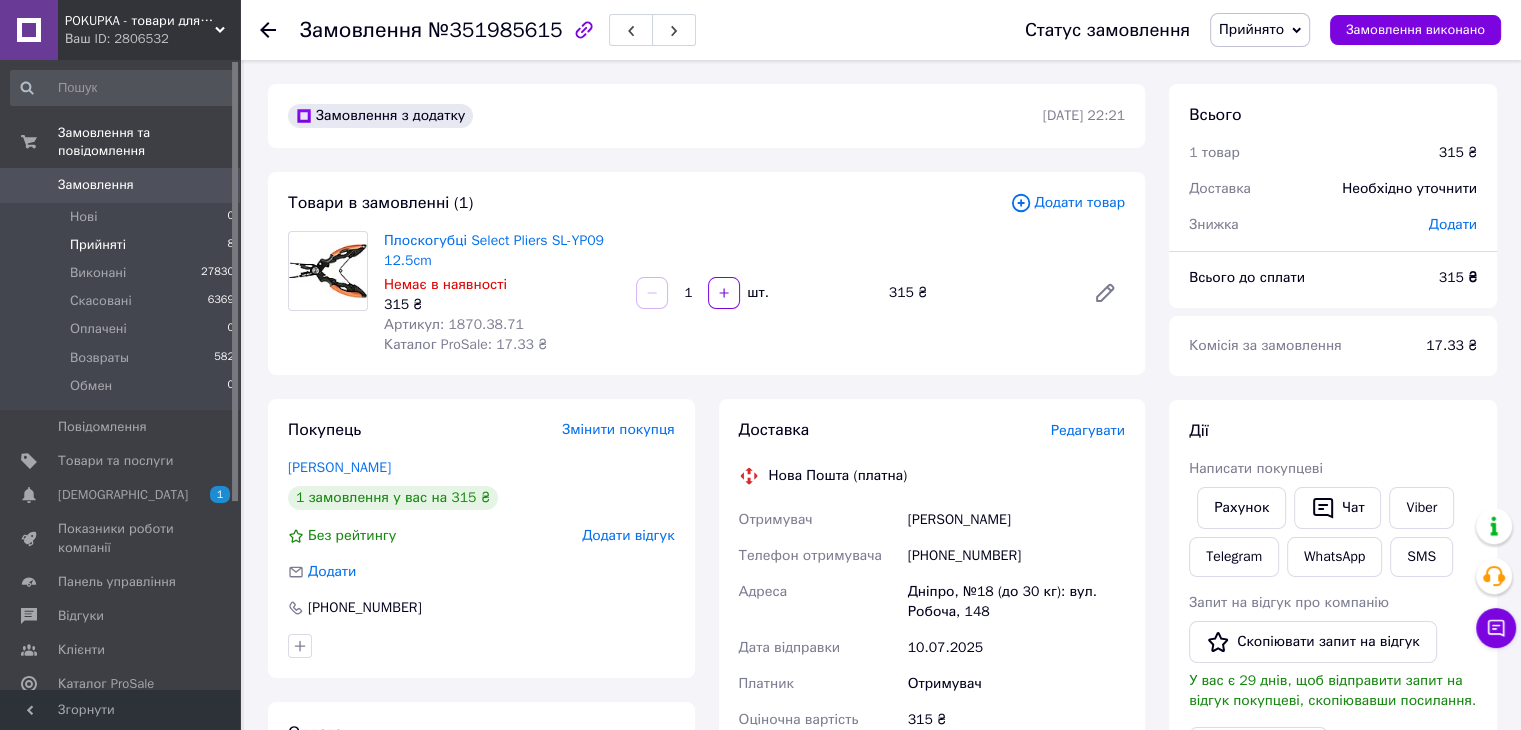 click on "Прийняті" at bounding box center [98, 245] 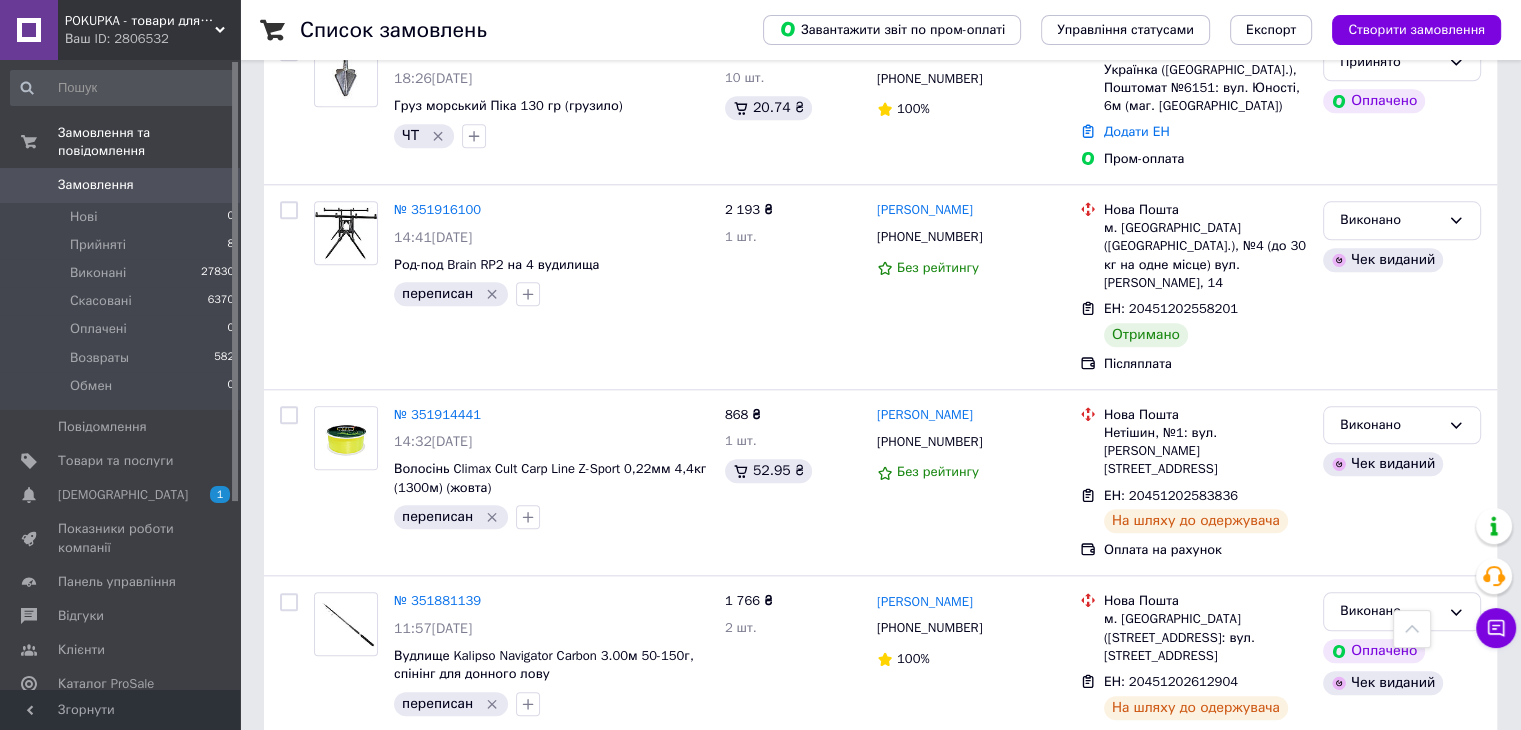 scroll, scrollTop: 2200, scrollLeft: 0, axis: vertical 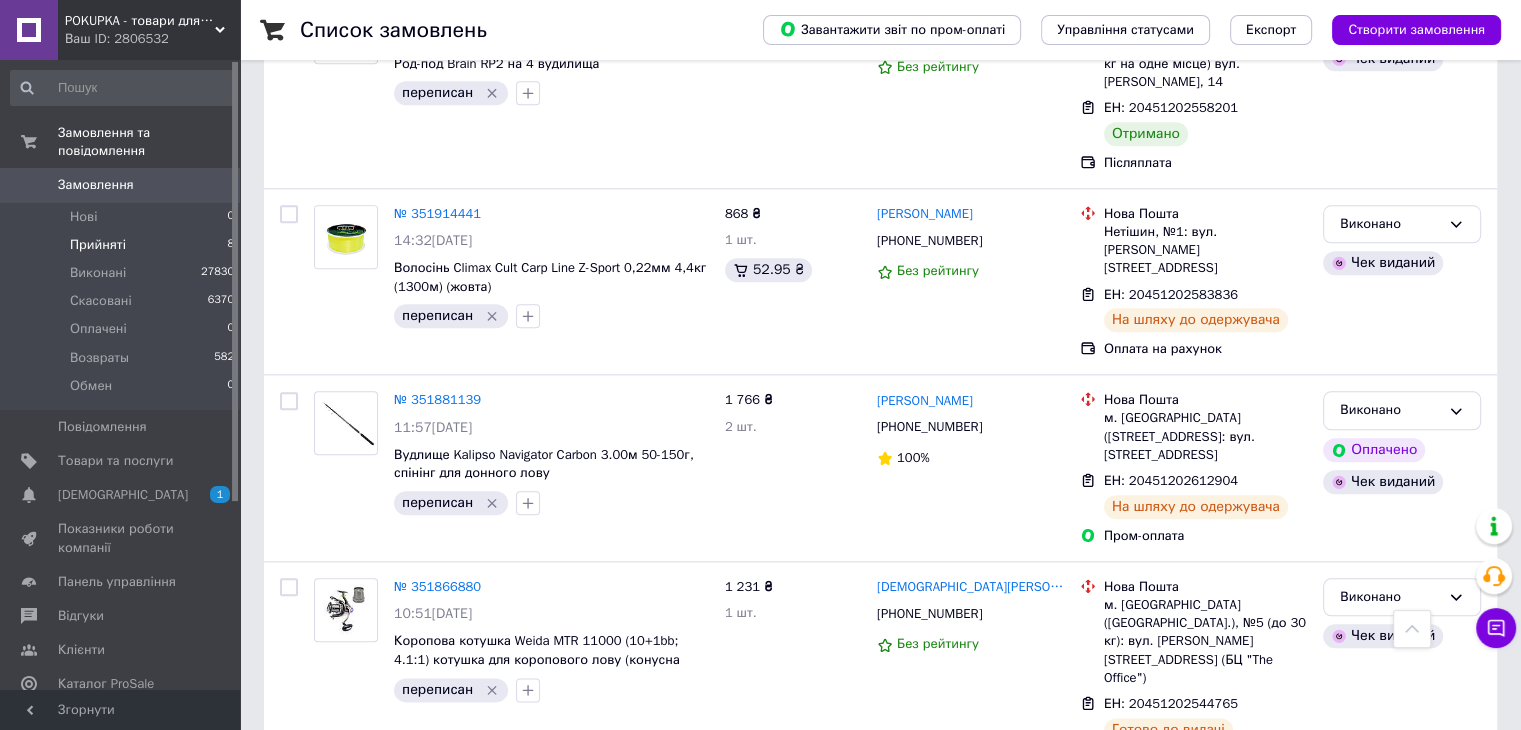 click on "Прийняті 8" at bounding box center [123, 245] 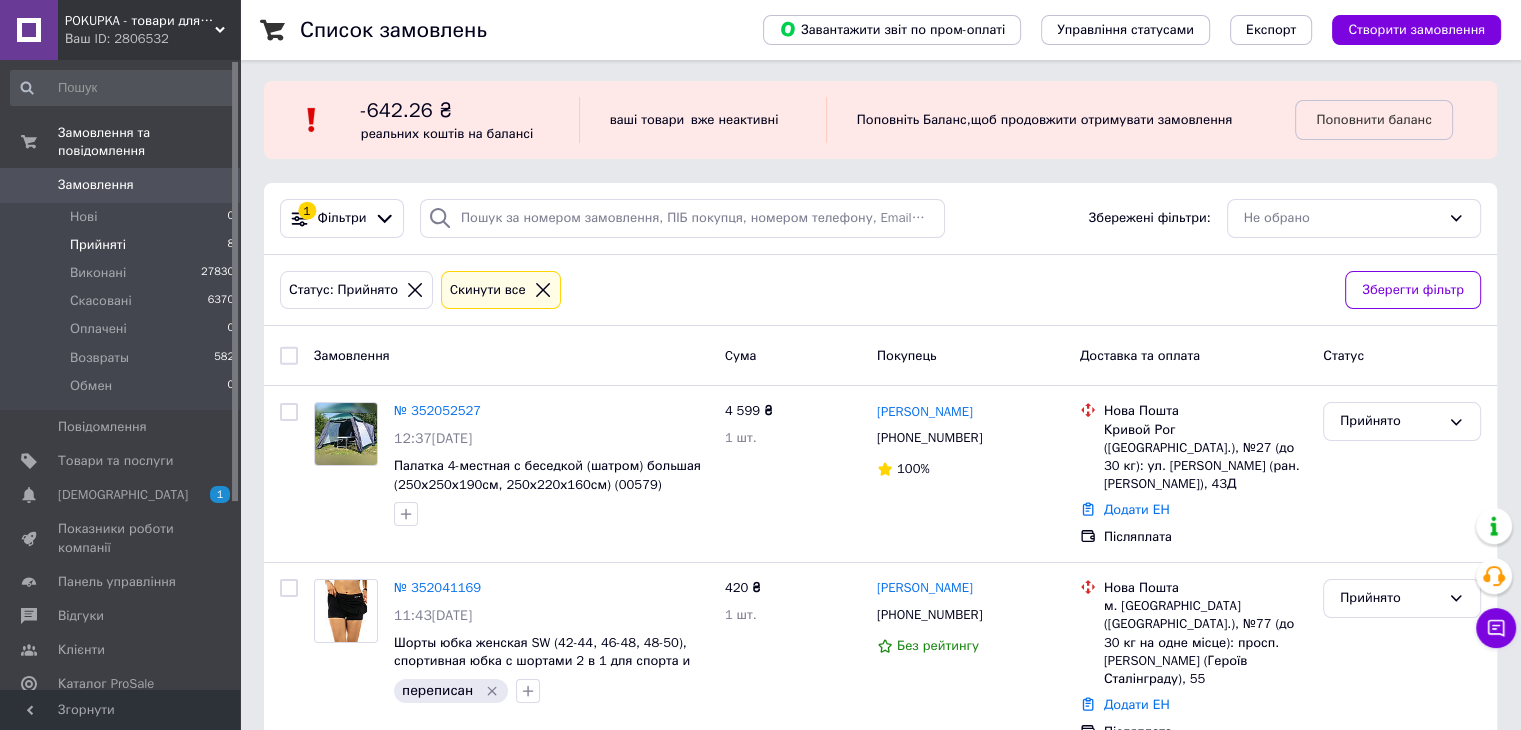 scroll, scrollTop: 0, scrollLeft: 0, axis: both 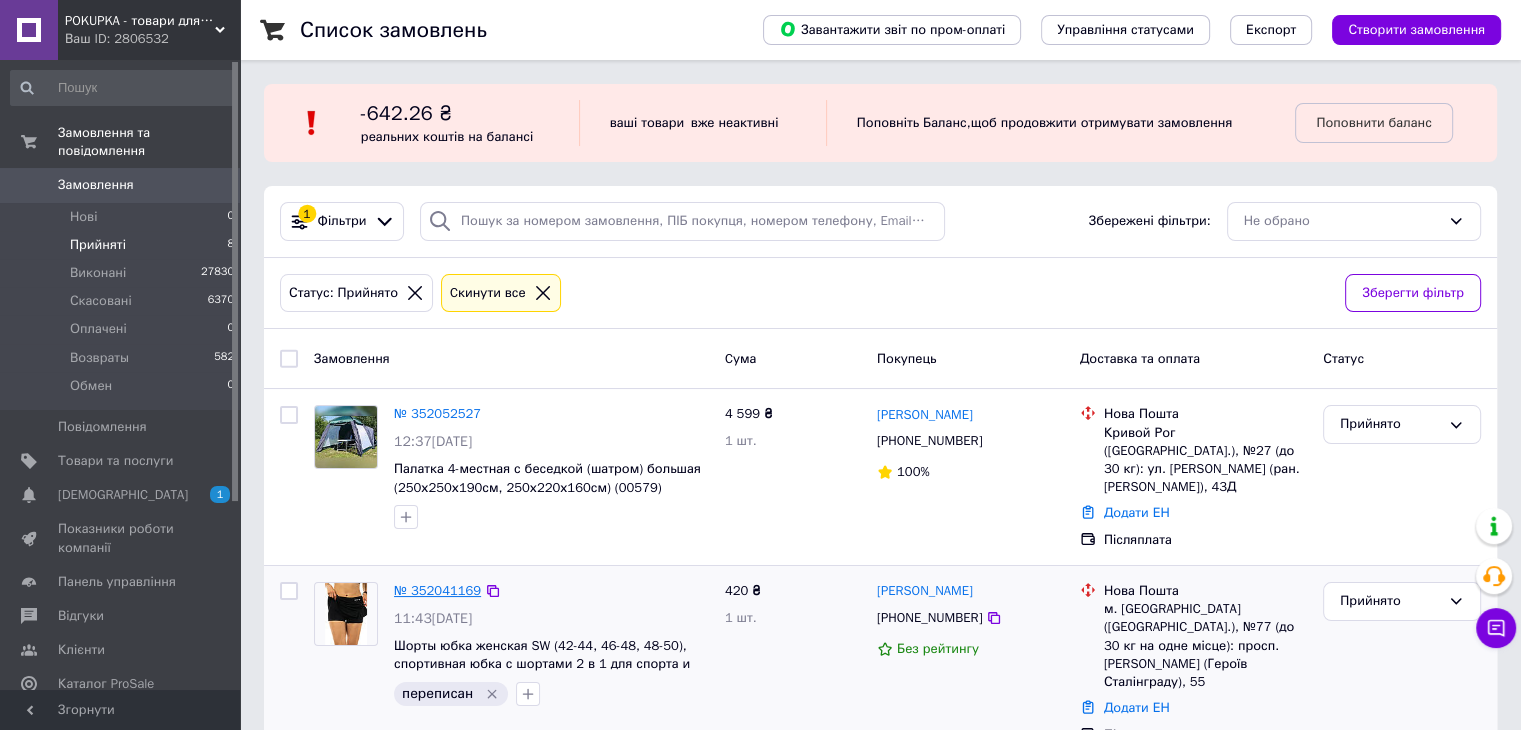 click on "№ 352041169" at bounding box center [437, 590] 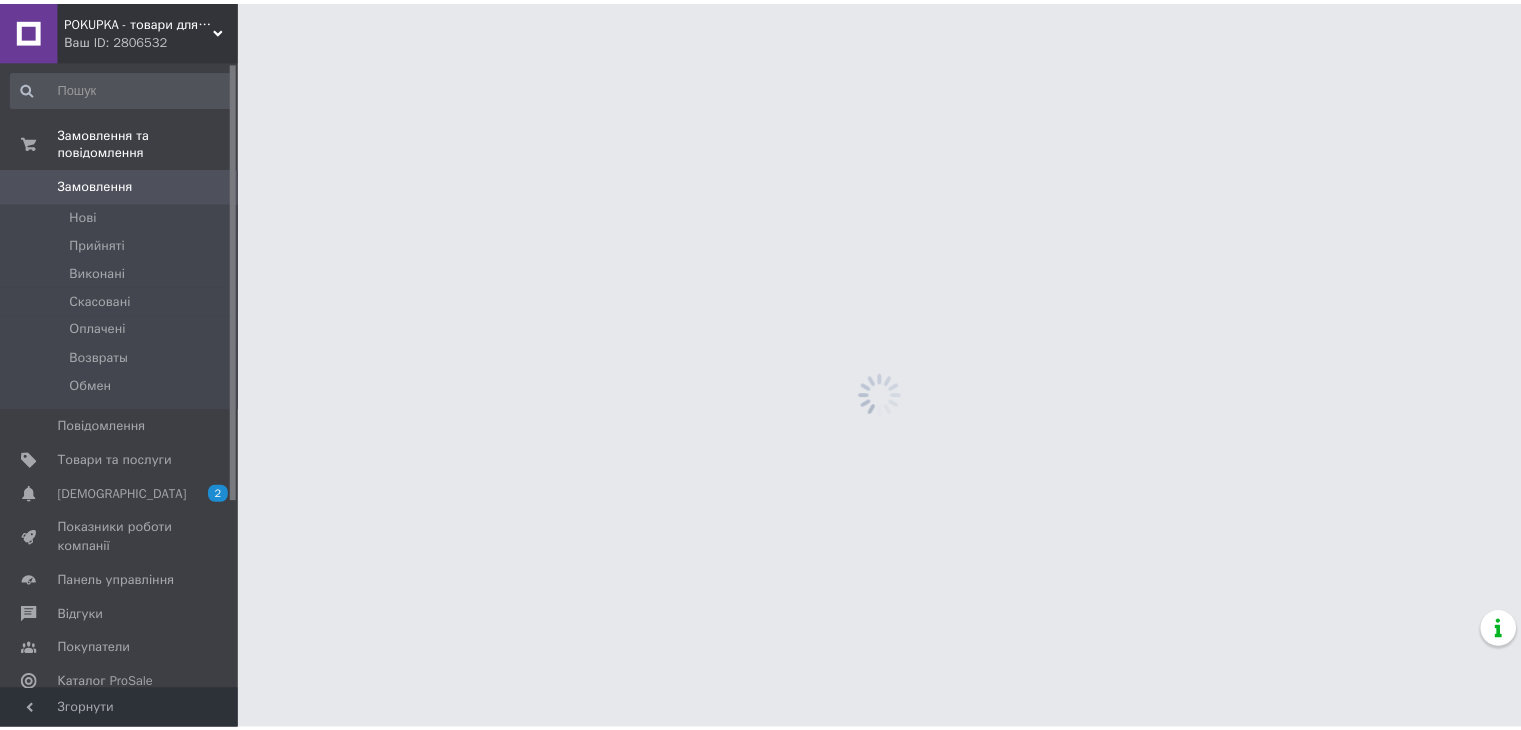 scroll, scrollTop: 0, scrollLeft: 0, axis: both 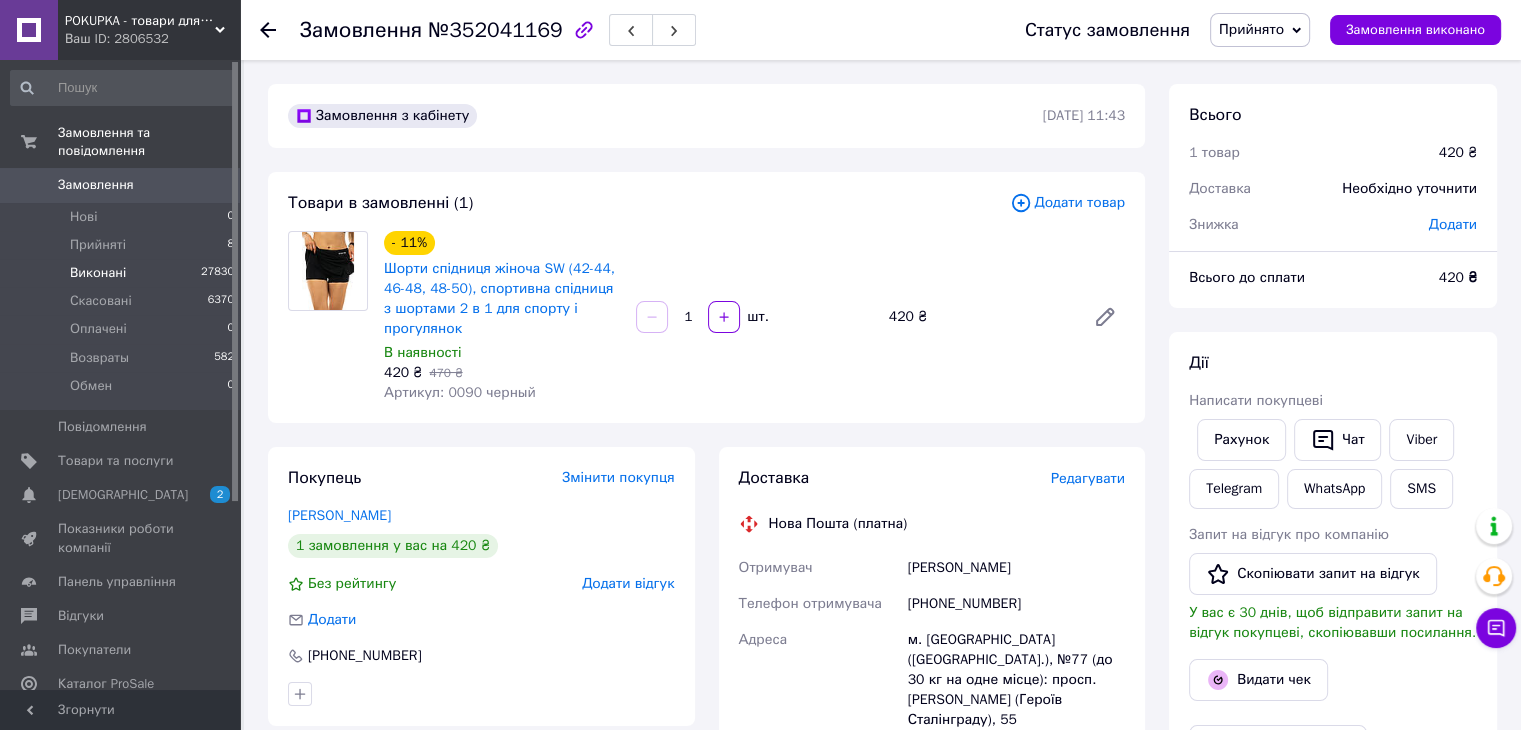 click on "Виконані" at bounding box center [98, 273] 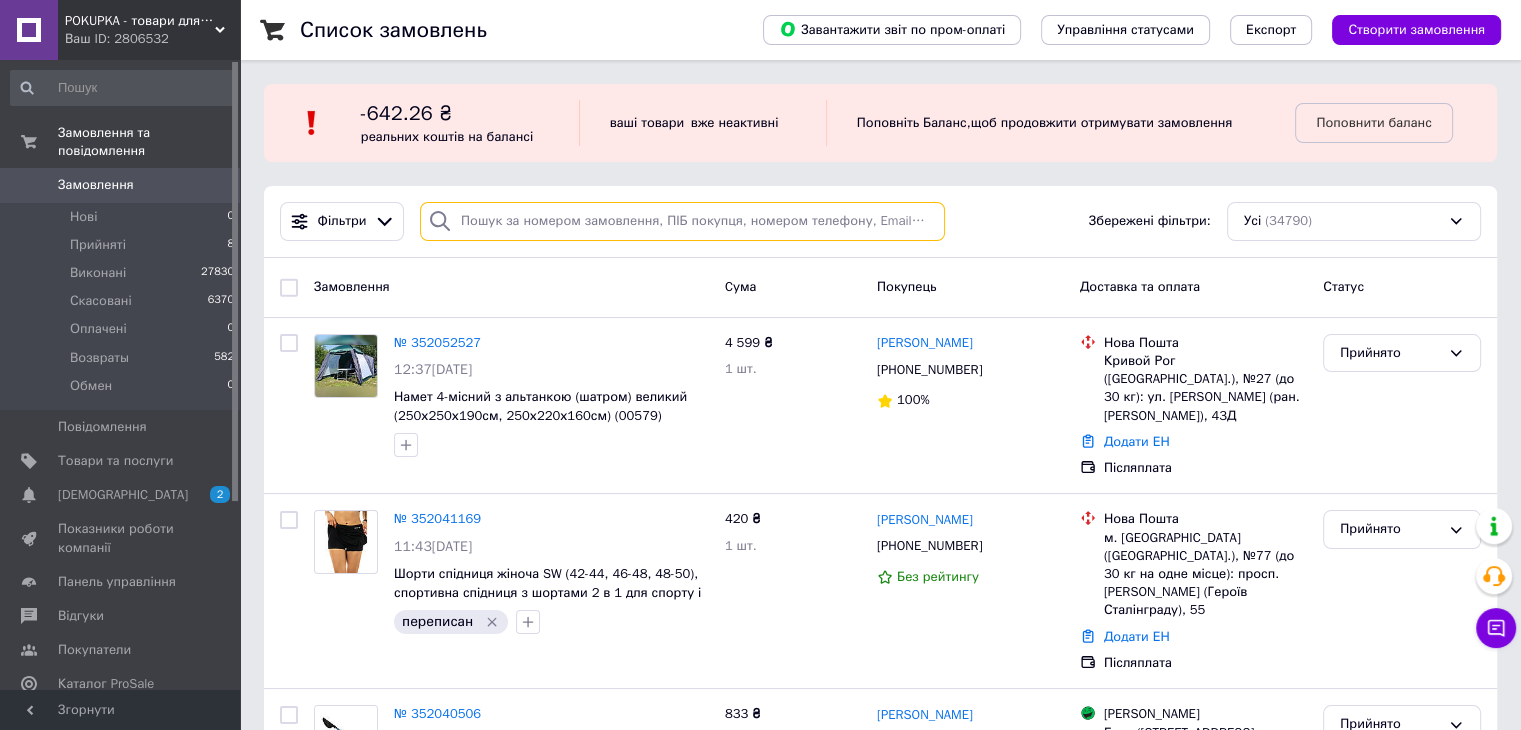 click at bounding box center [682, 221] 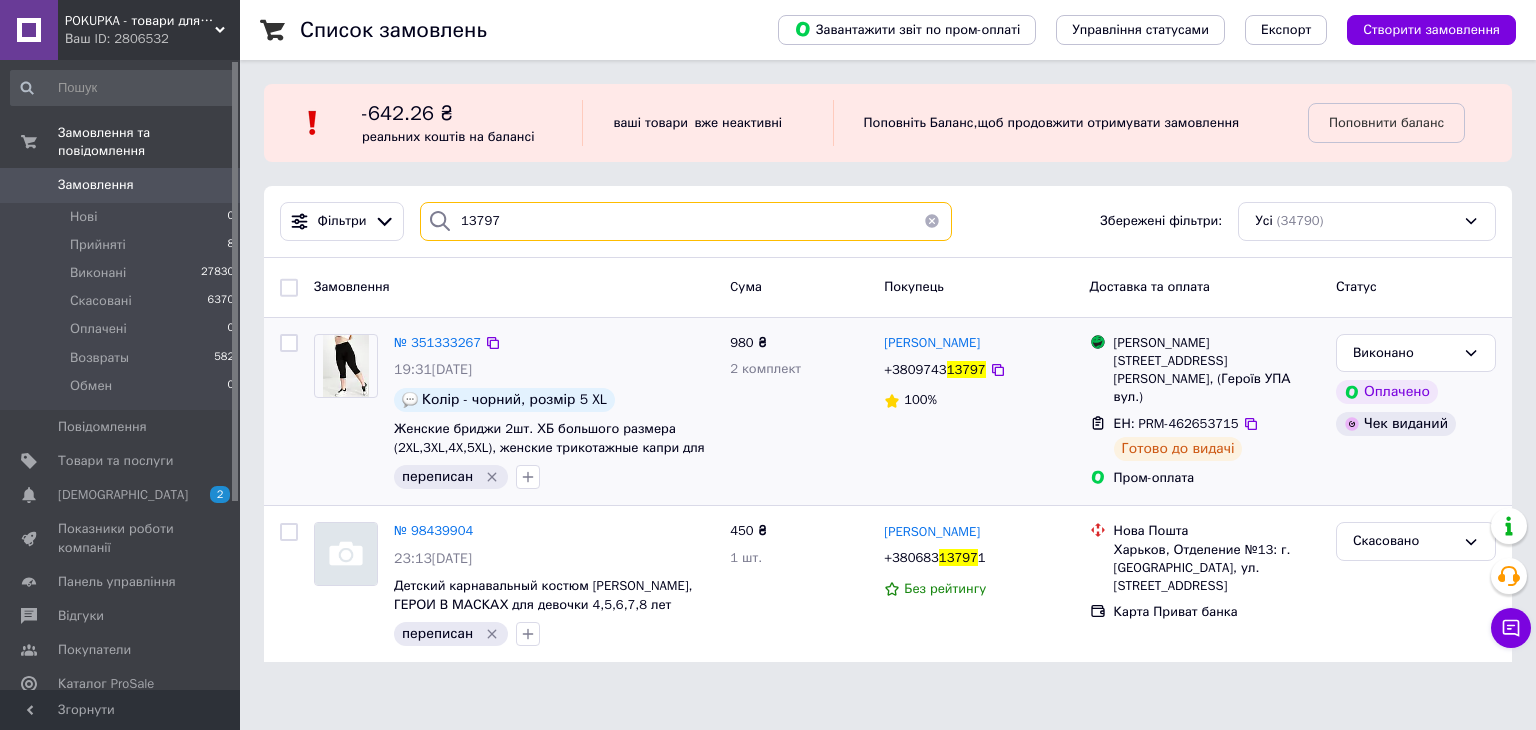 type on "13797" 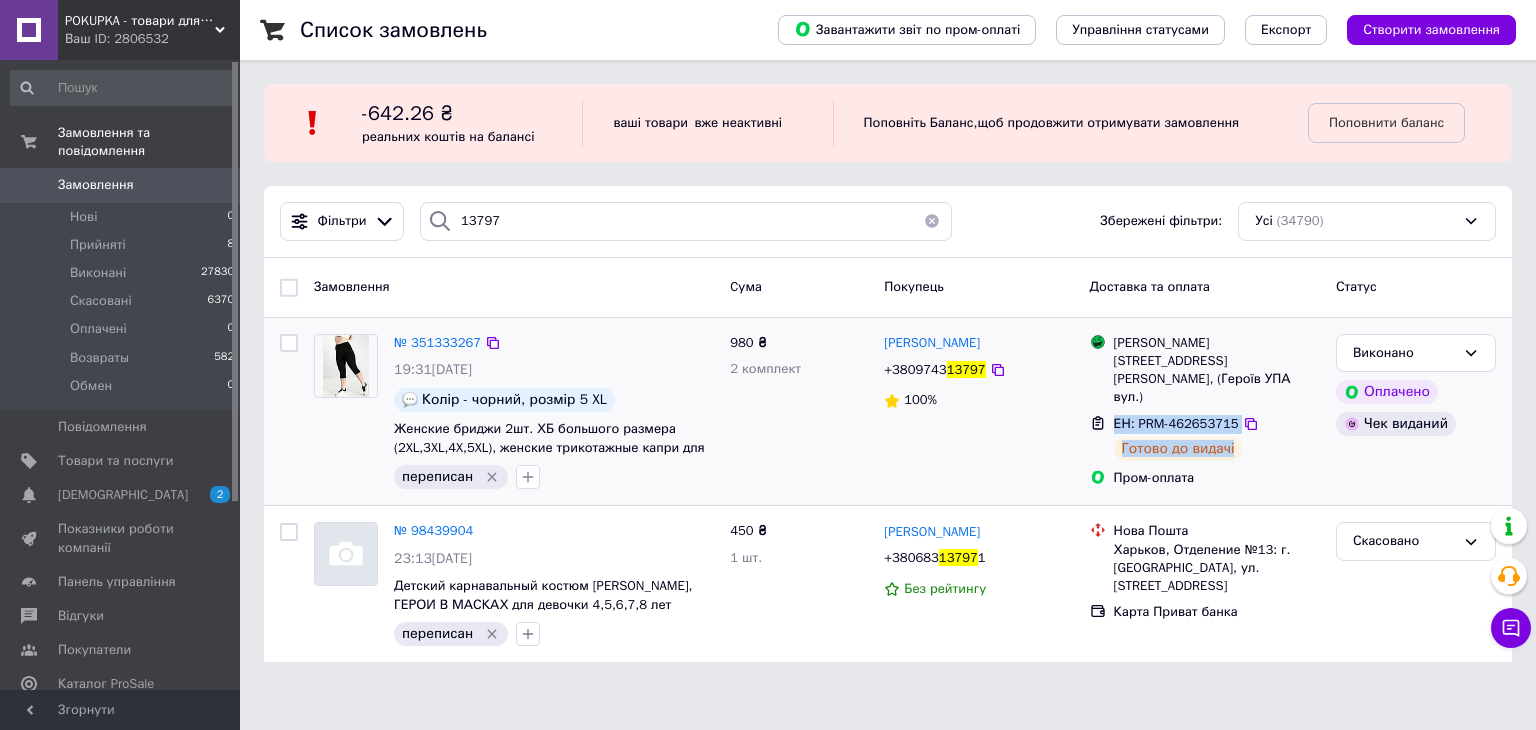 drag, startPoint x: 1113, startPoint y: 418, endPoint x: 1236, endPoint y: 460, distance: 129.97307 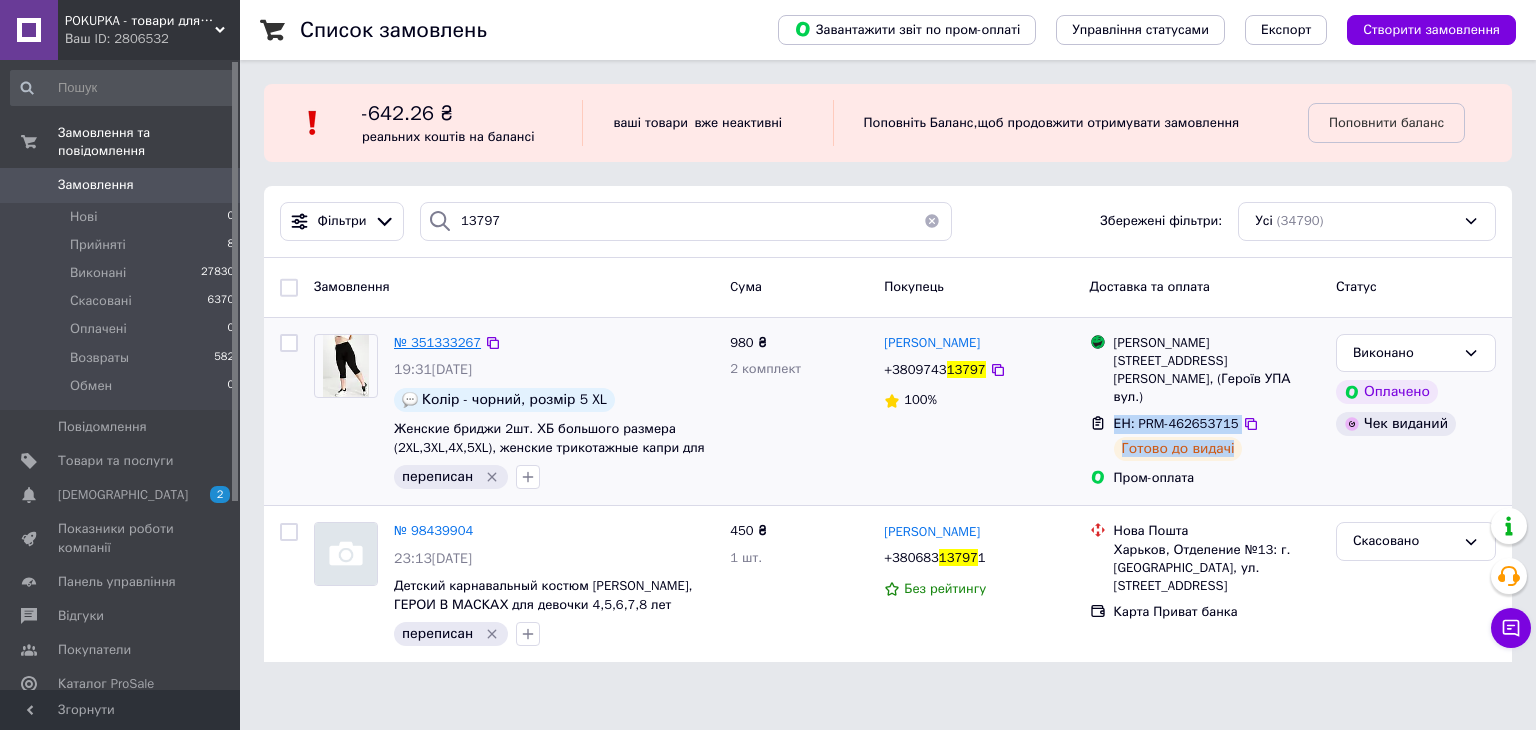 click on "№ 351333267" at bounding box center (437, 342) 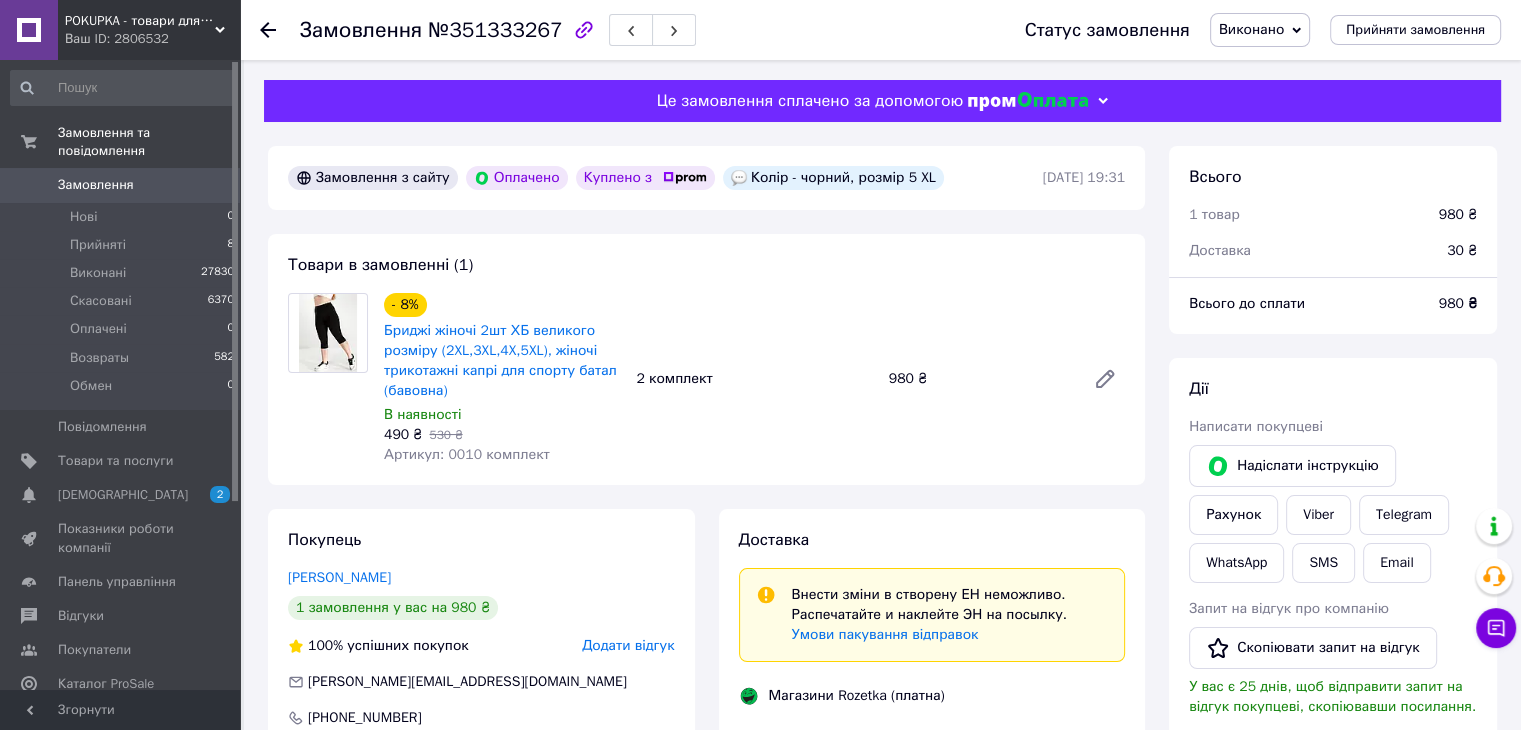 scroll, scrollTop: 12, scrollLeft: 0, axis: vertical 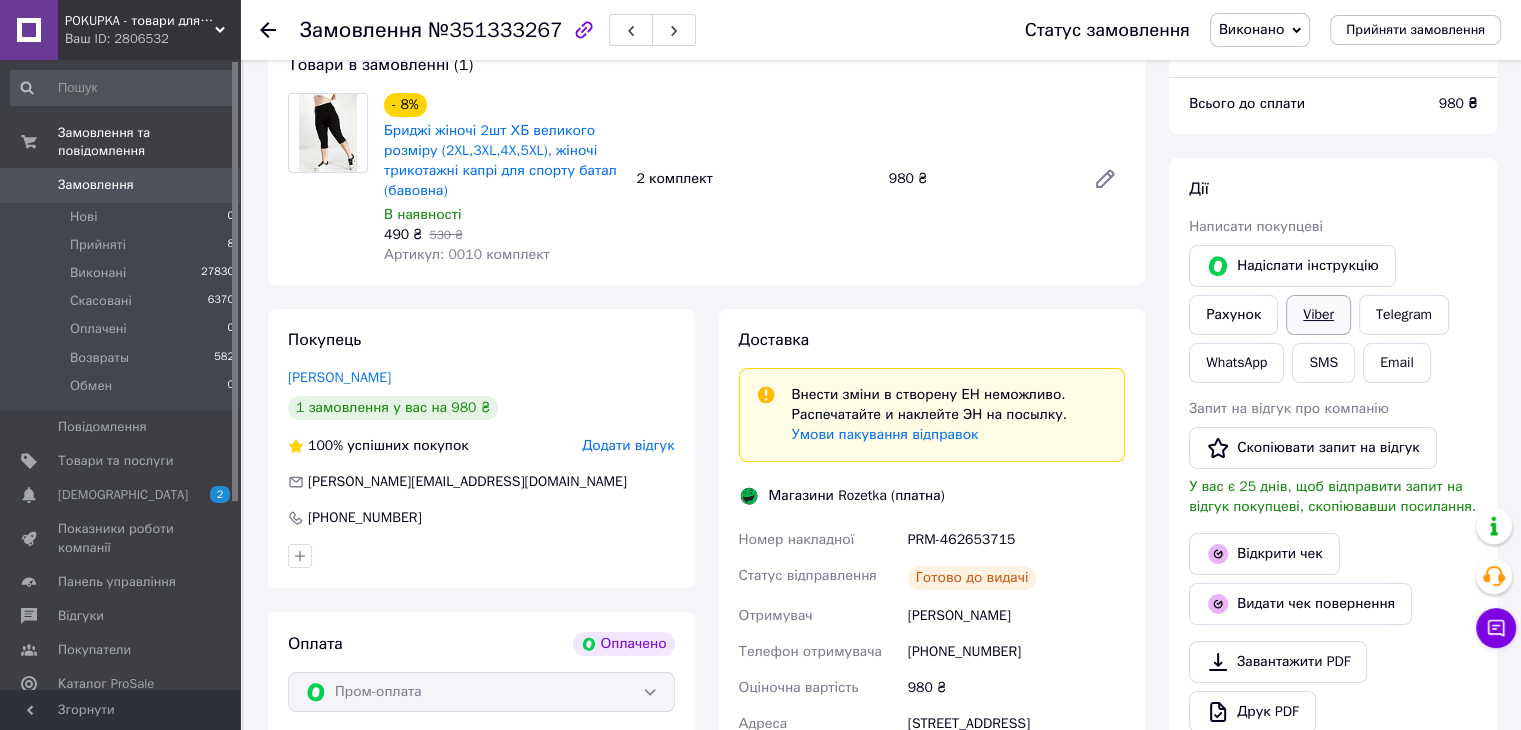 click on "Viber" at bounding box center (1318, 315) 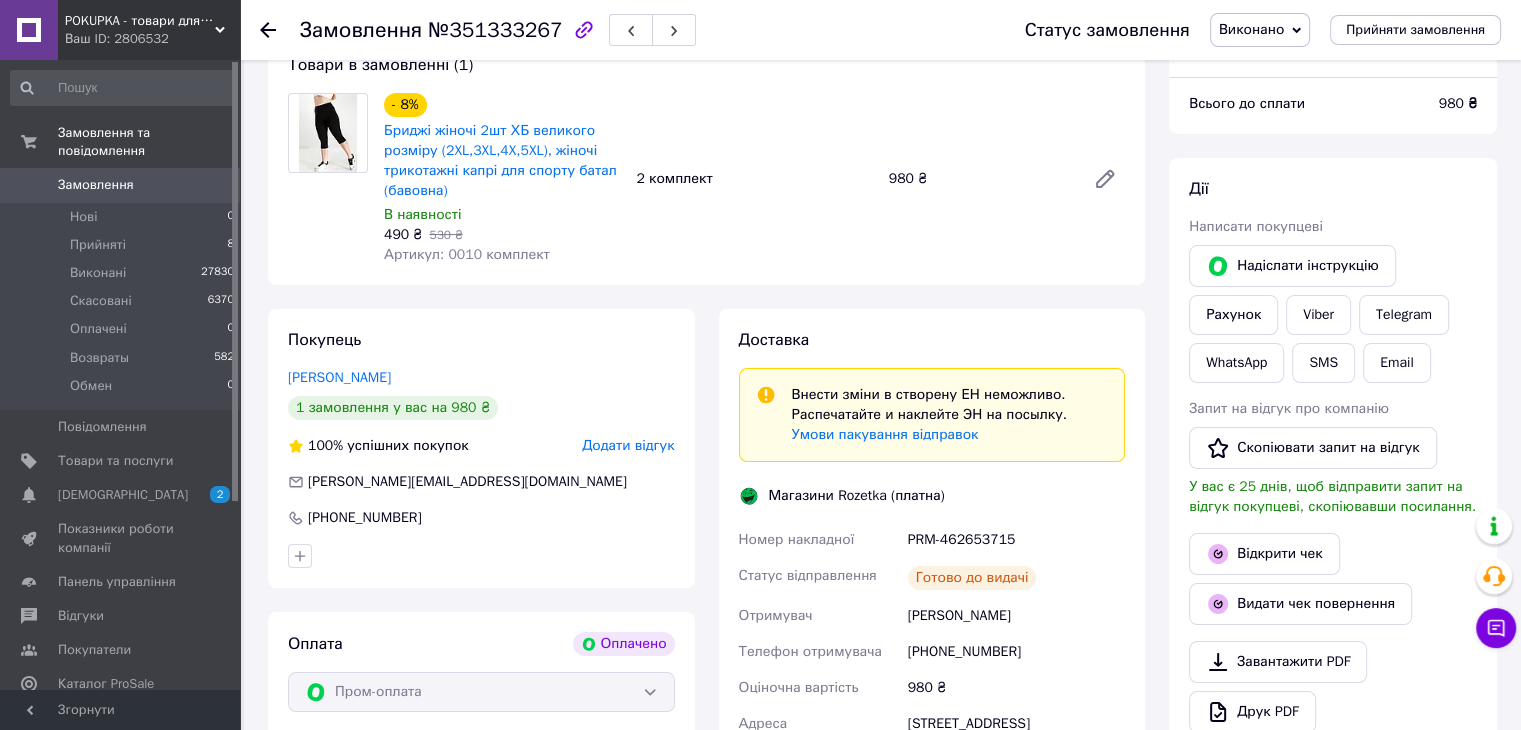 scroll, scrollTop: 0, scrollLeft: 0, axis: both 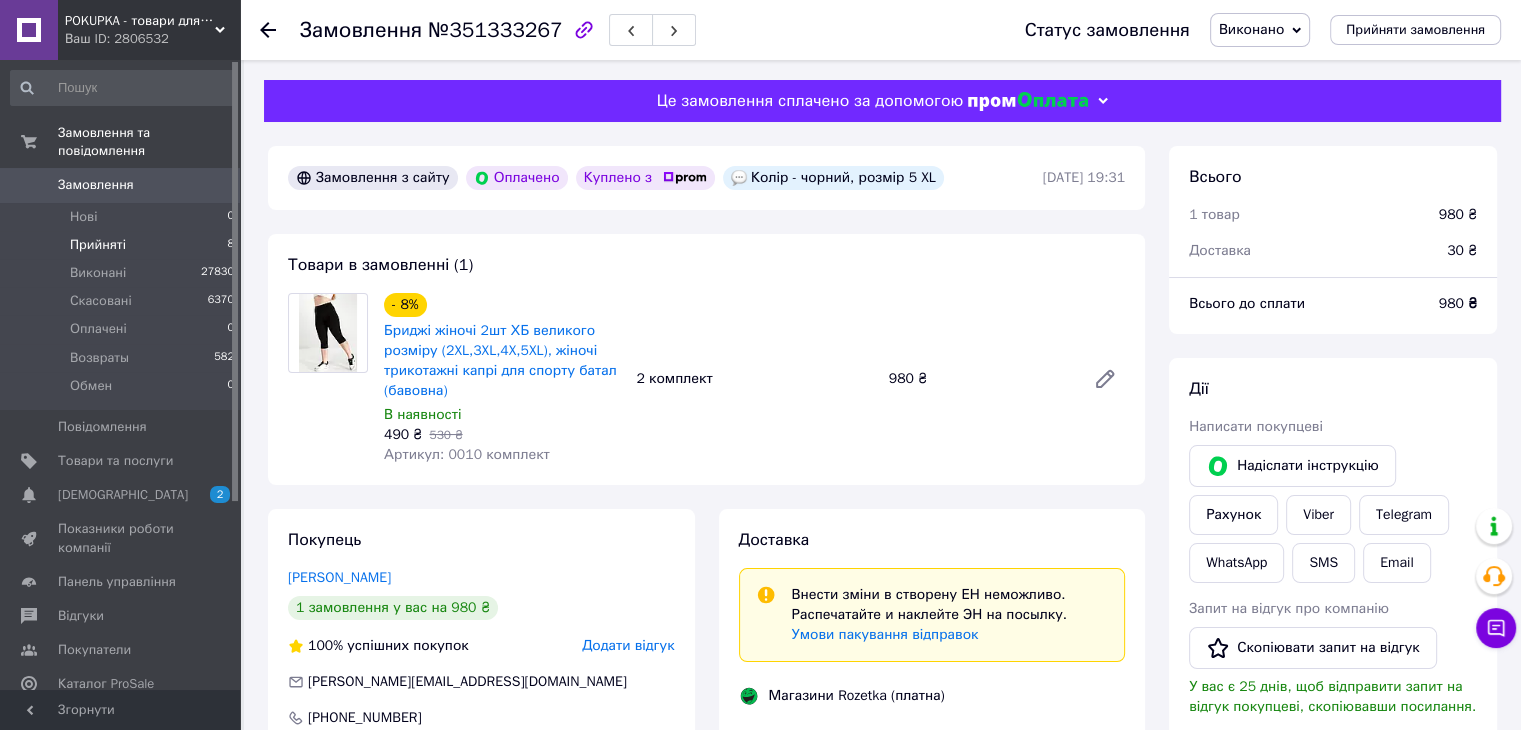 click on "Прийняті" at bounding box center (98, 245) 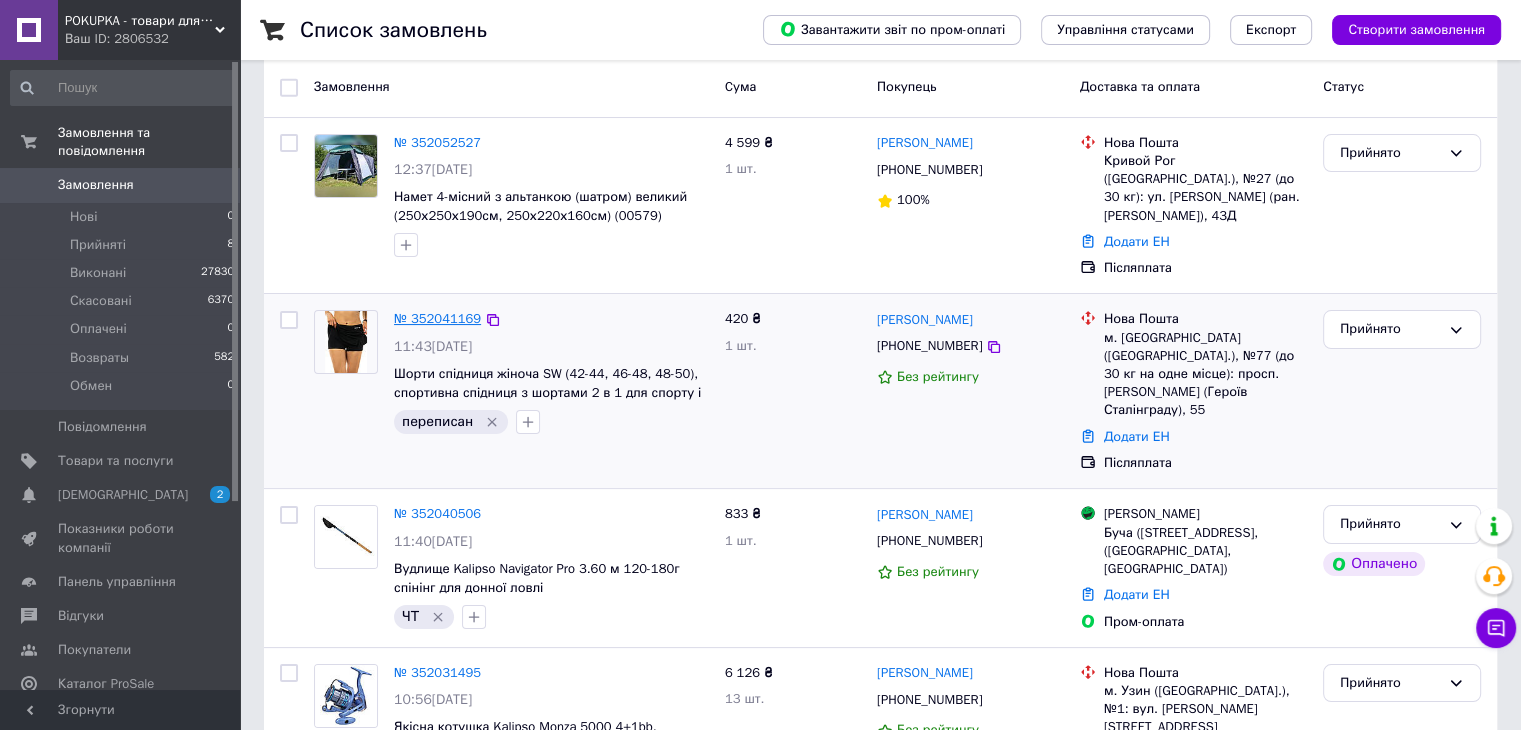click on "№ 352041169" at bounding box center (437, 318) 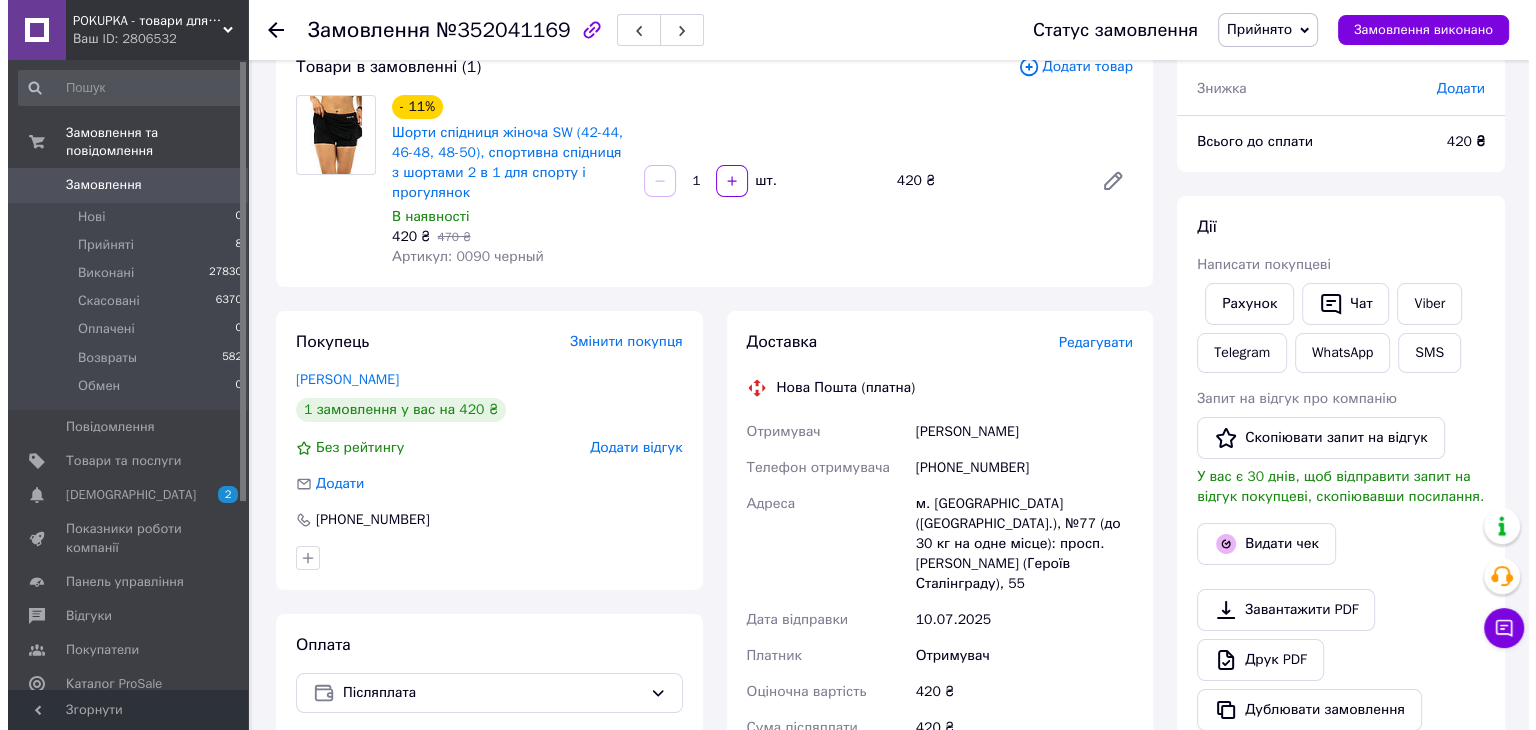 scroll, scrollTop: 0, scrollLeft: 0, axis: both 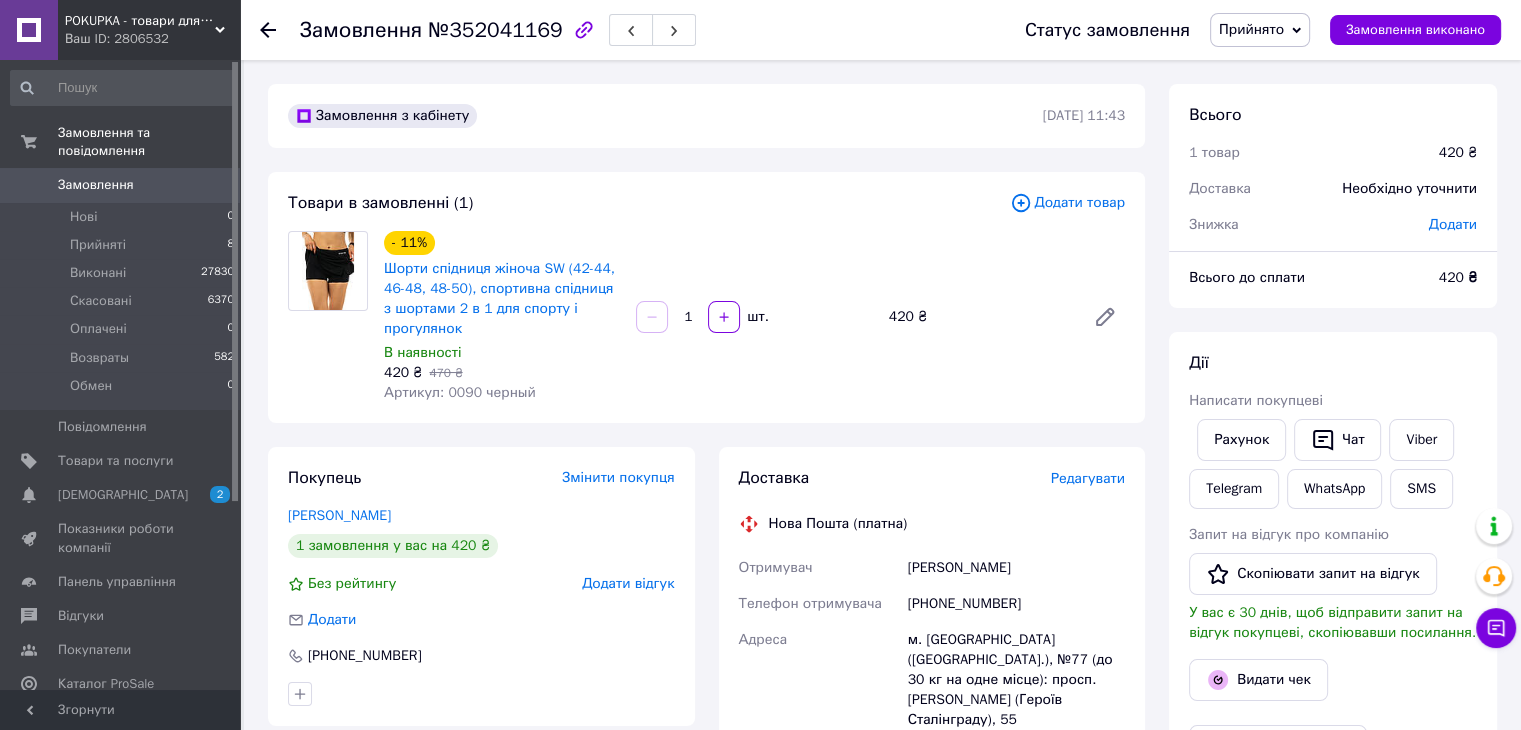 click on "Редагувати" at bounding box center (1088, 478) 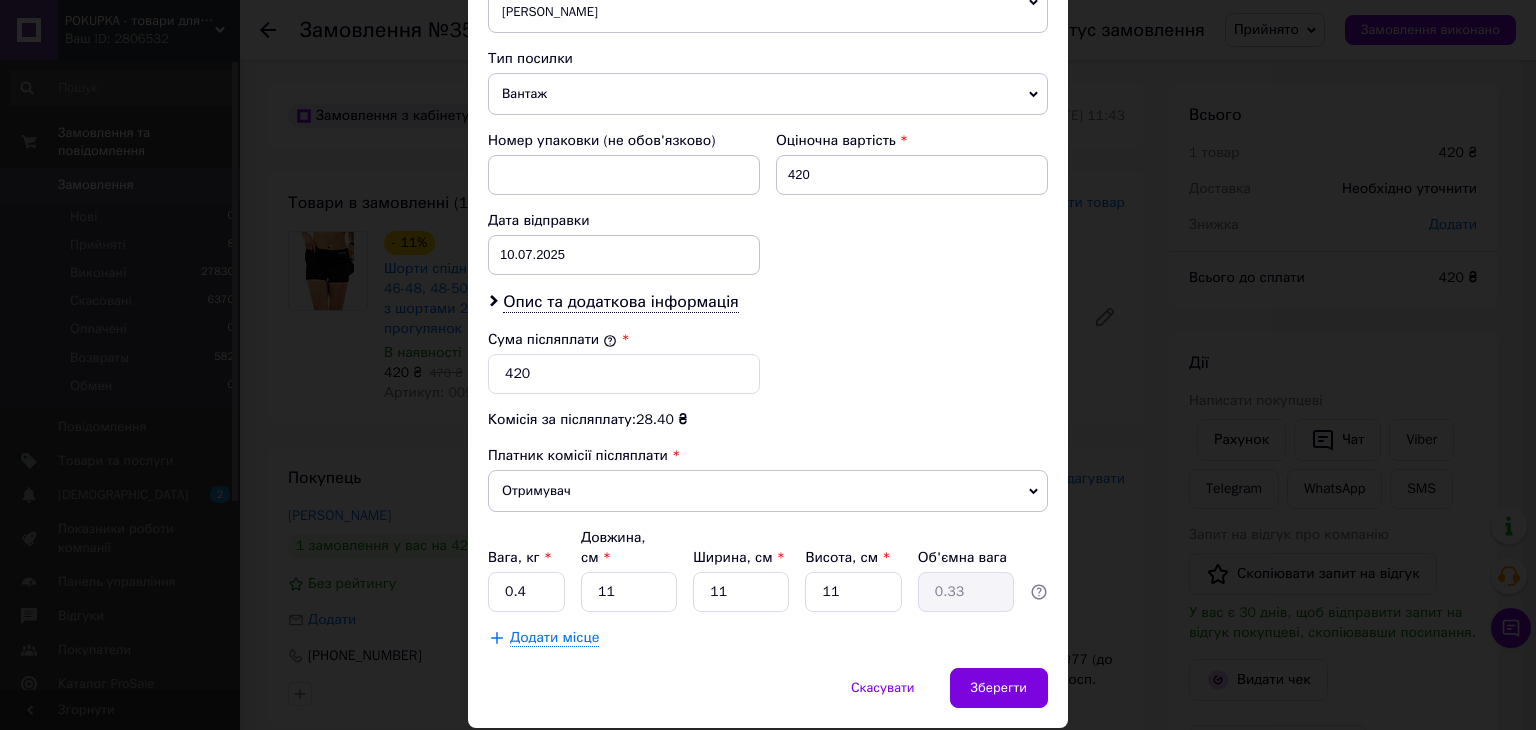 scroll, scrollTop: 812, scrollLeft: 0, axis: vertical 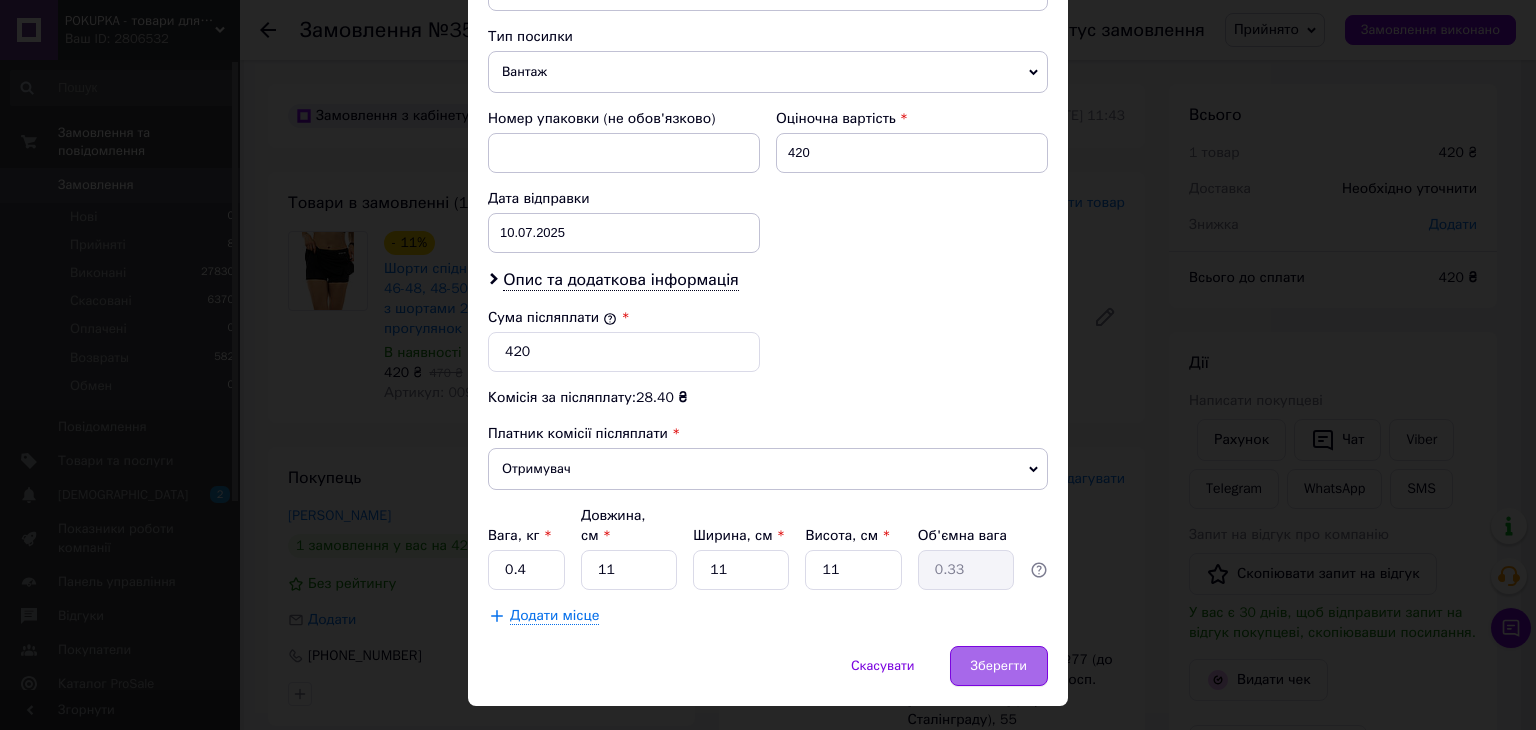 click on "Зберегти" at bounding box center [999, 666] 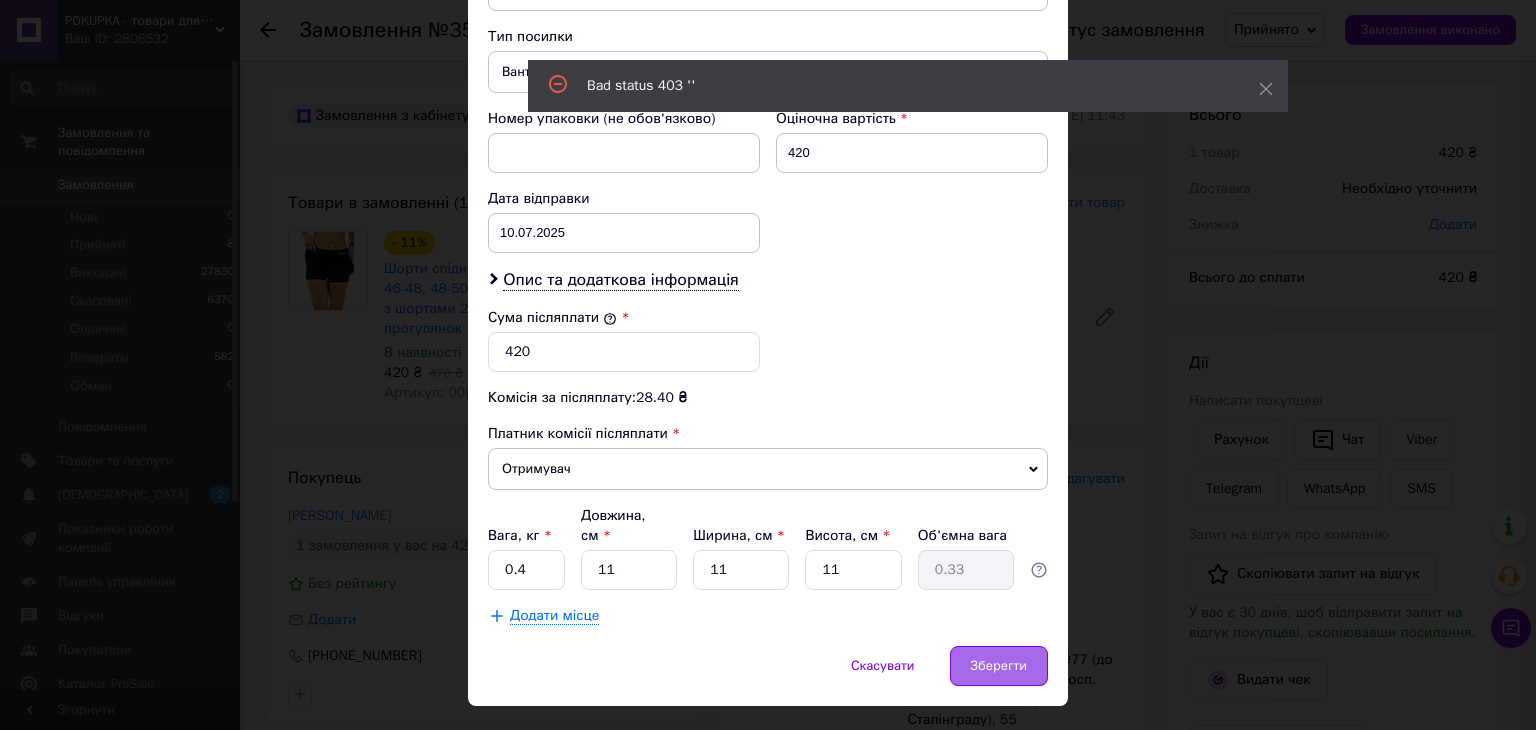 click on "Зберегти" at bounding box center (999, 666) 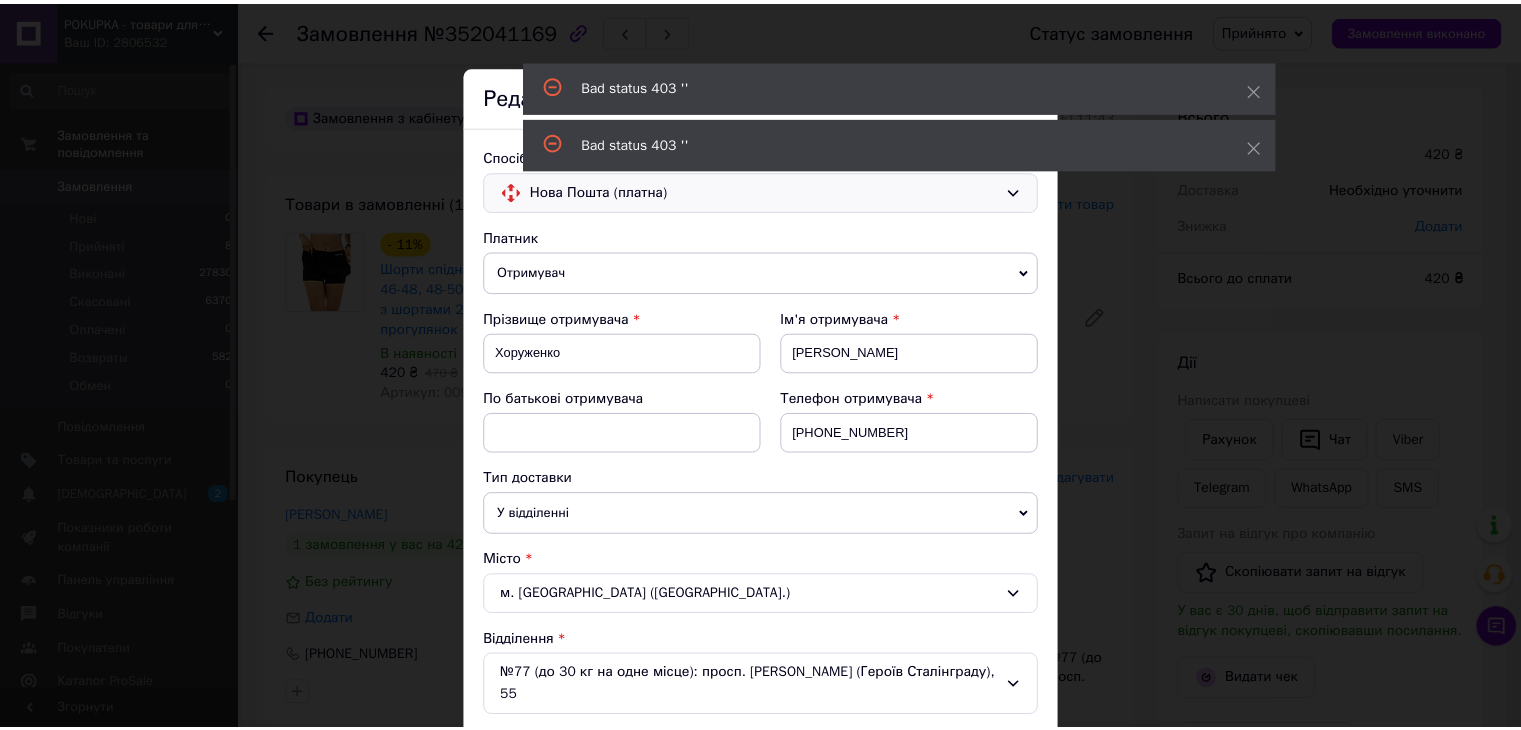 scroll, scrollTop: 0, scrollLeft: 0, axis: both 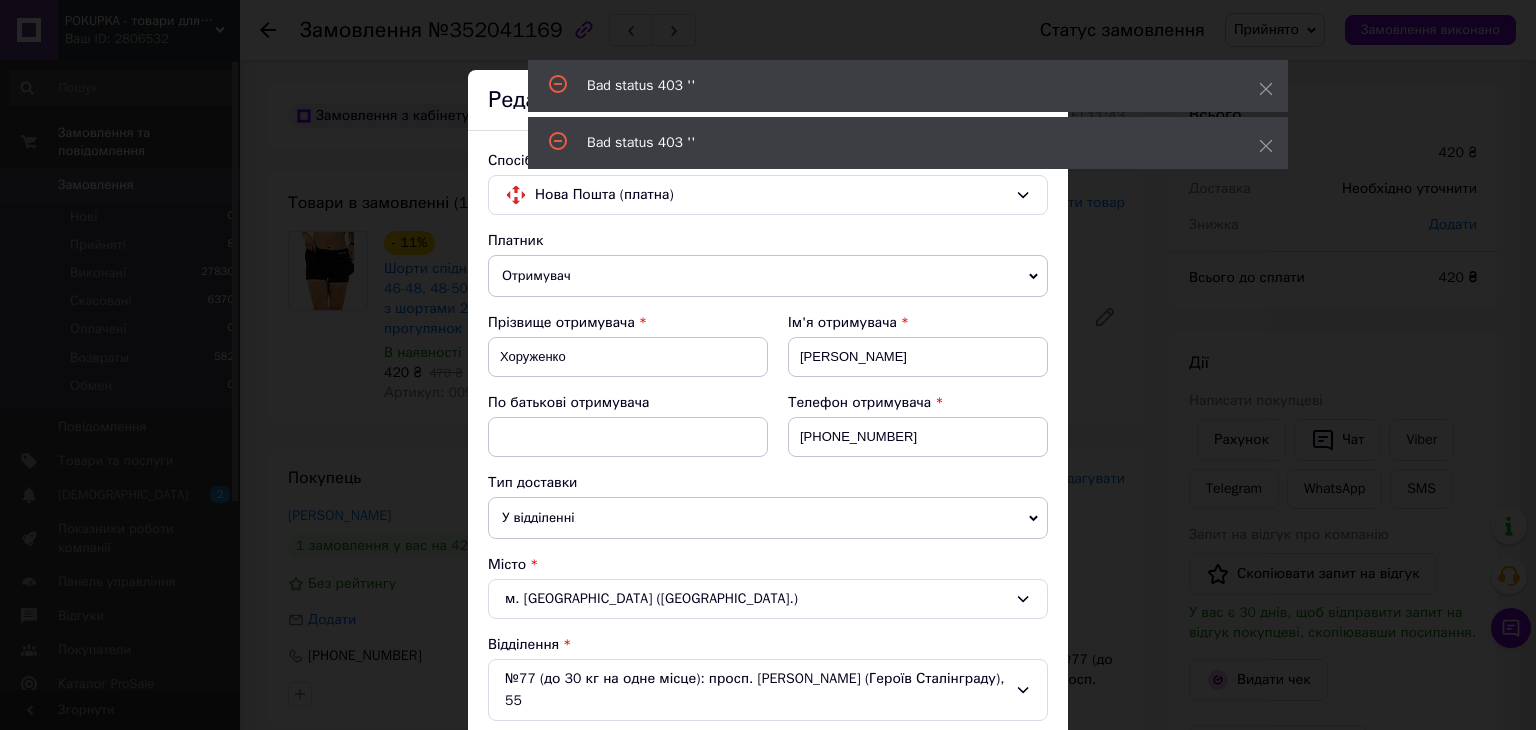 click on "Bad status 403 ''" at bounding box center (898, 86) 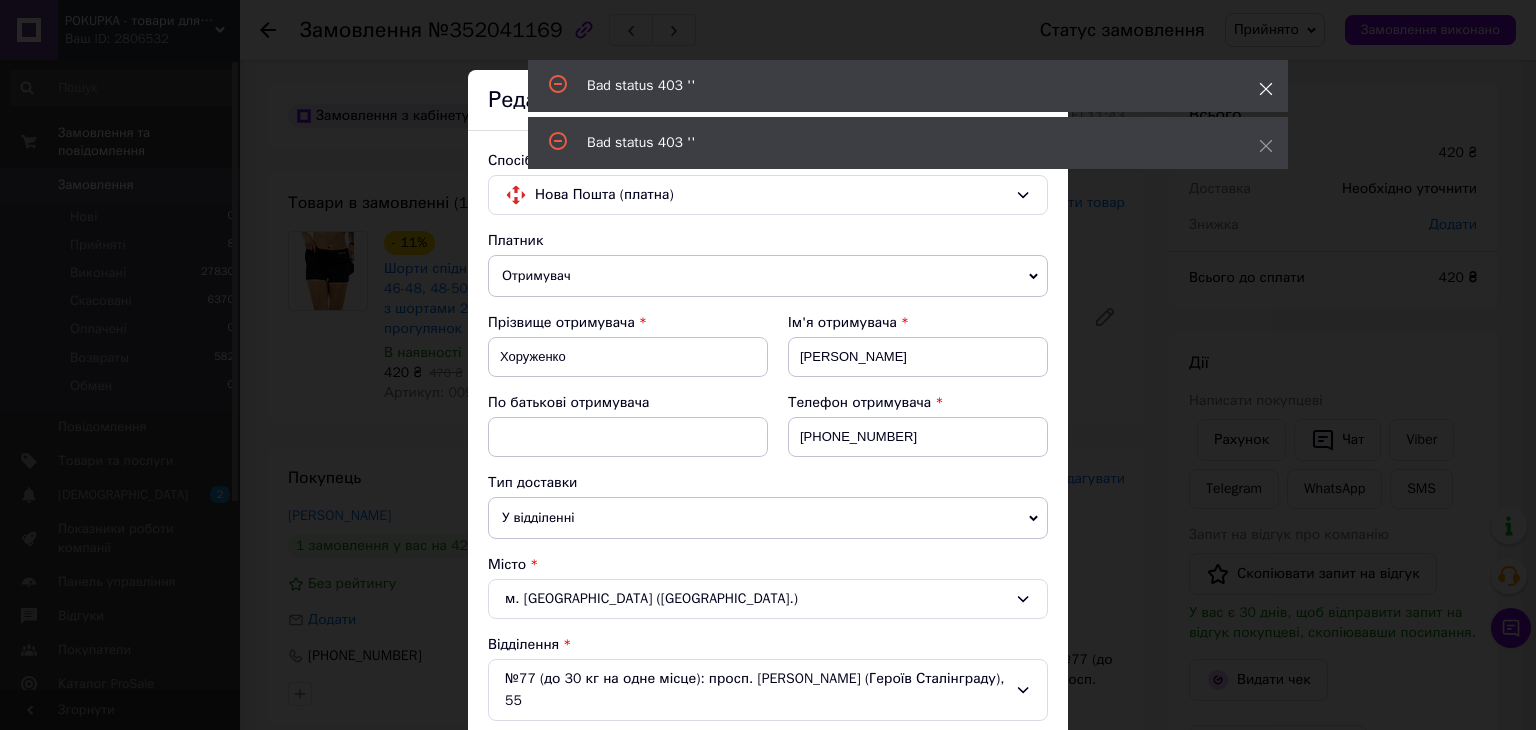 click 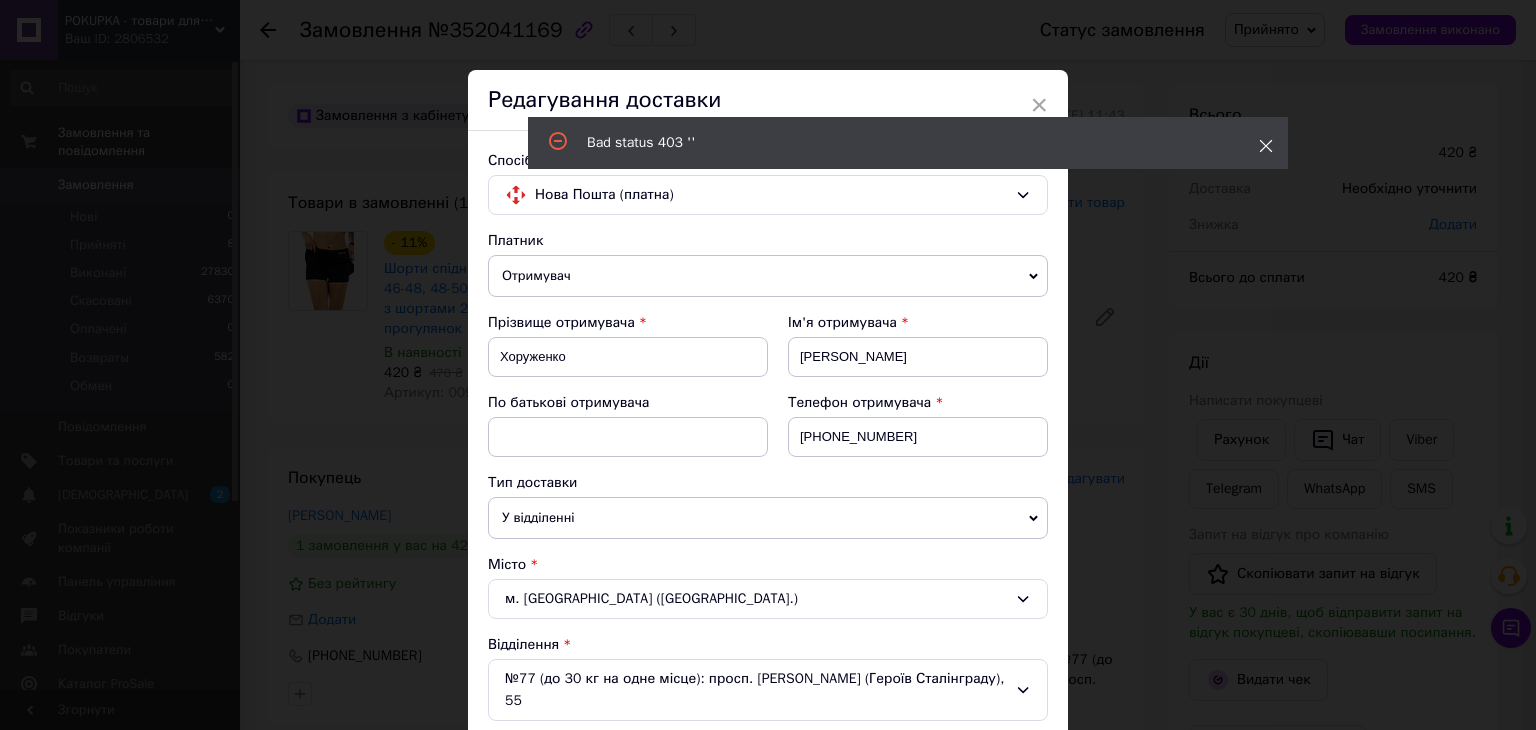 click 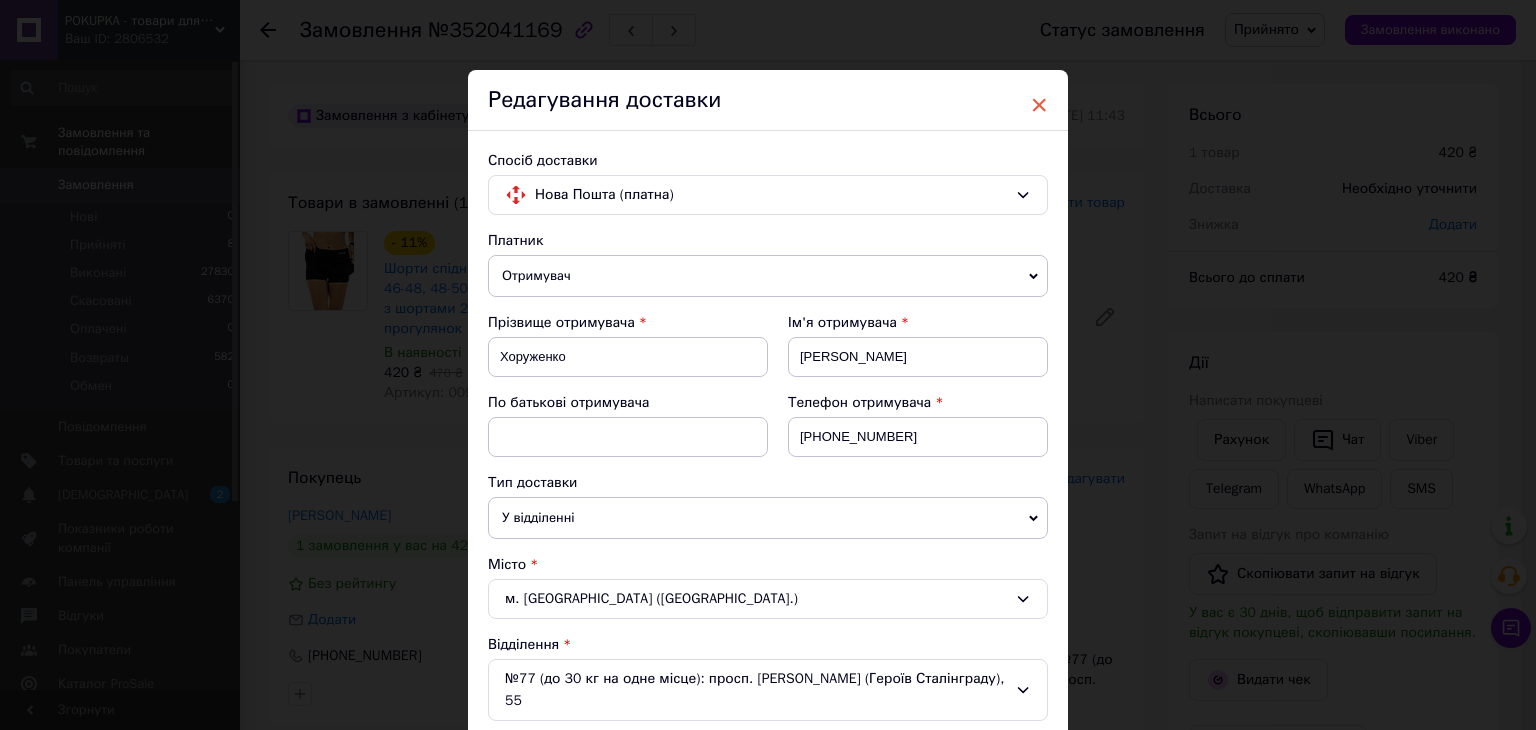click on "×" at bounding box center (1039, 105) 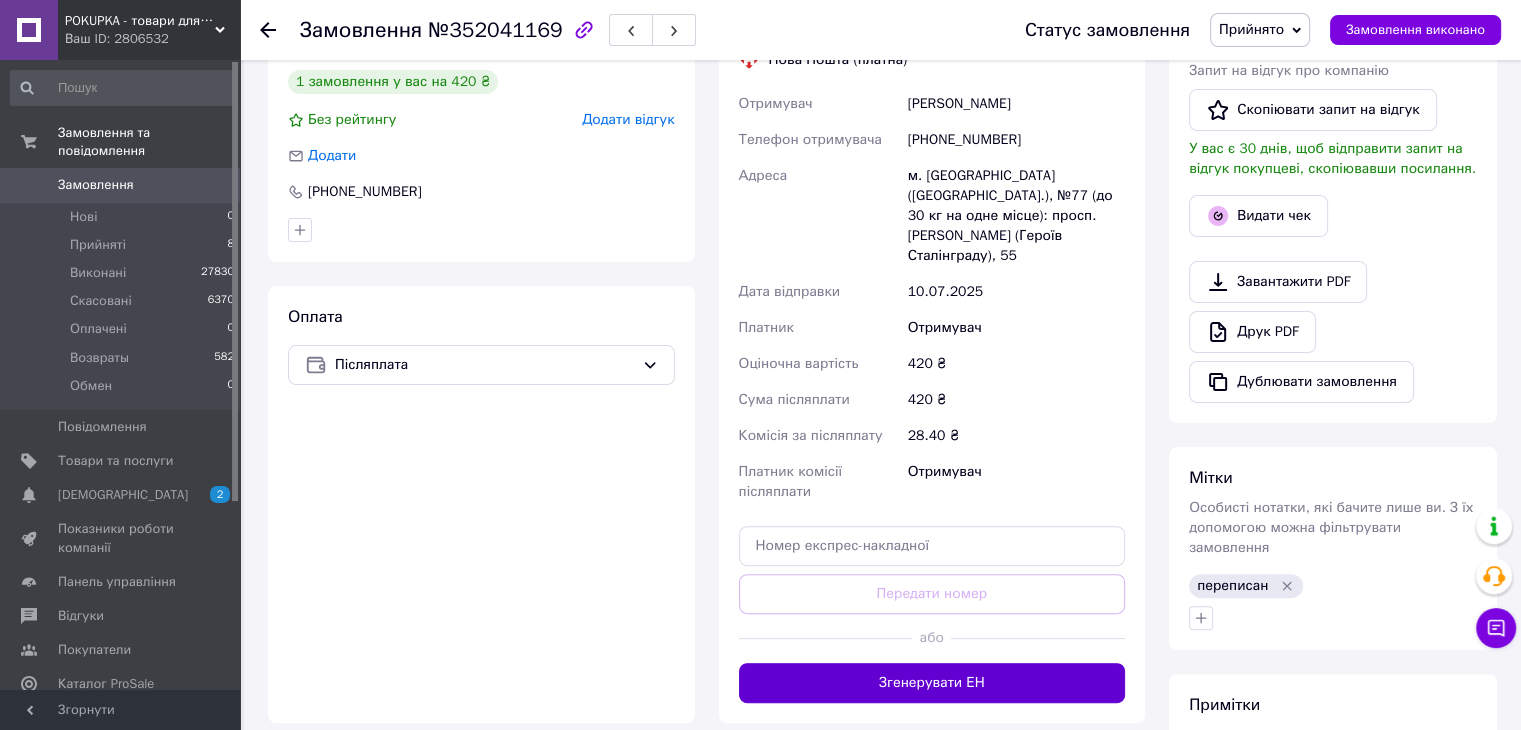 scroll, scrollTop: 500, scrollLeft: 0, axis: vertical 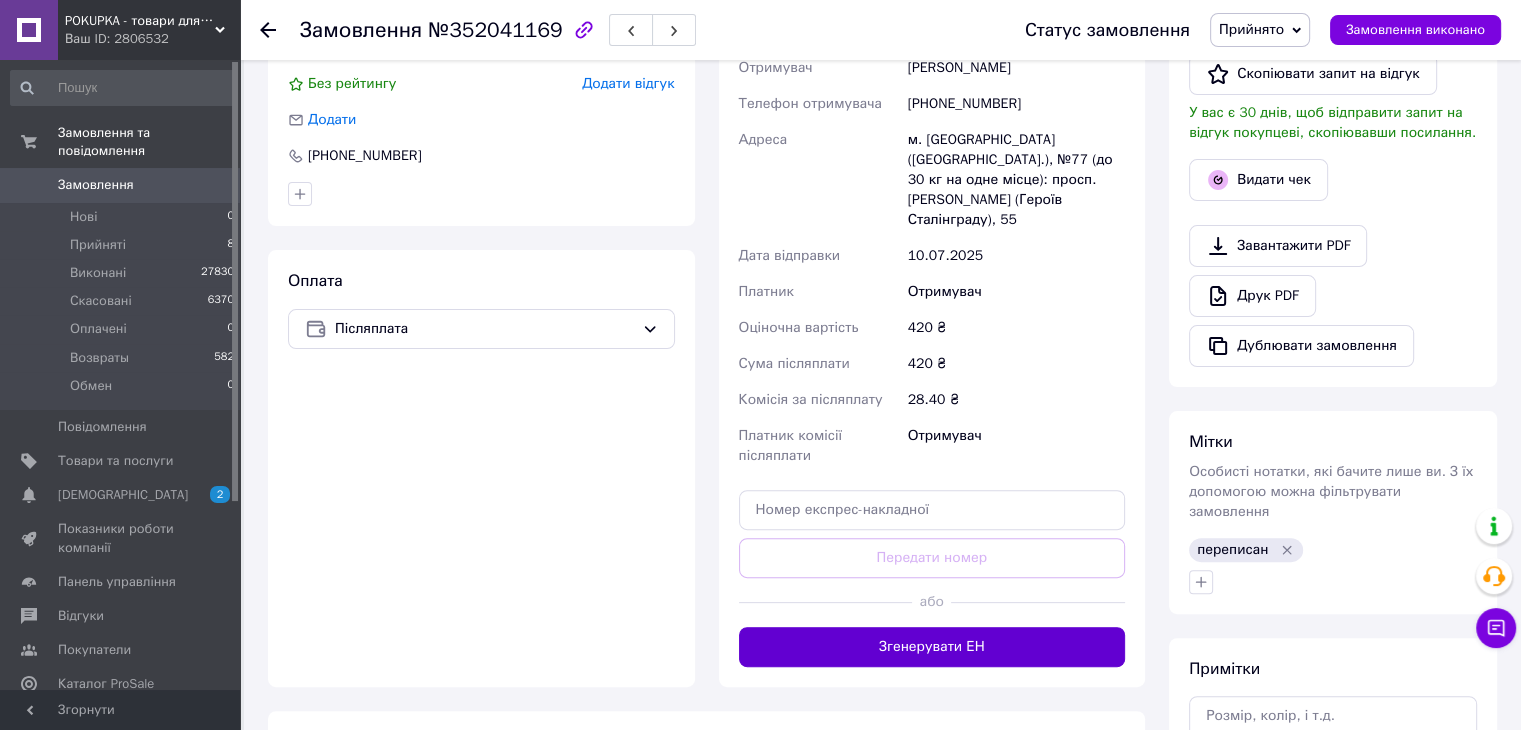 click on "Згенерувати ЕН" at bounding box center [932, 647] 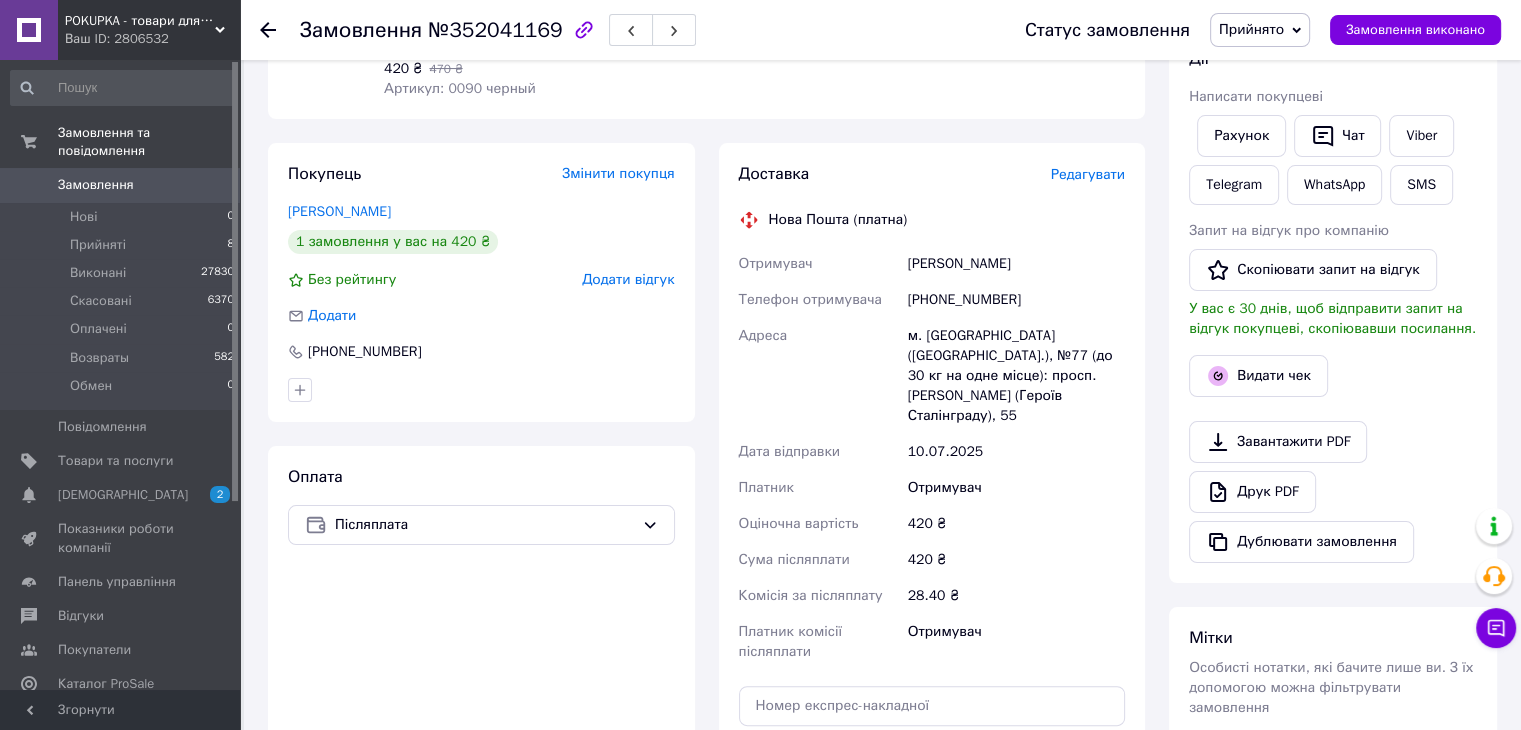 scroll, scrollTop: 484, scrollLeft: 0, axis: vertical 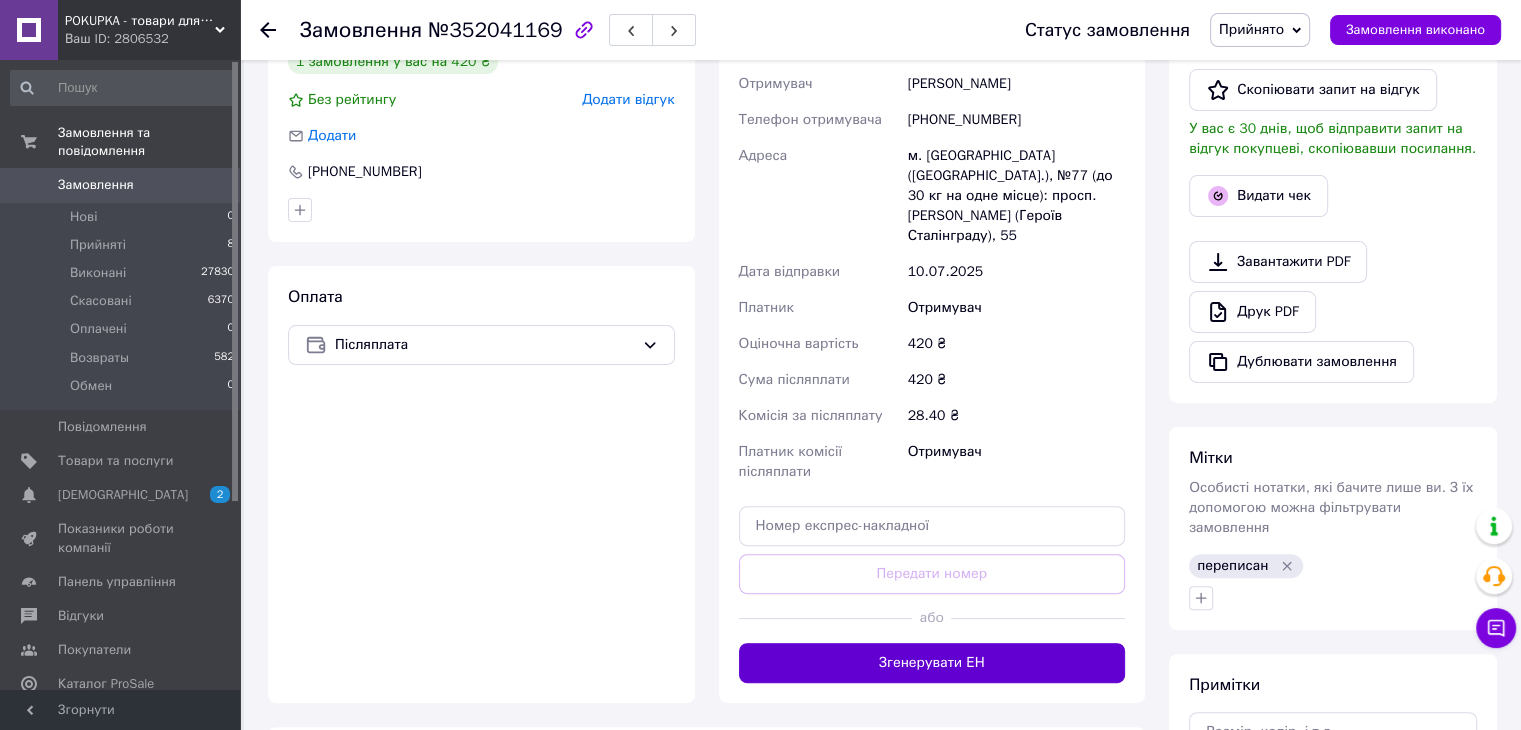 click on "Згенерувати ЕН" at bounding box center [932, 663] 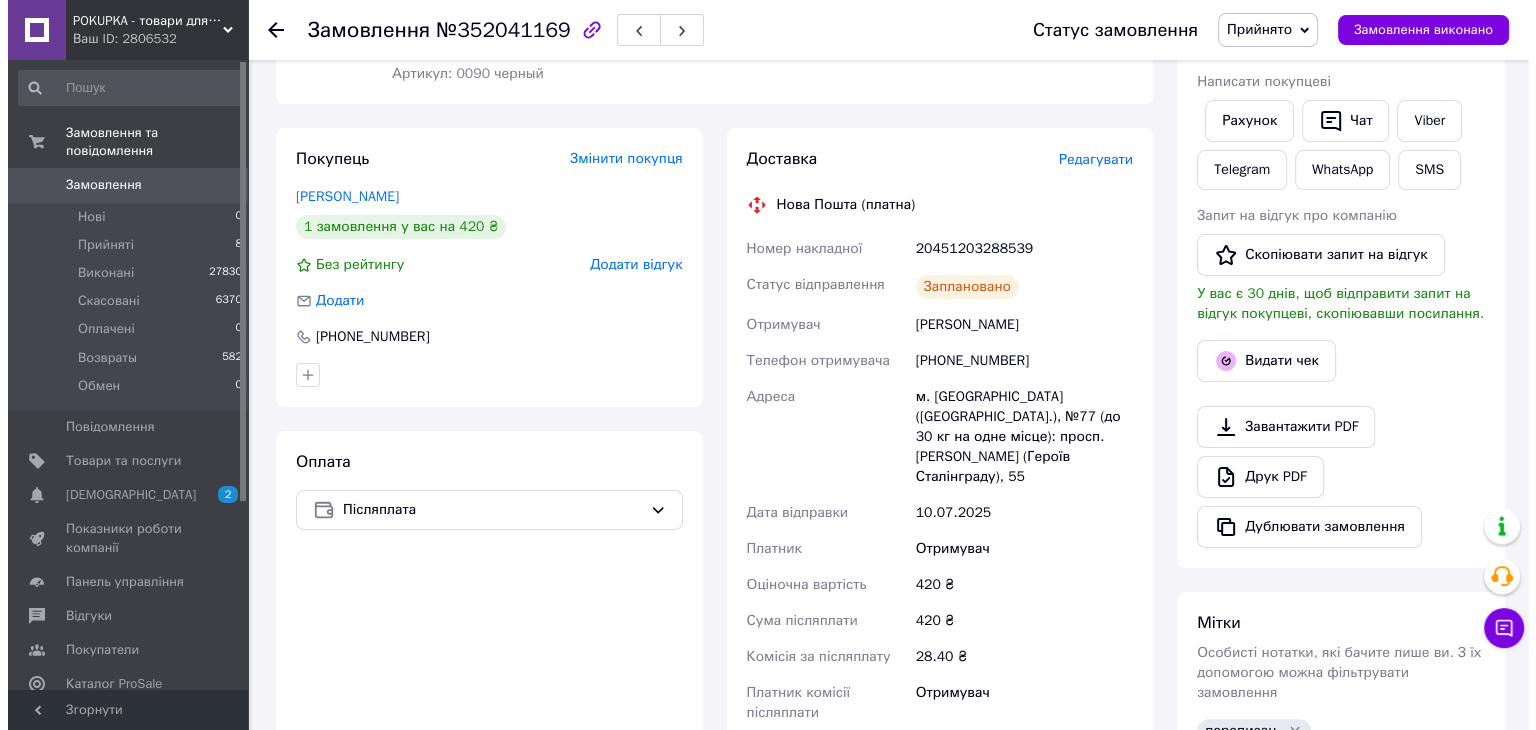 scroll, scrollTop: 284, scrollLeft: 0, axis: vertical 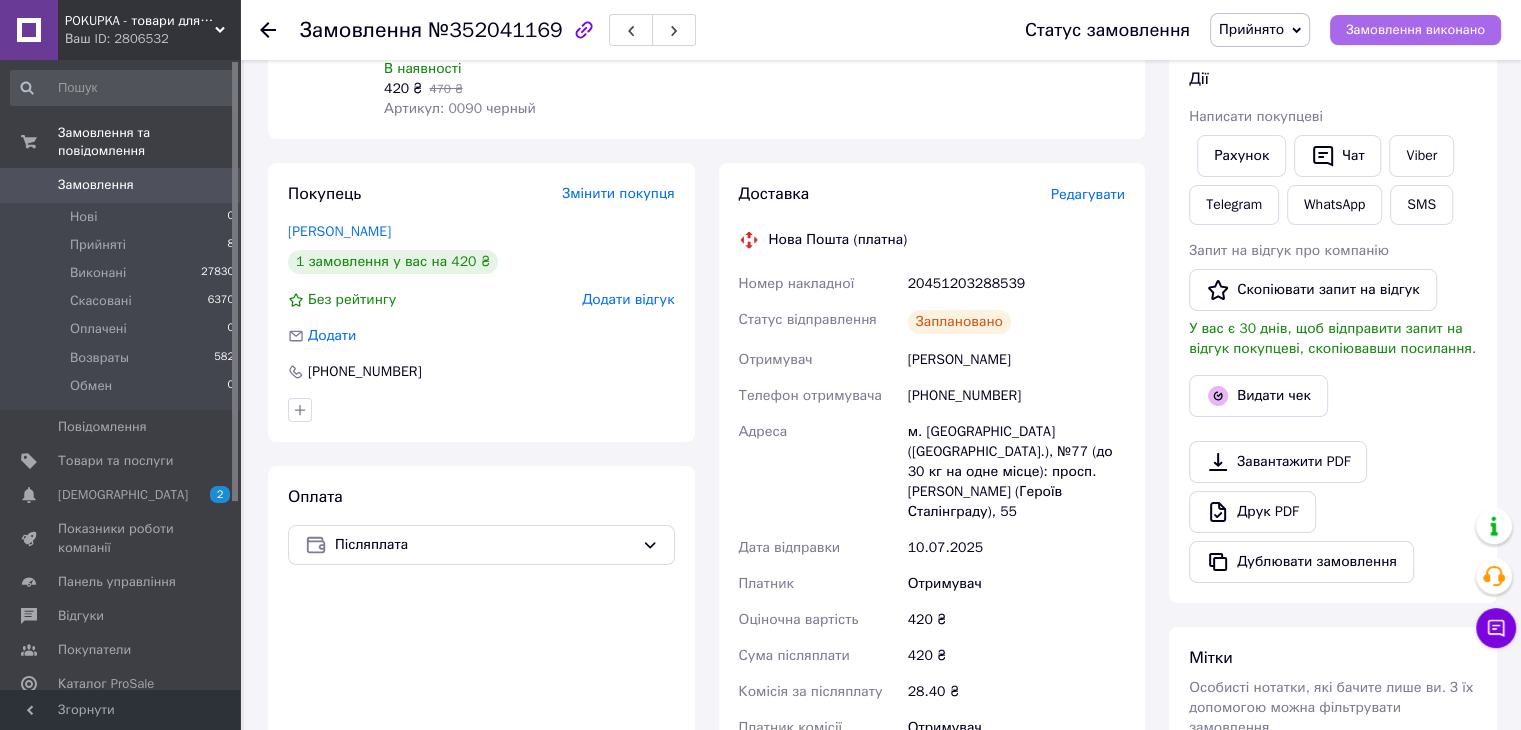 click on "Замовлення виконано" at bounding box center [1415, 30] 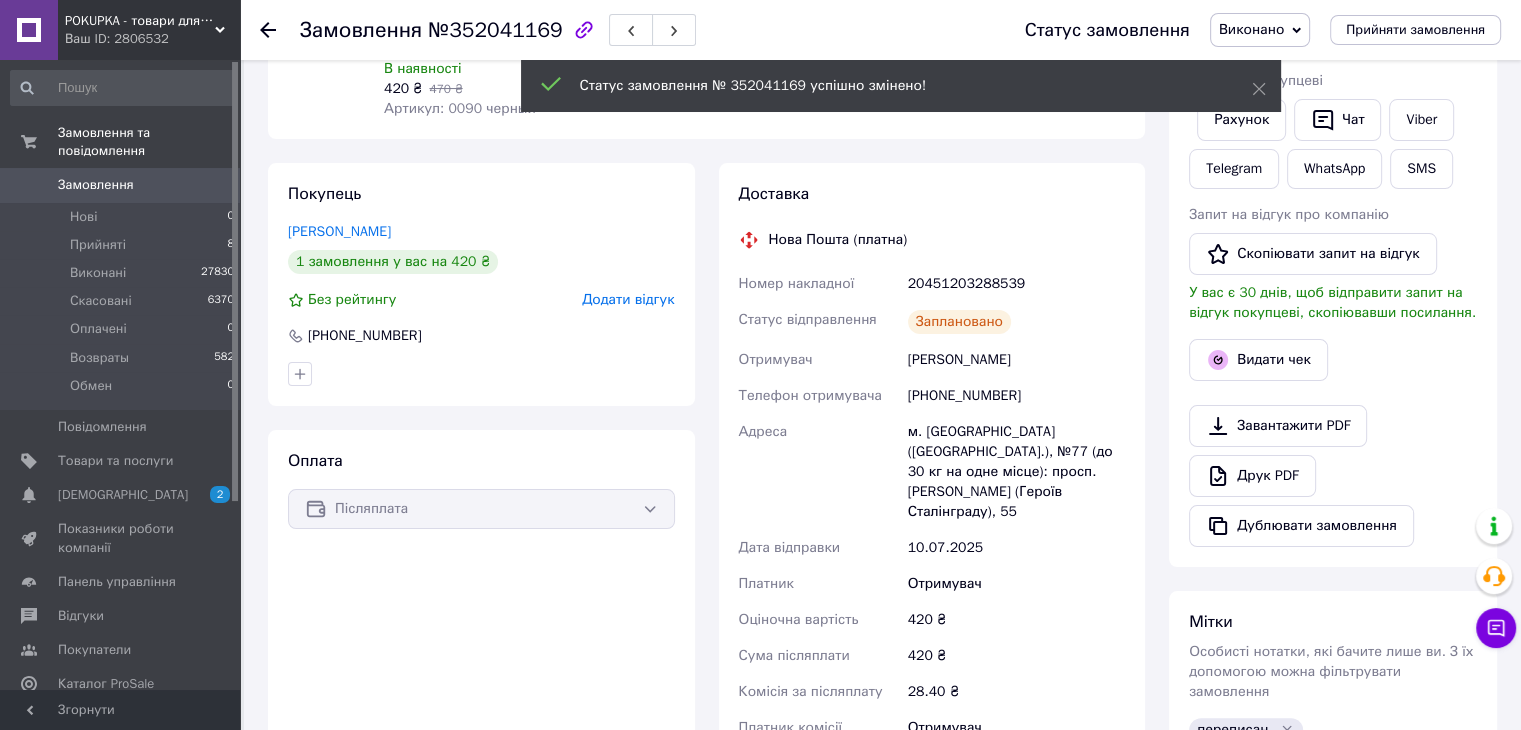 click on "Дії Написати покупцеві Рахунок   Чат Viber Telegram WhatsApp SMS Запит на відгук про компанію   Скопіювати запит на відгук У вас є 30 днів, щоб відправити запит на відгук покупцеві, скопіювавши посилання.   Видати чек   Завантажити PDF   Друк PDF   Дублювати замовлення" at bounding box center [1333, 289] 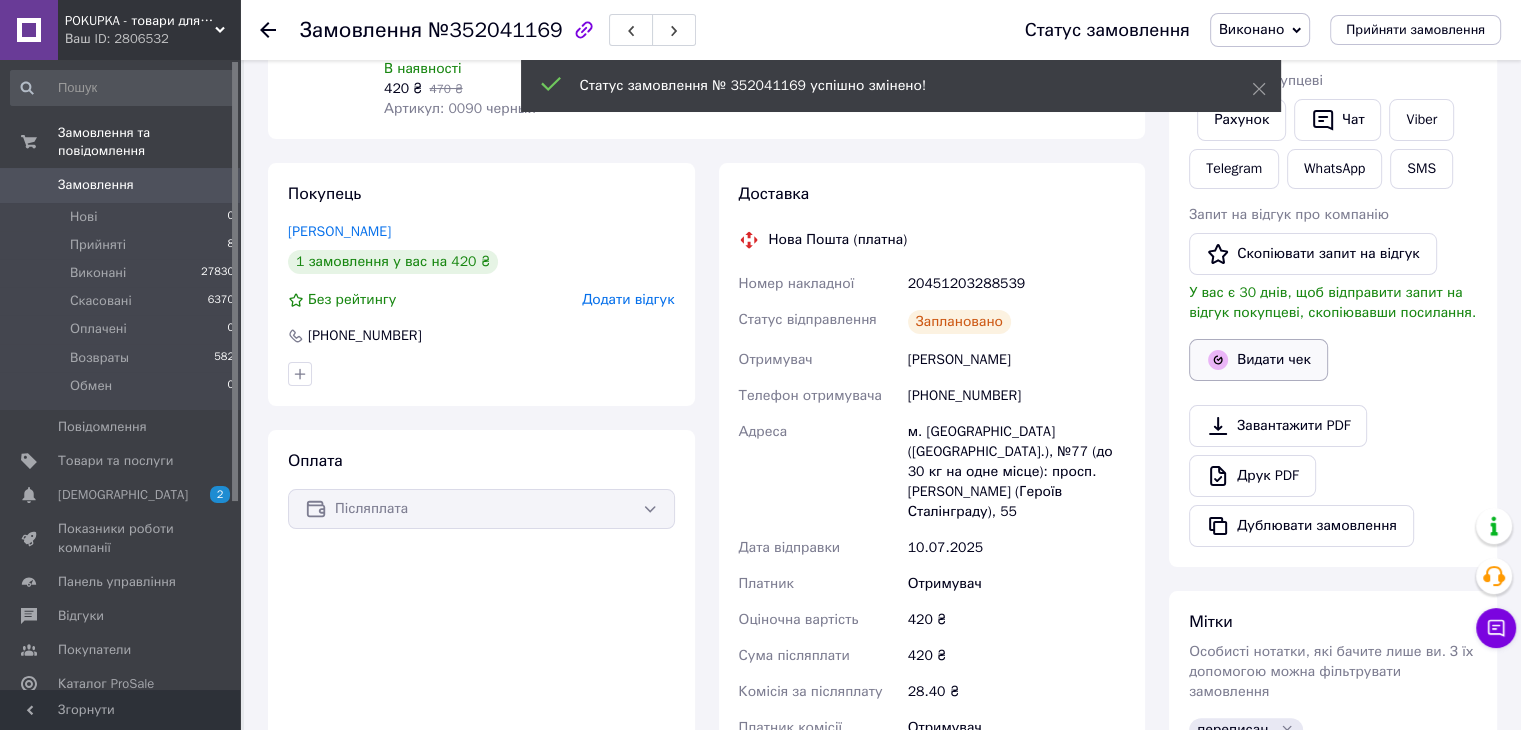 click on "Видати чек" at bounding box center (1258, 360) 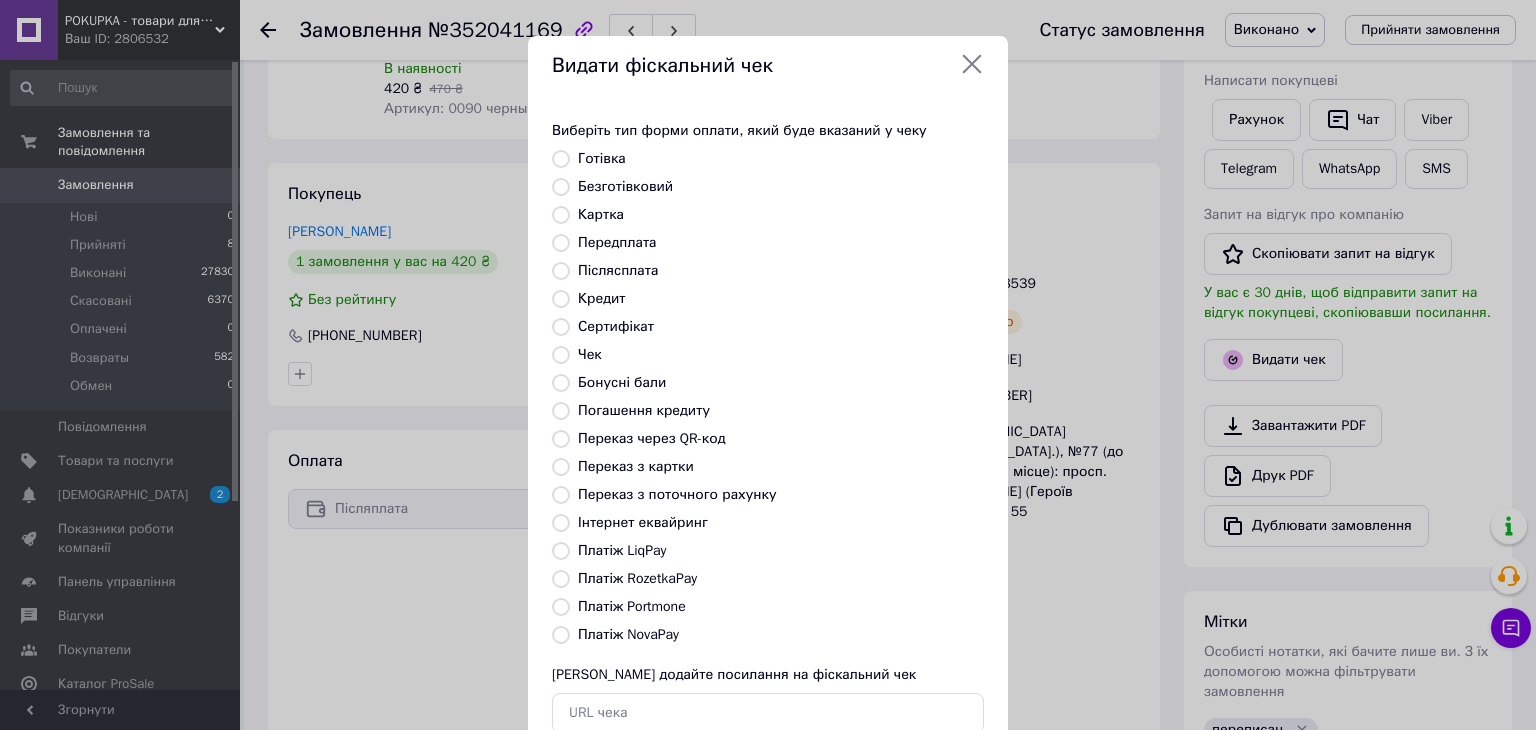 click on "Післясплата" at bounding box center (618, 270) 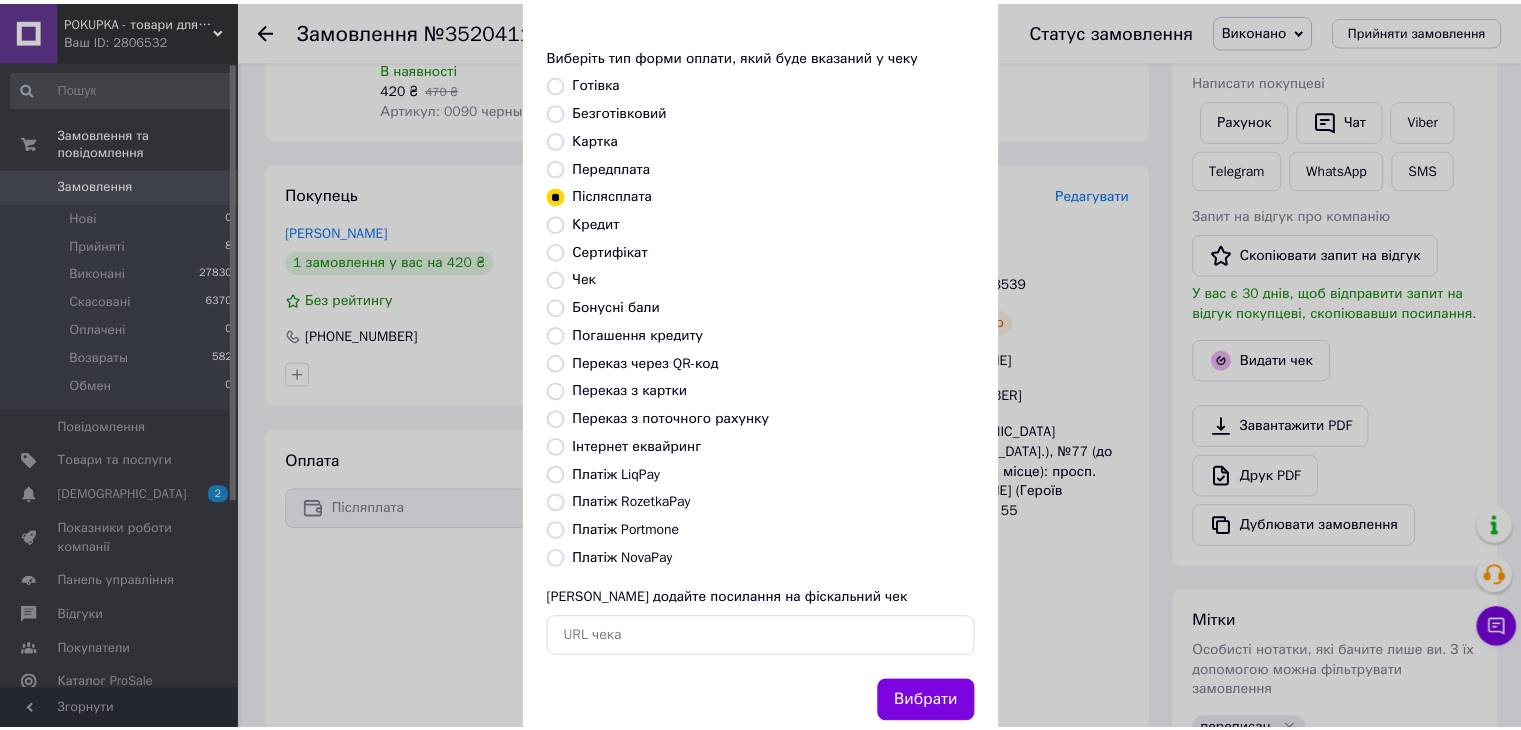 scroll, scrollTop: 128, scrollLeft: 0, axis: vertical 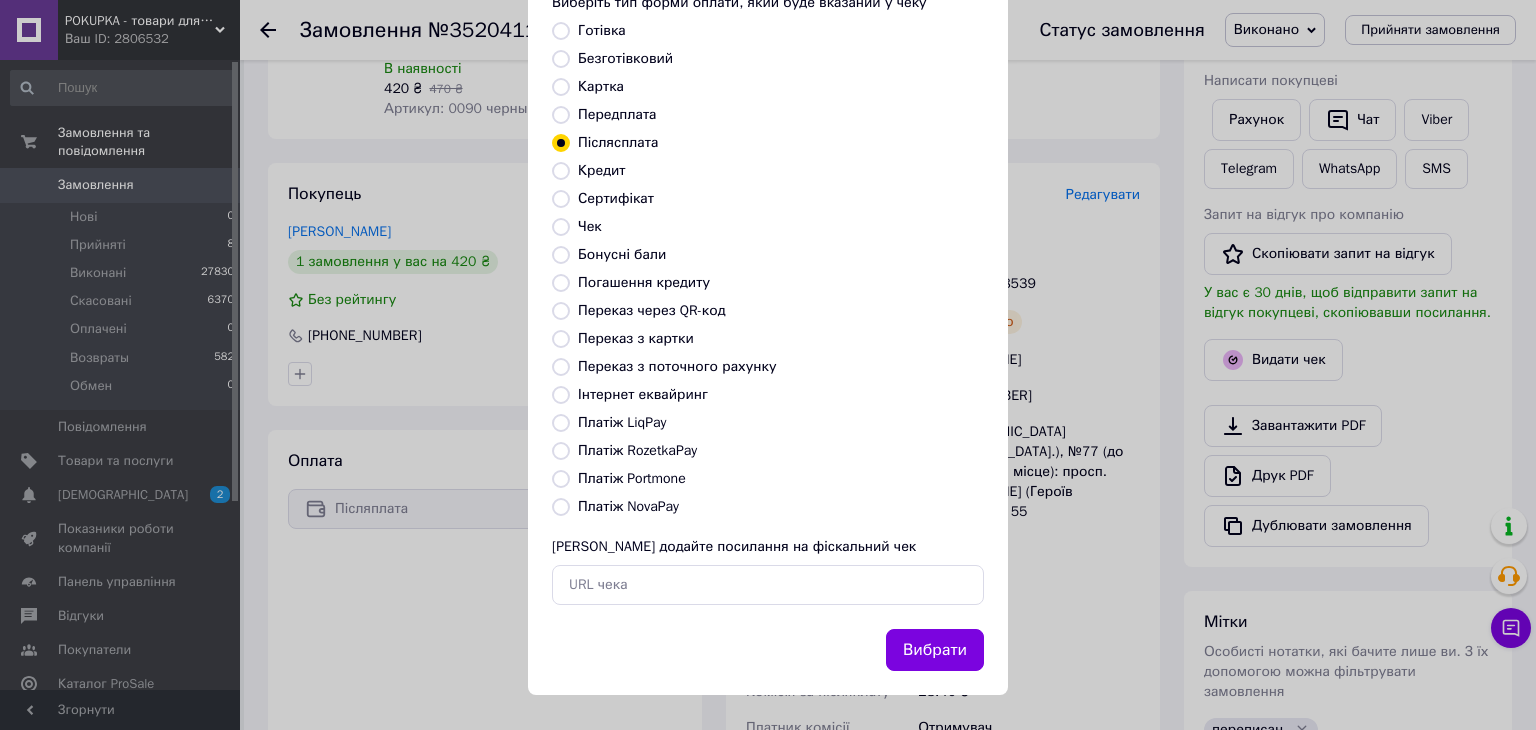 click on "Вибрати" at bounding box center [935, 650] 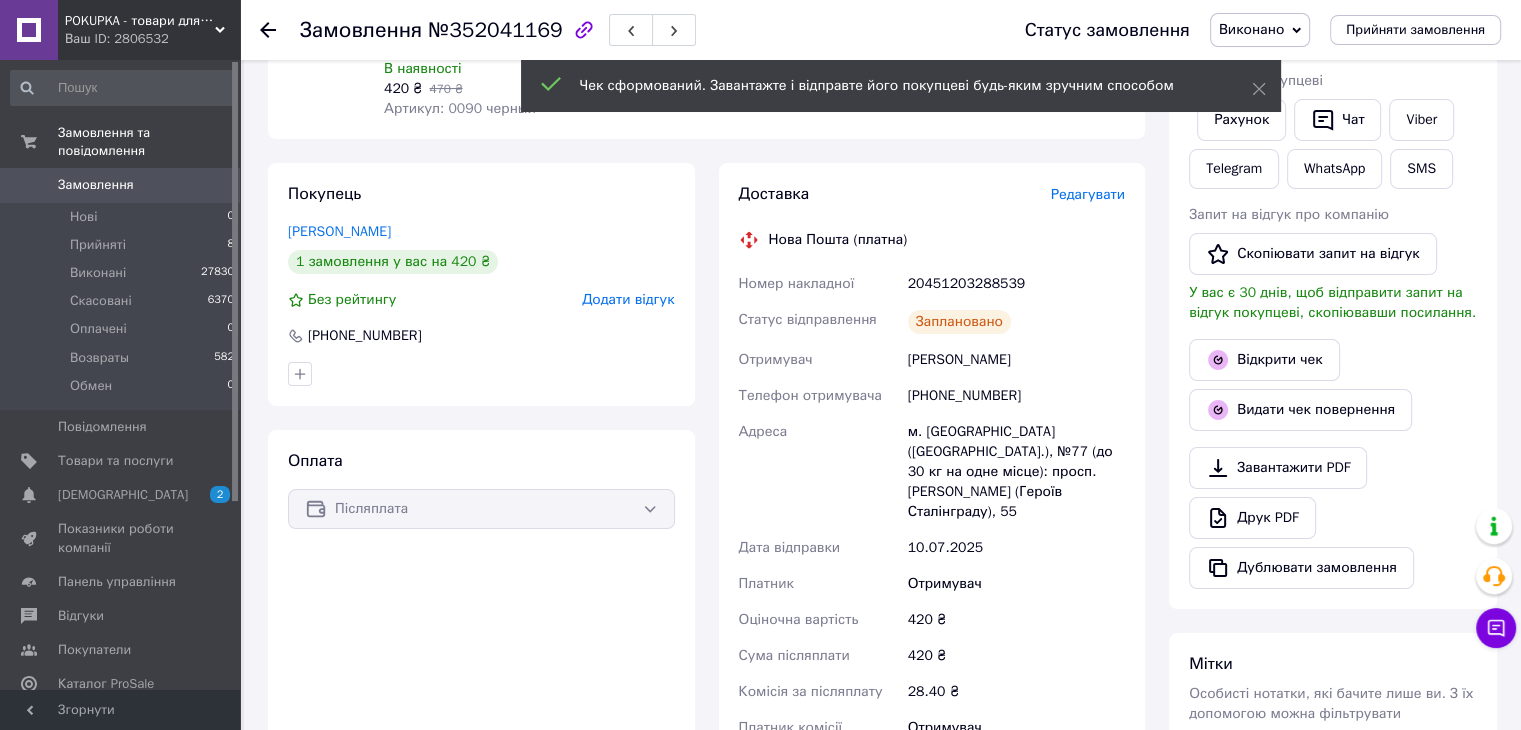 click on "20451203288539" at bounding box center [1016, 284] 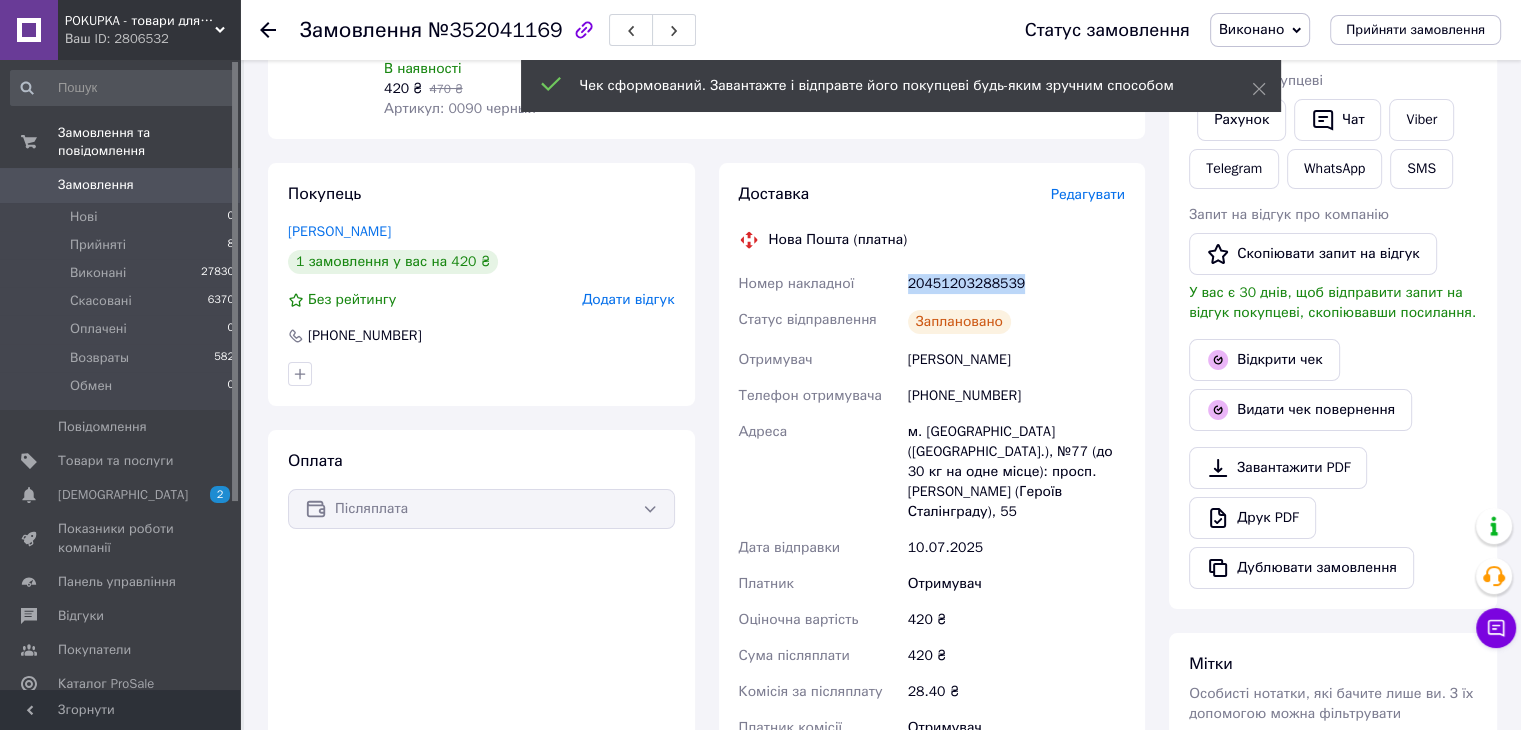 click on "20451203288539" at bounding box center [1016, 284] 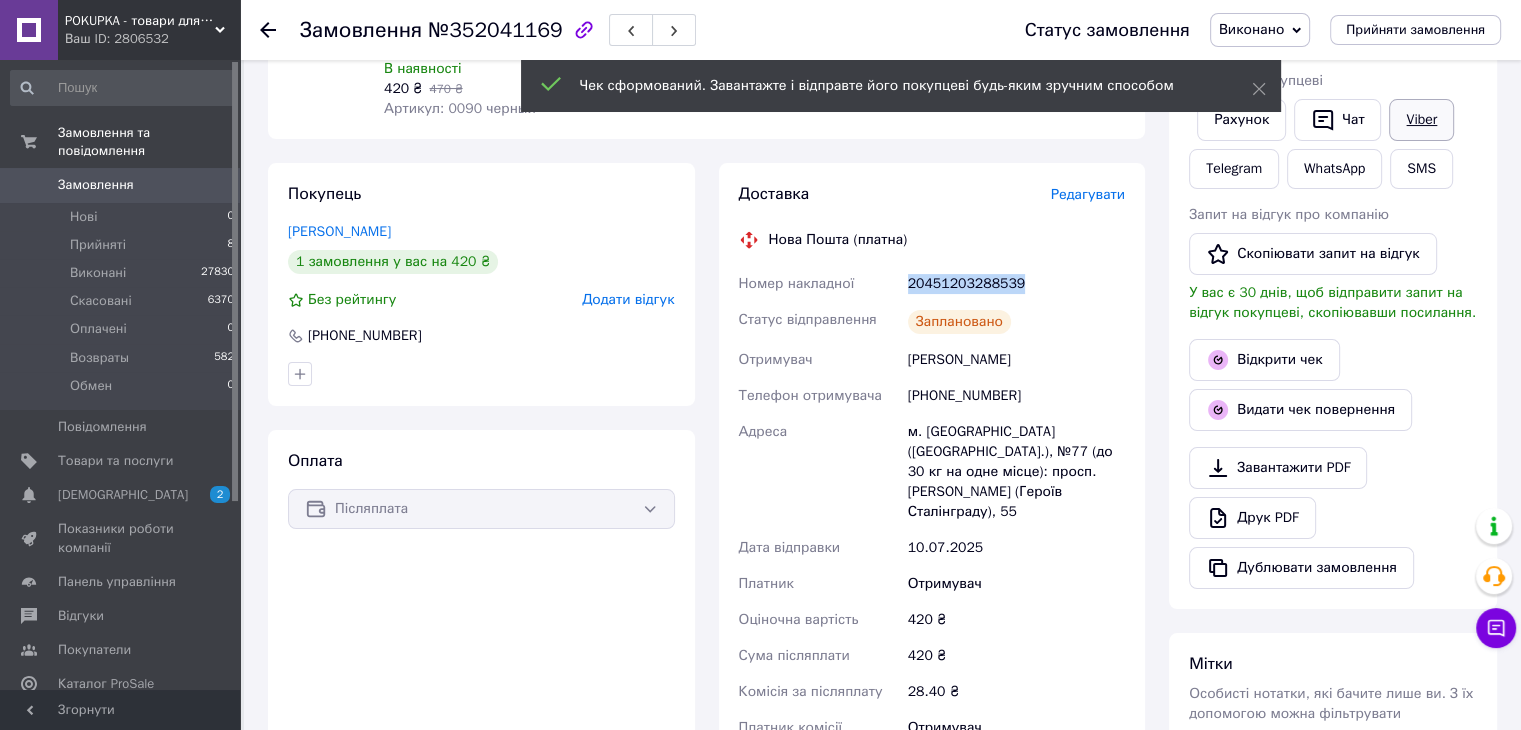 click on "Viber" at bounding box center (1421, 120) 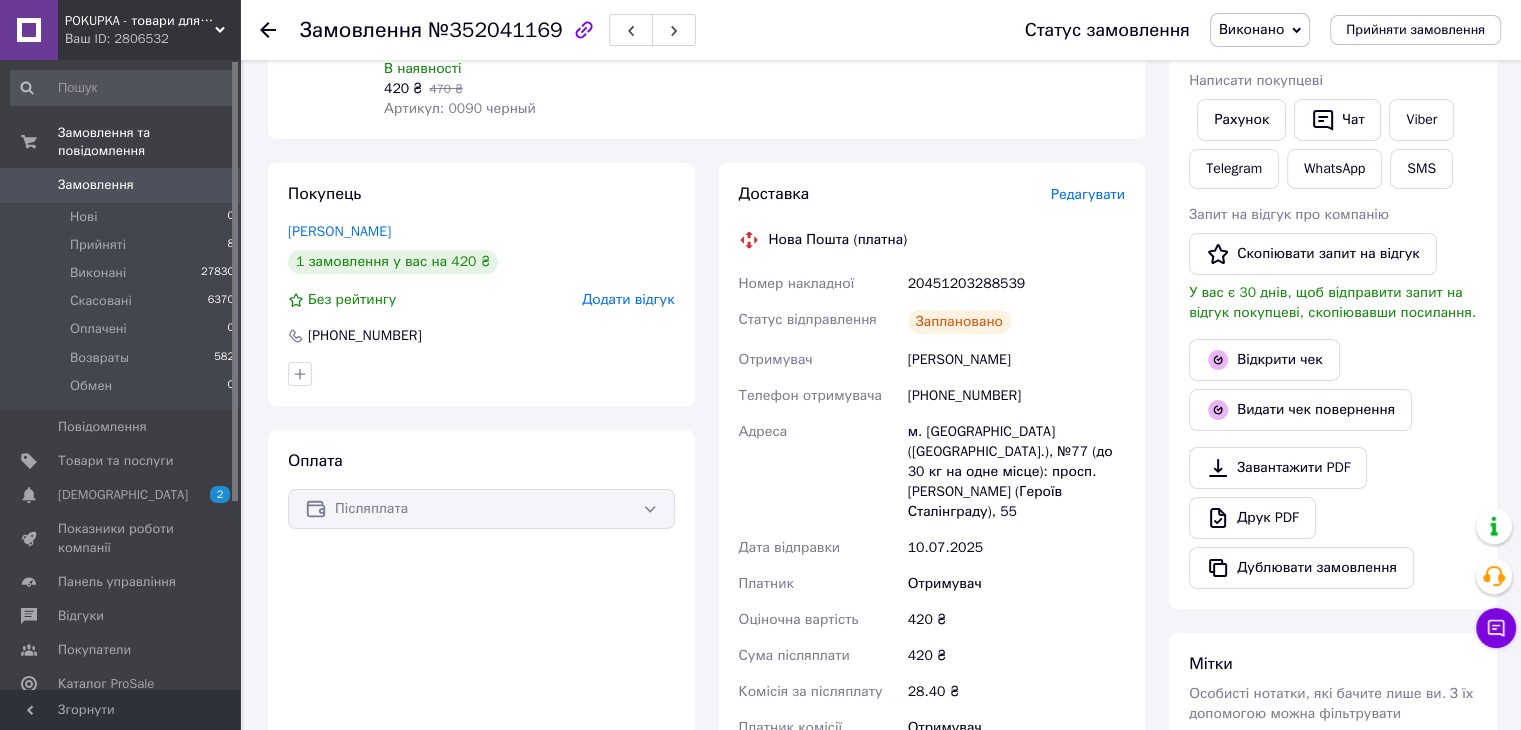 click on "Отримувач" at bounding box center (1016, 738) 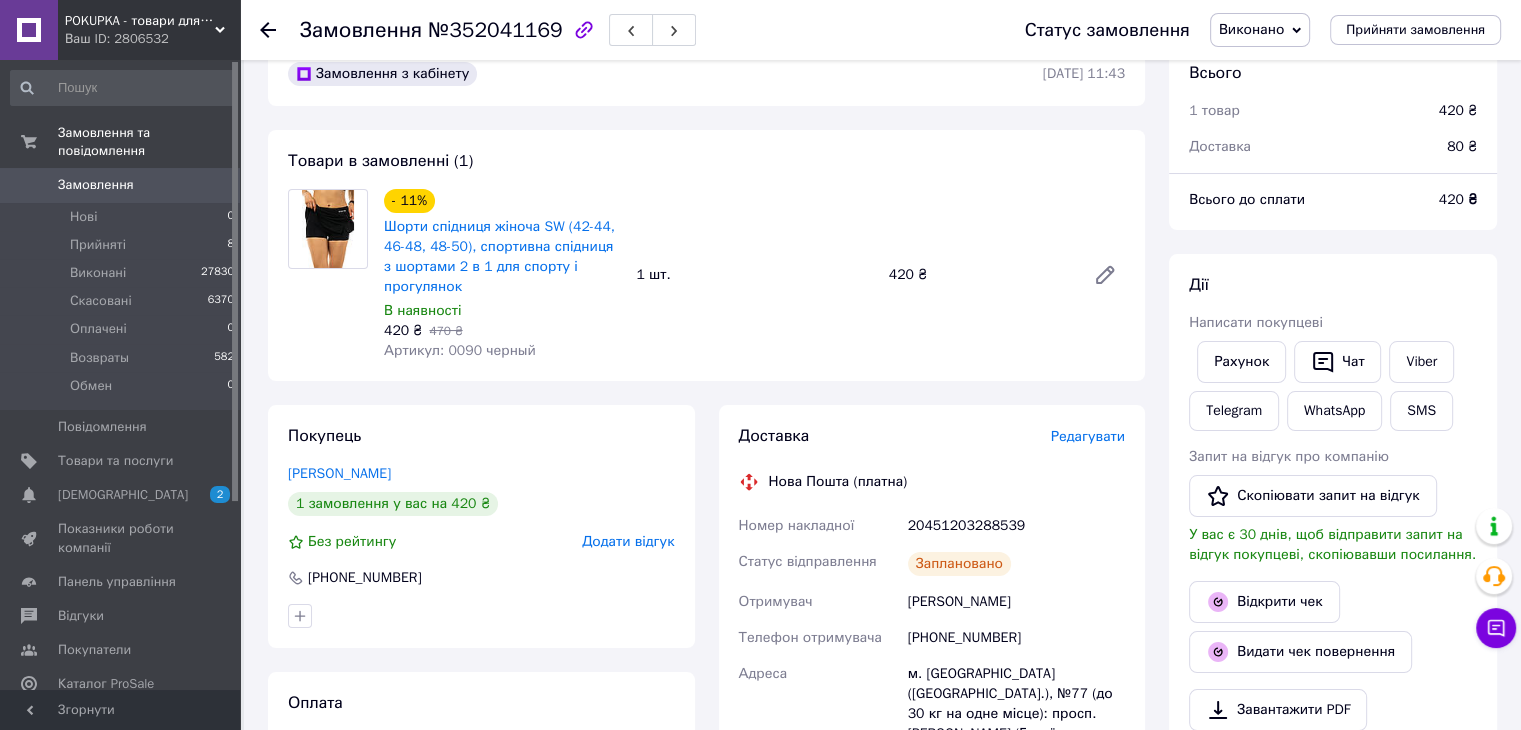 scroll, scrollTop: 0, scrollLeft: 0, axis: both 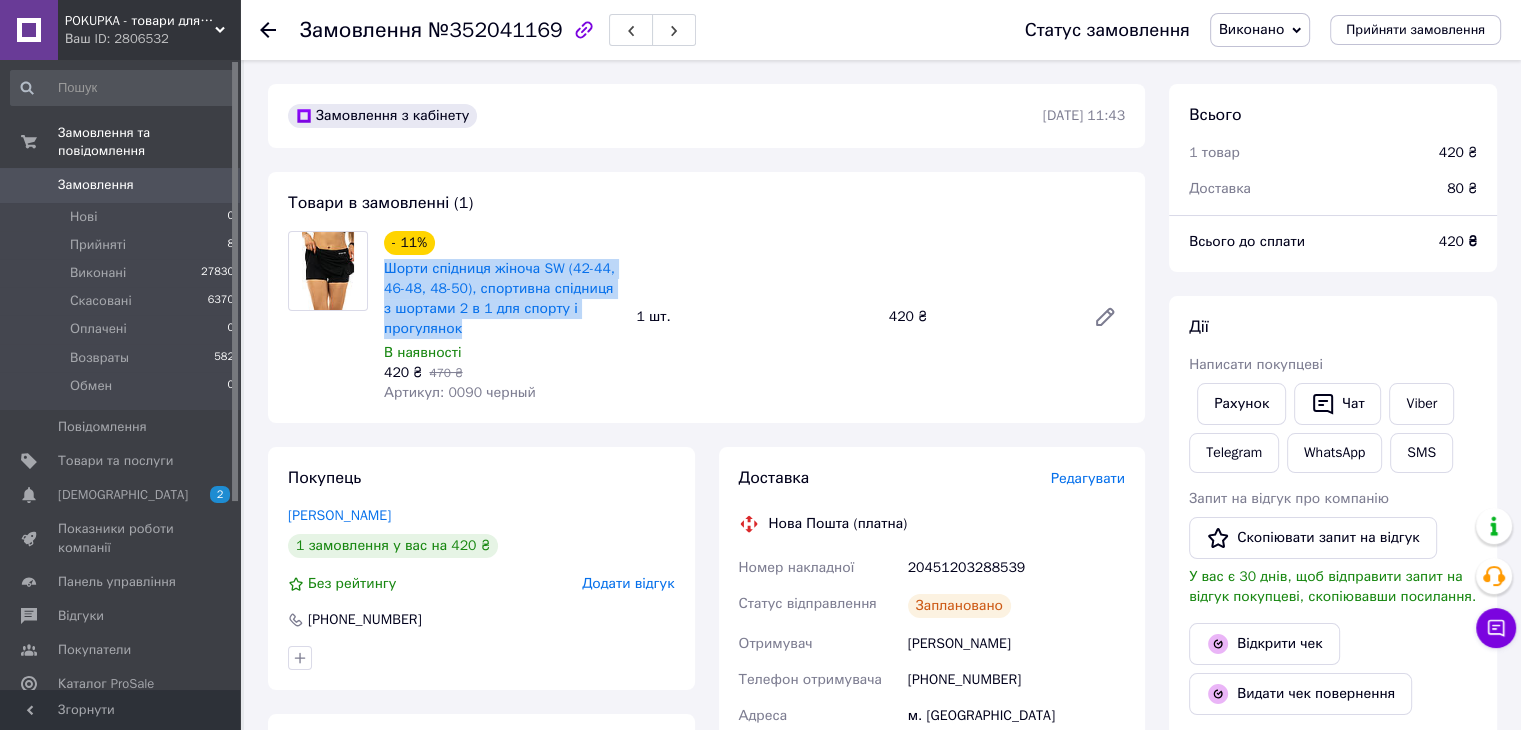 drag, startPoint x: 468, startPoint y: 333, endPoint x: 380, endPoint y: 270, distance: 108.226616 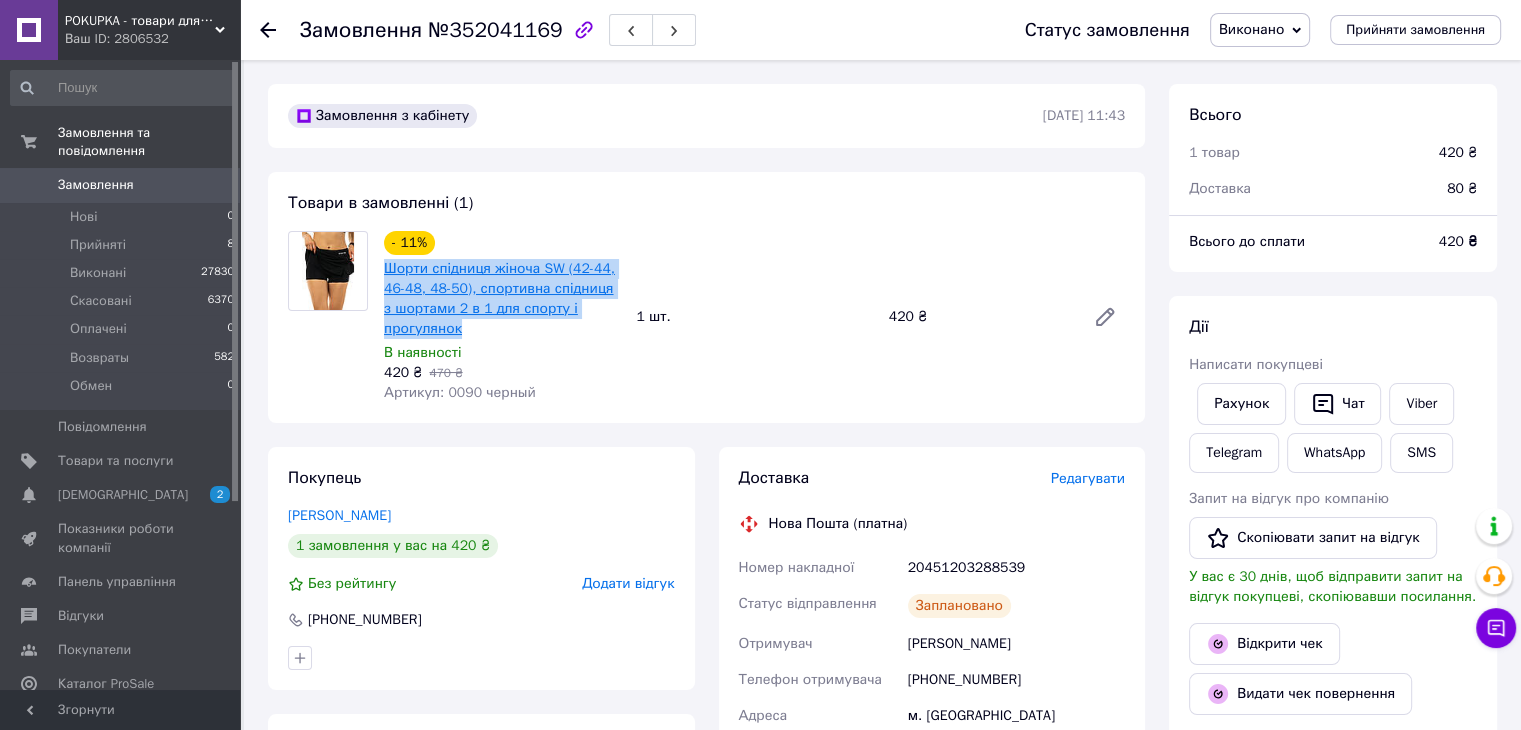 click on "Шорти спідниця жіноча SW (42-44, 46-48, 48-50), спортивна спідниця з шортами 2 в 1 для спорту і прогулянок" at bounding box center [499, 298] 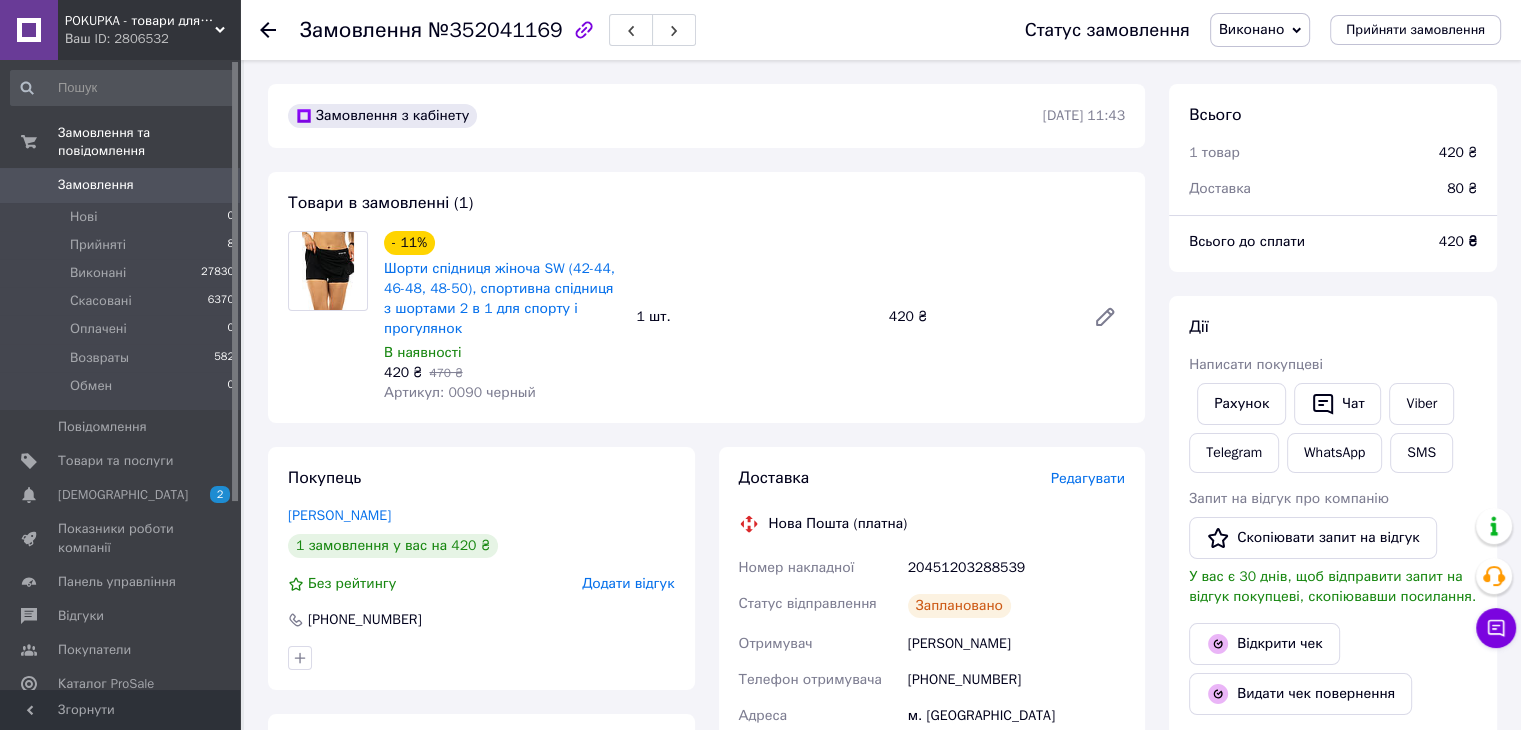 click on "Дії Написати покупцеві Рахунок   Чат Viber Telegram WhatsApp SMS Запит на відгук про компанію   Скопіювати запит на відгук У вас є 30 днів, щоб відправити запит на відгук покупцеві, скопіювавши посилання.   Відкрити чек   Видати чек повернення   Завантажити PDF   Друк PDF   Дублювати замовлення" at bounding box center [1333, 594] 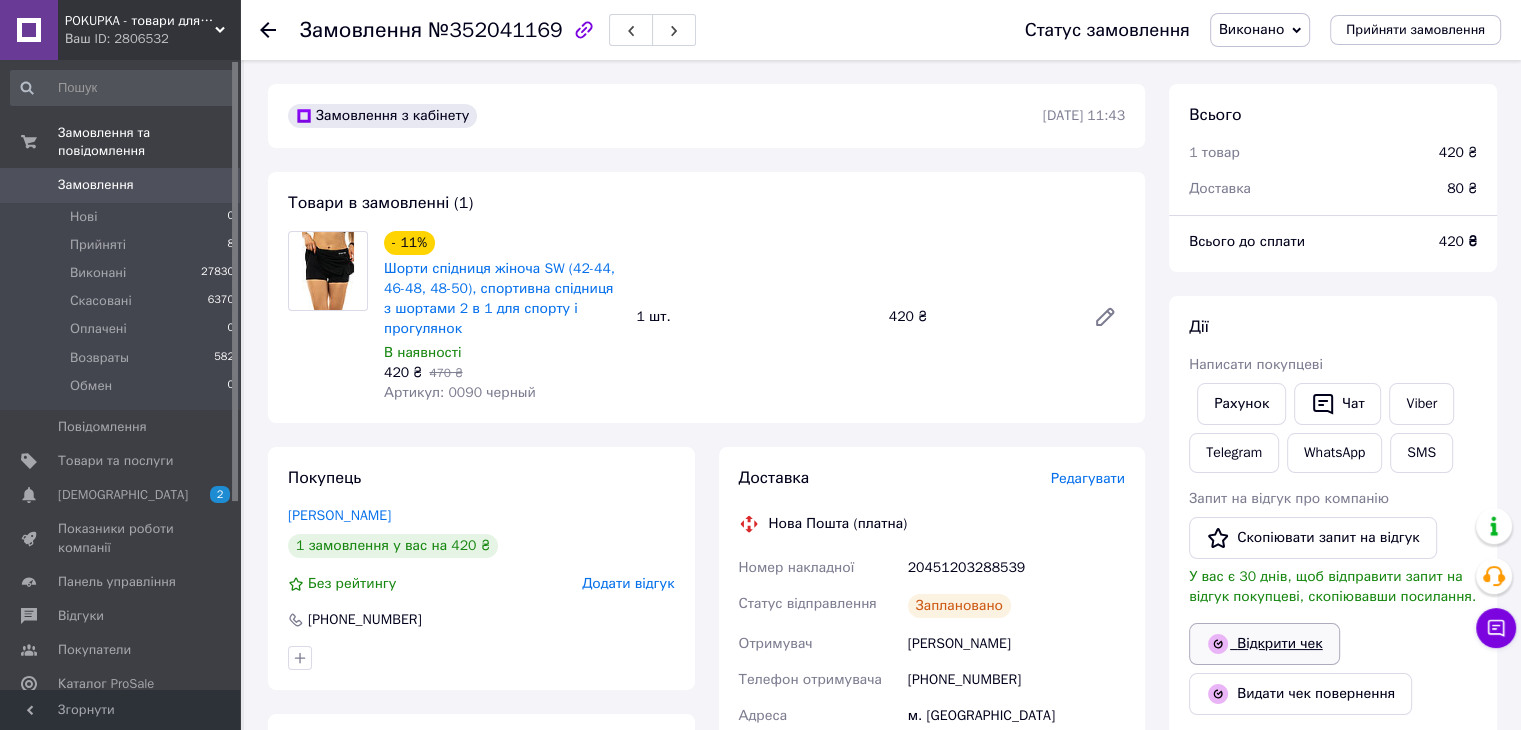 click on "Відкрити чек" at bounding box center (1264, 644) 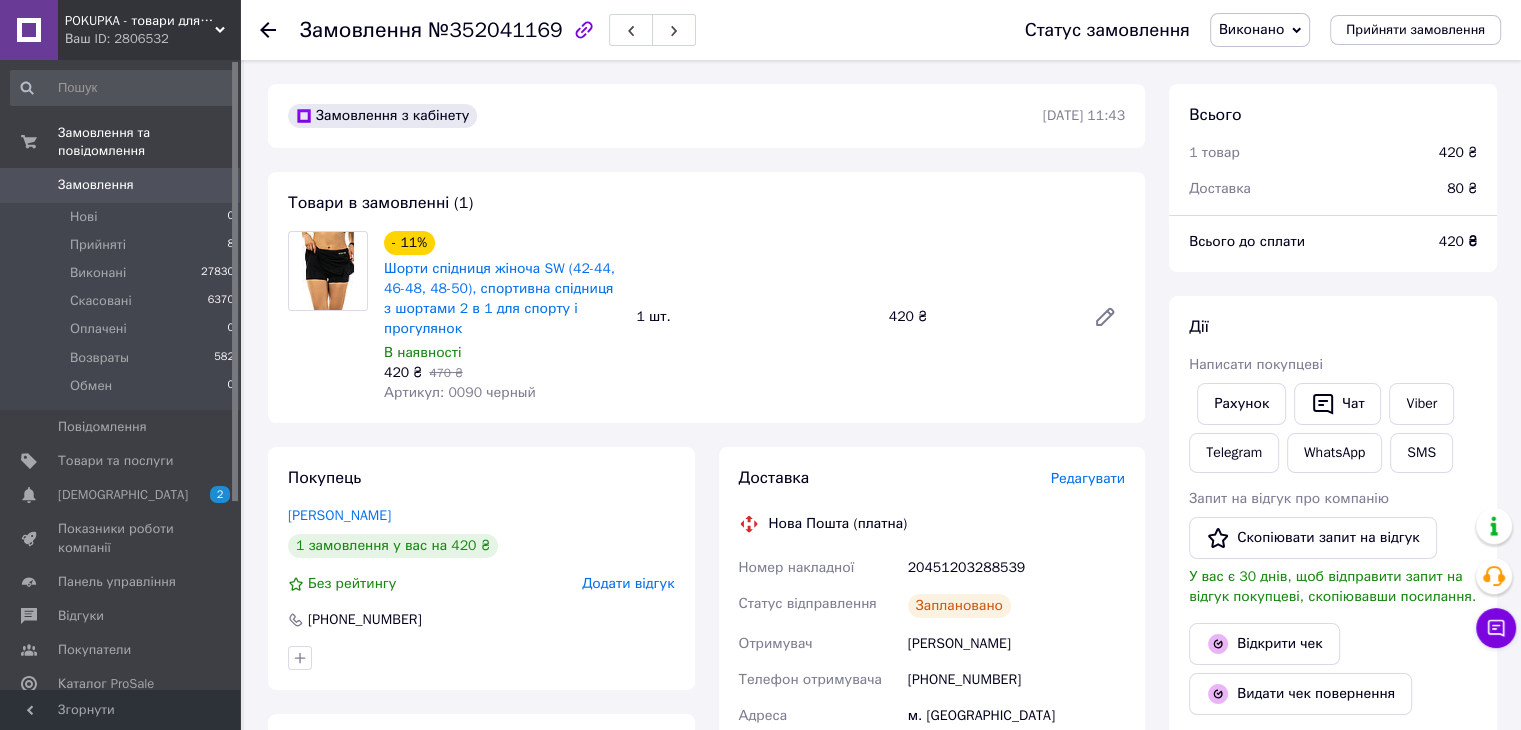 click at bounding box center [268, 30] 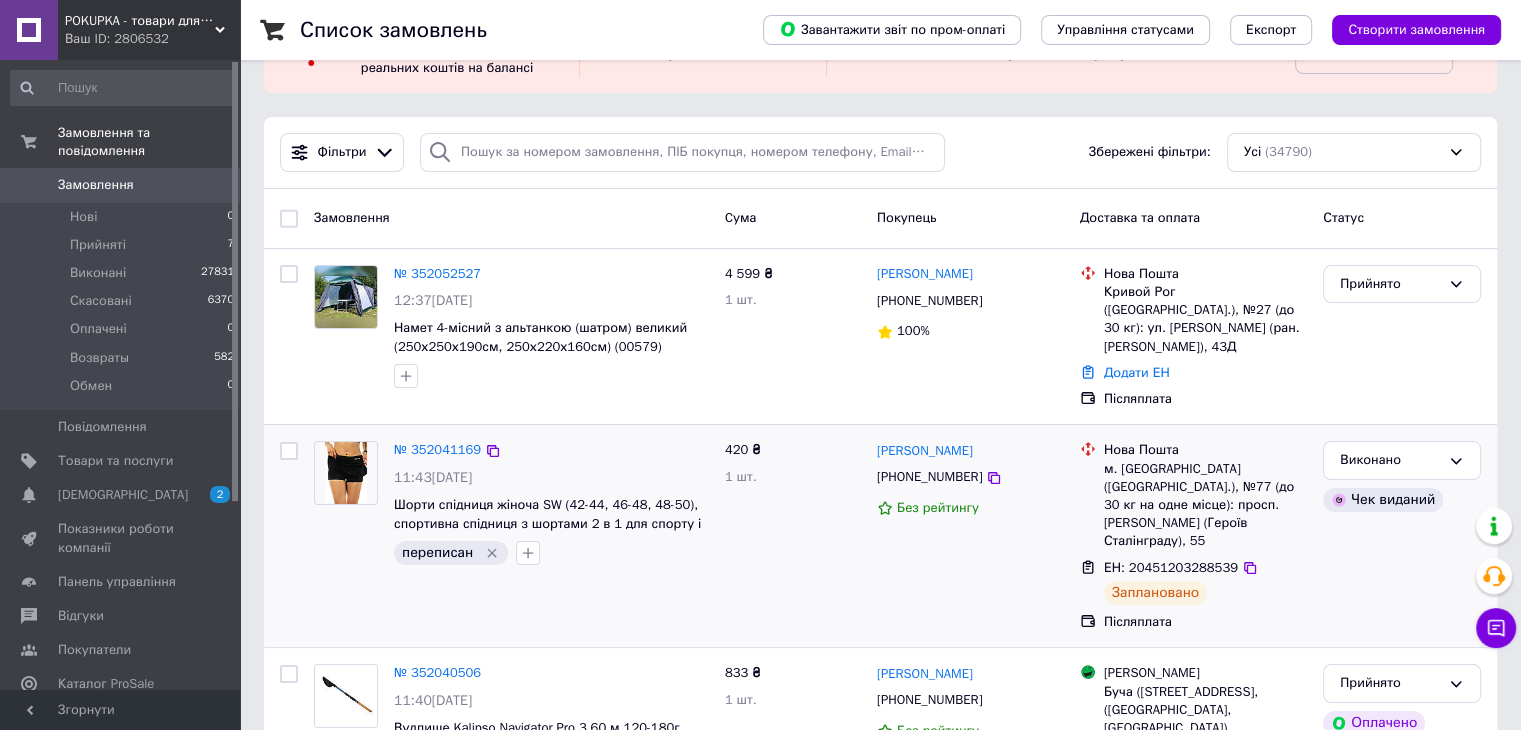 scroll, scrollTop: 400, scrollLeft: 0, axis: vertical 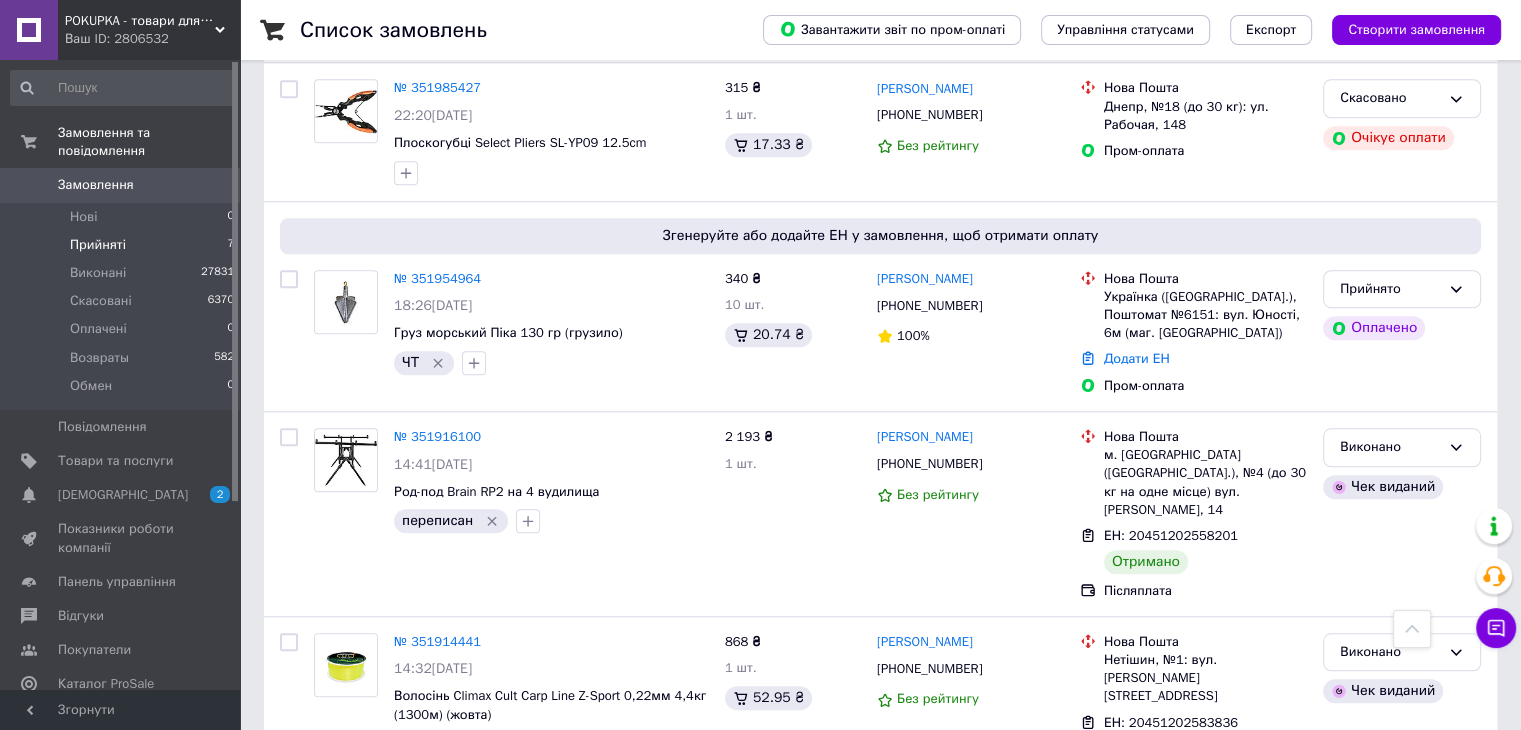 click on "Прийняті" at bounding box center [98, 245] 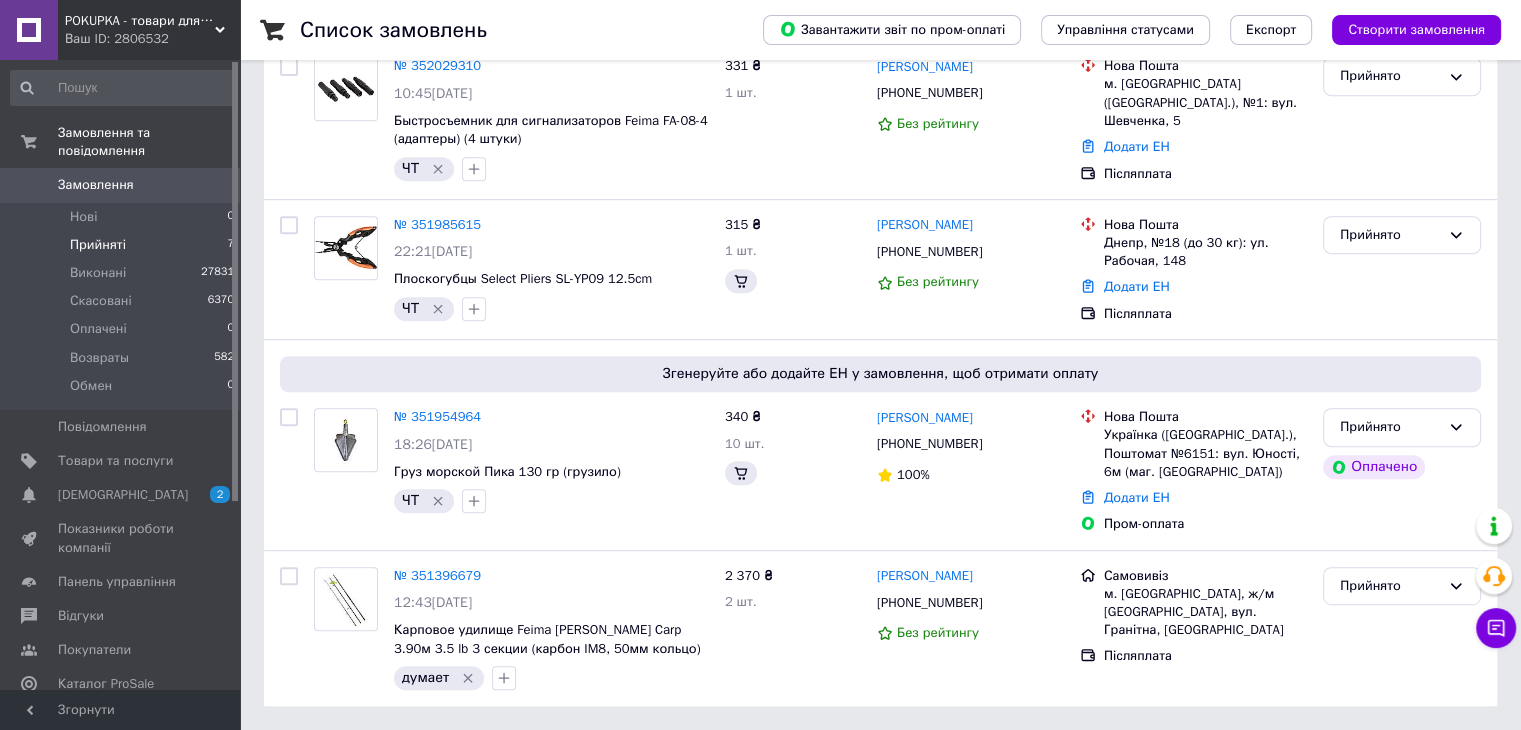 scroll, scrollTop: 0, scrollLeft: 0, axis: both 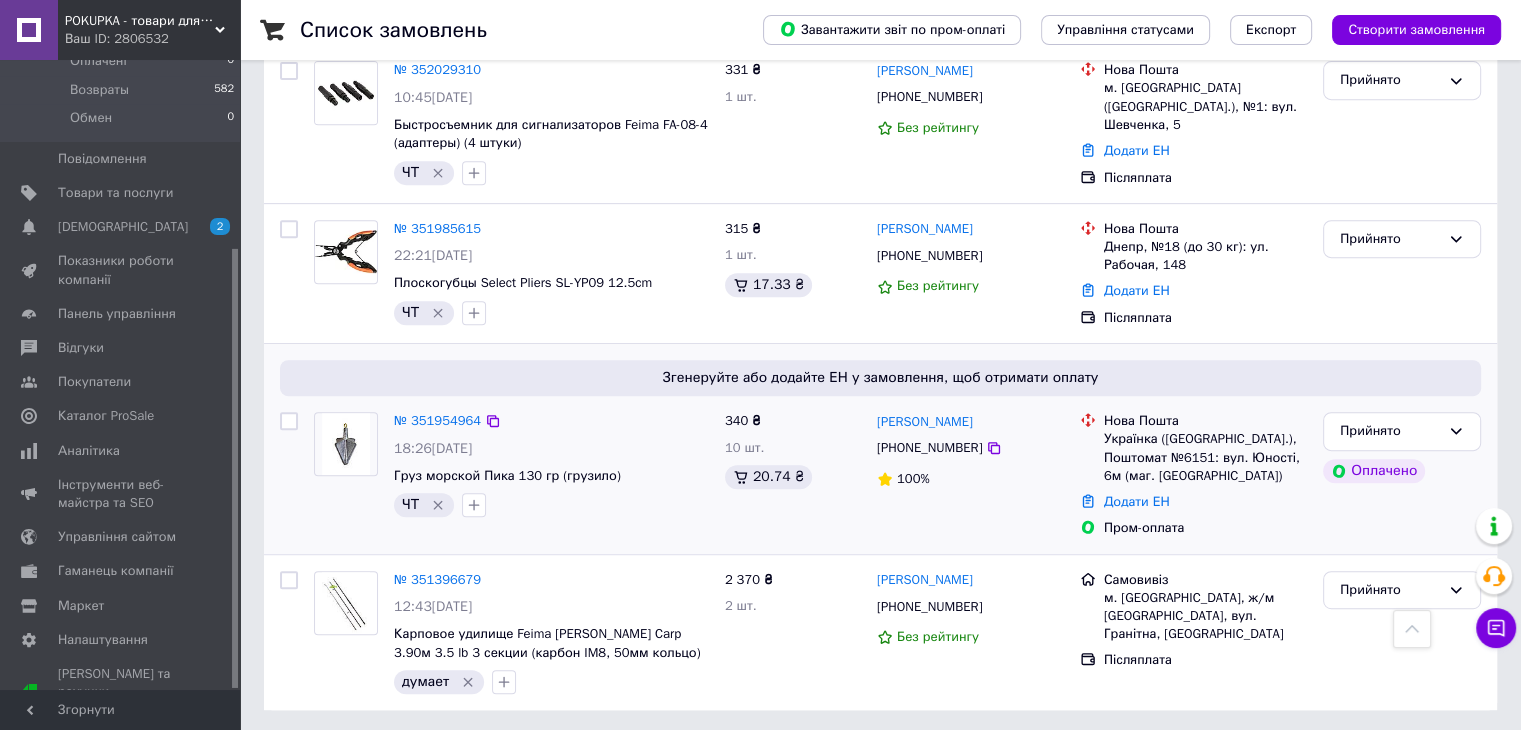 click 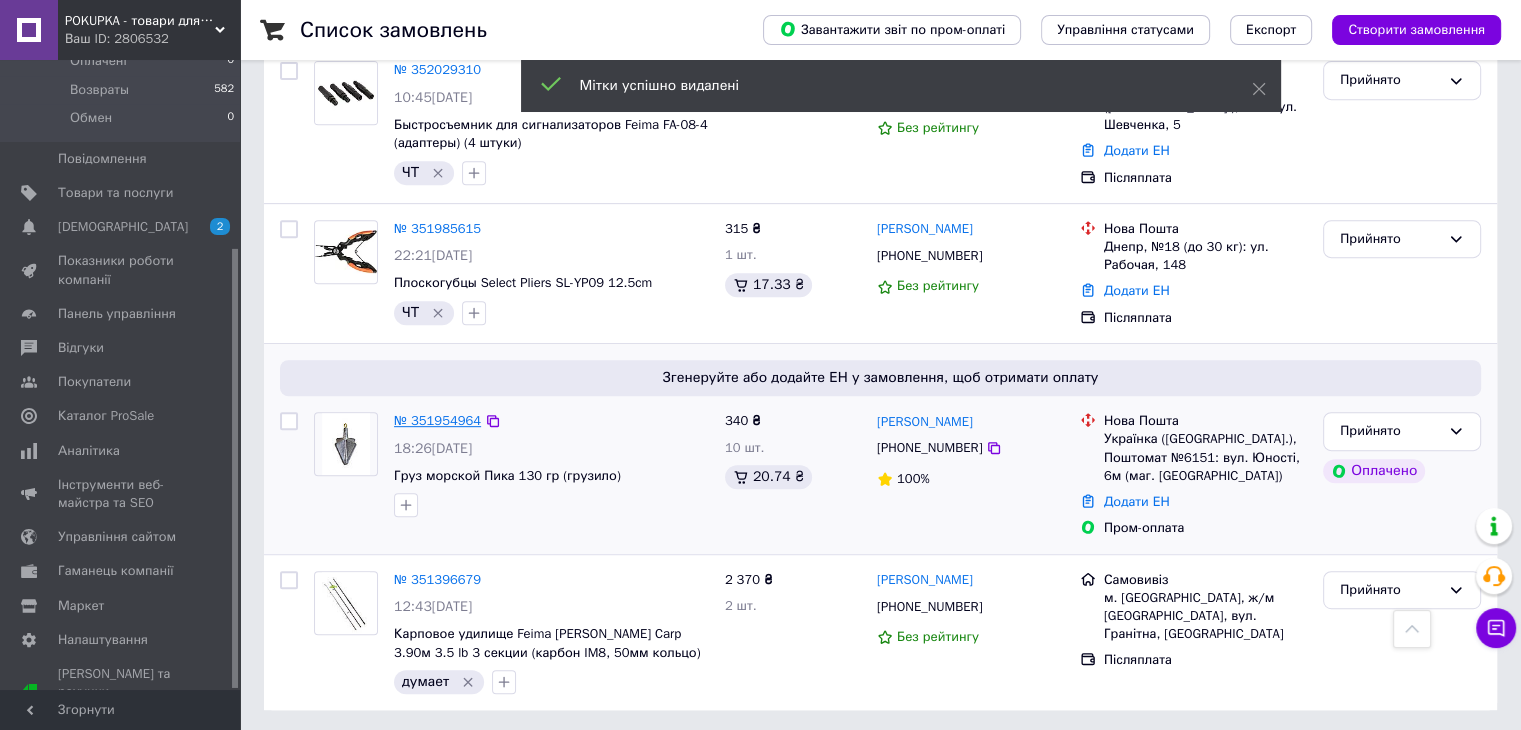 click on "№ 351954964" at bounding box center [437, 420] 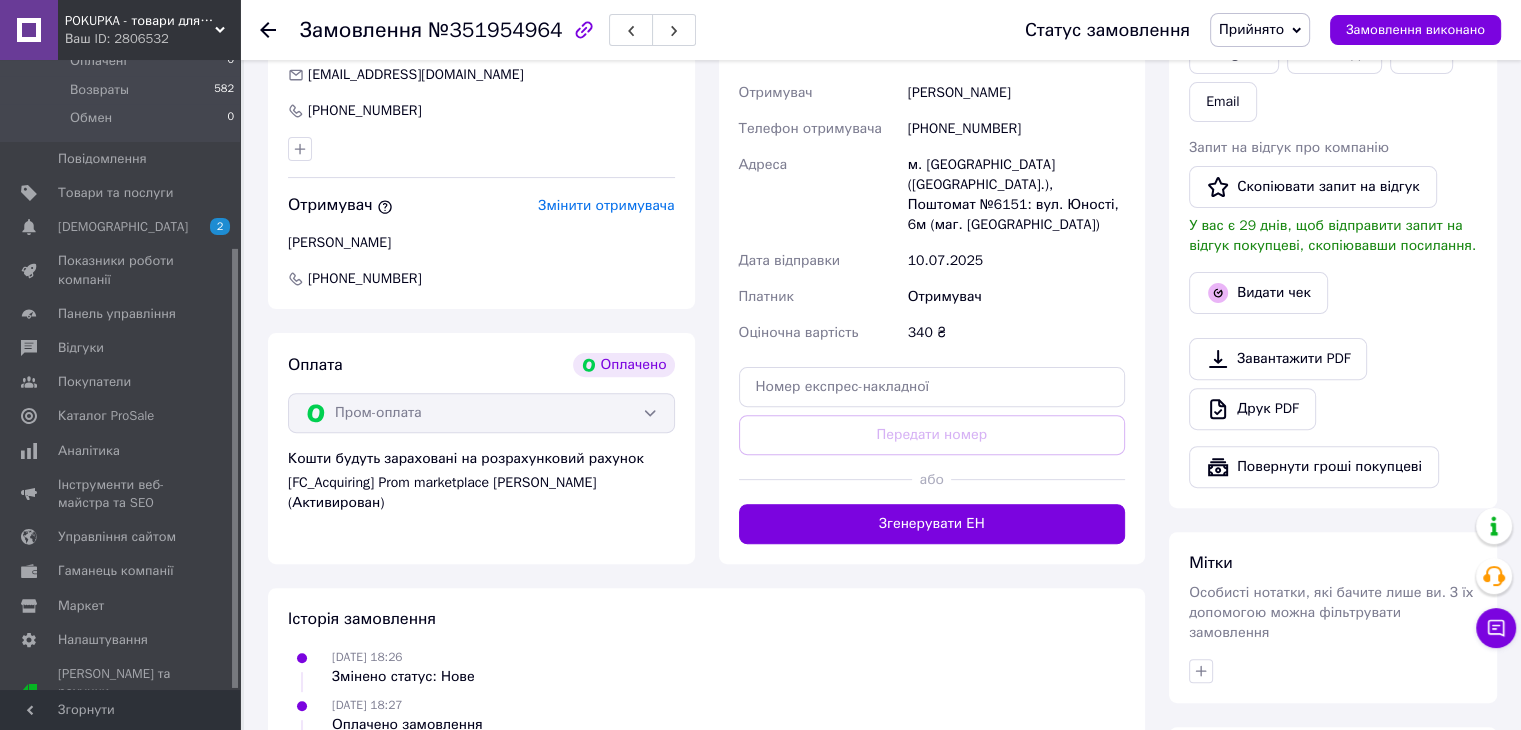 scroll, scrollTop: 600, scrollLeft: 0, axis: vertical 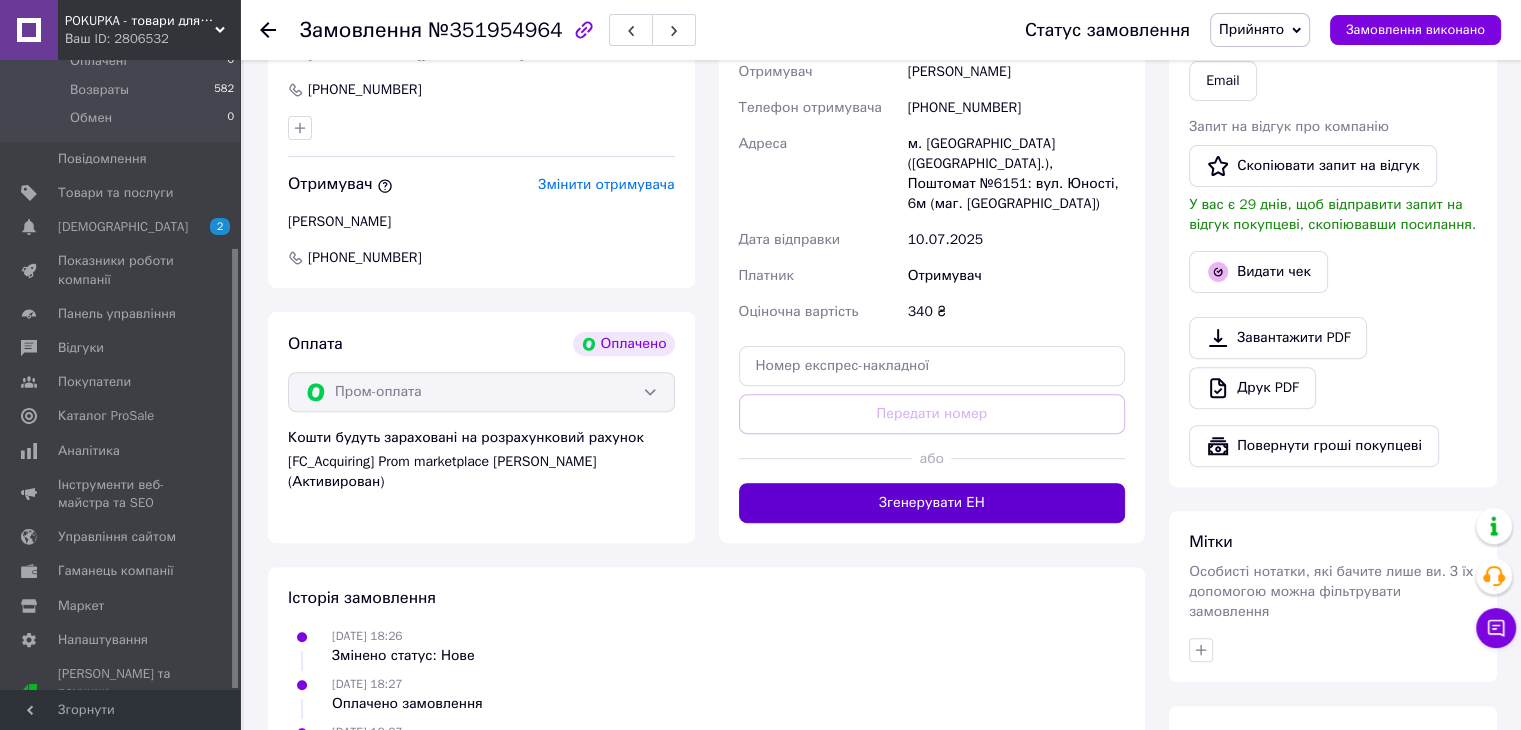 click on "Згенерувати ЕН" at bounding box center [932, 503] 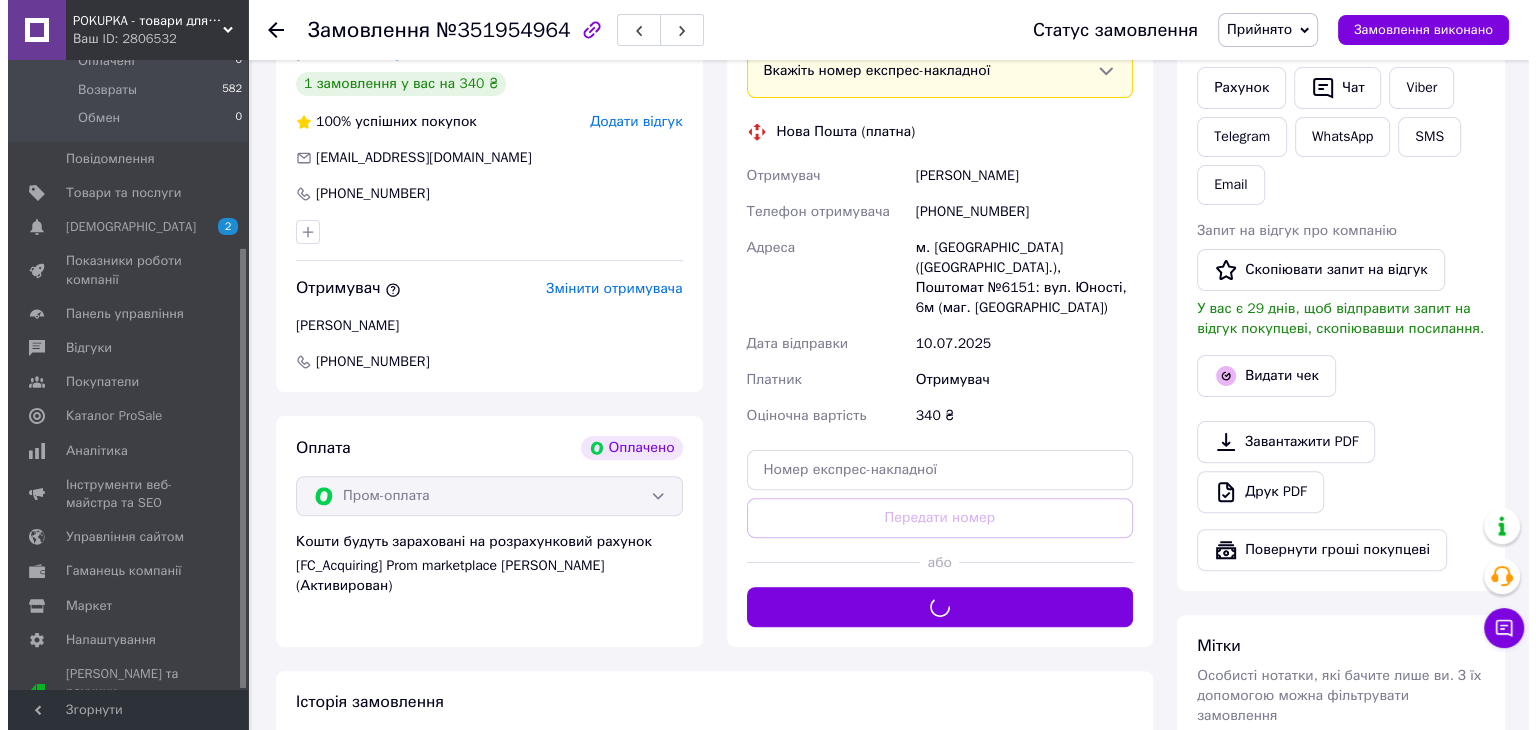 scroll, scrollTop: 300, scrollLeft: 0, axis: vertical 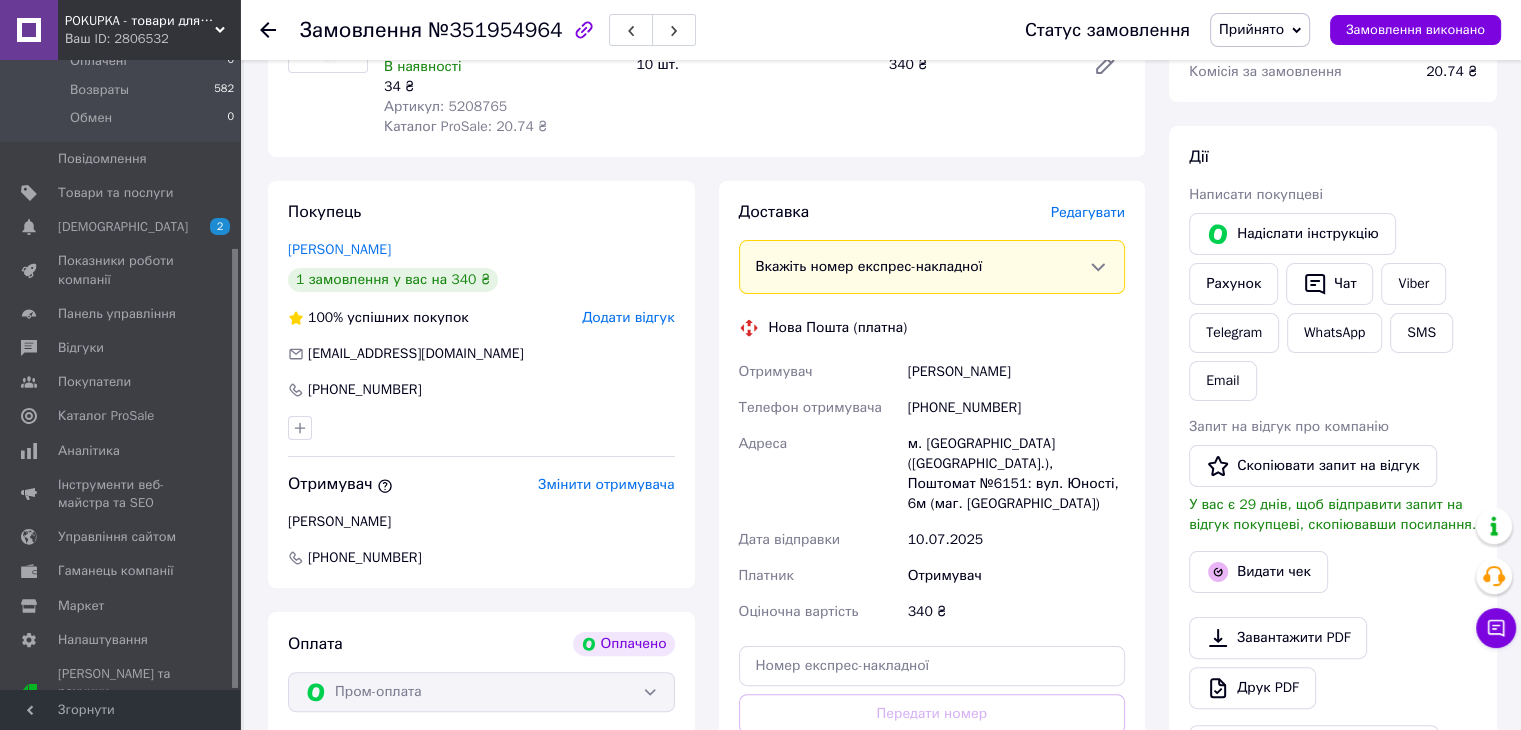 click on "Редагувати" at bounding box center (1088, 212) 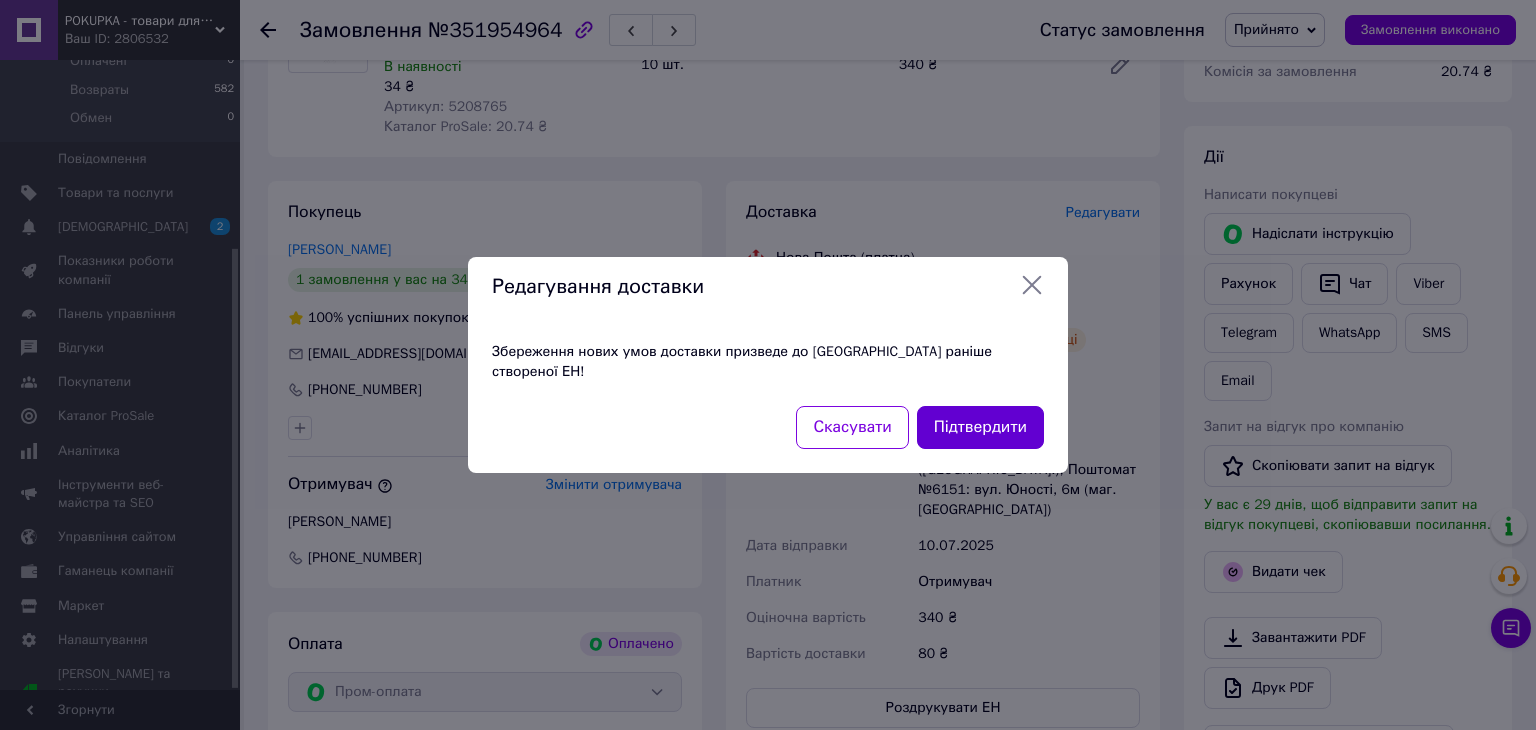 click on "Підтвердити" at bounding box center (980, 427) 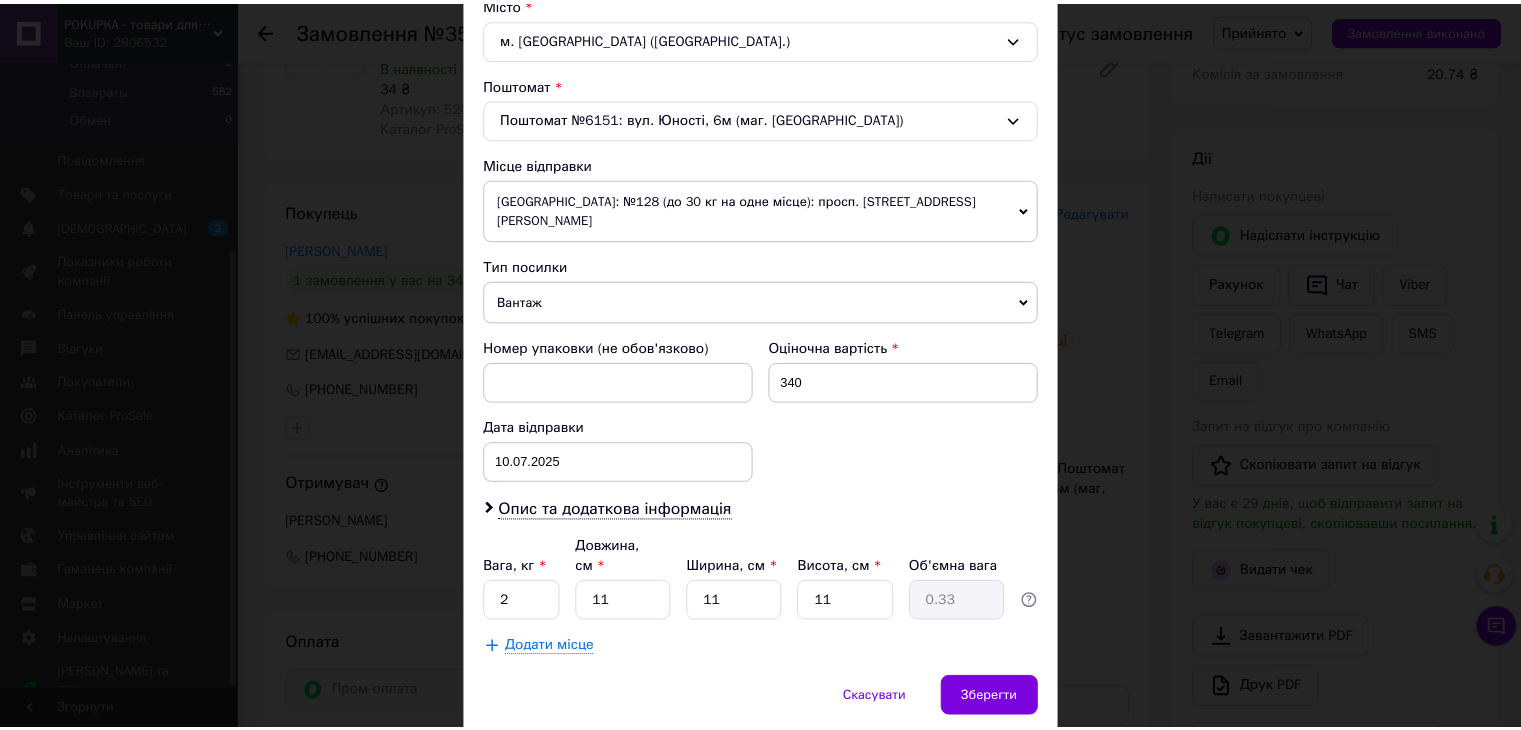 scroll, scrollTop: 592, scrollLeft: 0, axis: vertical 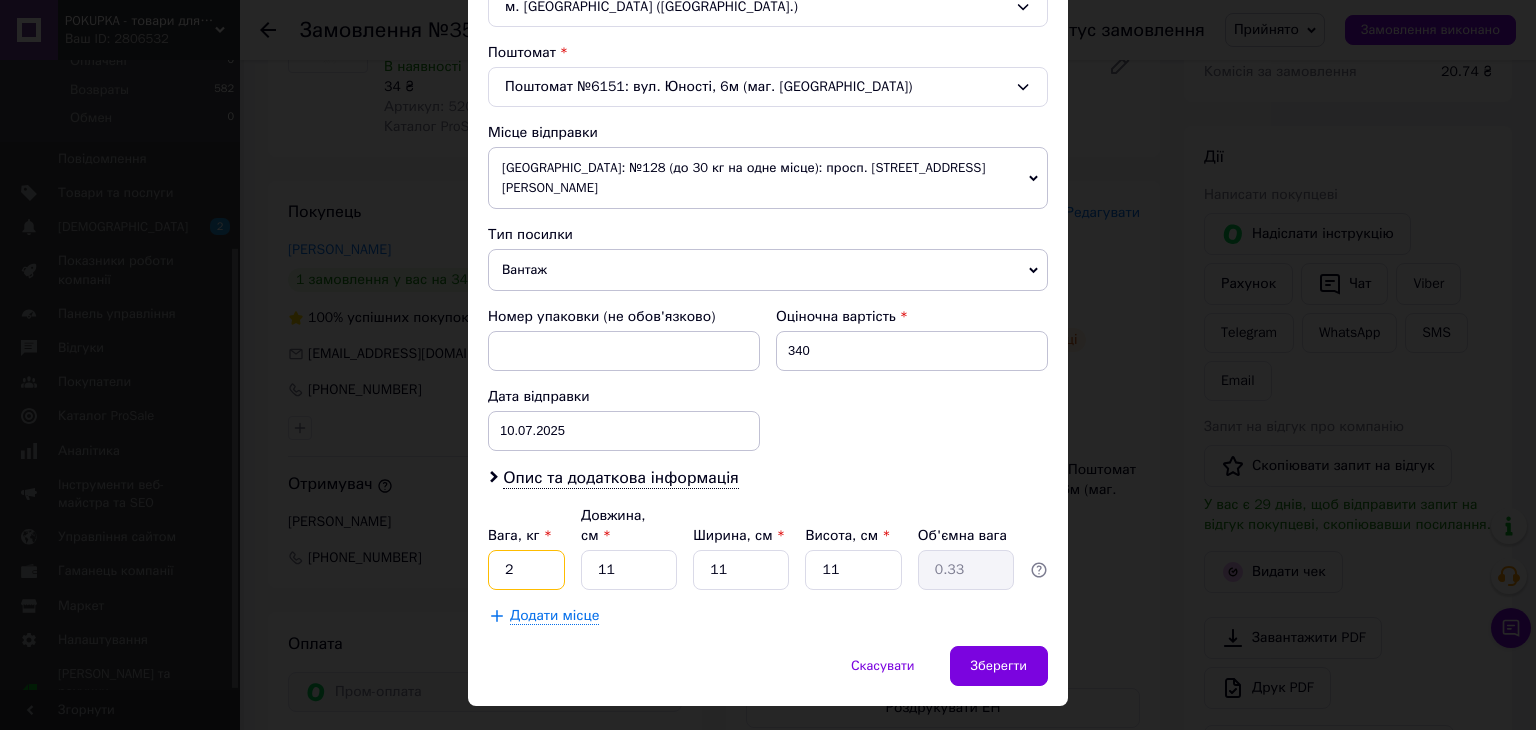 click on "2" at bounding box center (526, 570) 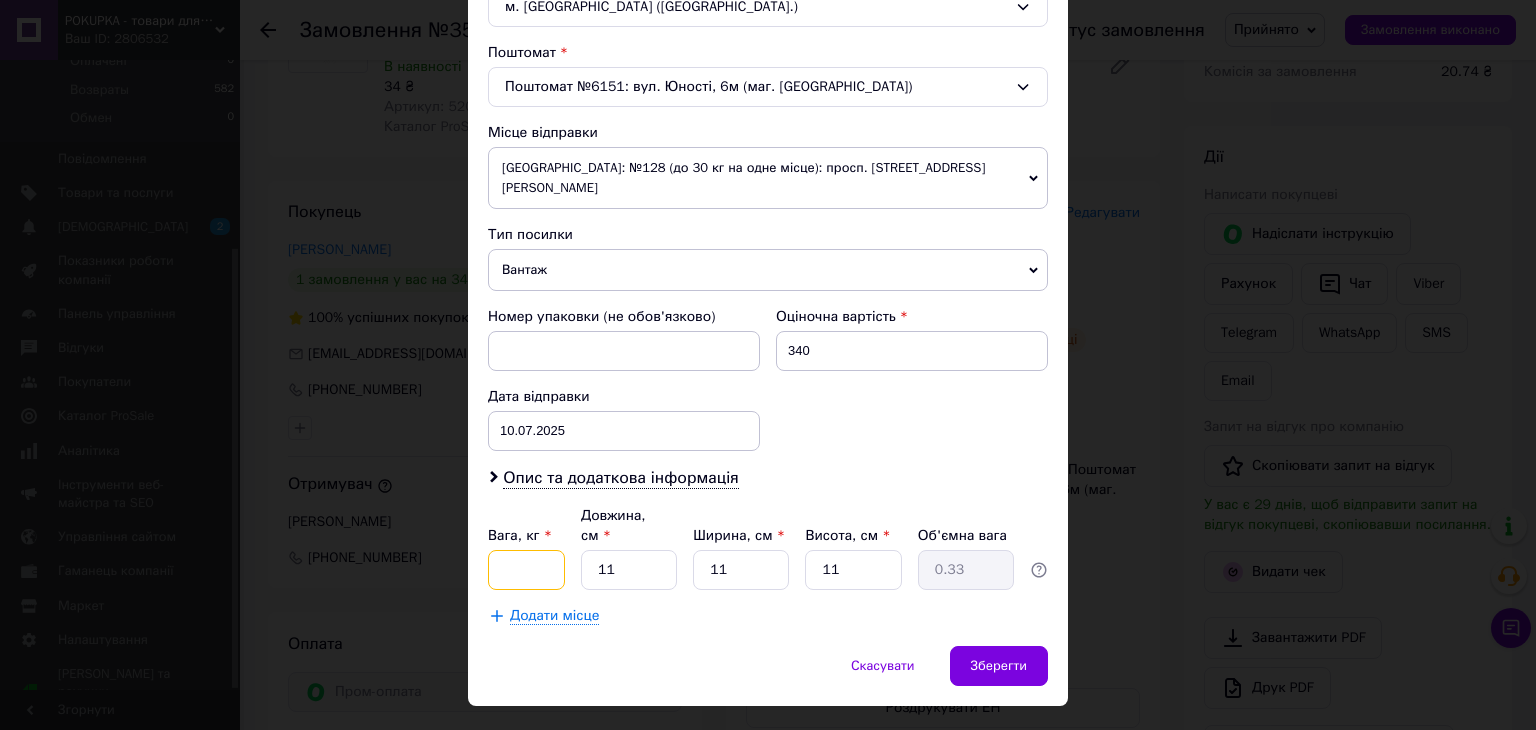 type on "2" 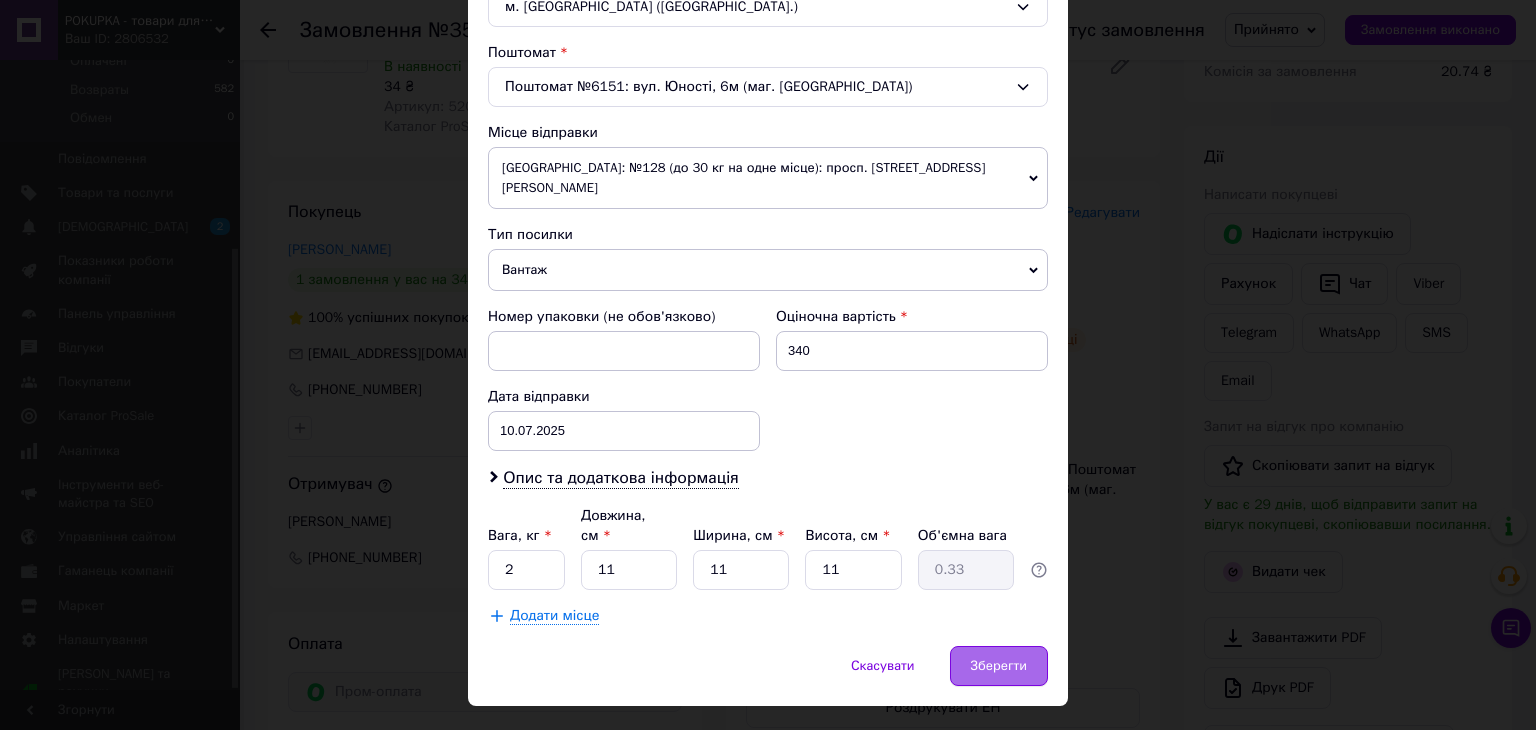 click on "Зберегти" at bounding box center (999, 666) 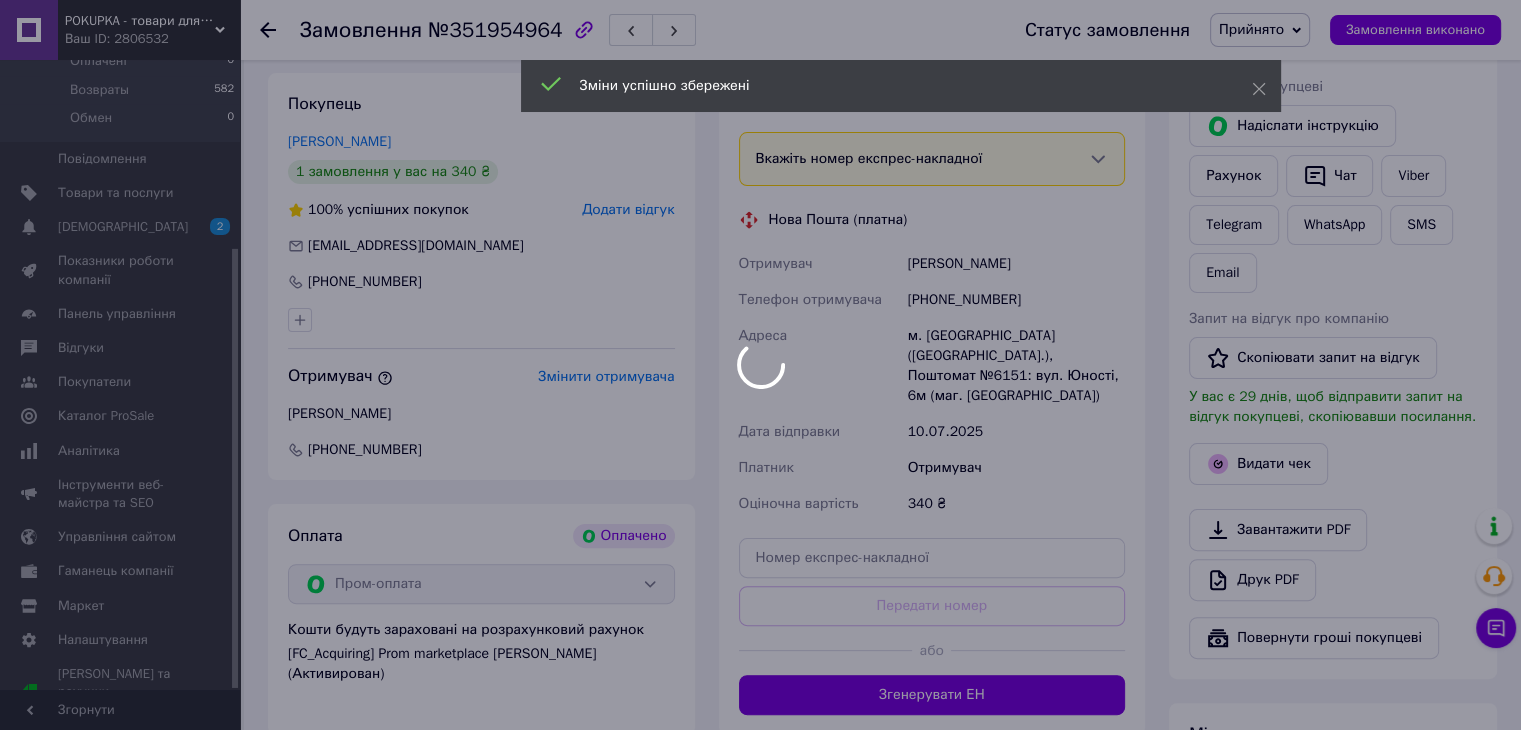 scroll, scrollTop: 500, scrollLeft: 0, axis: vertical 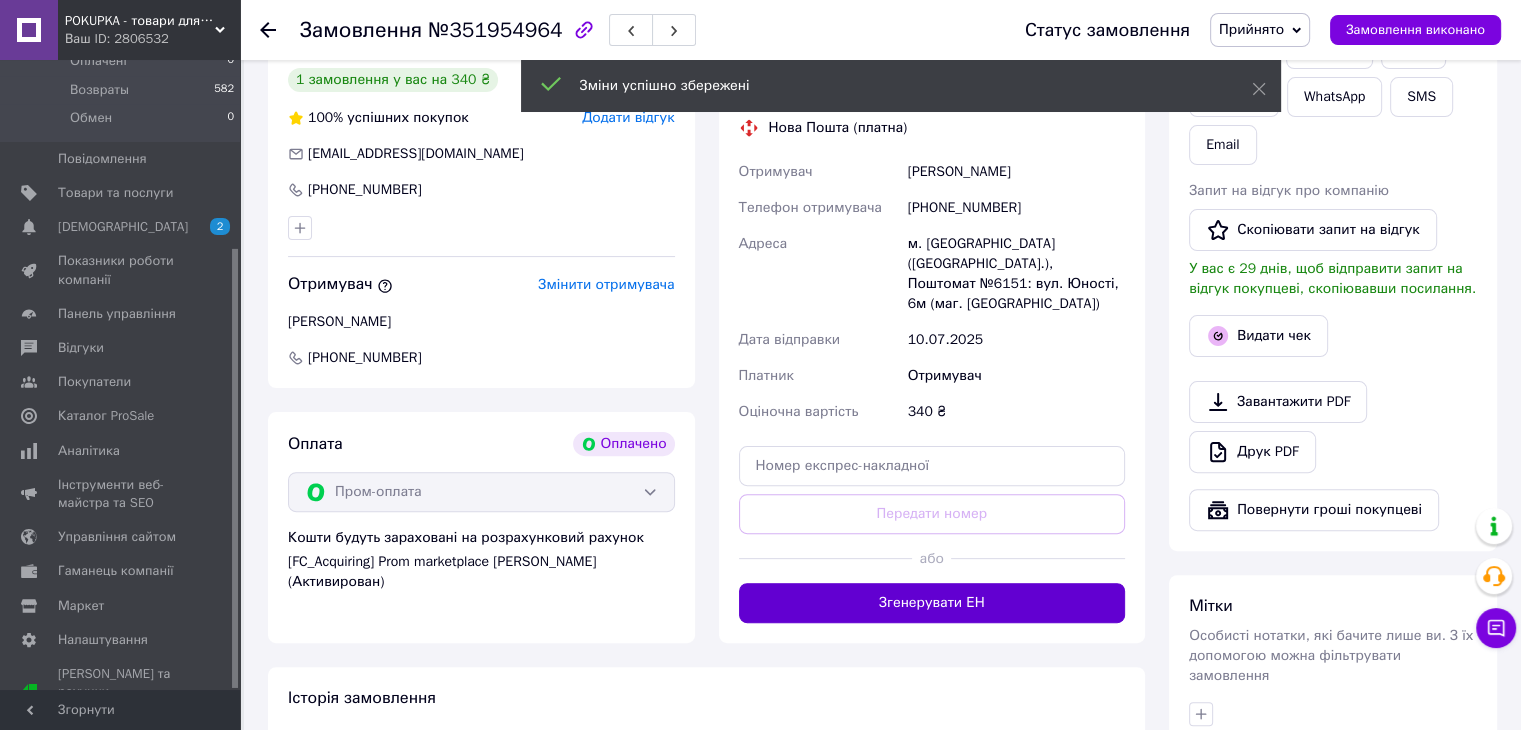 click on "Згенерувати ЕН" at bounding box center [932, 603] 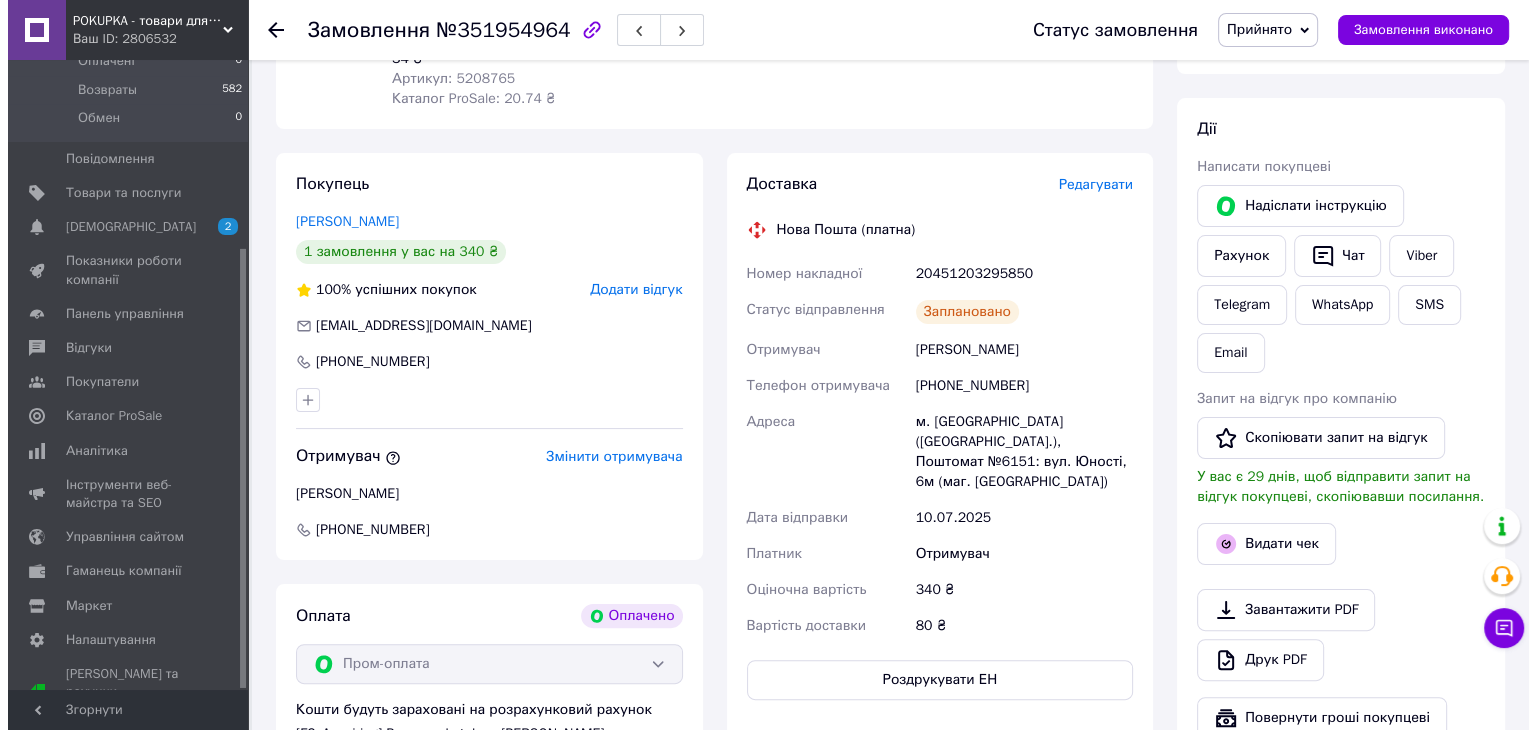 scroll, scrollTop: 300, scrollLeft: 0, axis: vertical 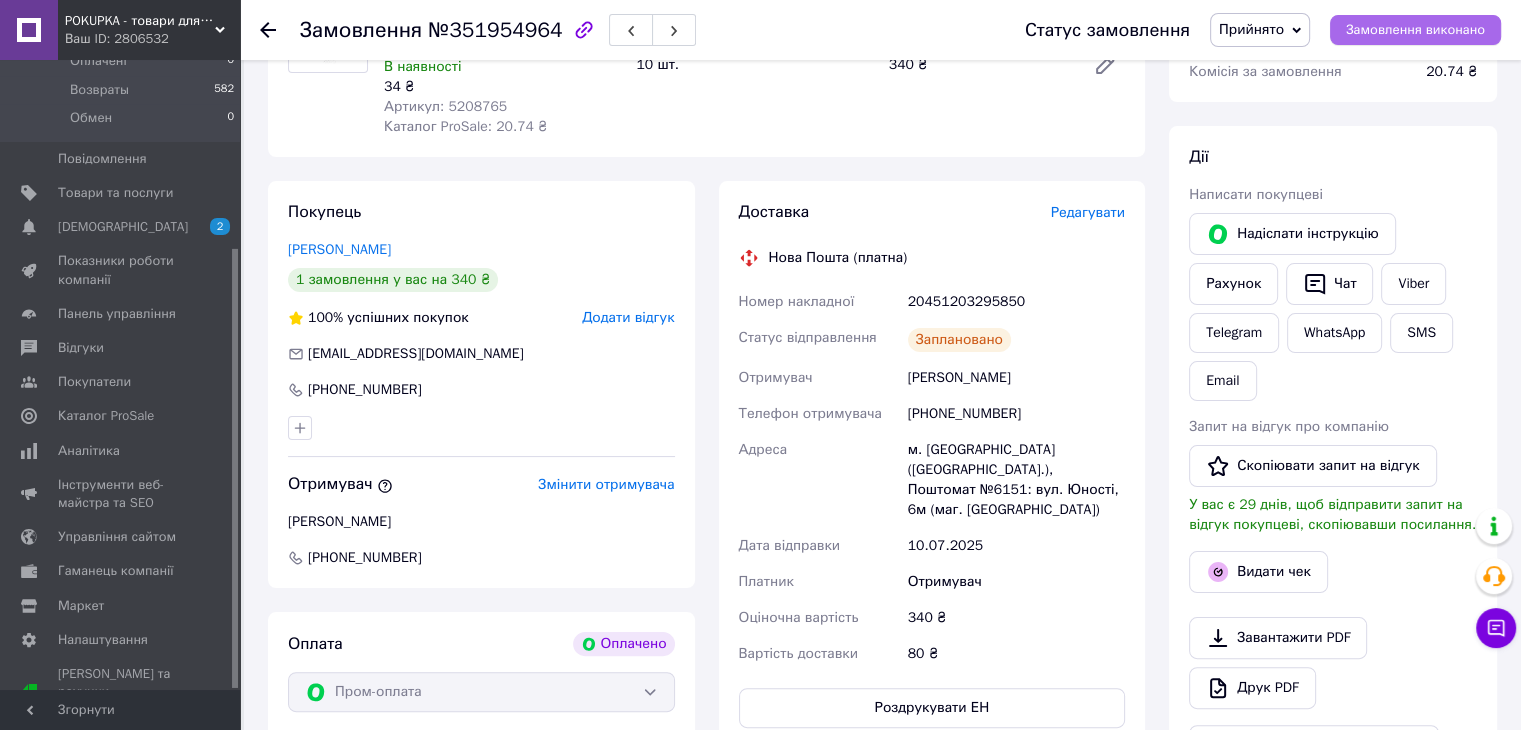 click on "Замовлення виконано" at bounding box center [1415, 30] 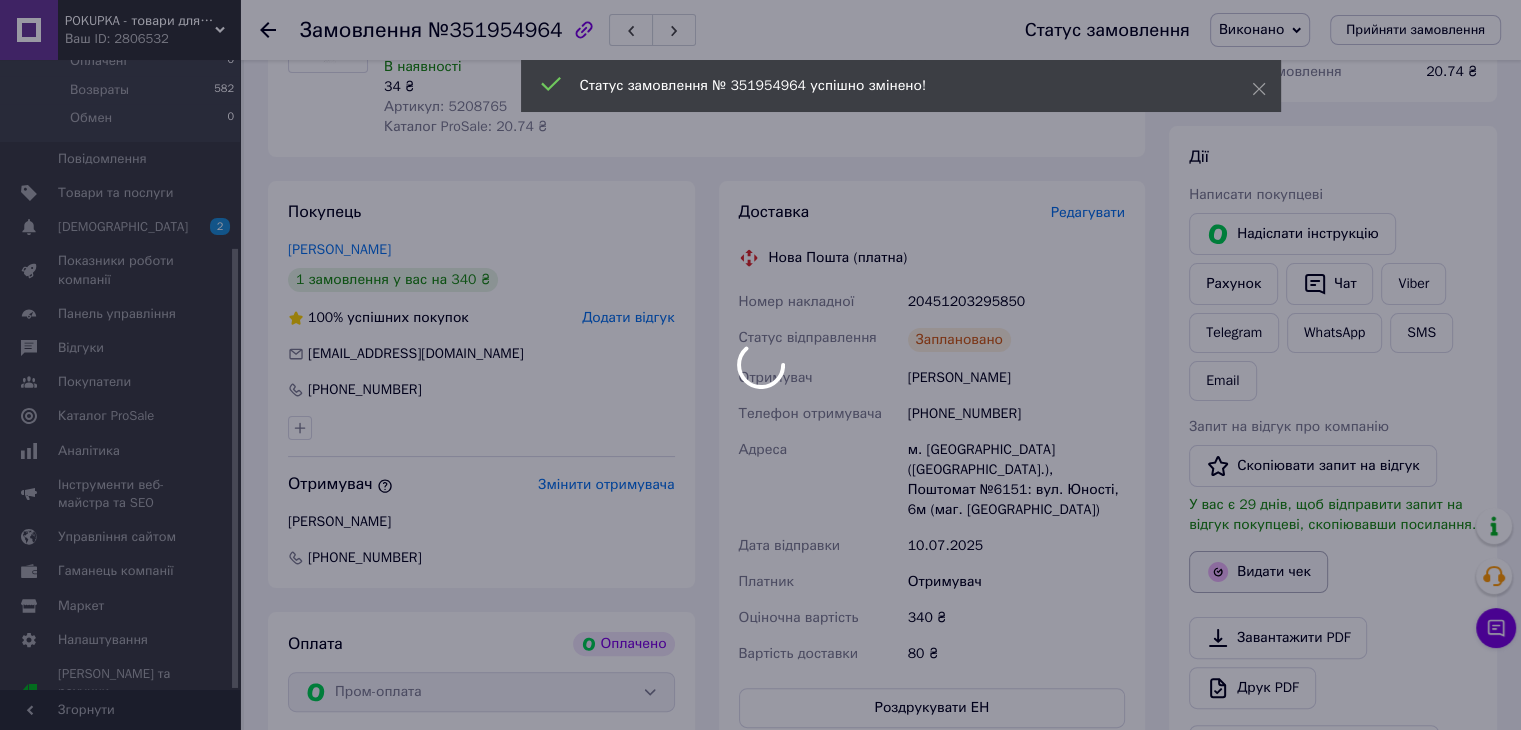 click at bounding box center (760, 365) 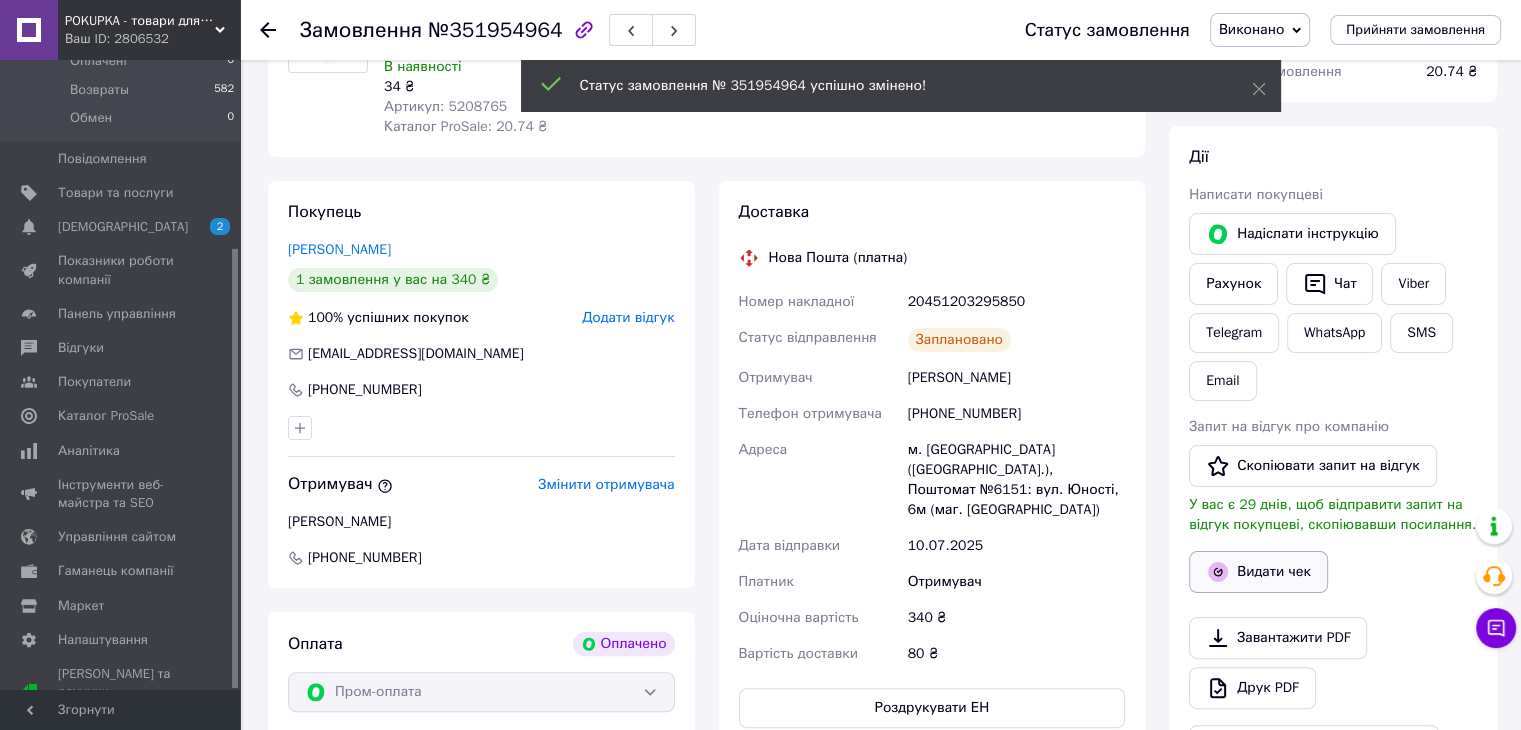 click on "Видати чек" at bounding box center [1258, 572] 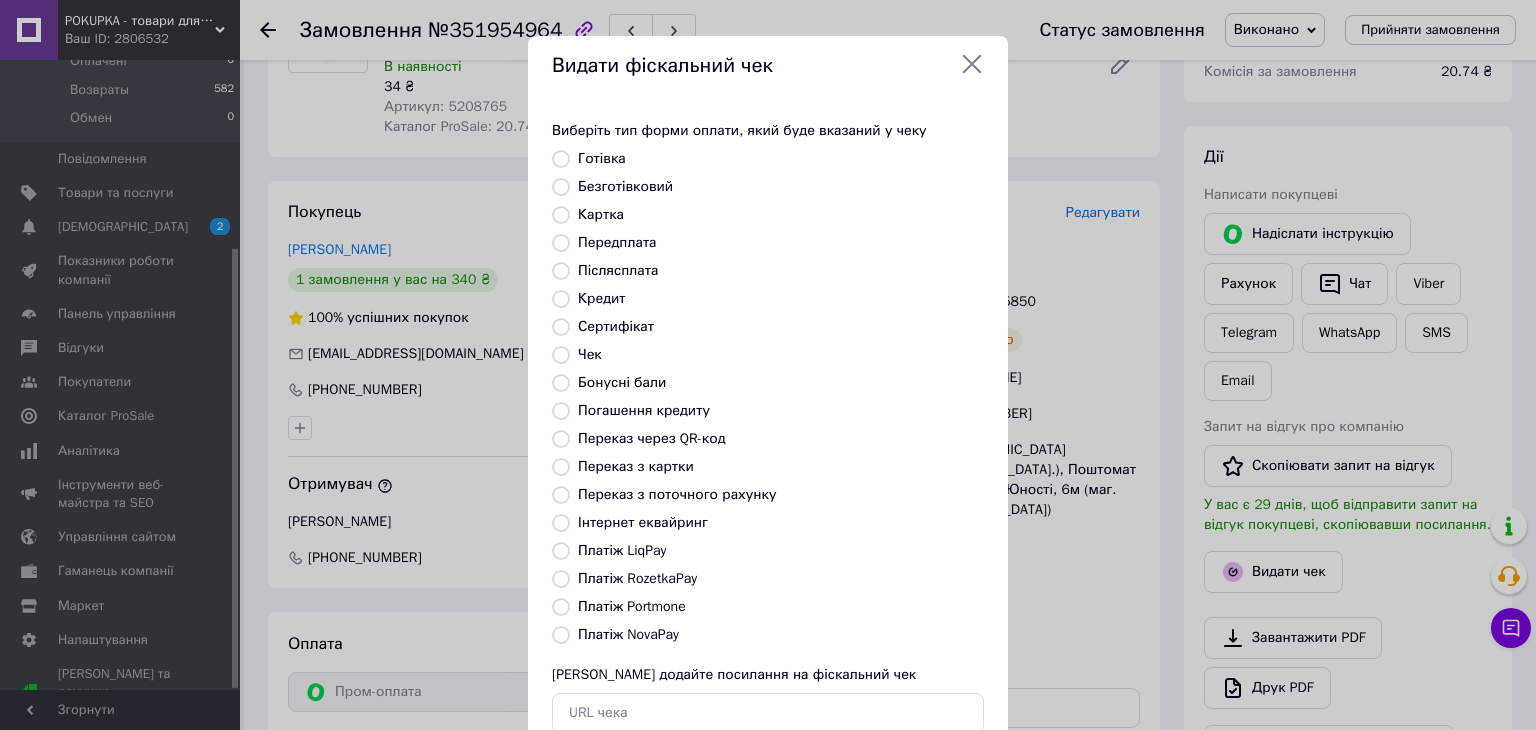 click on "Платіж RozetkaPay" at bounding box center (637, 578) 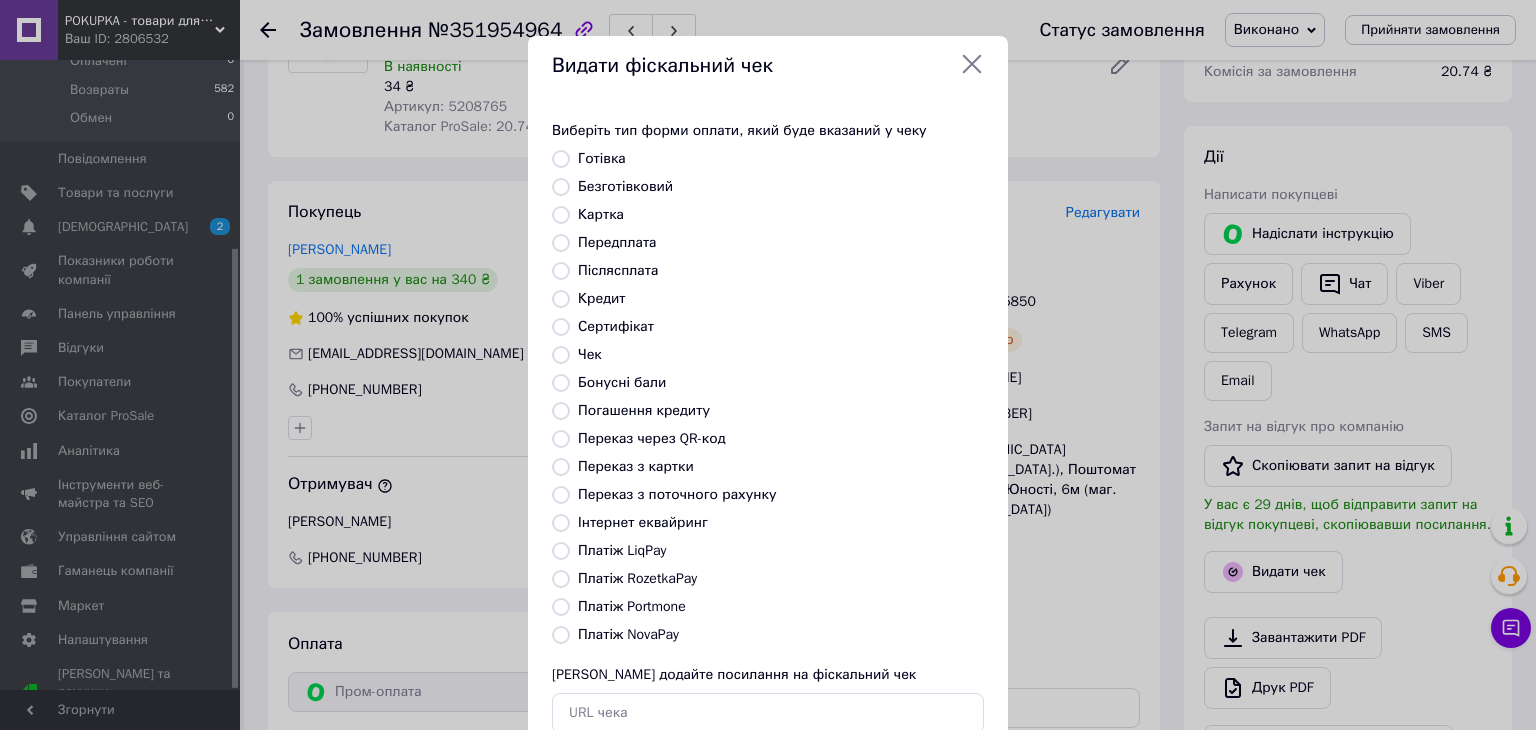 radio on "true" 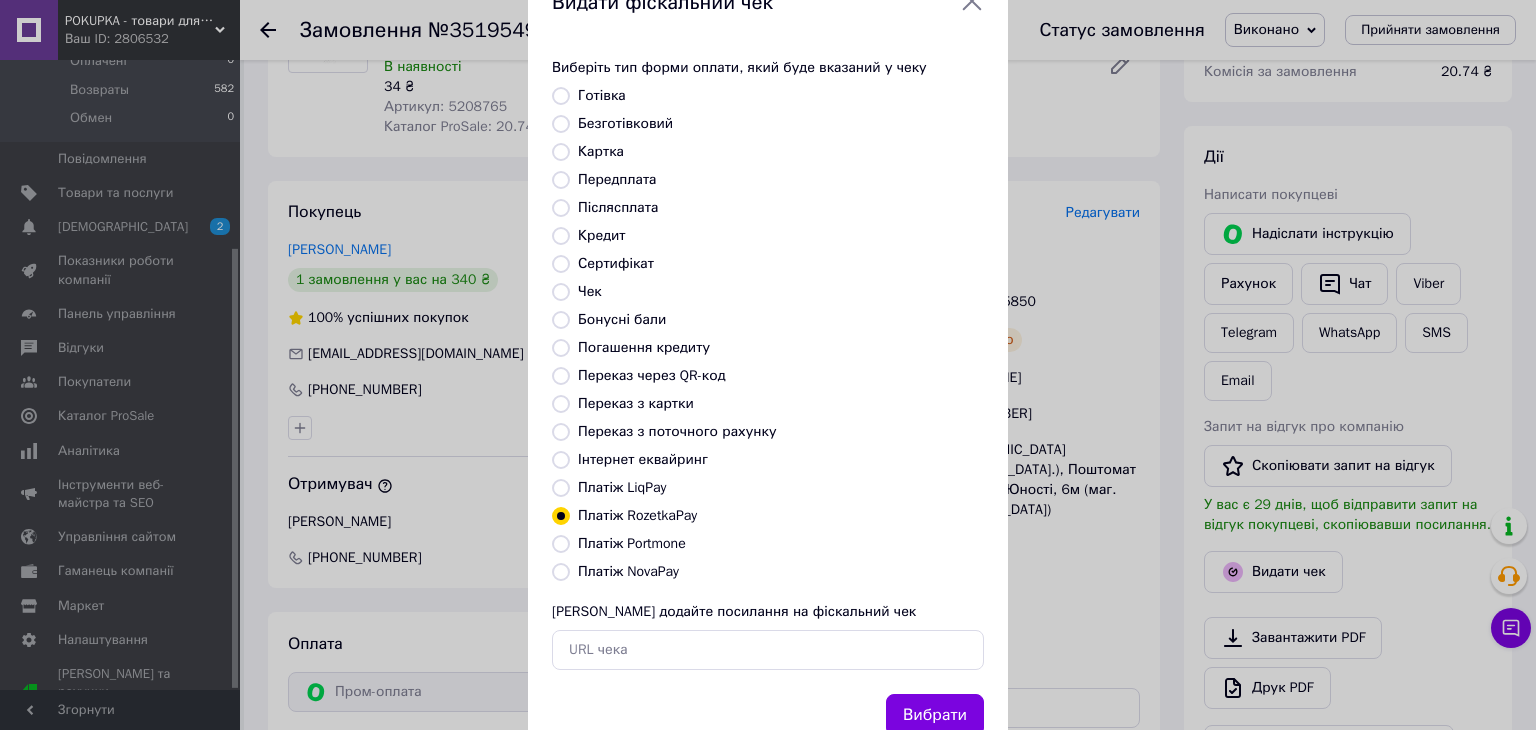scroll, scrollTop: 128, scrollLeft: 0, axis: vertical 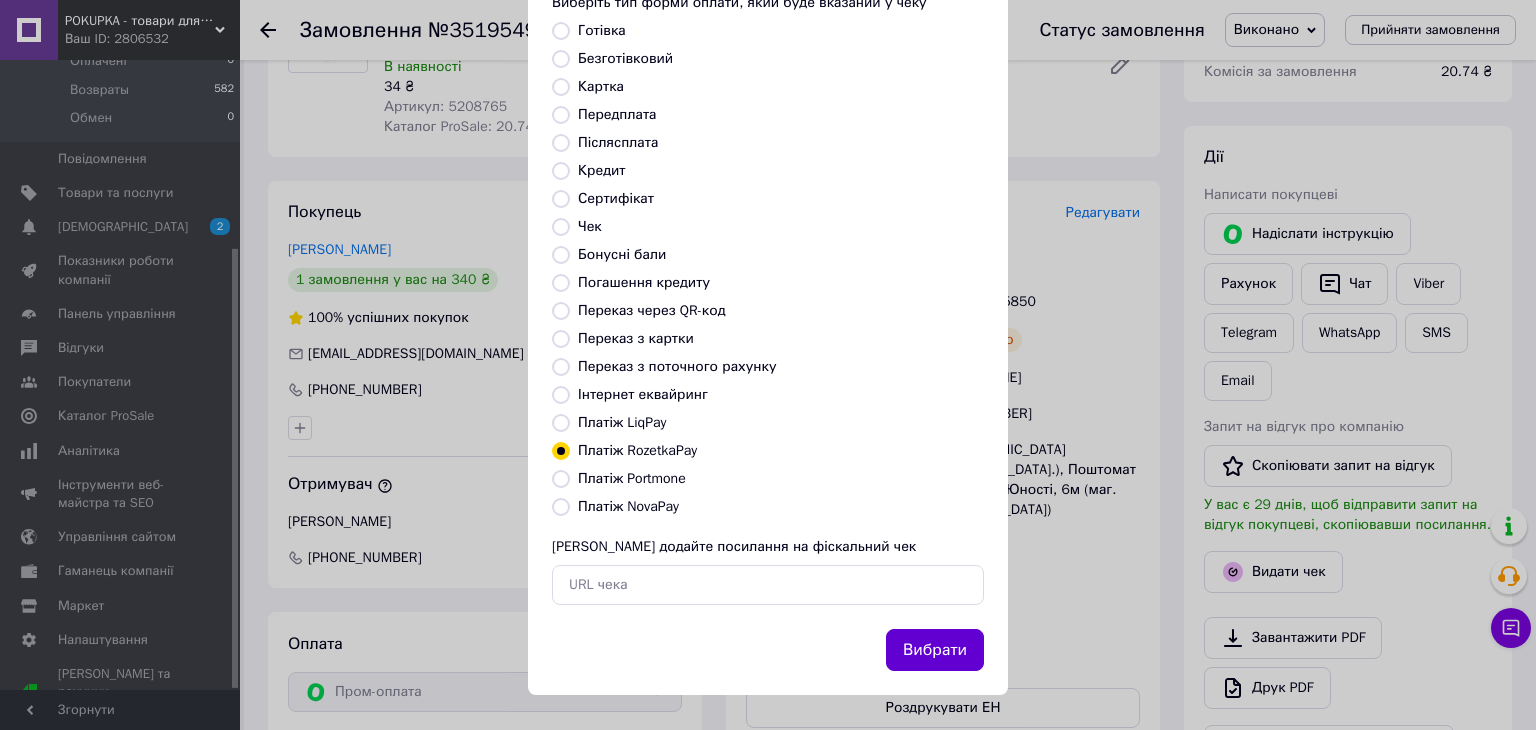 click on "Вибрати" at bounding box center (935, 650) 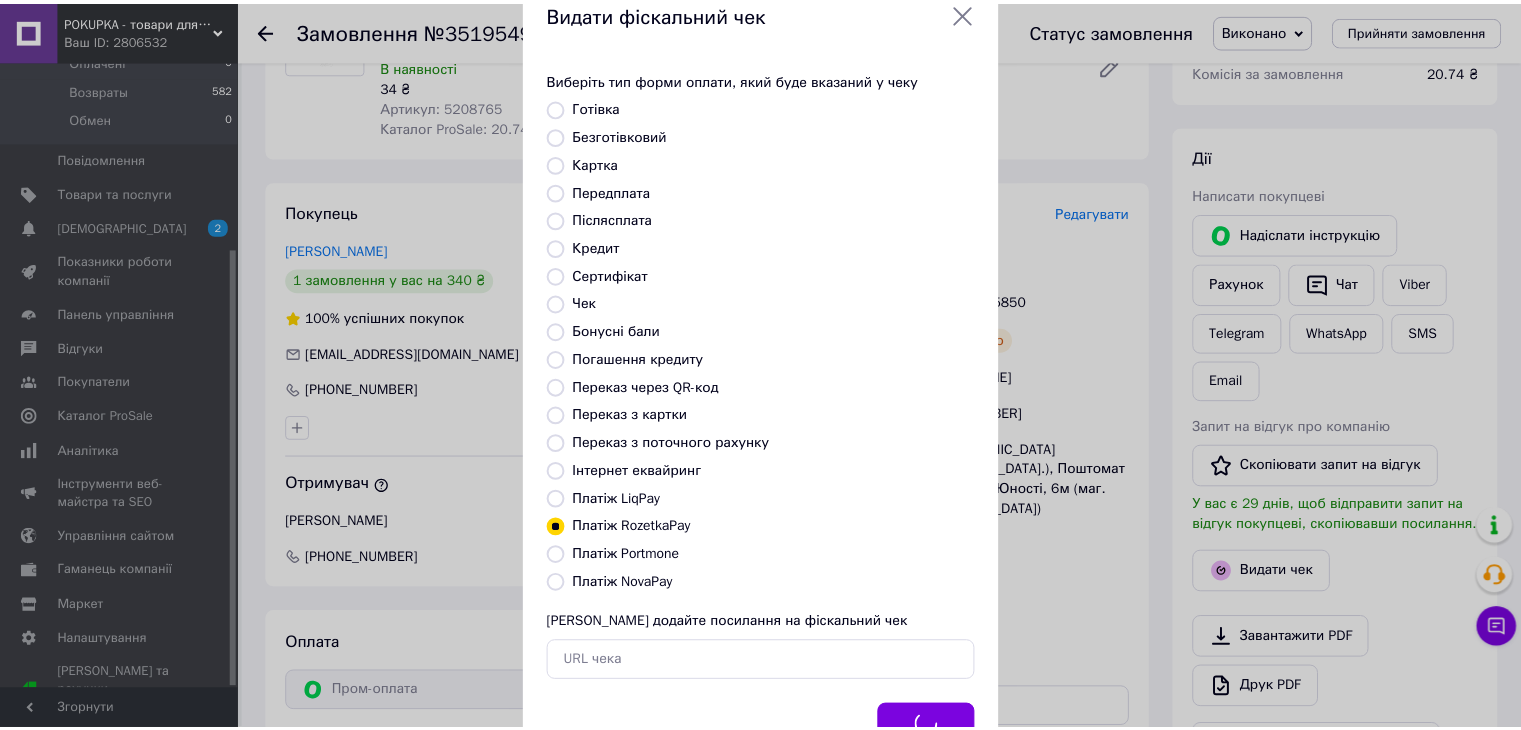 scroll, scrollTop: 28, scrollLeft: 0, axis: vertical 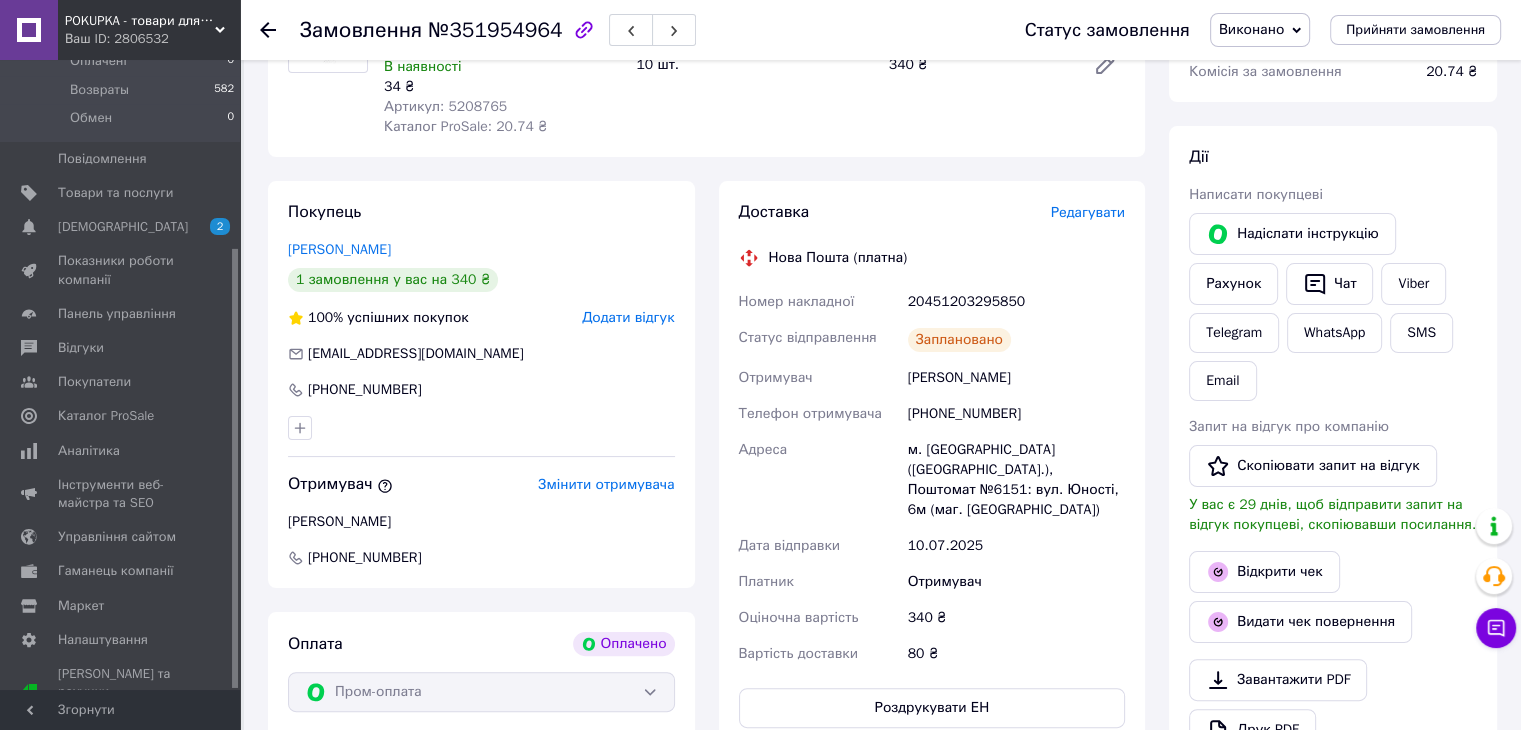 click on "20451203295850" at bounding box center (1016, 302) 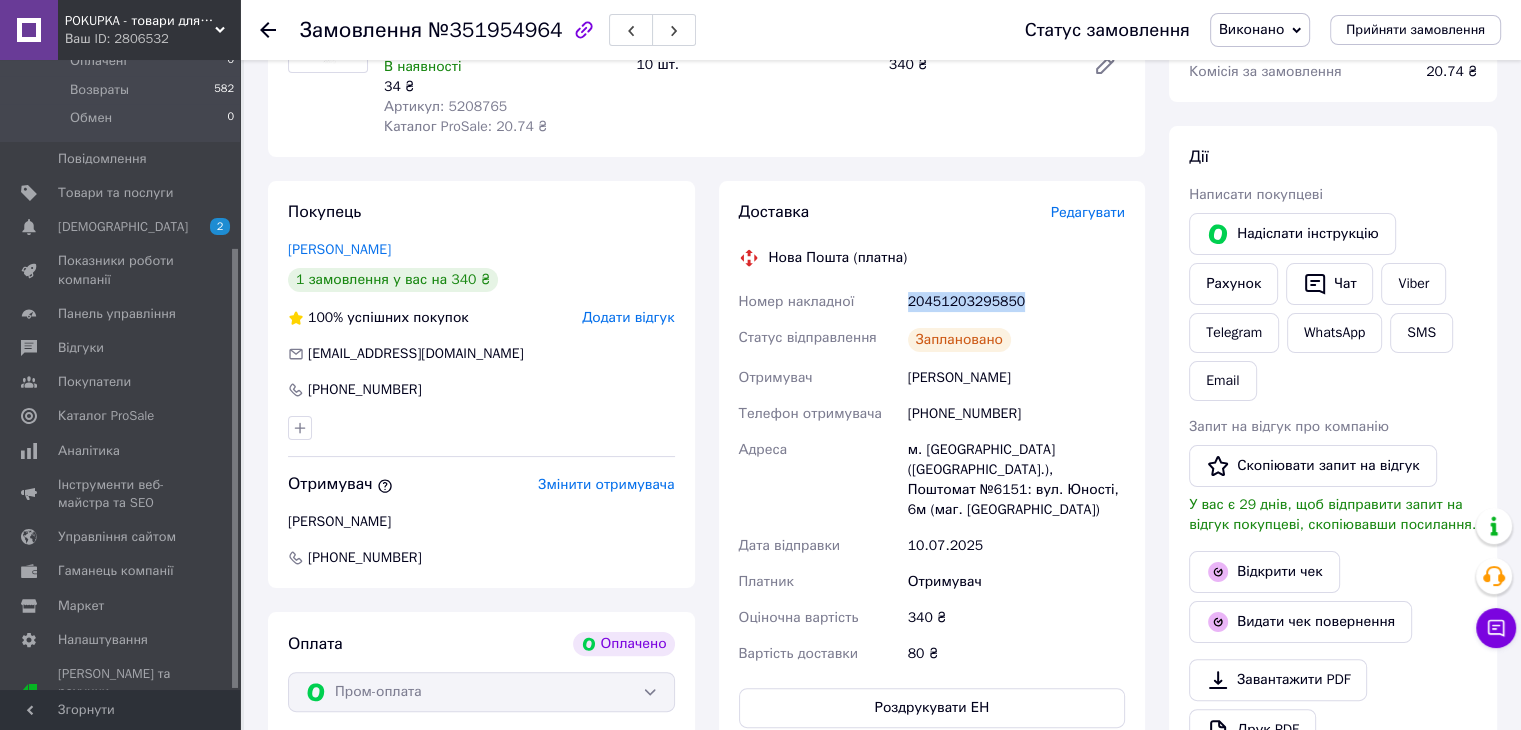 click on "20451203295850" at bounding box center [1016, 302] 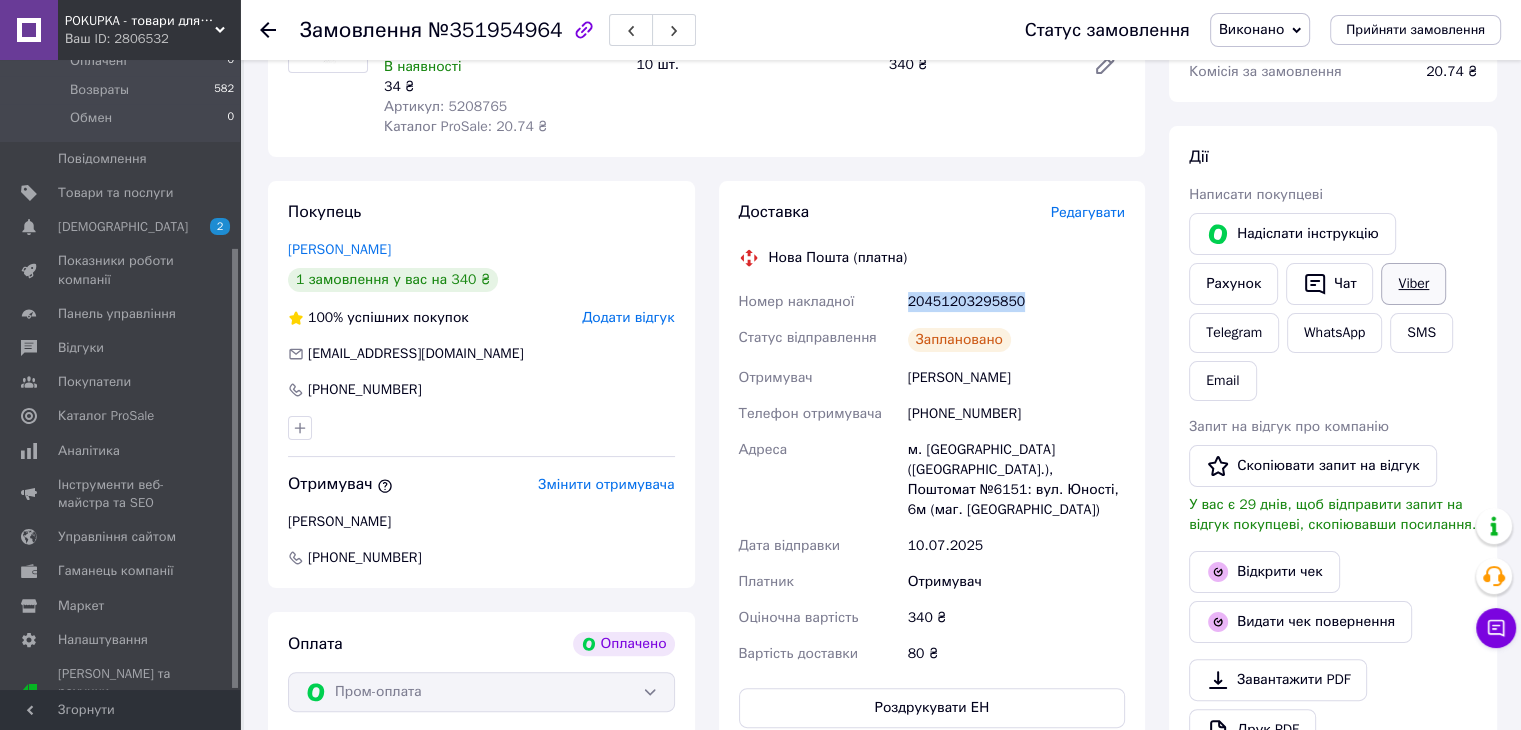 click on "Viber" at bounding box center (1413, 284) 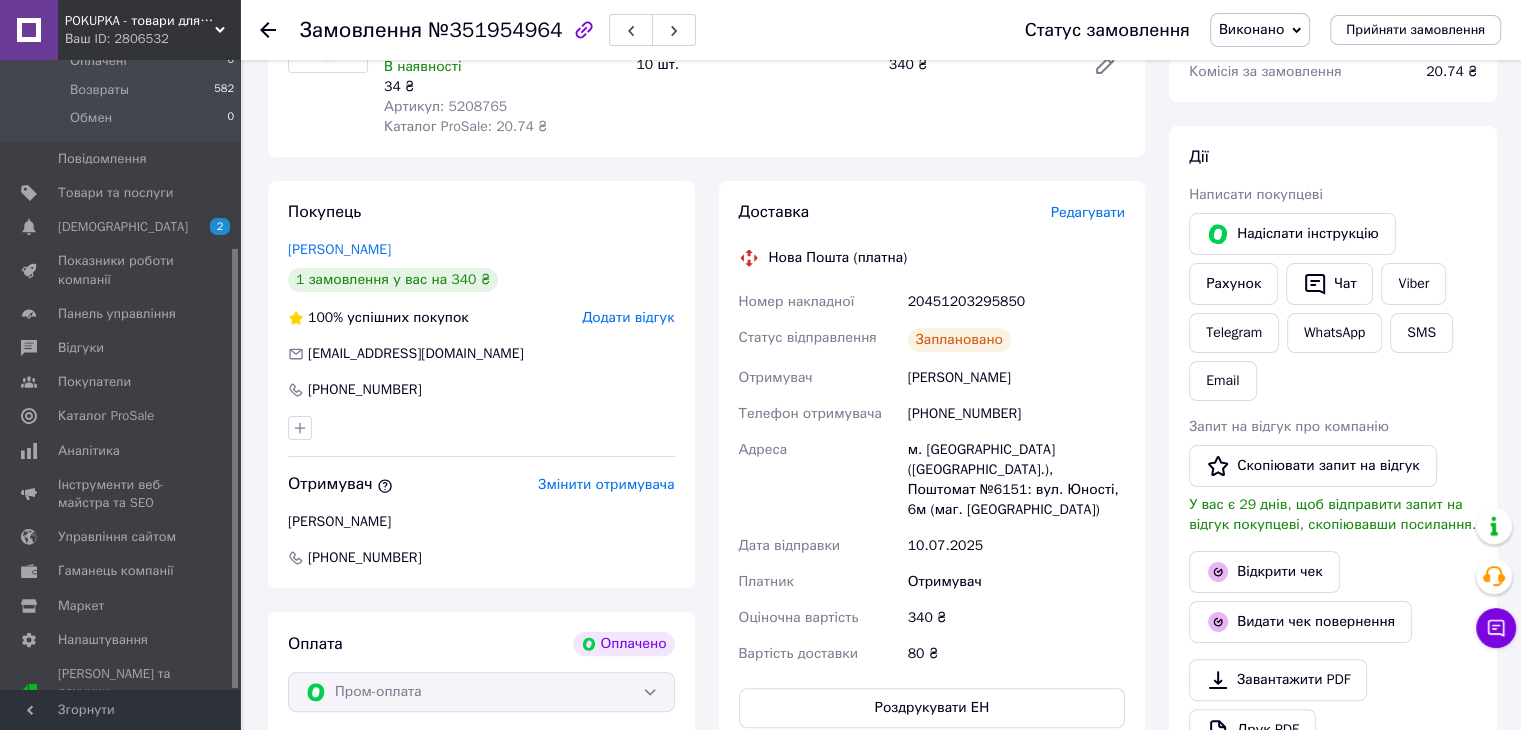 click on "Доставка Редагувати Нова Пошта (платна) Номер накладної 20451203295850 Статус відправлення Заплановано Отримувач Якимець Олександр Телефон отримувача +380972102984 Адреса м. Українка (Київська обл.), Поштомат №6151: вул. Юності, 6м (маг. АТБ) Дата відправки 10.07.2025 Платник Отримувач Оціночна вартість 340 ₴ Вартість доставки 80 ₴ Роздрукувати ЕН Платник Отримувач Відправник Прізвище отримувача Якимець Ім'я отримувача Олександр По батькові отримувача Телефон отримувача +380972102984 Тип доставки В поштоматі У відділенні Кур'єром Місто -- Не обрано -- Поштомат Місце відправки 340 <" at bounding box center (932, 496) 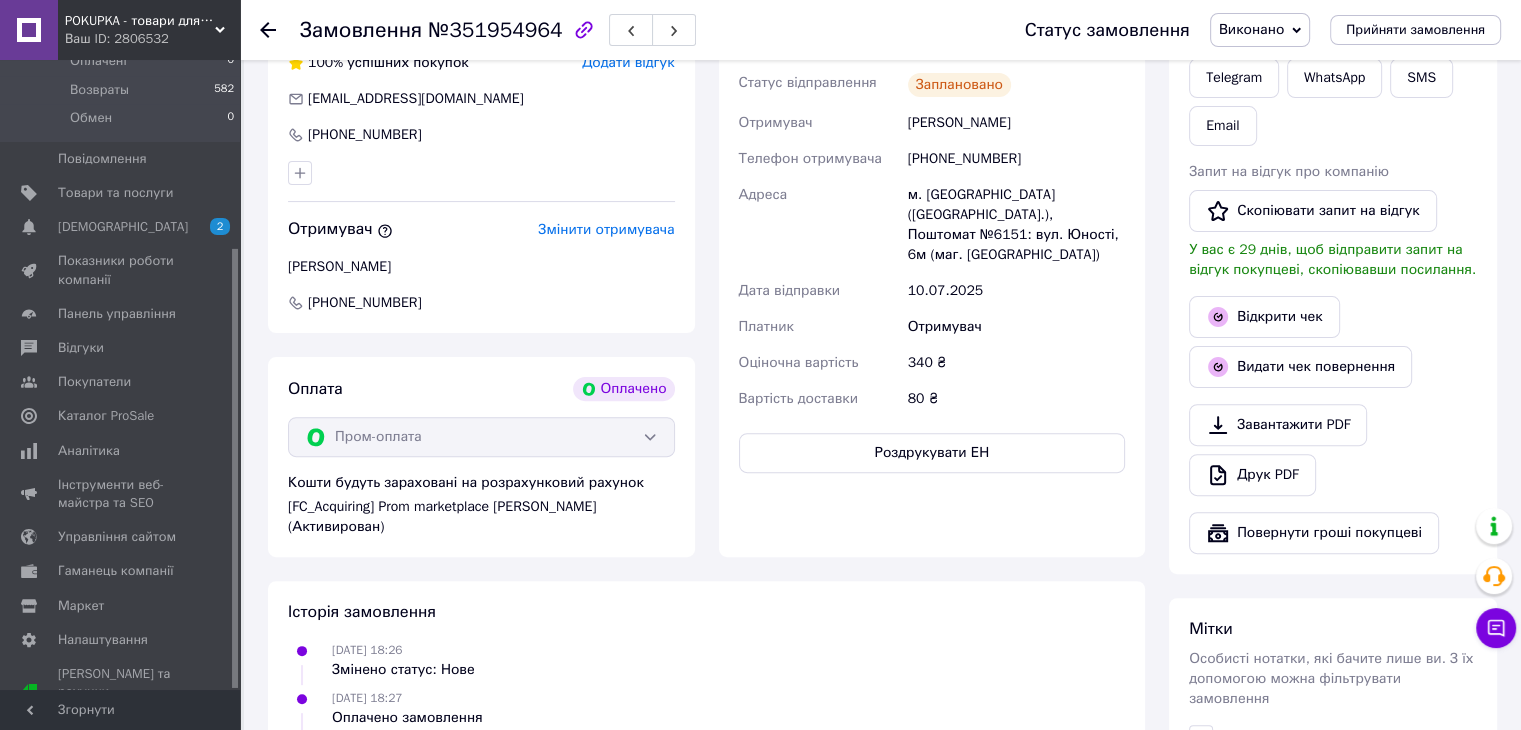 scroll, scrollTop: 600, scrollLeft: 0, axis: vertical 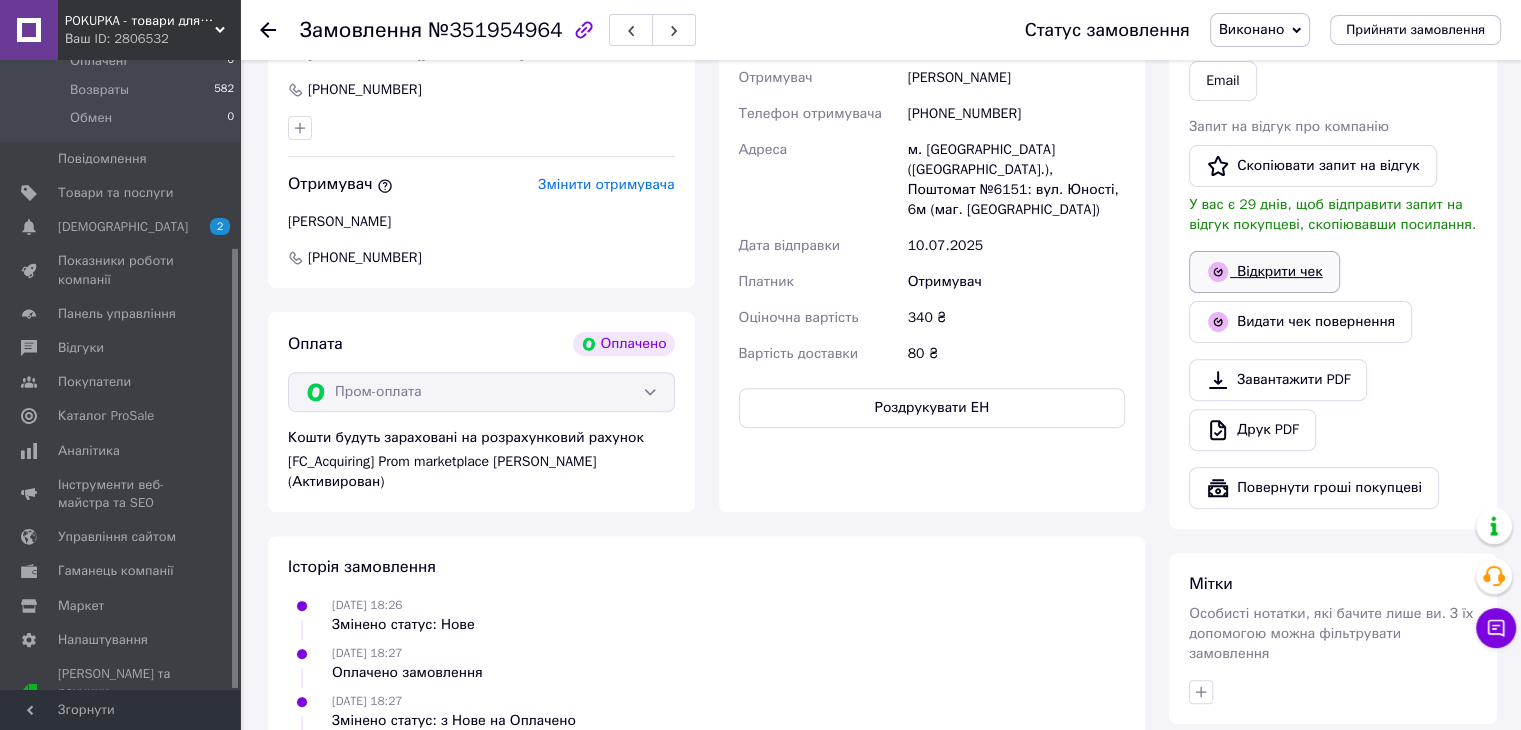 click on "Відкрити чек" at bounding box center [1264, 272] 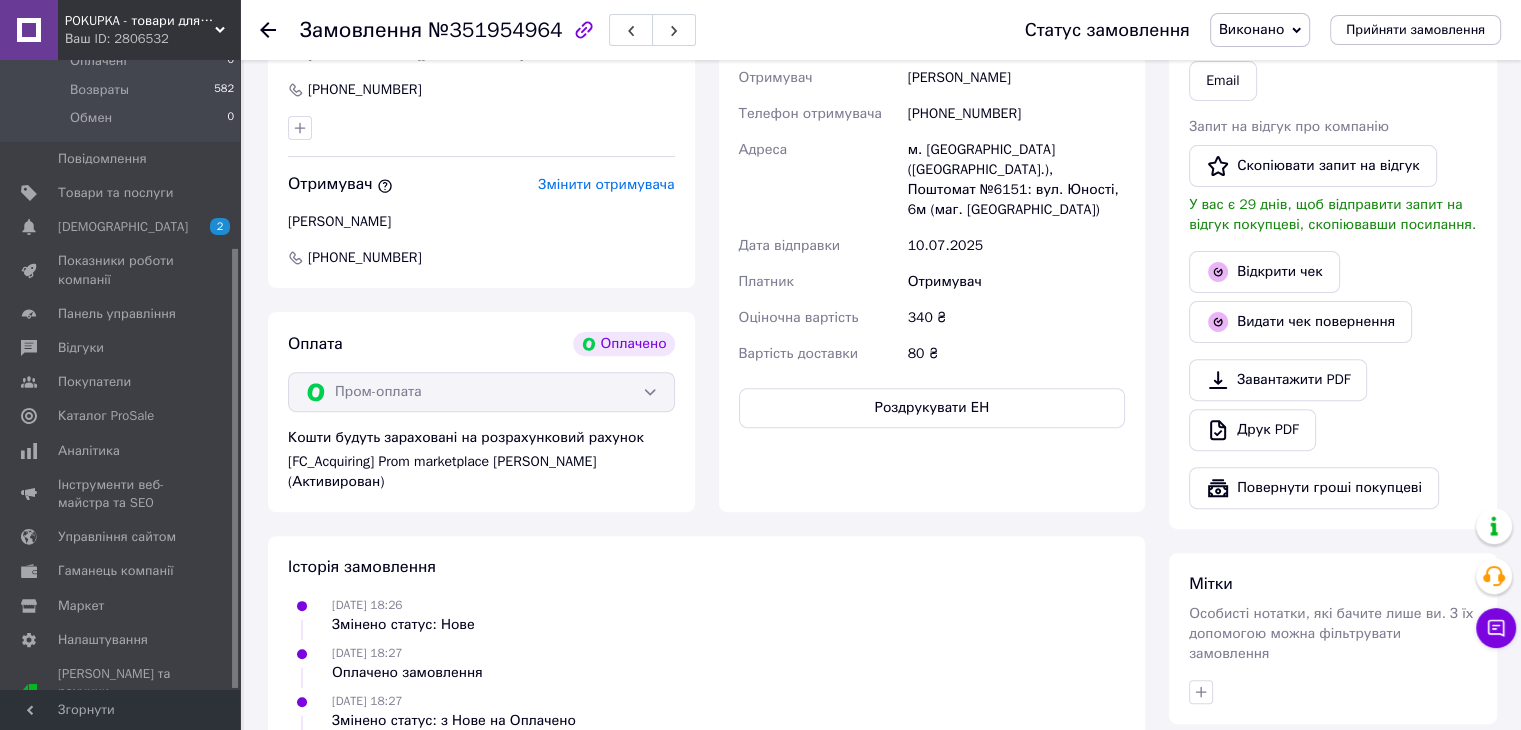 click 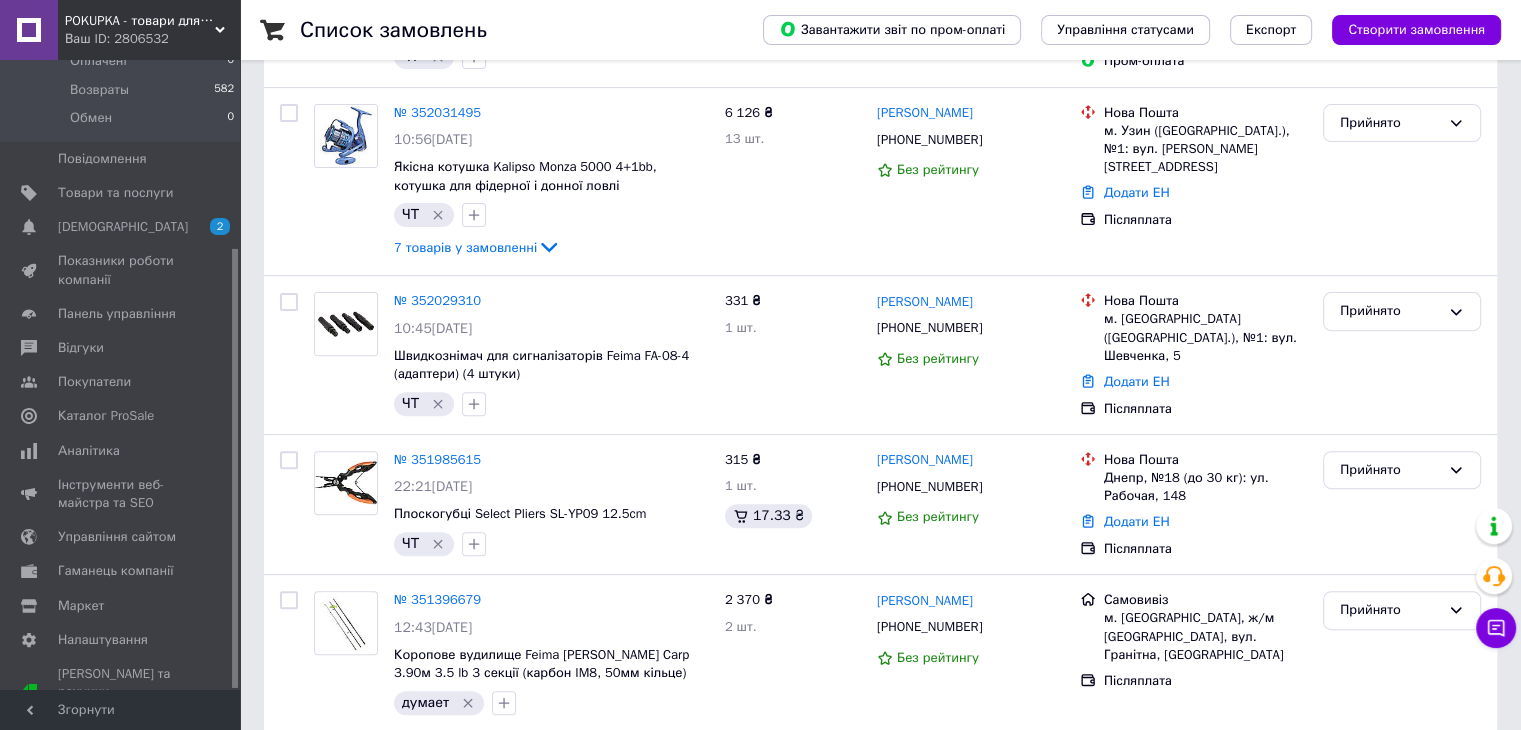 scroll, scrollTop: 658, scrollLeft: 0, axis: vertical 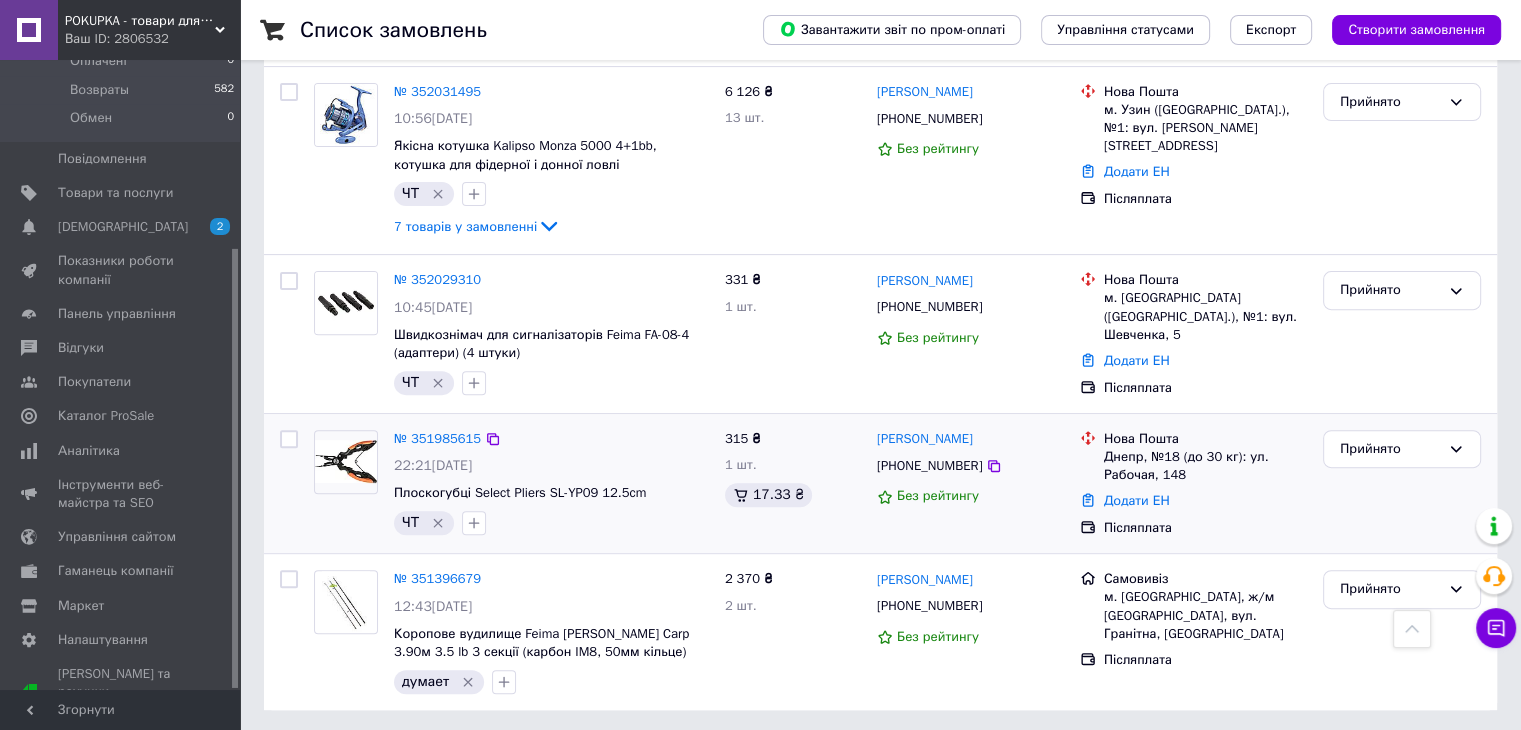 click 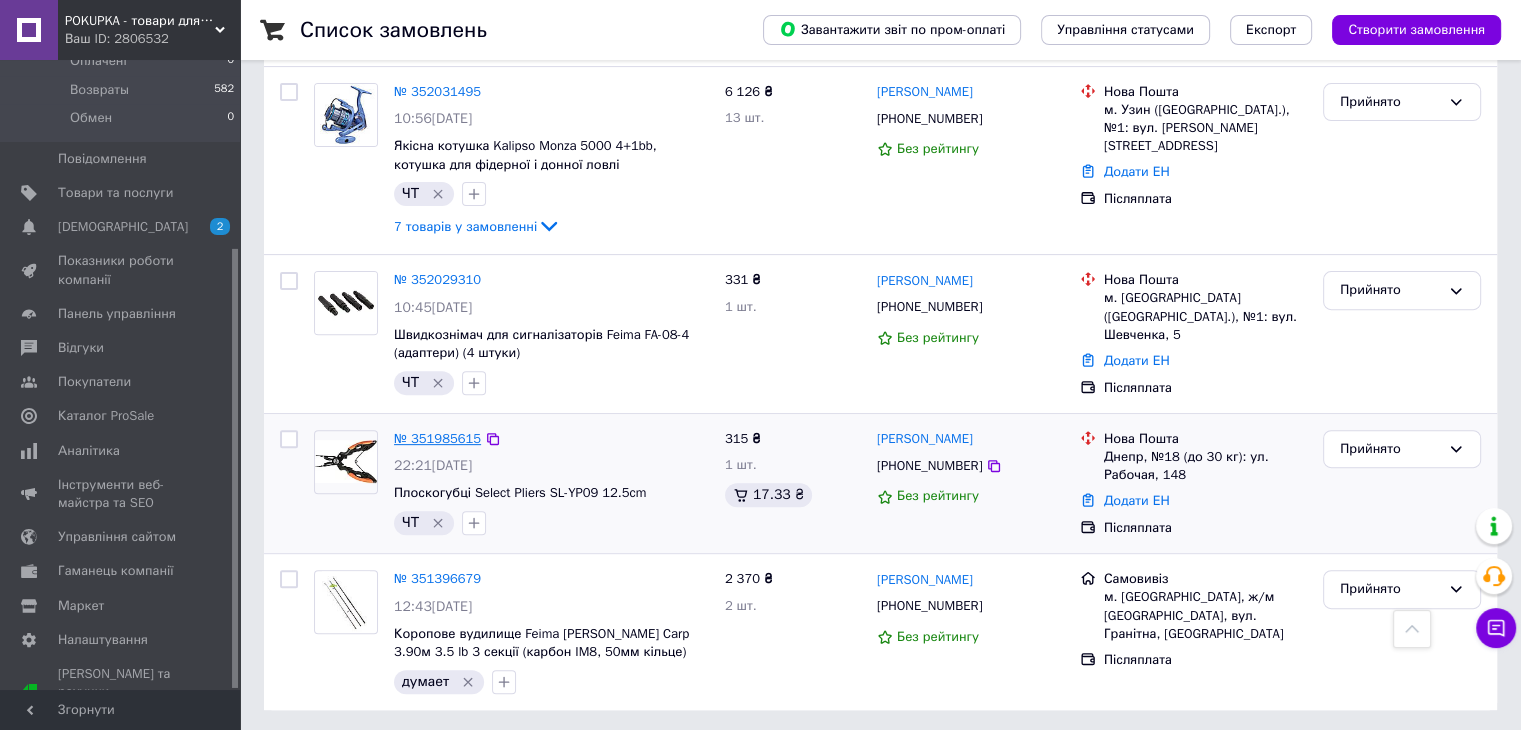 click on "№ 351985615" at bounding box center [437, 438] 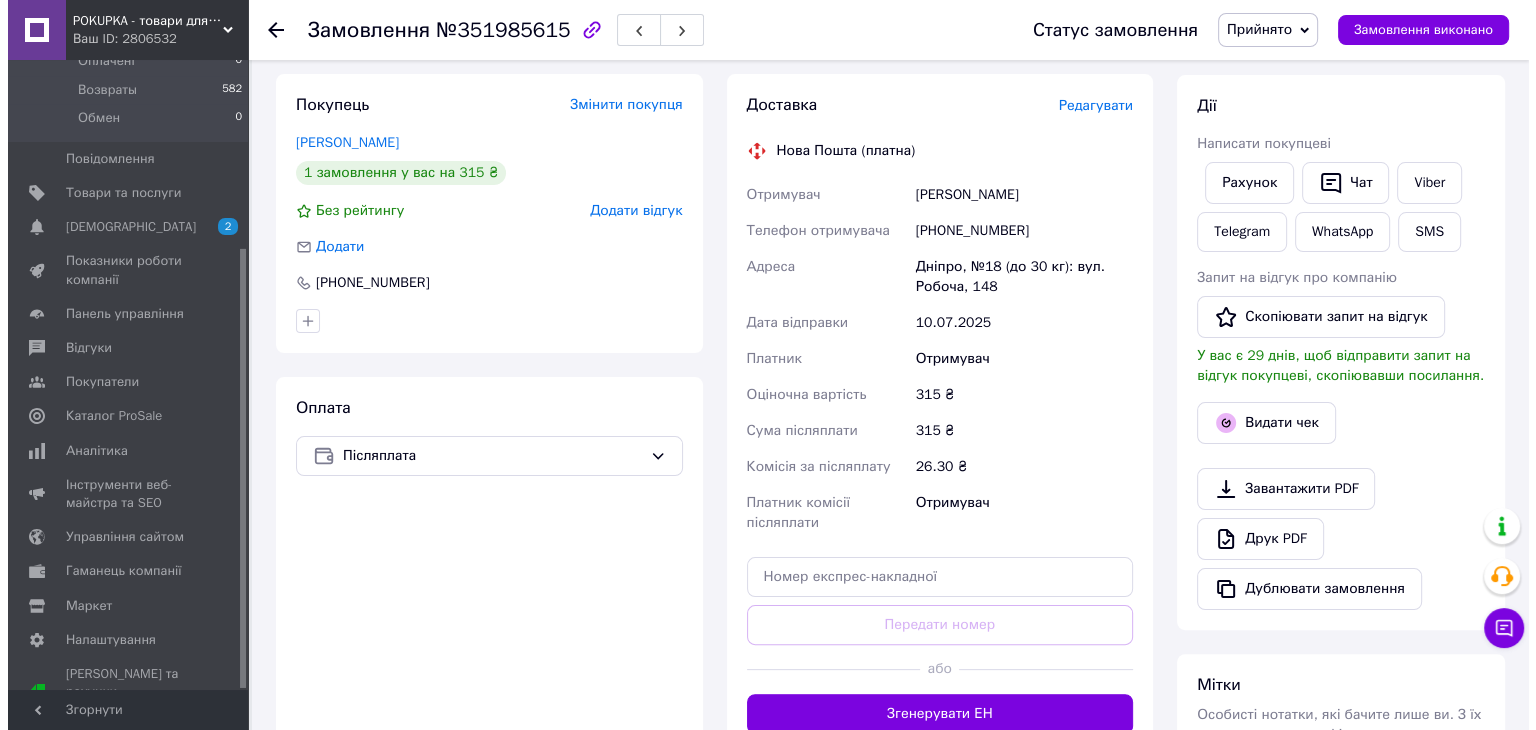scroll, scrollTop: 300, scrollLeft: 0, axis: vertical 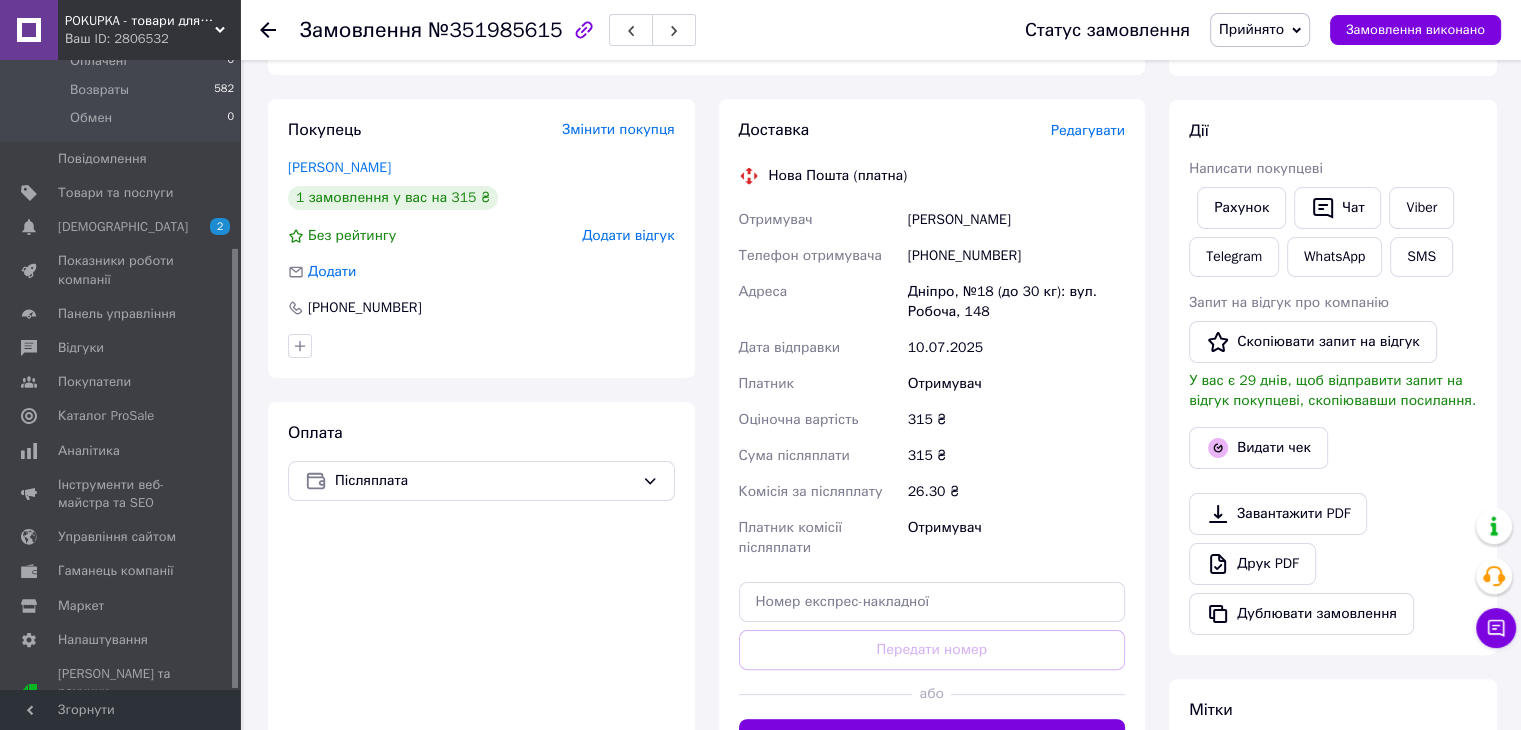 click on "Редагувати" at bounding box center (1088, 130) 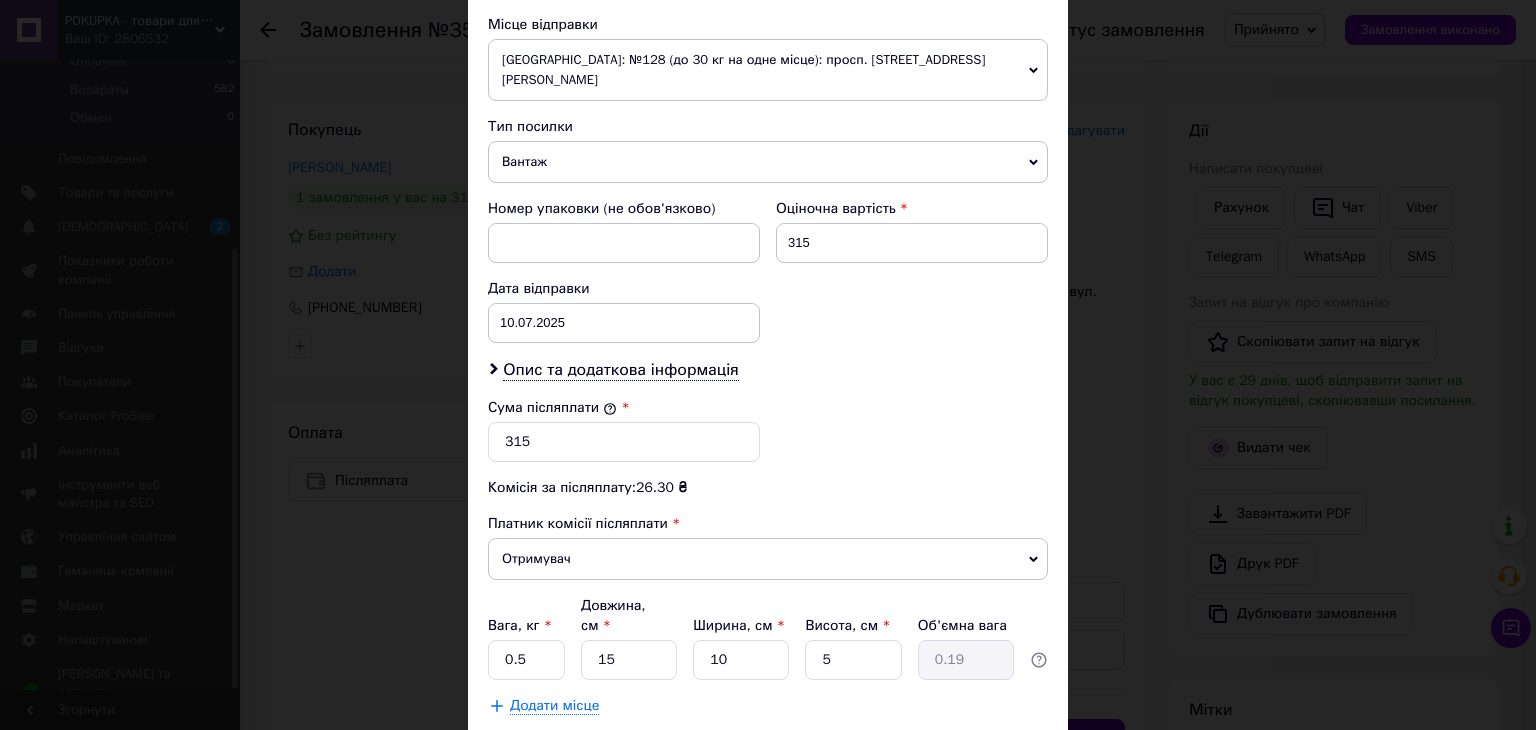 scroll, scrollTop: 790, scrollLeft: 0, axis: vertical 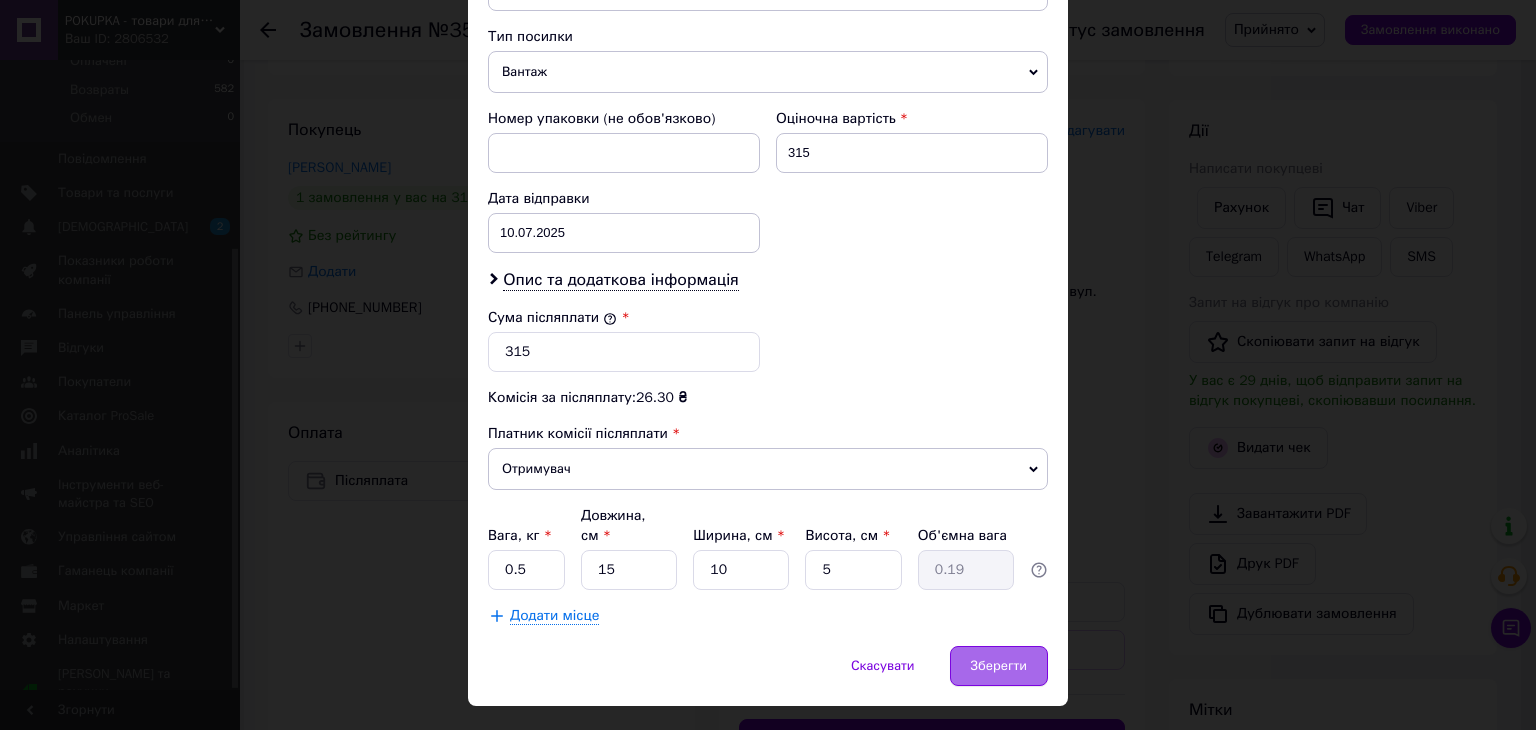 click on "Зберегти" at bounding box center [999, 666] 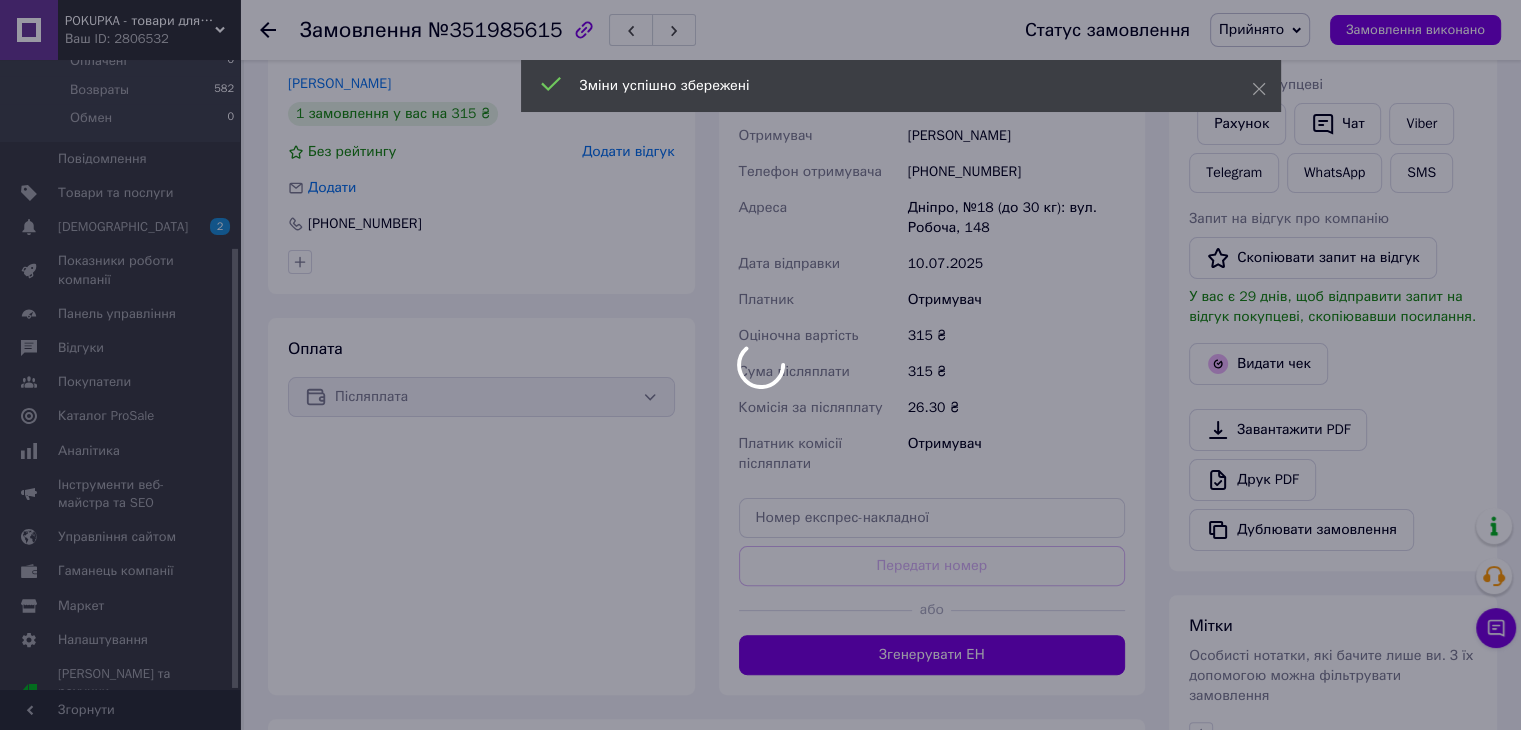 scroll, scrollTop: 600, scrollLeft: 0, axis: vertical 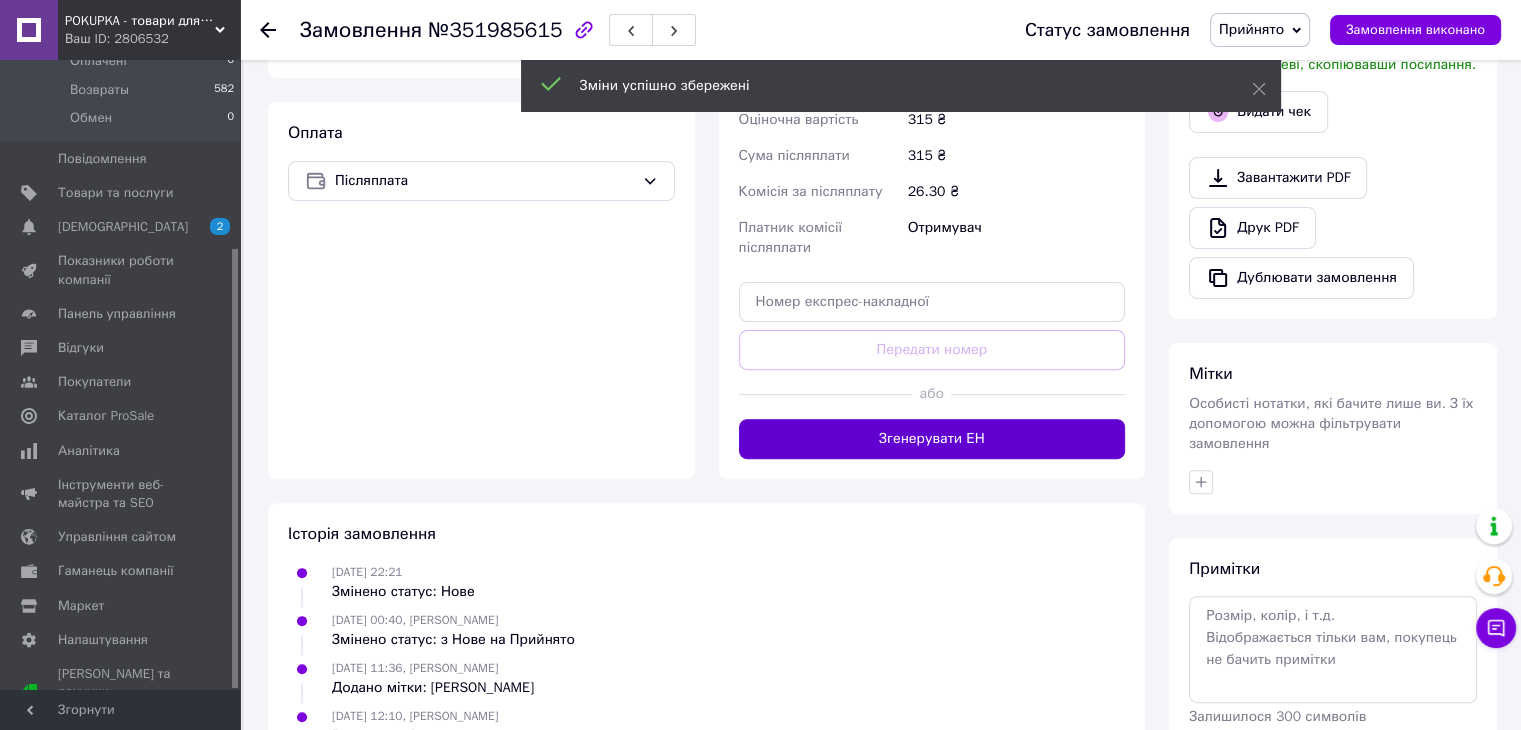 click on "Згенерувати ЕН" at bounding box center [932, 439] 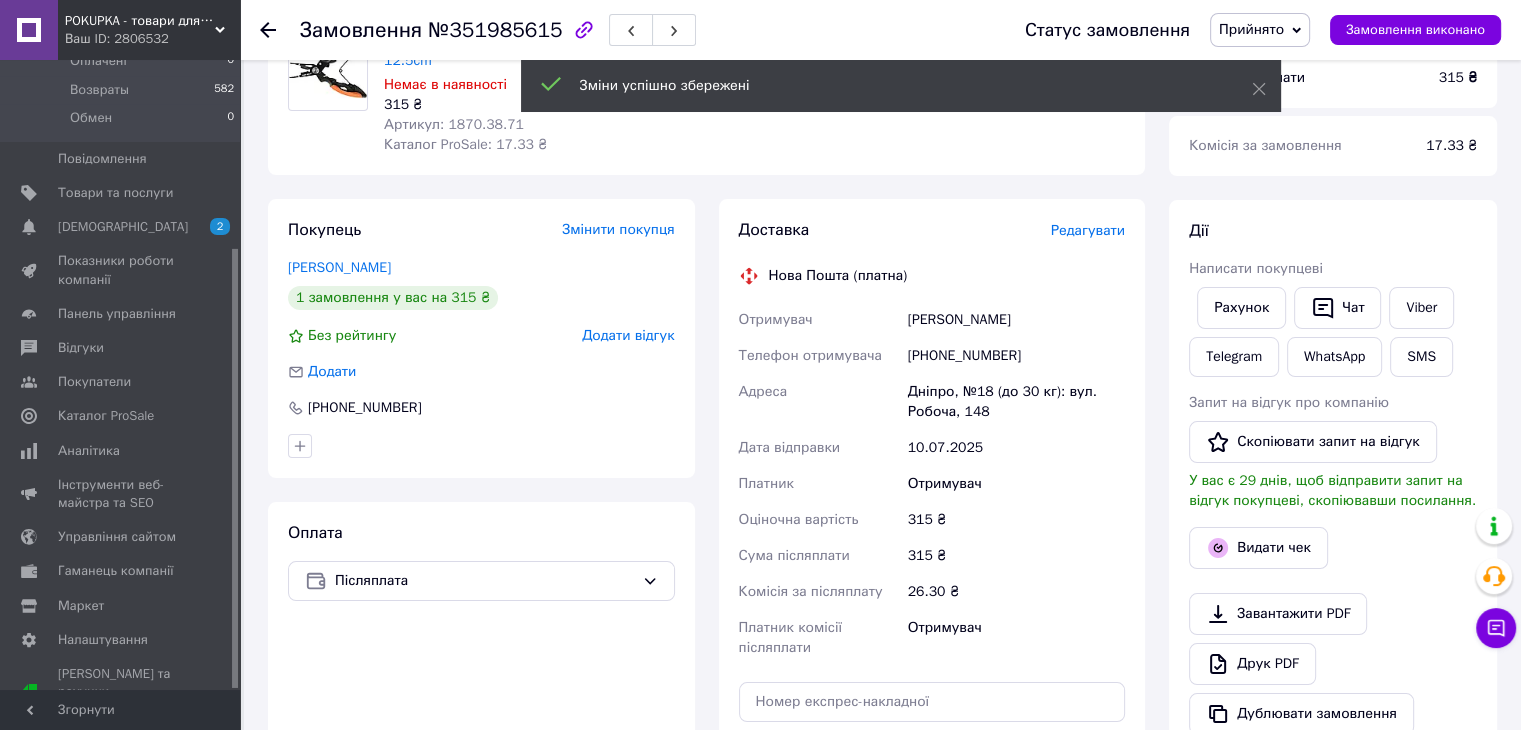scroll, scrollTop: 800, scrollLeft: 0, axis: vertical 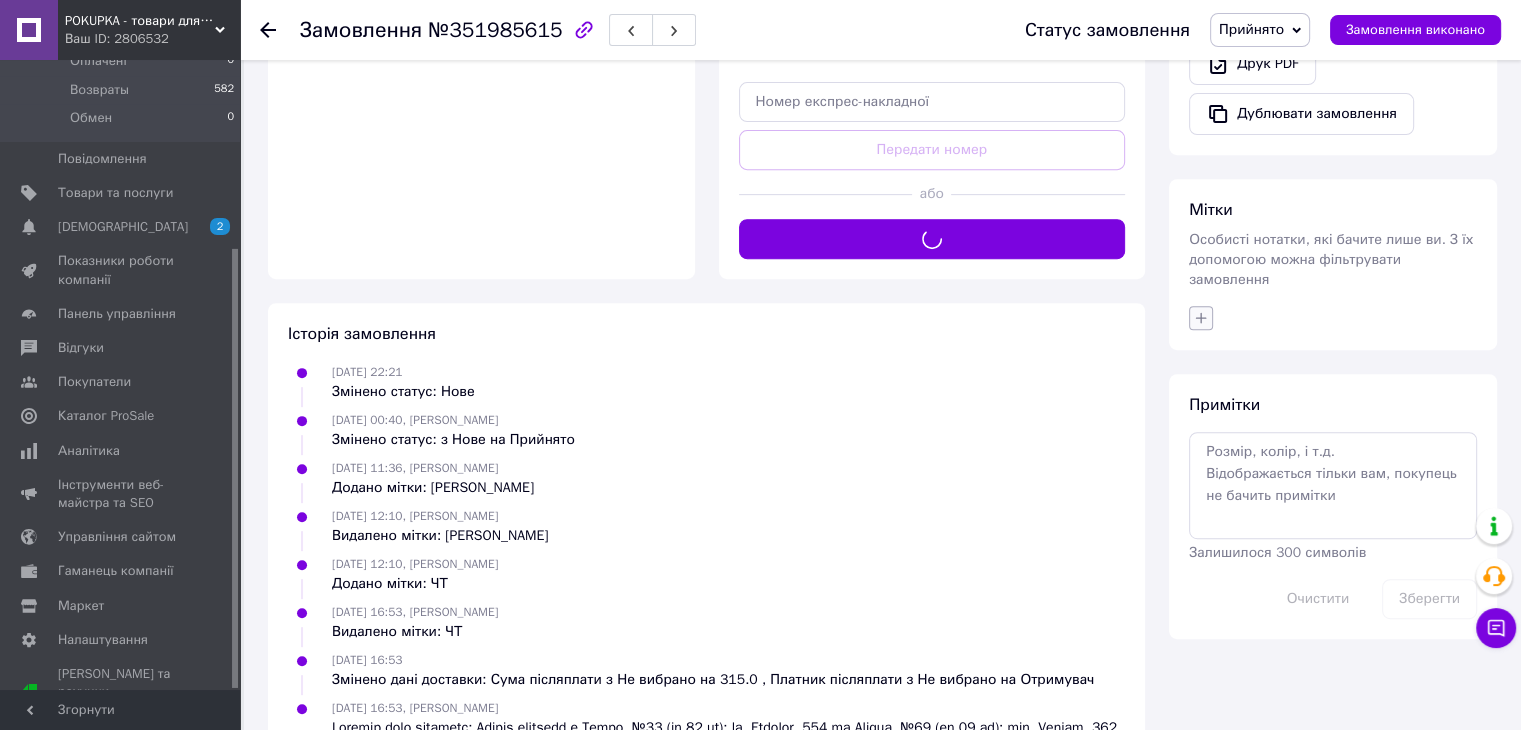 click 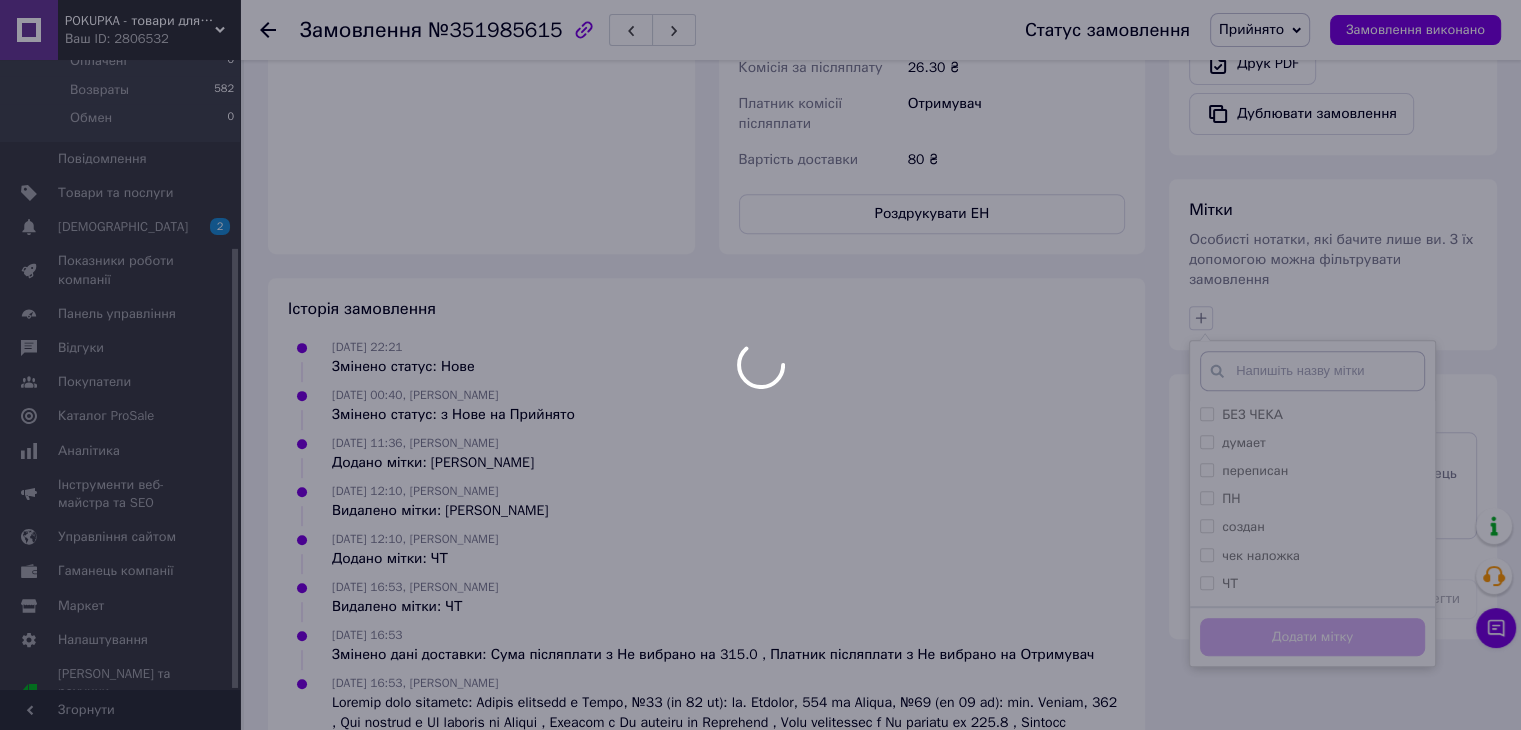 click at bounding box center [760, 365] 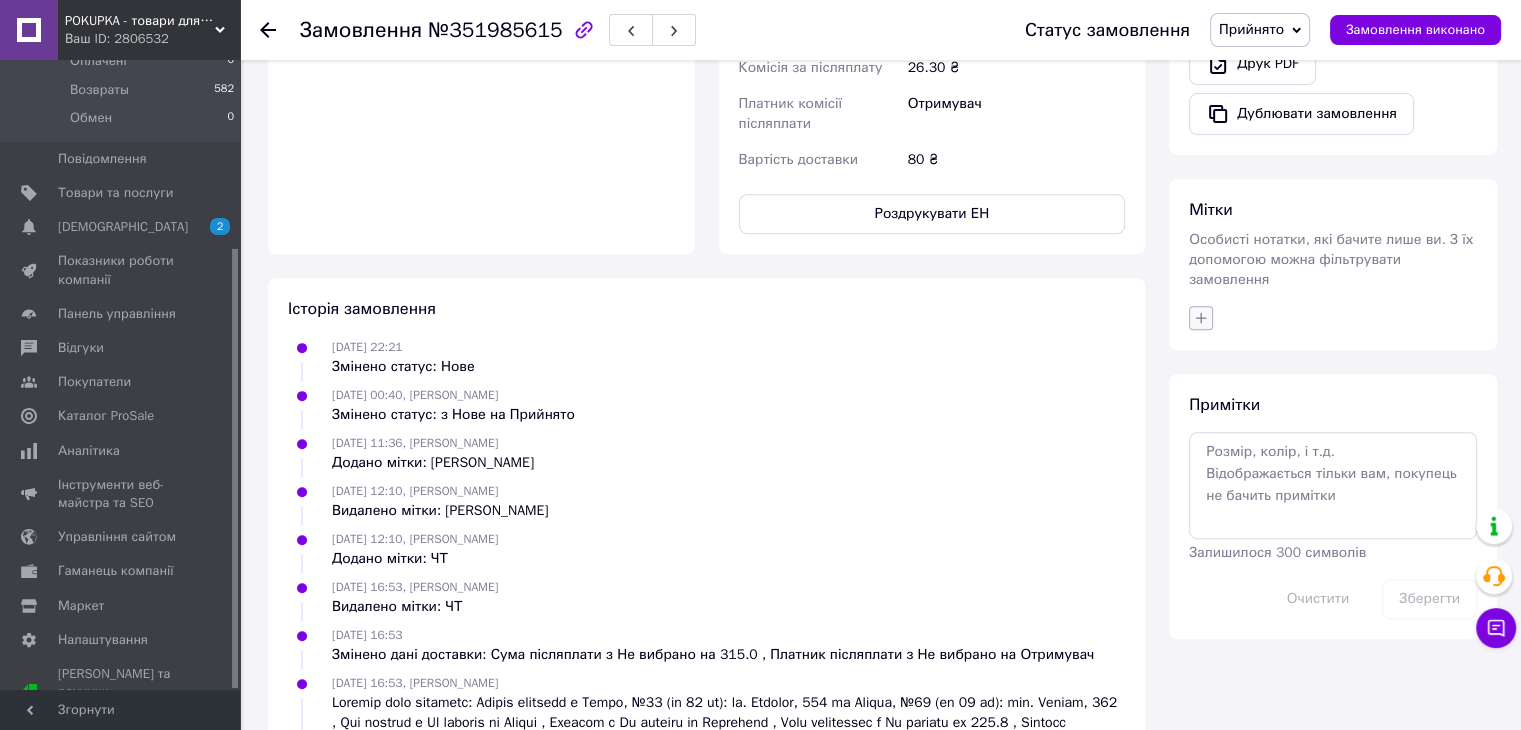 click 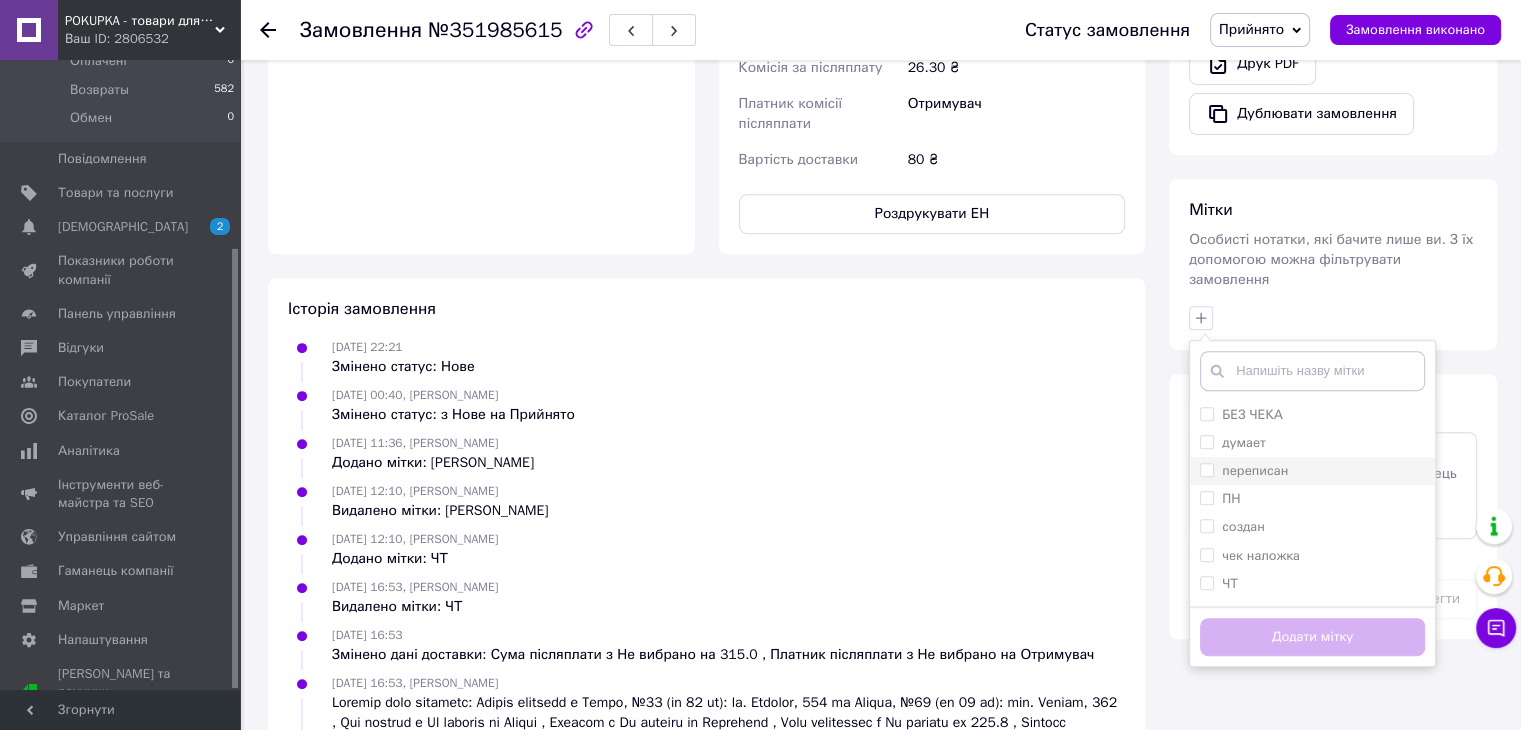 click on "переписан" at bounding box center [1206, 469] 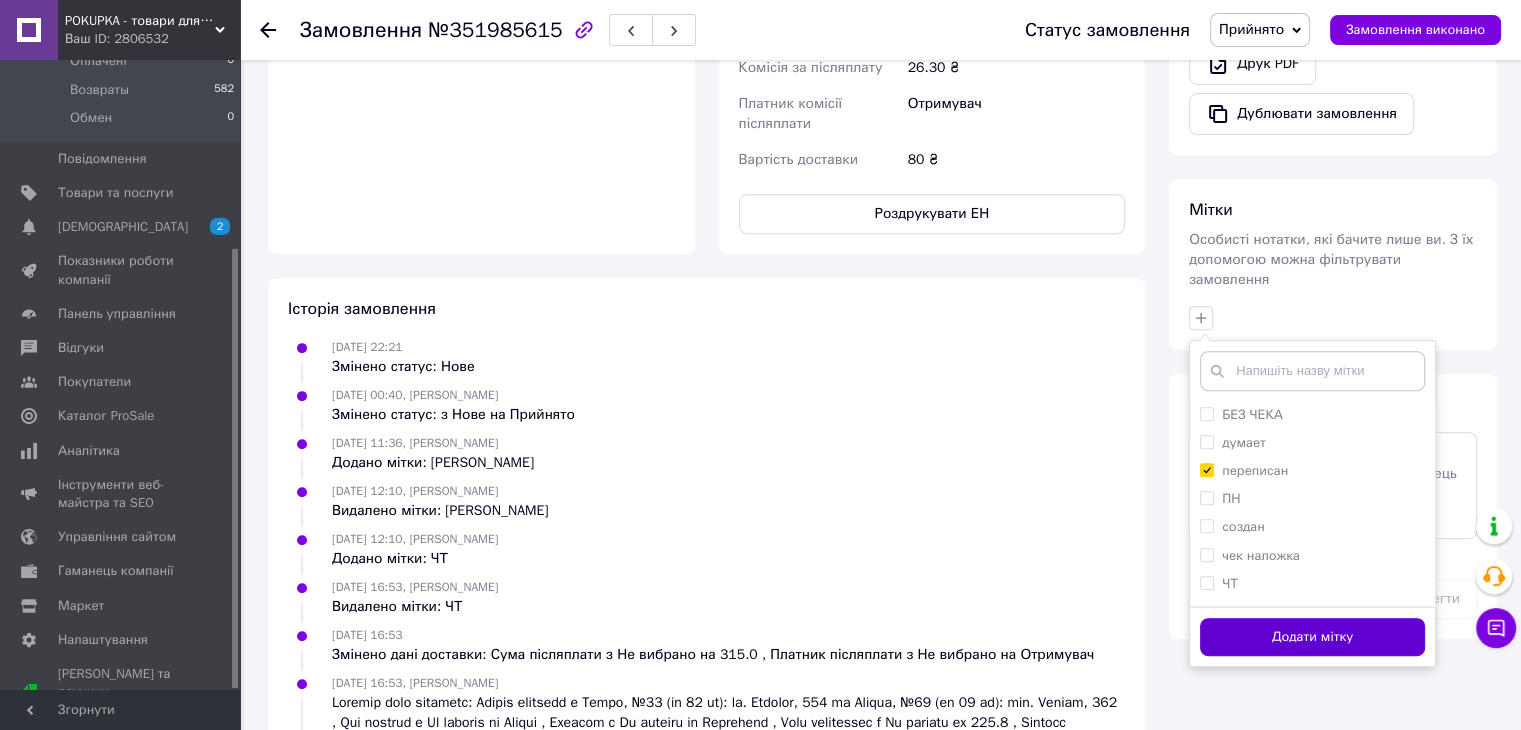 click on "Додати мітку" at bounding box center (1312, 637) 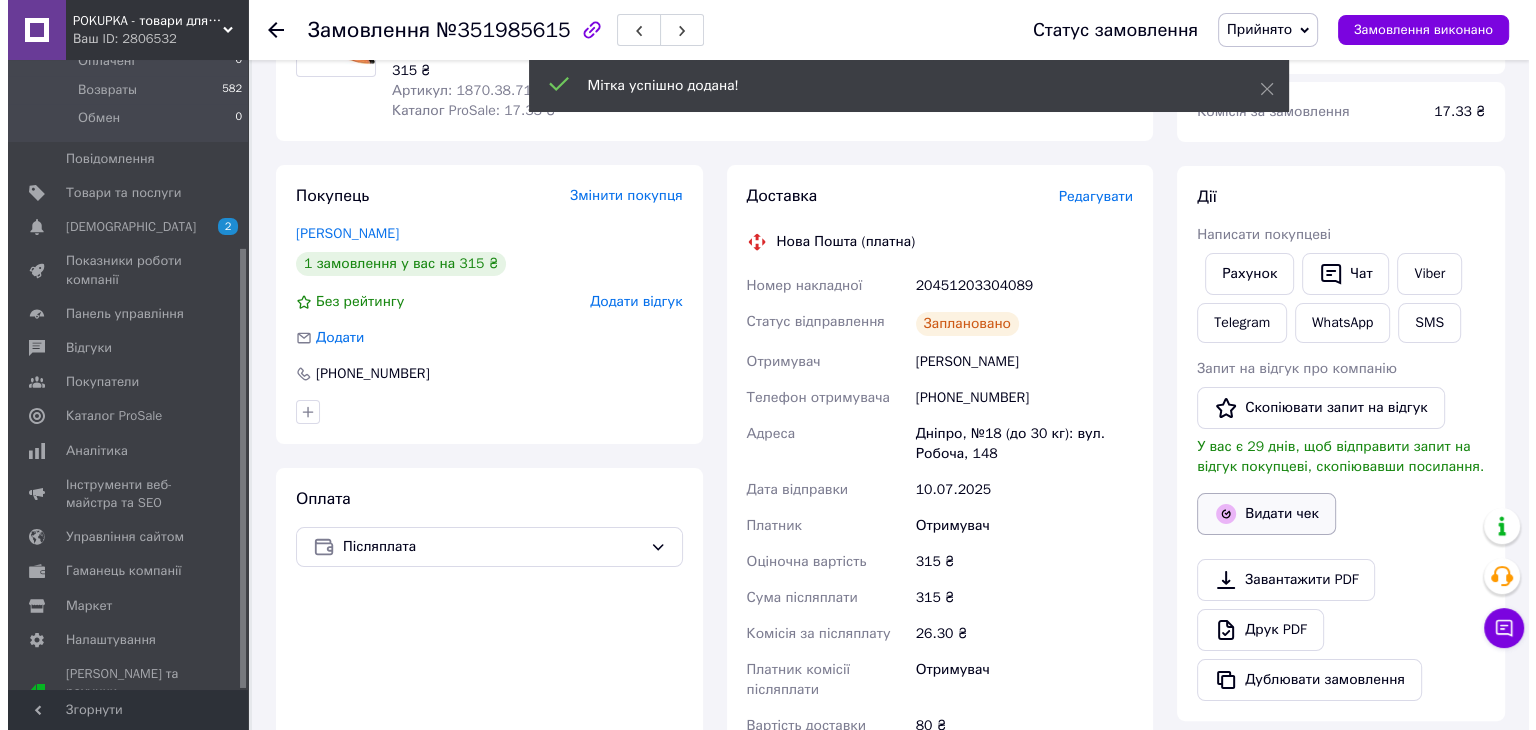 scroll, scrollTop: 200, scrollLeft: 0, axis: vertical 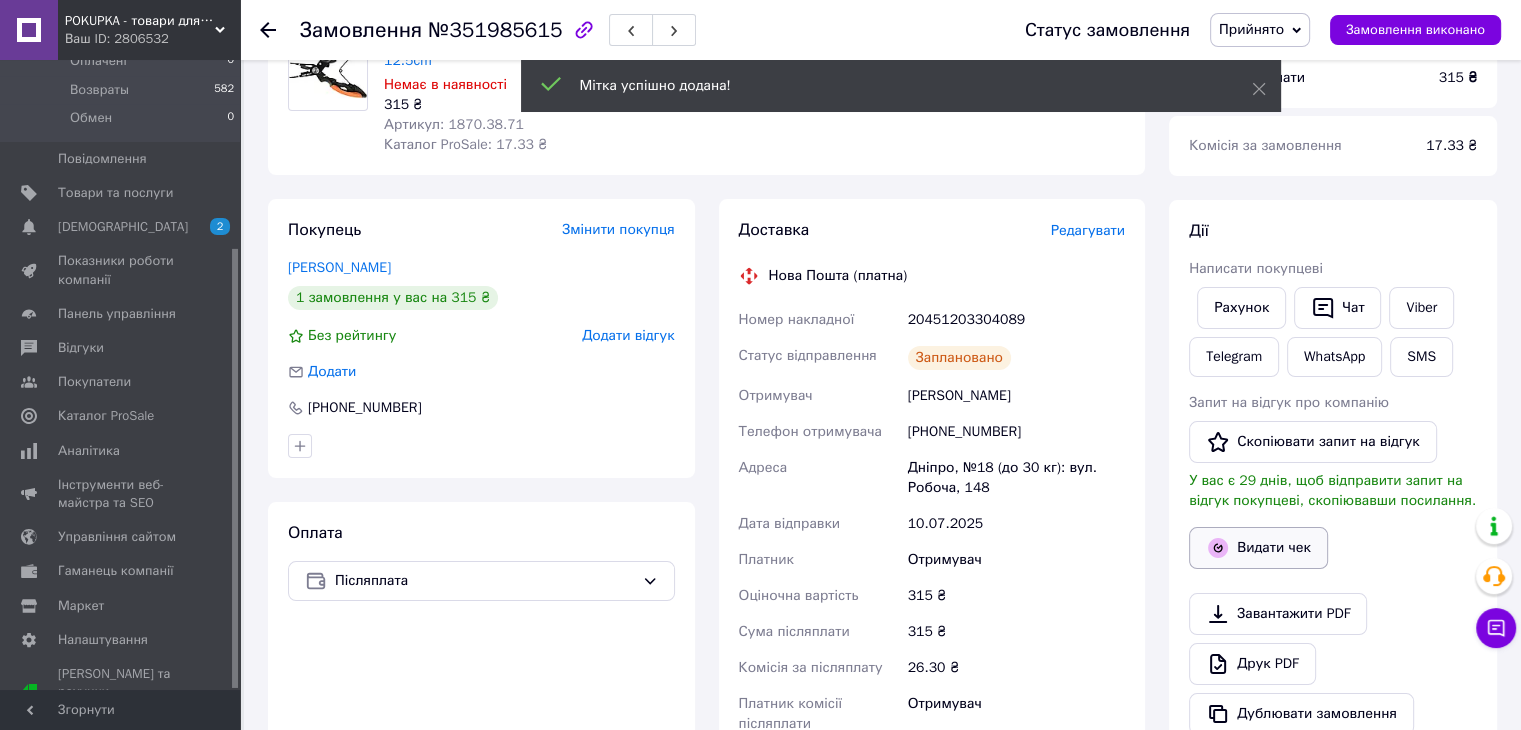 click on "Видати чек" at bounding box center [1258, 548] 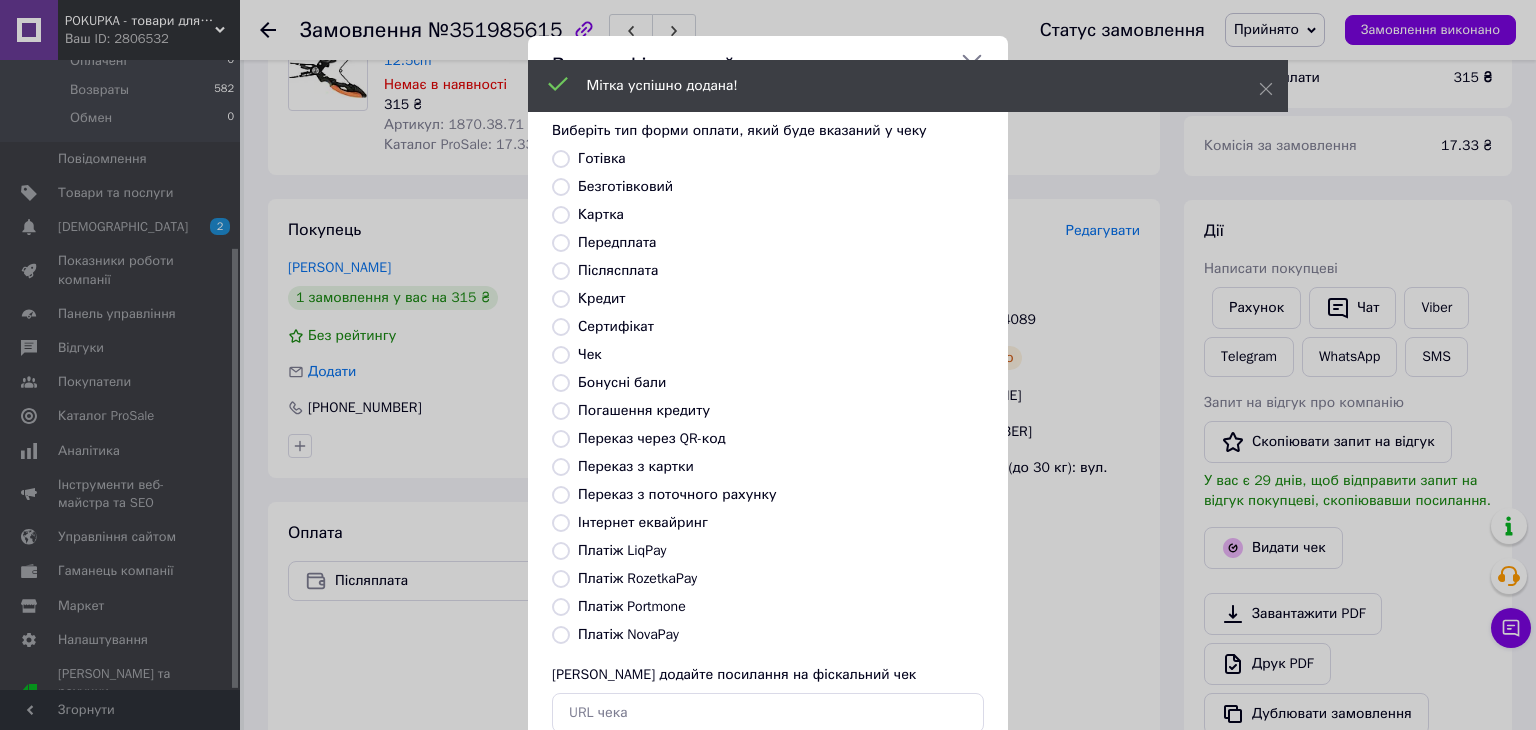 click on "Післясплата" at bounding box center [618, 270] 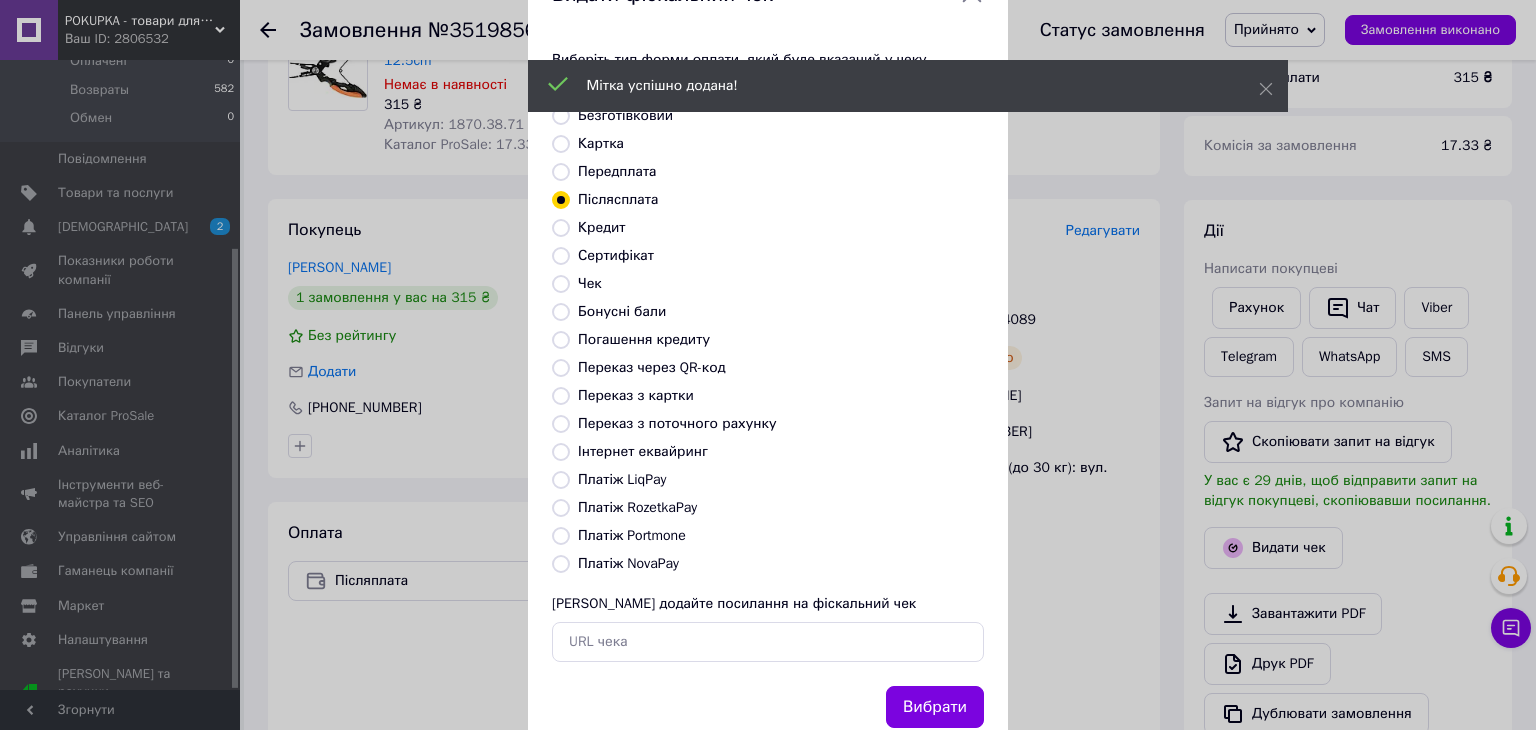 scroll, scrollTop: 128, scrollLeft: 0, axis: vertical 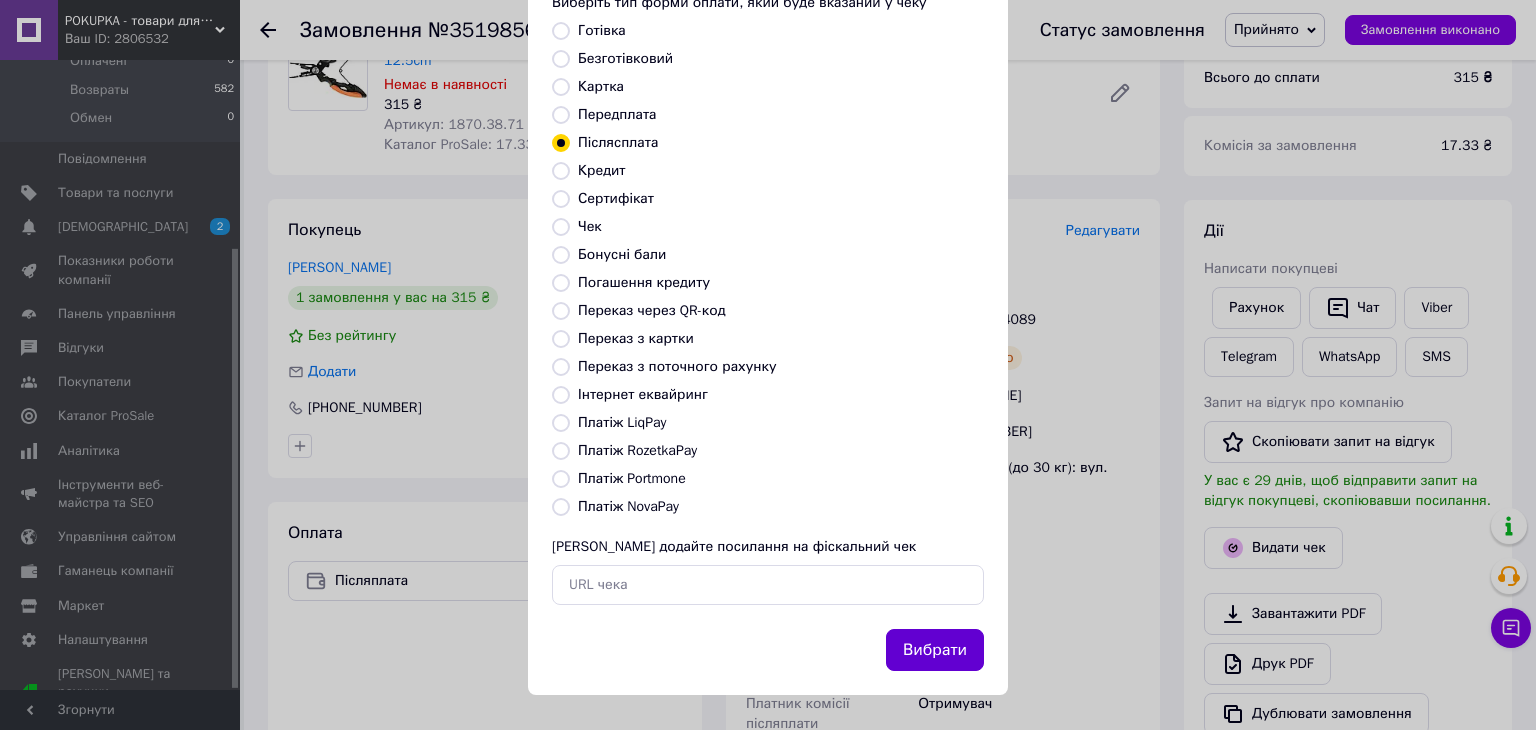click on "Вибрати" at bounding box center [935, 650] 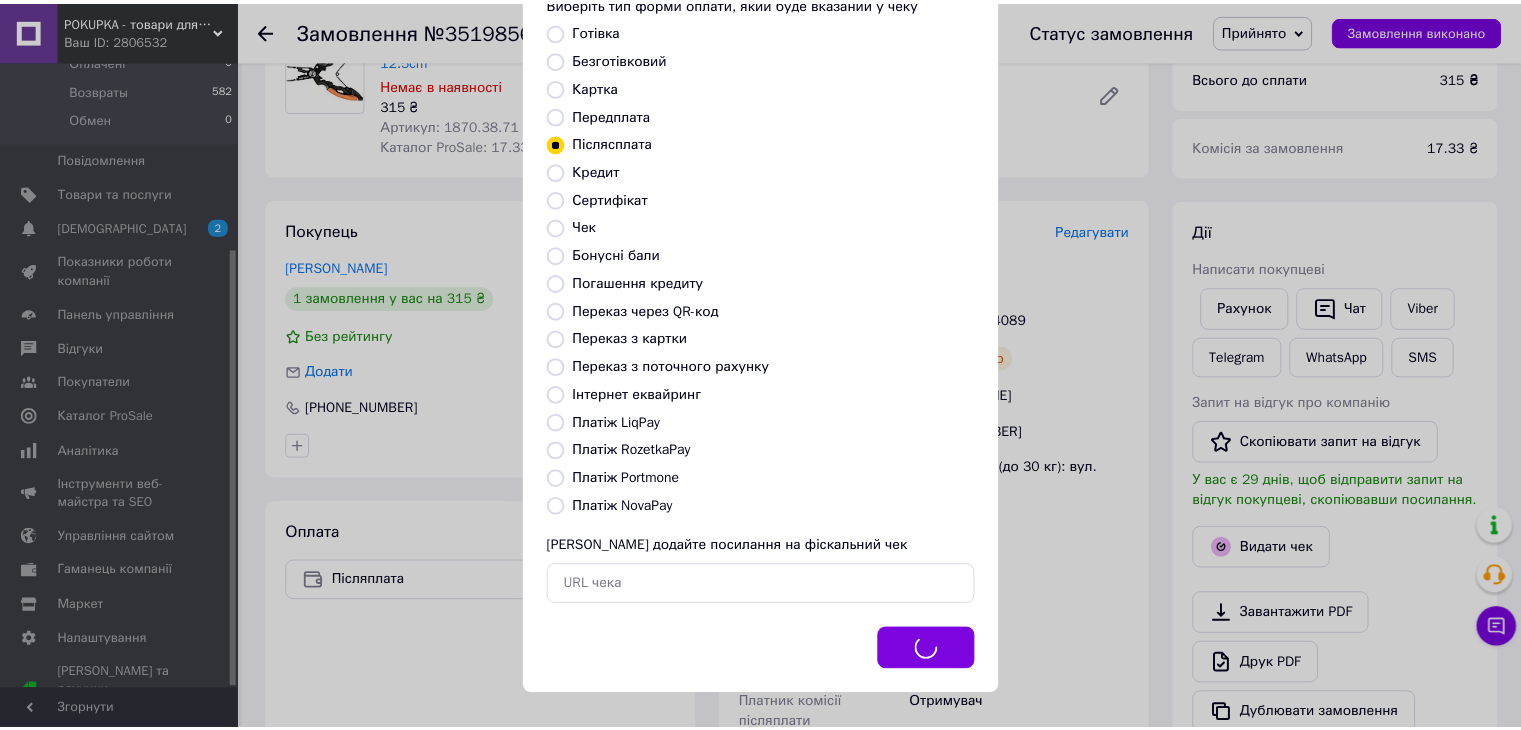 scroll, scrollTop: 0, scrollLeft: 0, axis: both 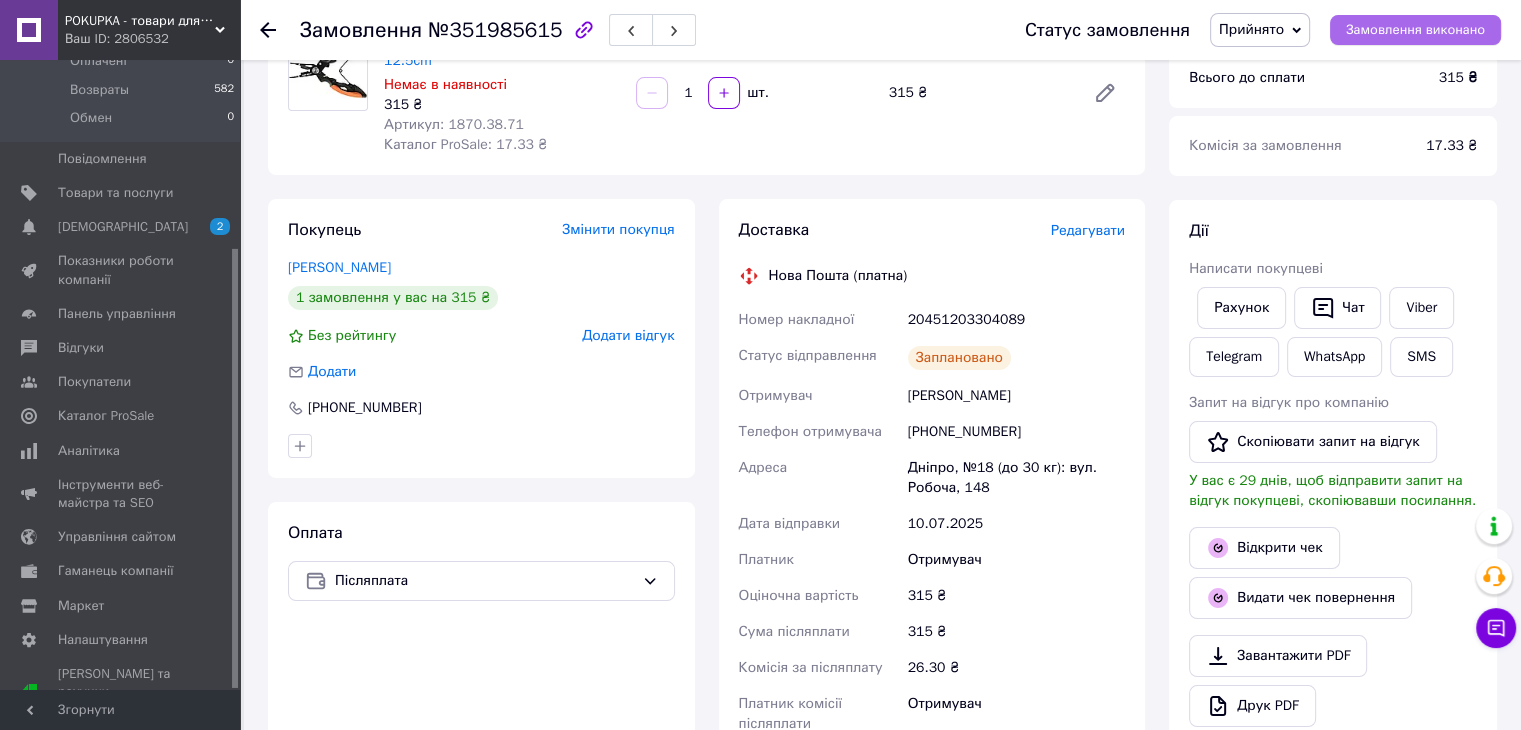 click on "Замовлення виконано" at bounding box center (1415, 30) 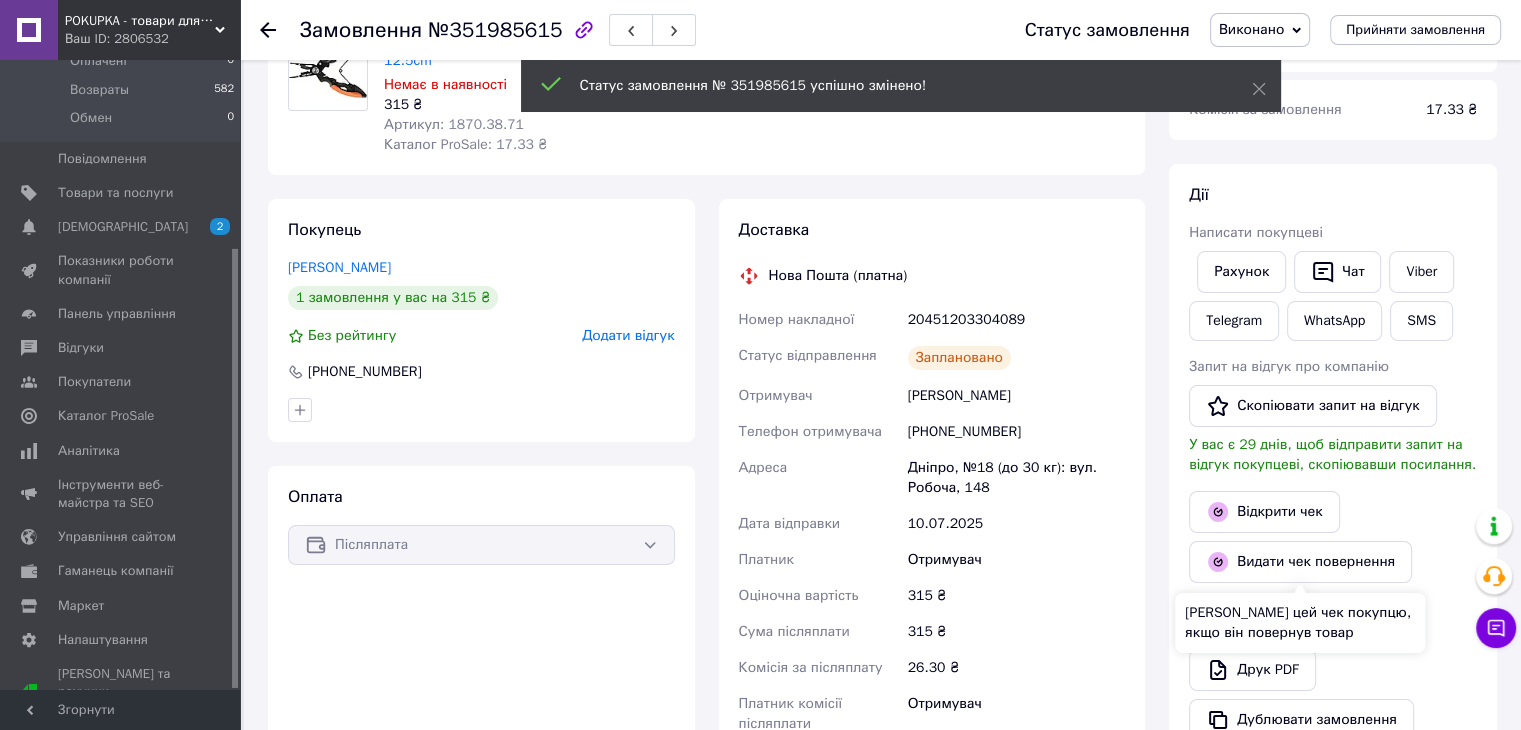 scroll, scrollTop: 72, scrollLeft: 0, axis: vertical 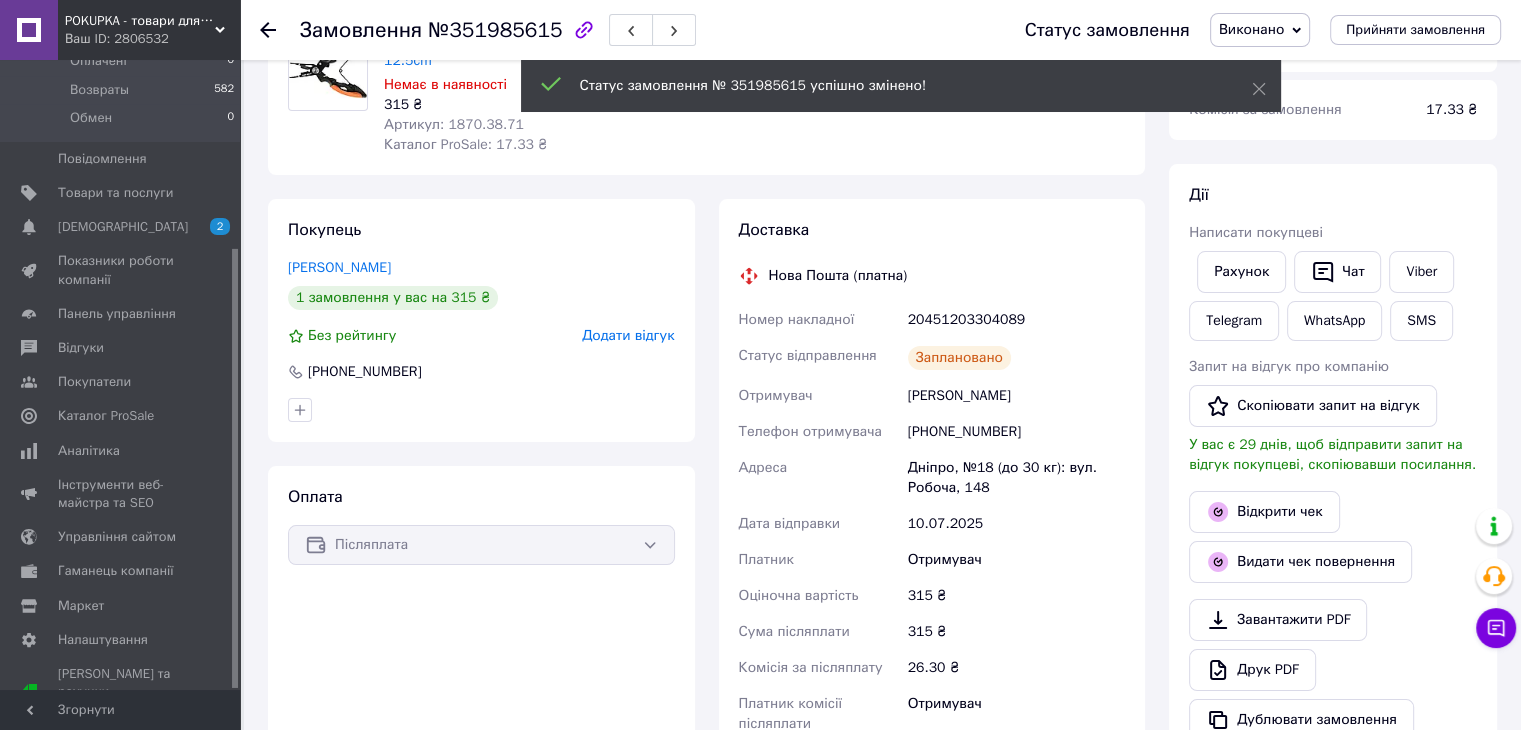 click on "20451203304089" at bounding box center [1016, 320] 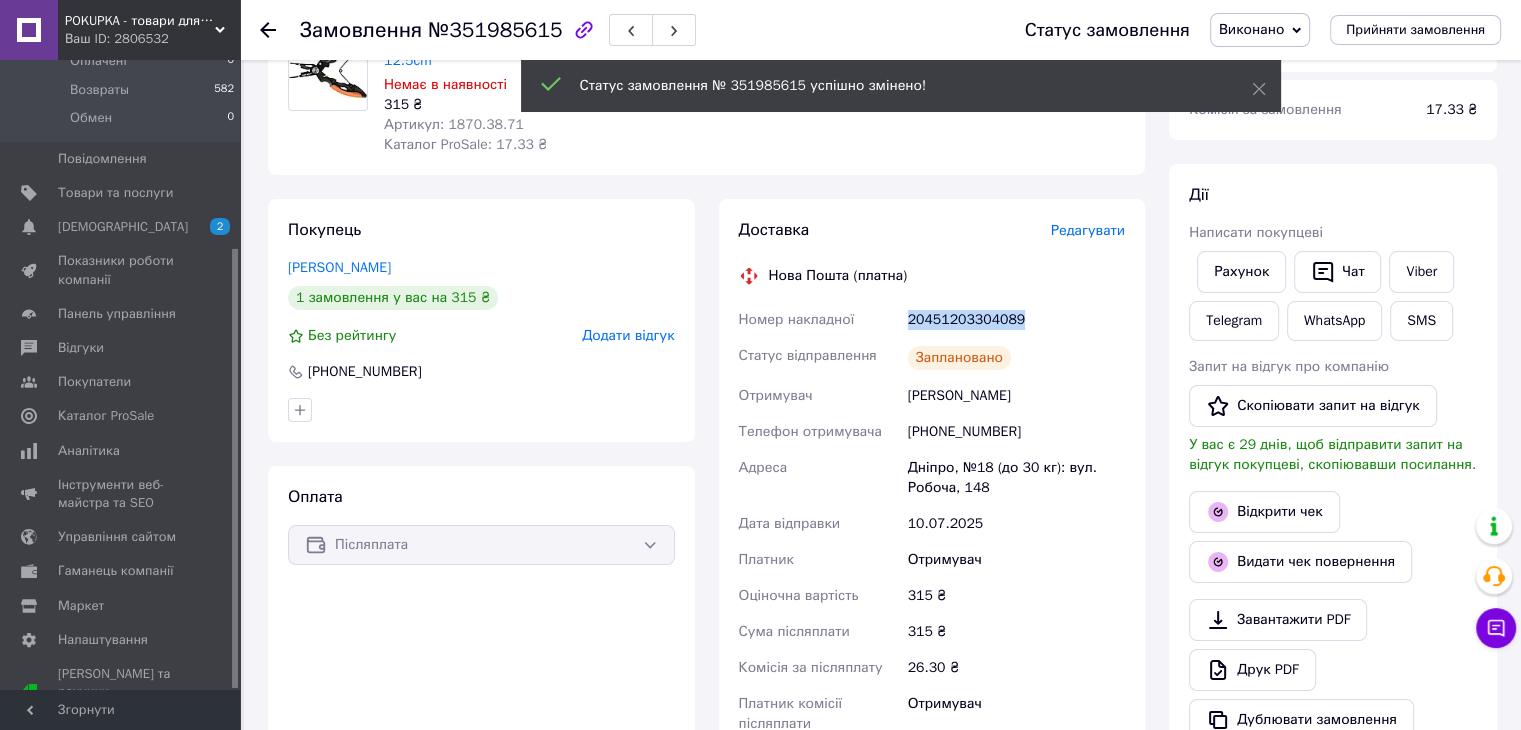 click on "20451203304089" at bounding box center [1016, 320] 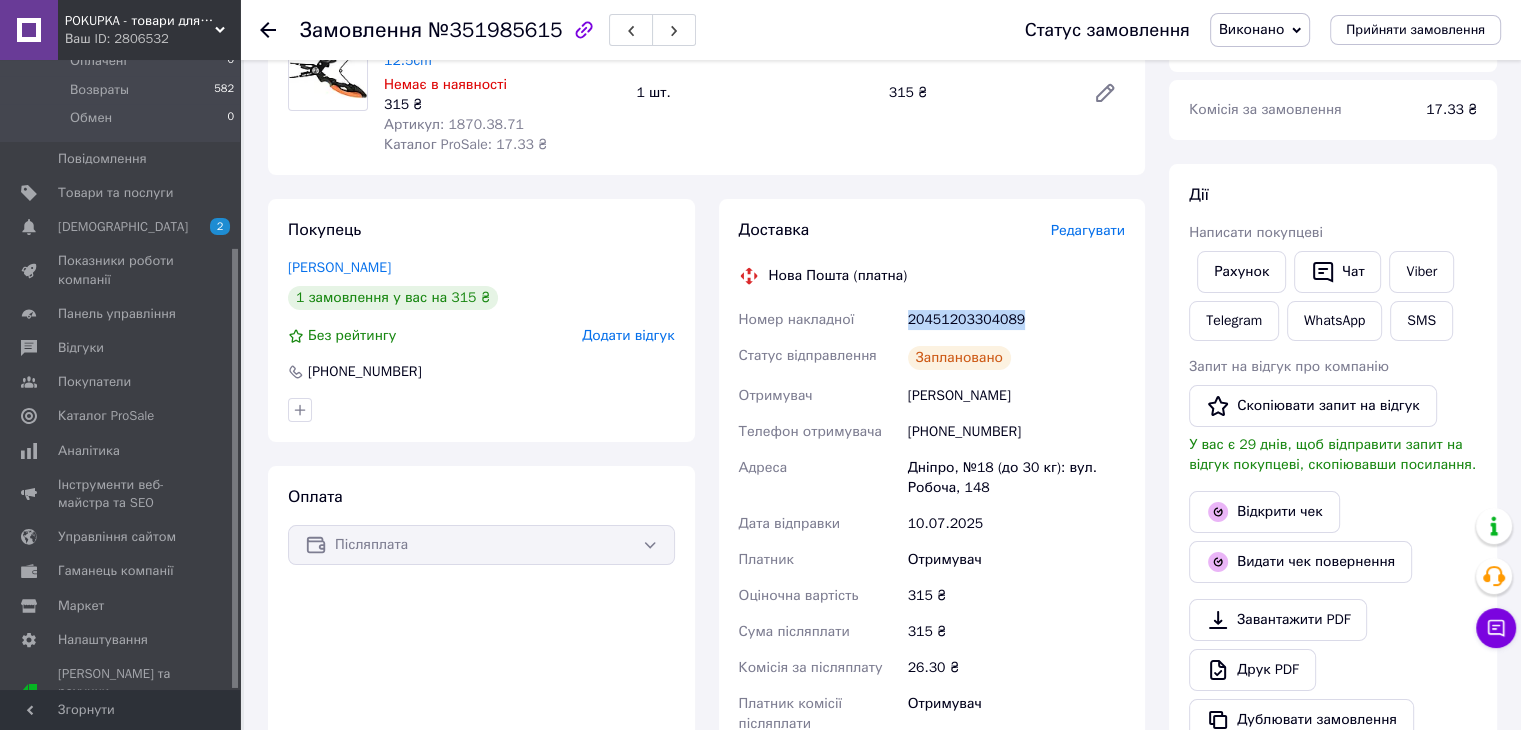 copy on "20451203304089" 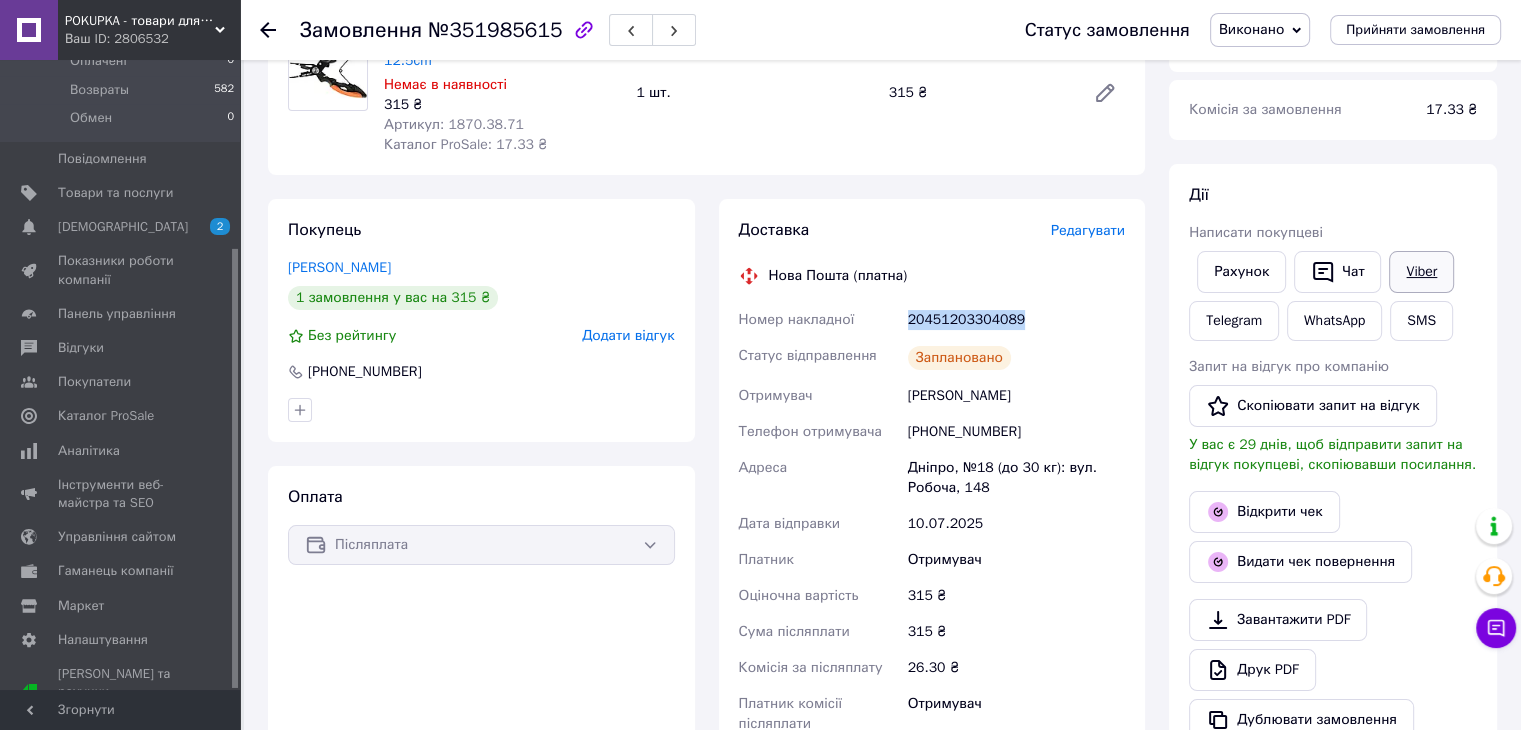 click on "Viber" at bounding box center [1421, 272] 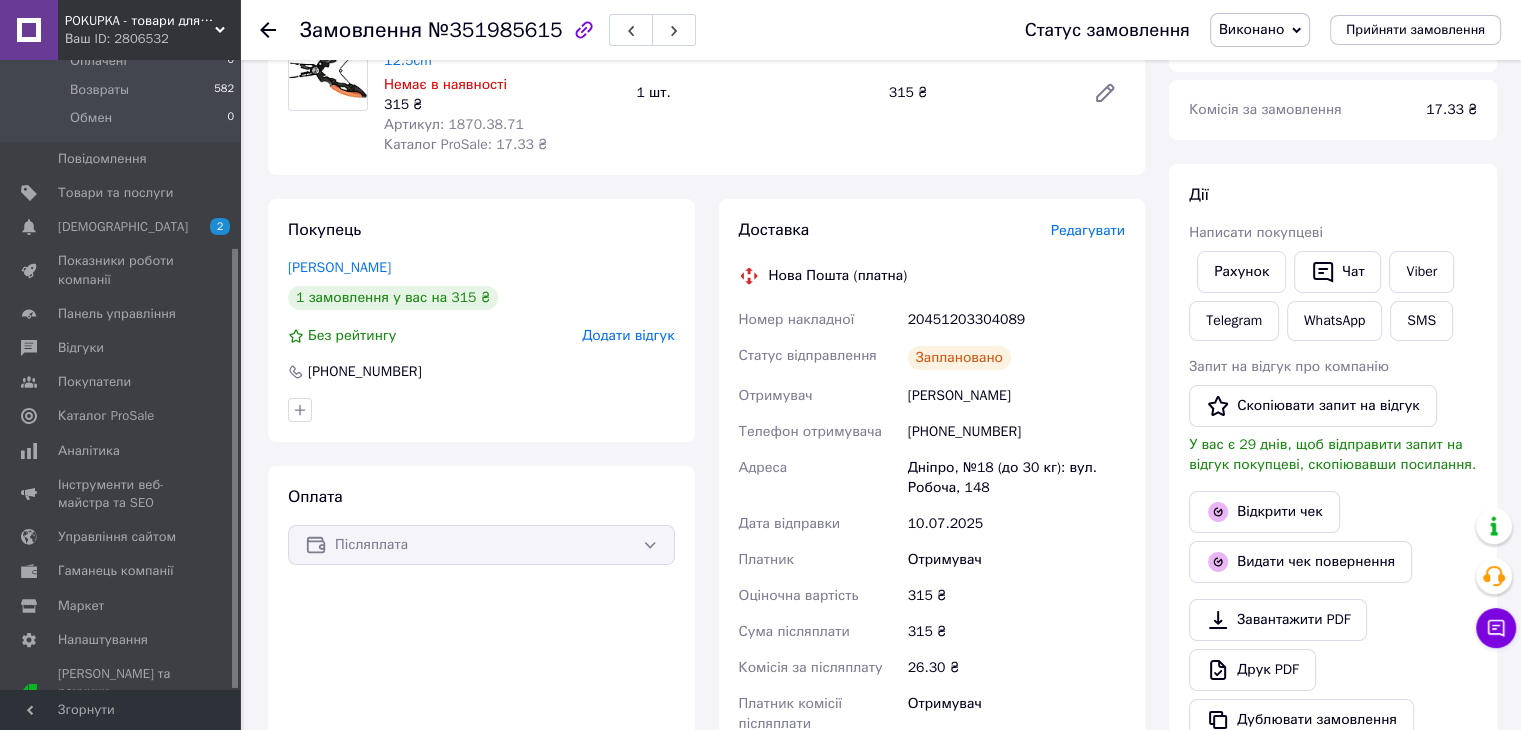 click on "Отримувач" at bounding box center (1016, 714) 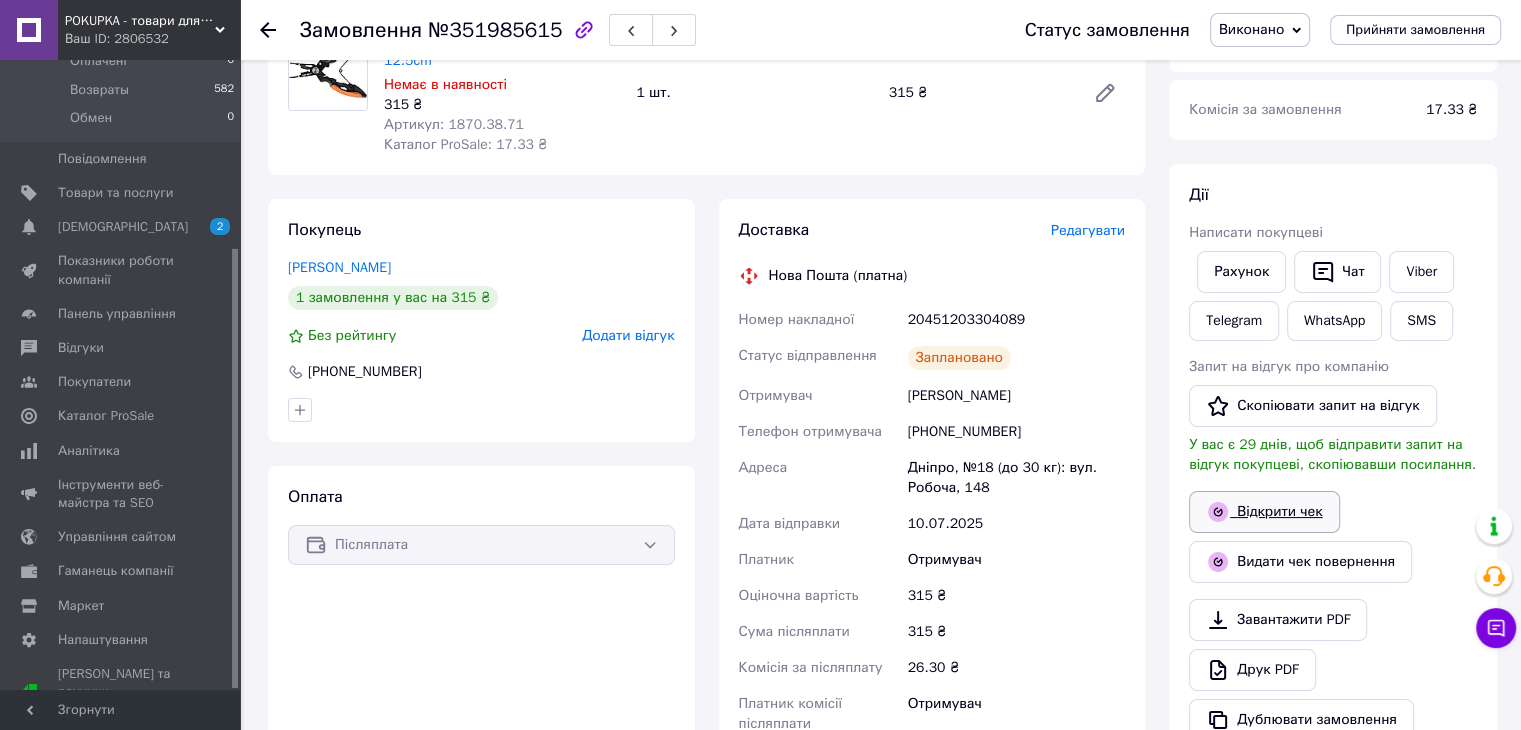 click on "Відкрити чек" at bounding box center [1264, 512] 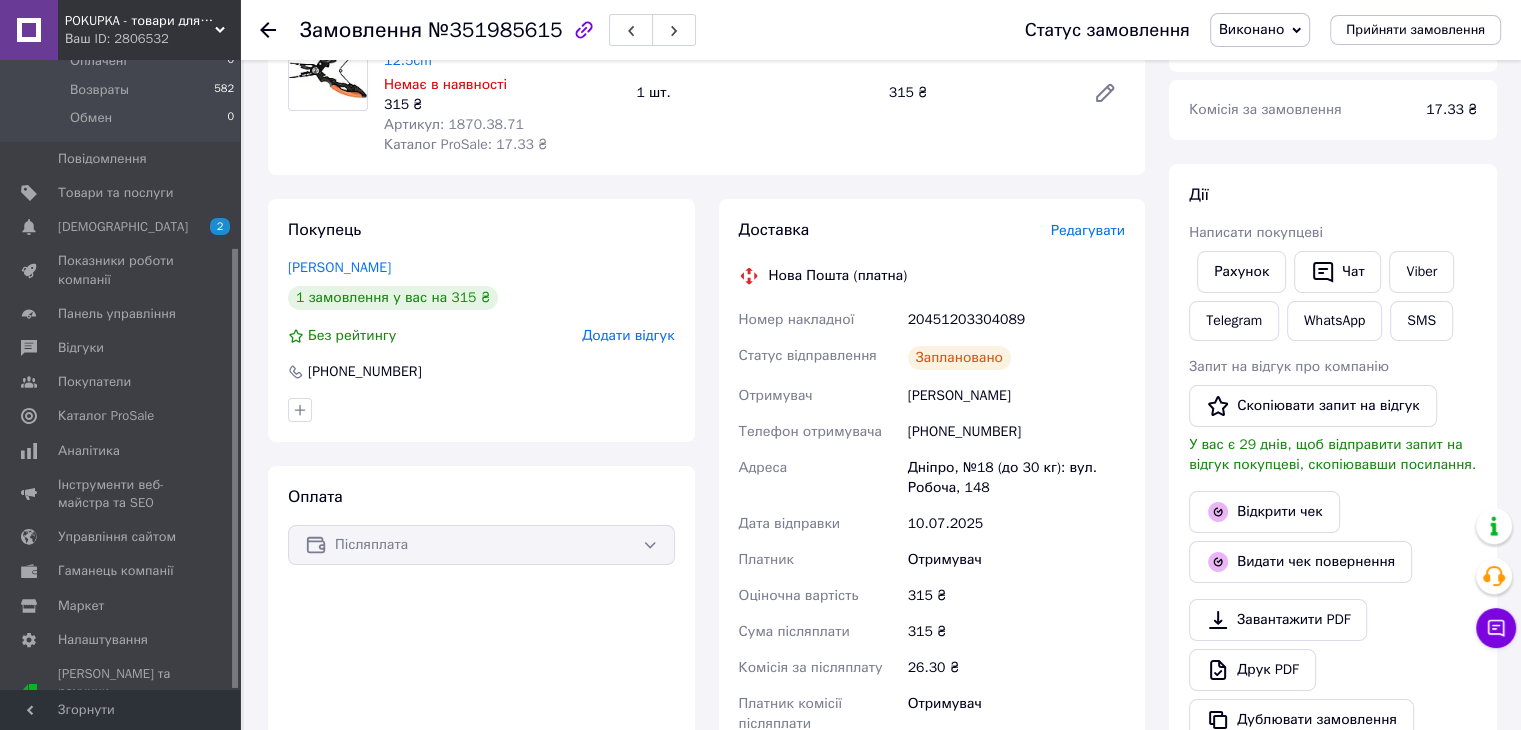 click 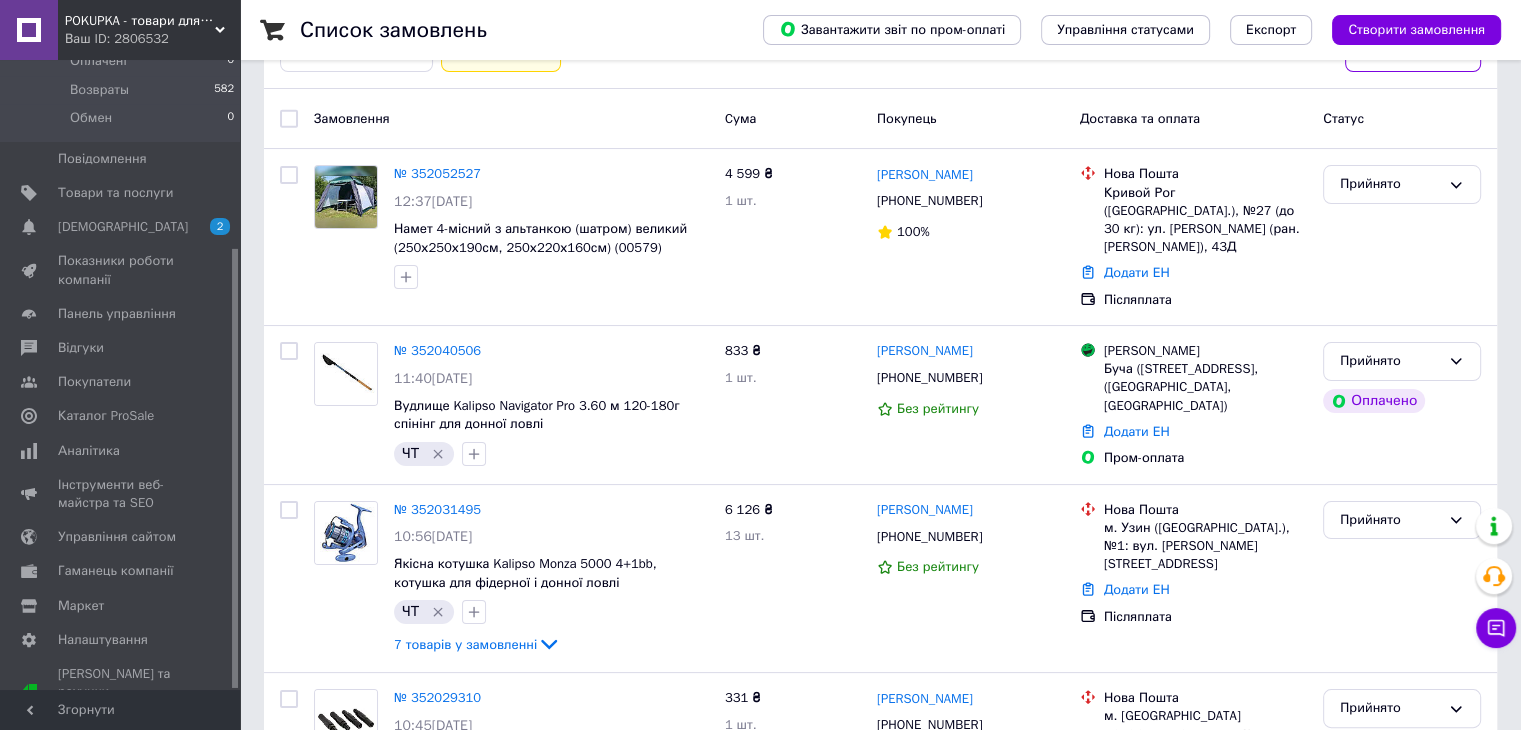 scroll, scrollTop: 518, scrollLeft: 0, axis: vertical 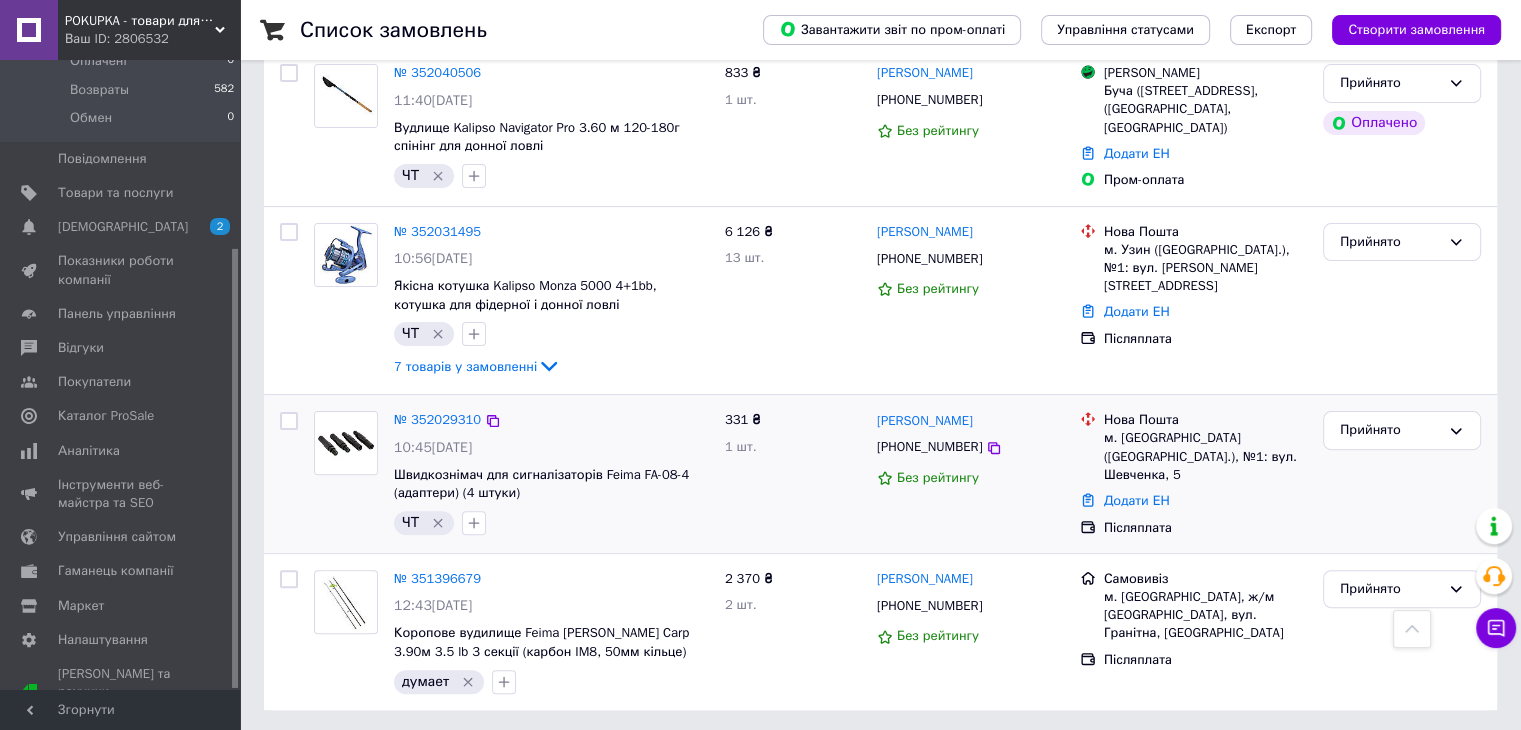 click 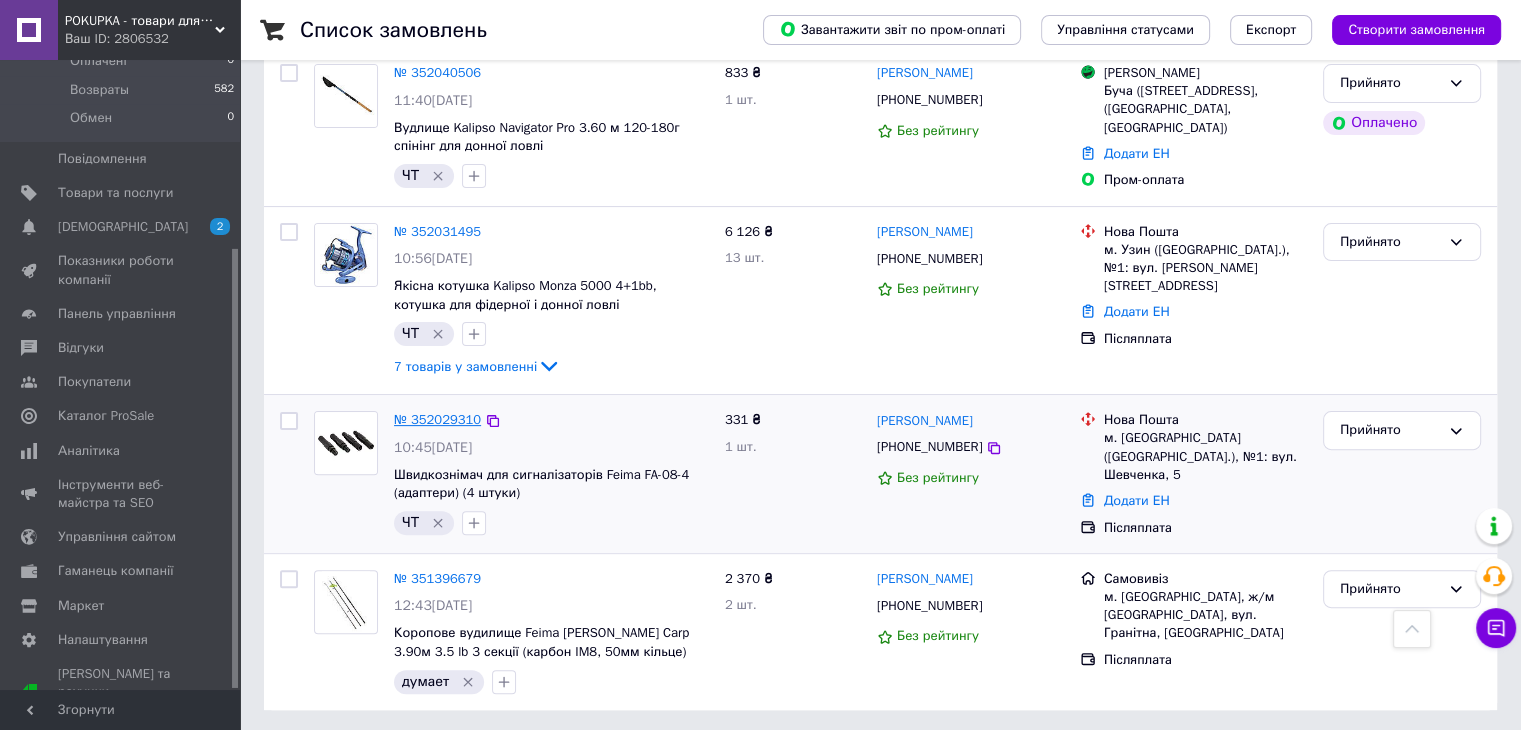 click on "№ 352029310" at bounding box center [437, 419] 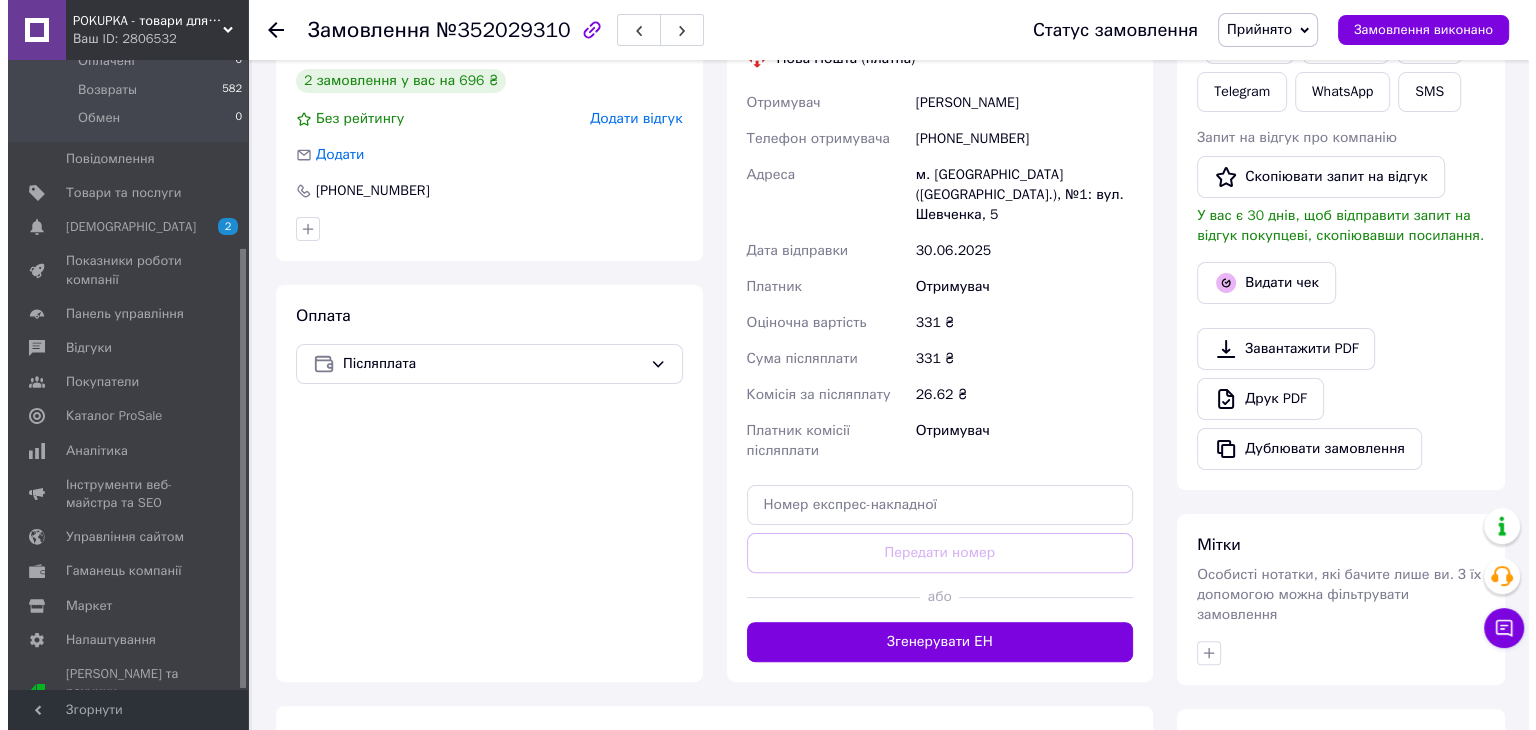 scroll, scrollTop: 200, scrollLeft: 0, axis: vertical 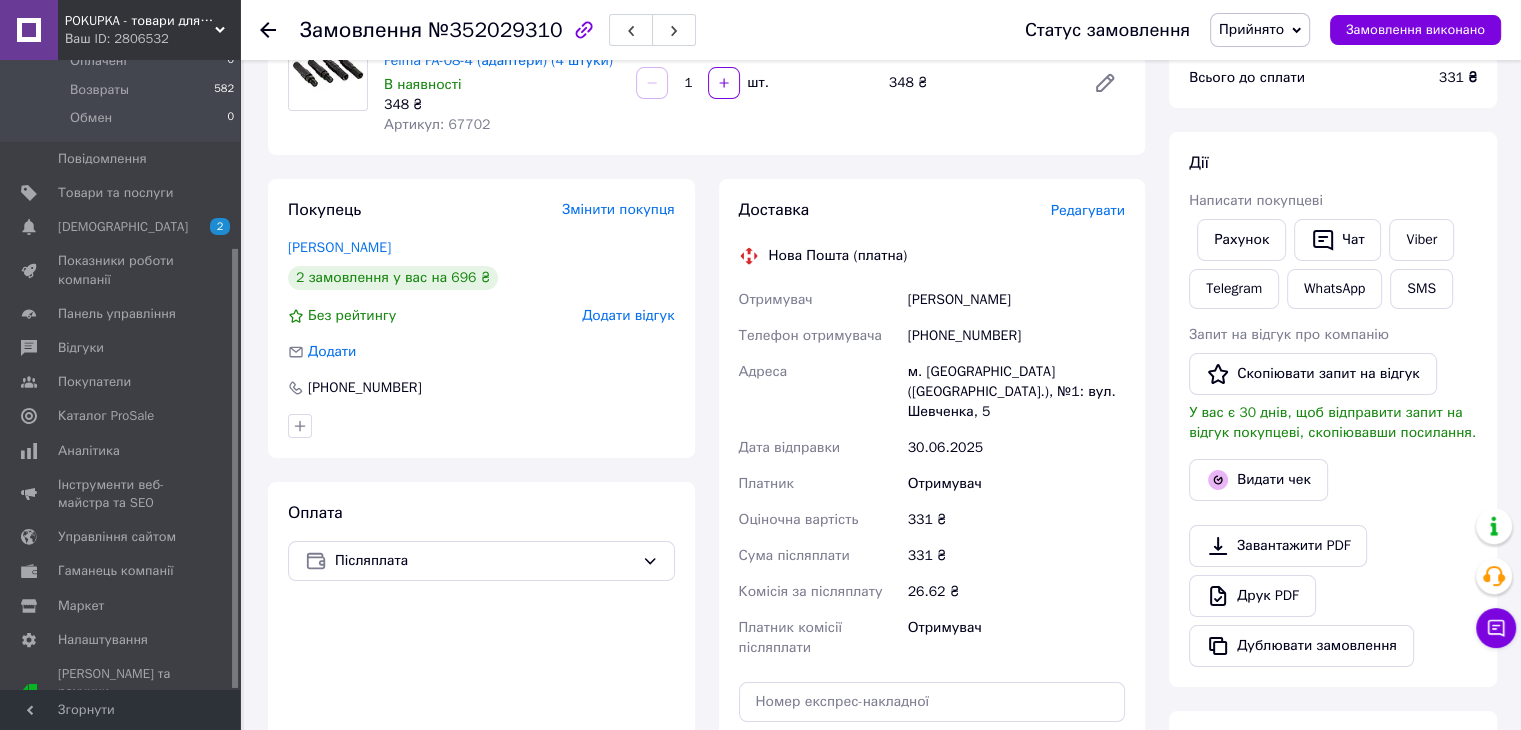 click on "Редагувати" at bounding box center [1088, 210] 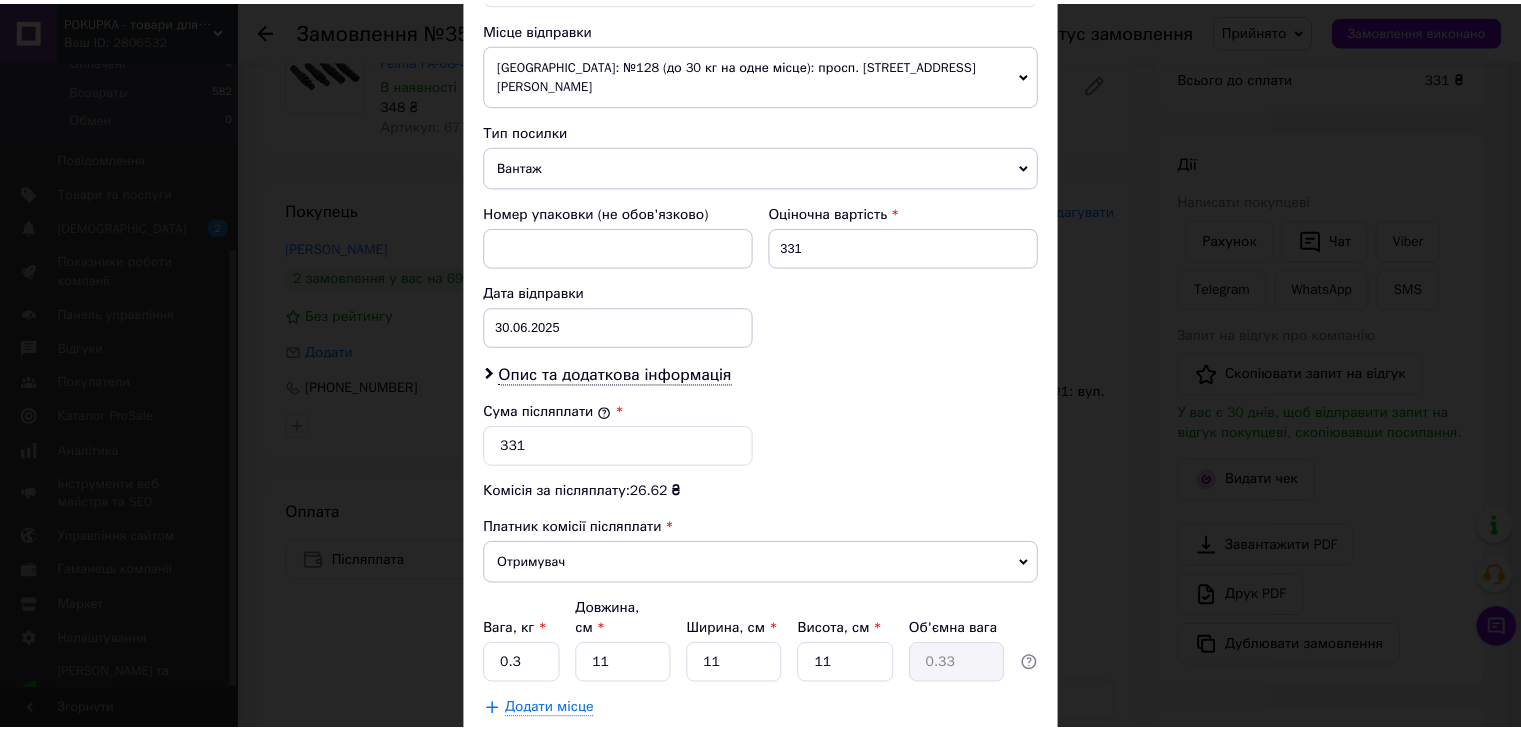 scroll, scrollTop: 790, scrollLeft: 0, axis: vertical 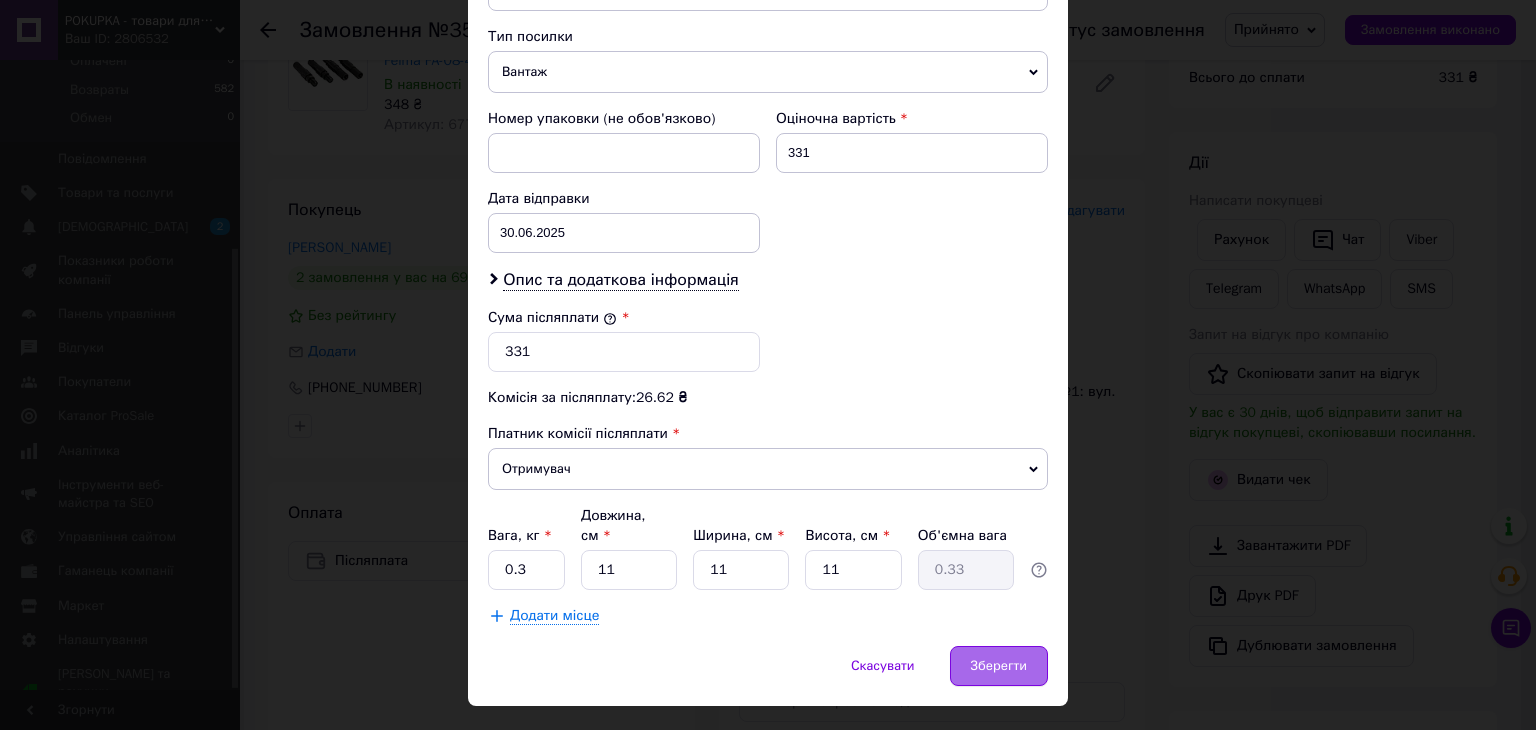 click on "Зберегти" at bounding box center (999, 666) 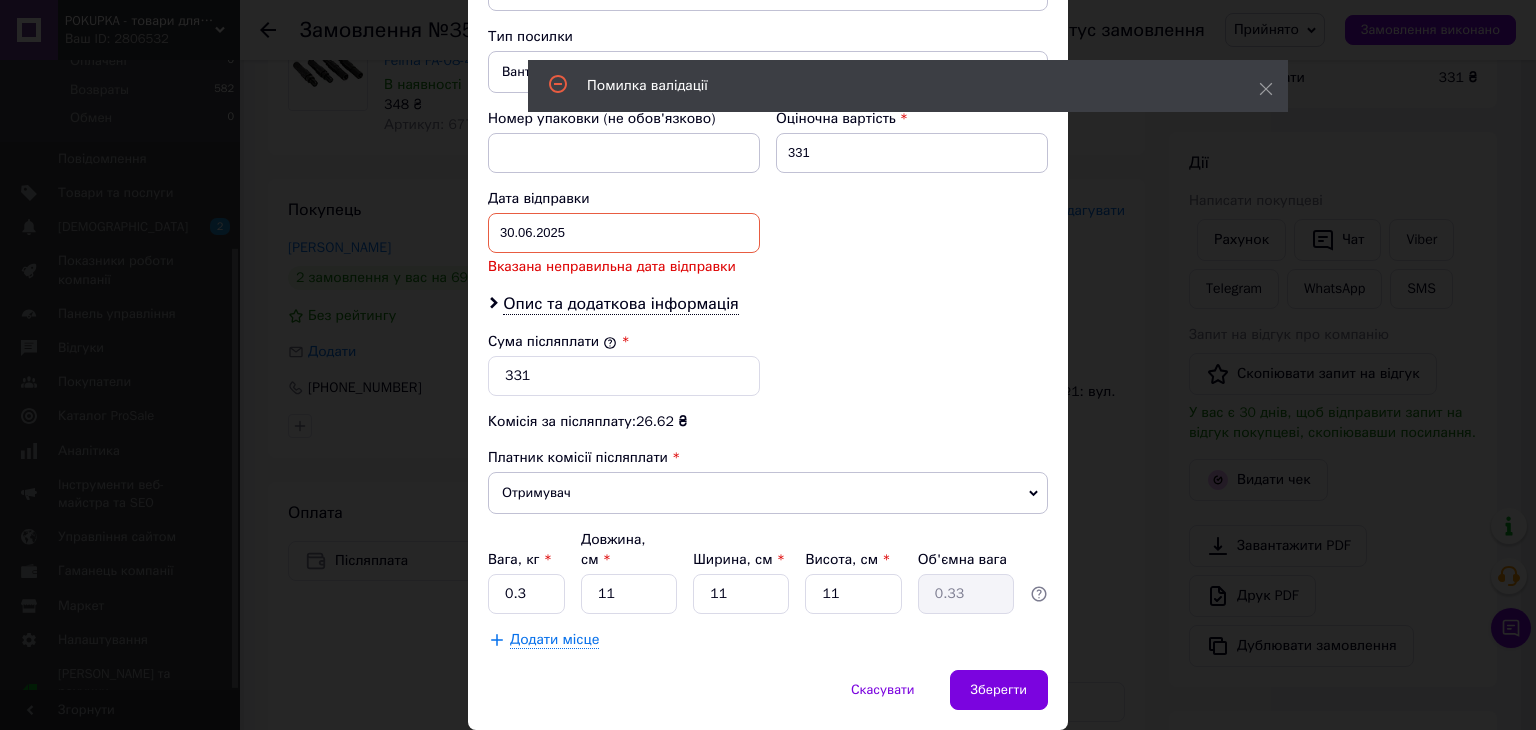 click on "30.06.2025 < 2025 > < Июнь > Пн Вт Ср Чт Пт Сб Вс 26 27 28 29 30 31 1 2 3 4 5 6 7 8 9 10 11 12 13 14 15 16 17 18 19 20 21 22 23 24 25 26 27 28 29 30 1 2 3 4 5 6" at bounding box center [624, 233] 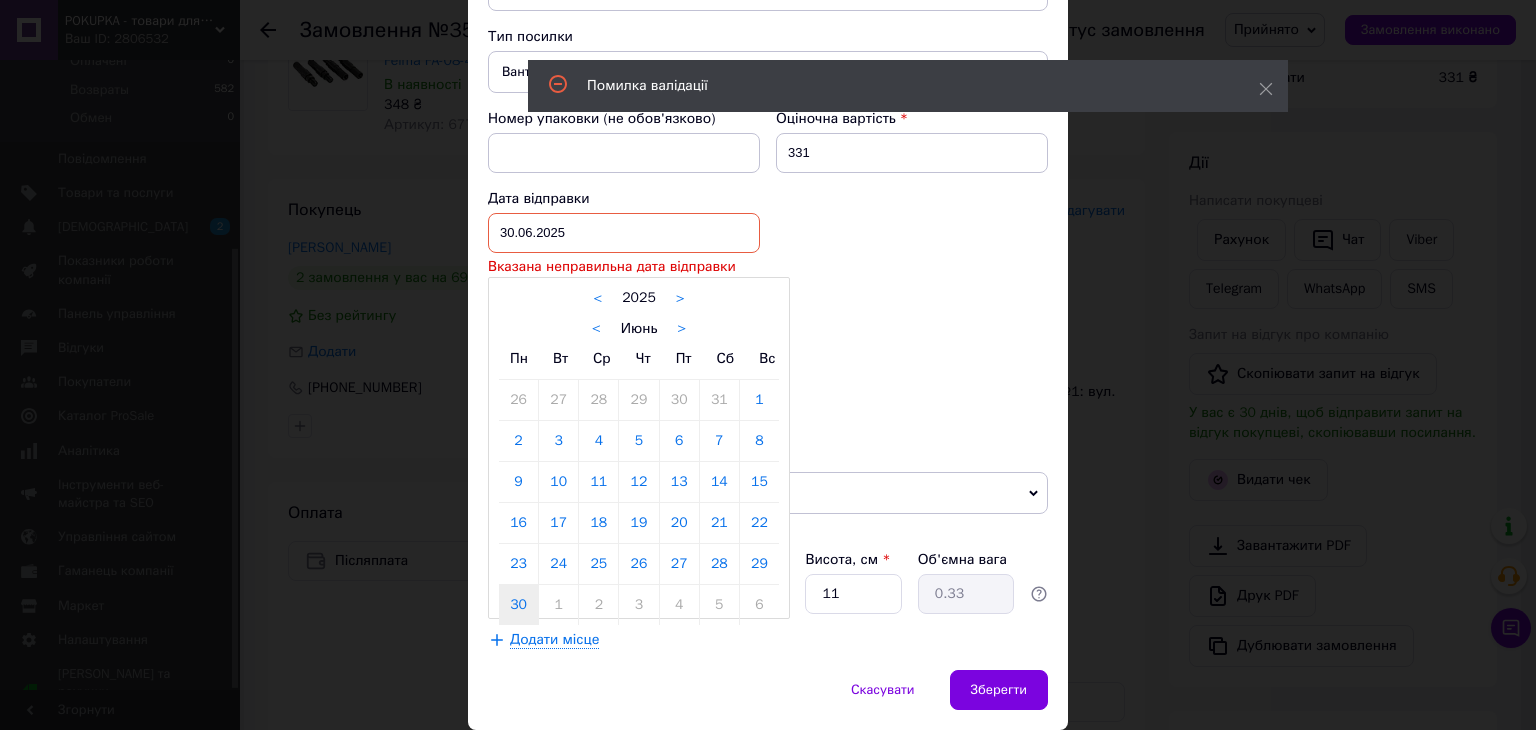 click on ">" at bounding box center (681, 329) 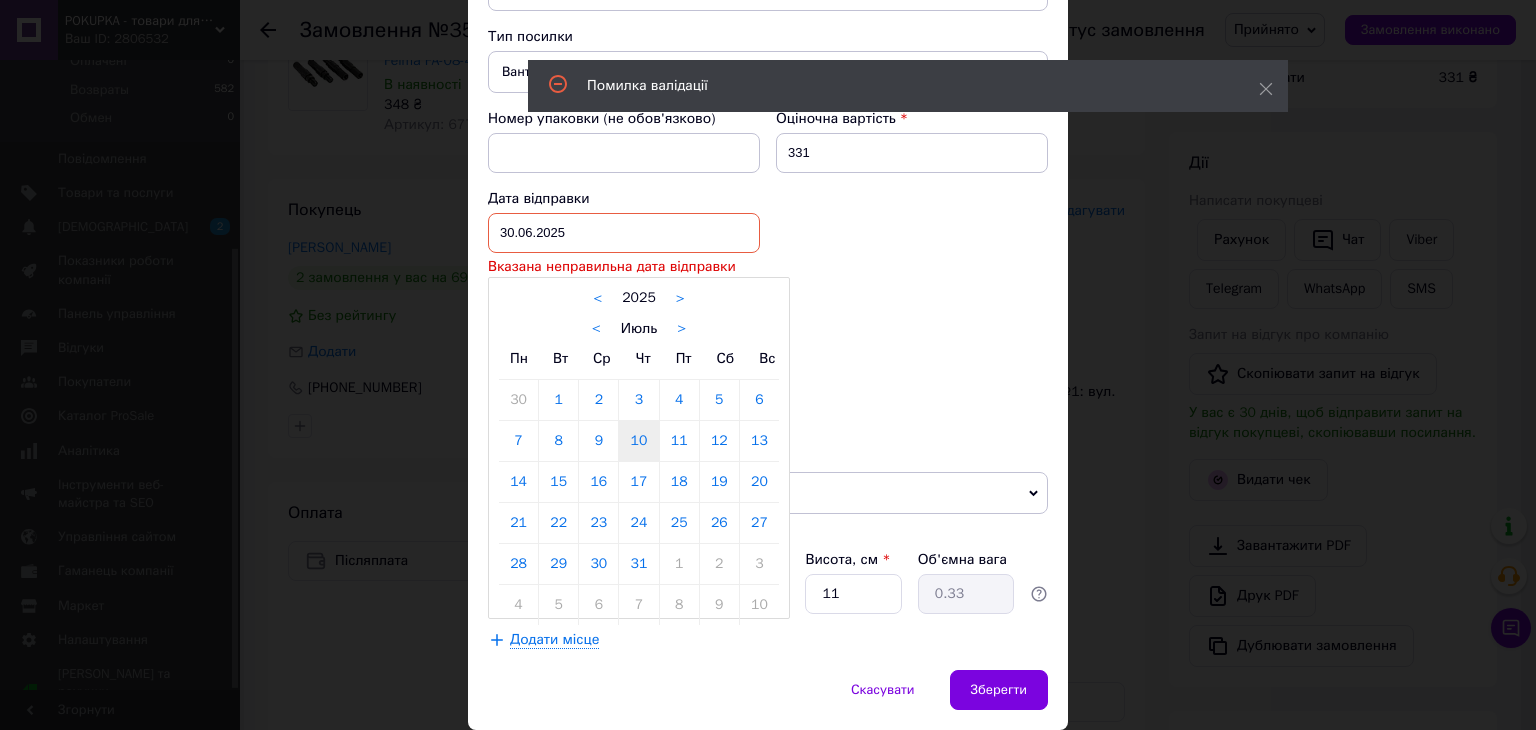 click on "10" at bounding box center [638, 441] 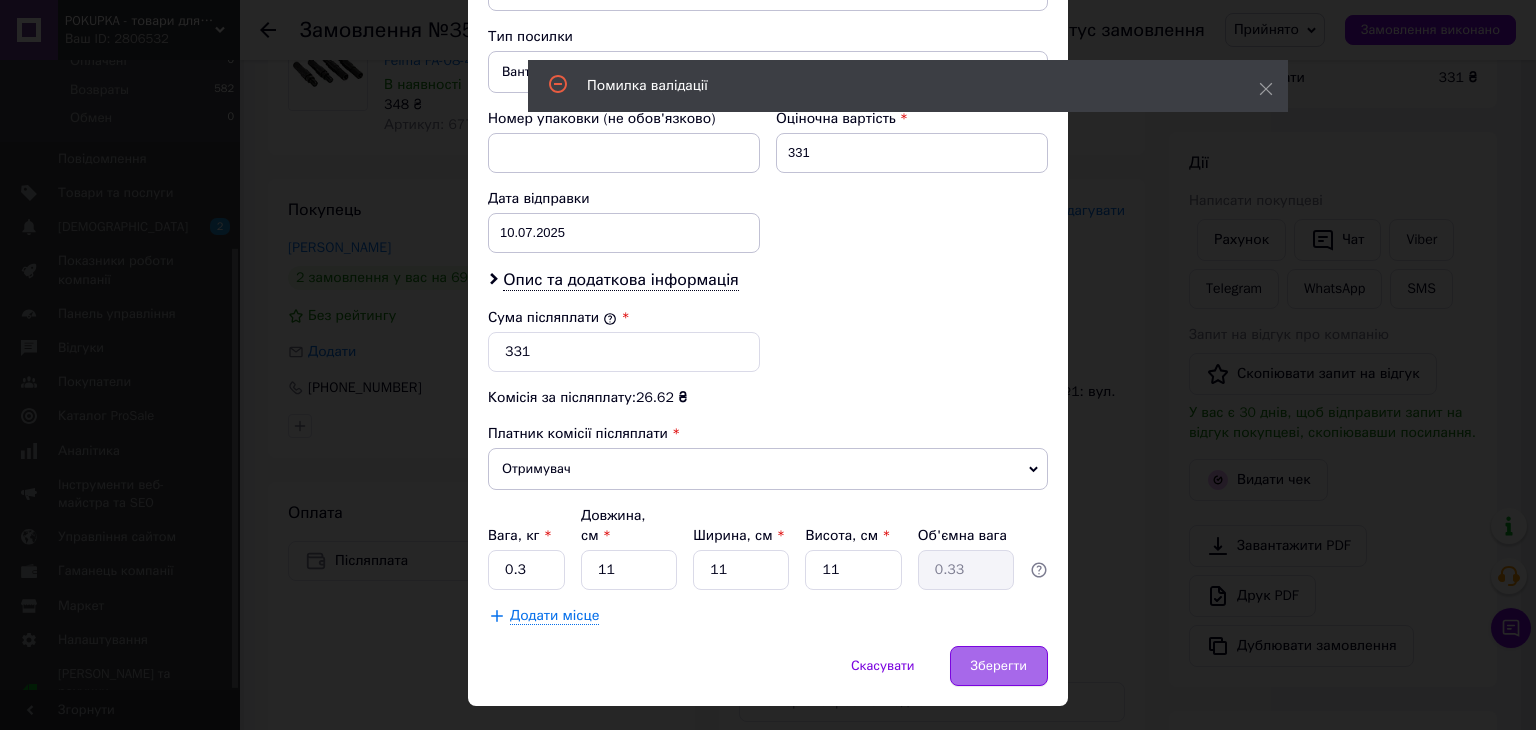 click on "Зберегти" at bounding box center (999, 666) 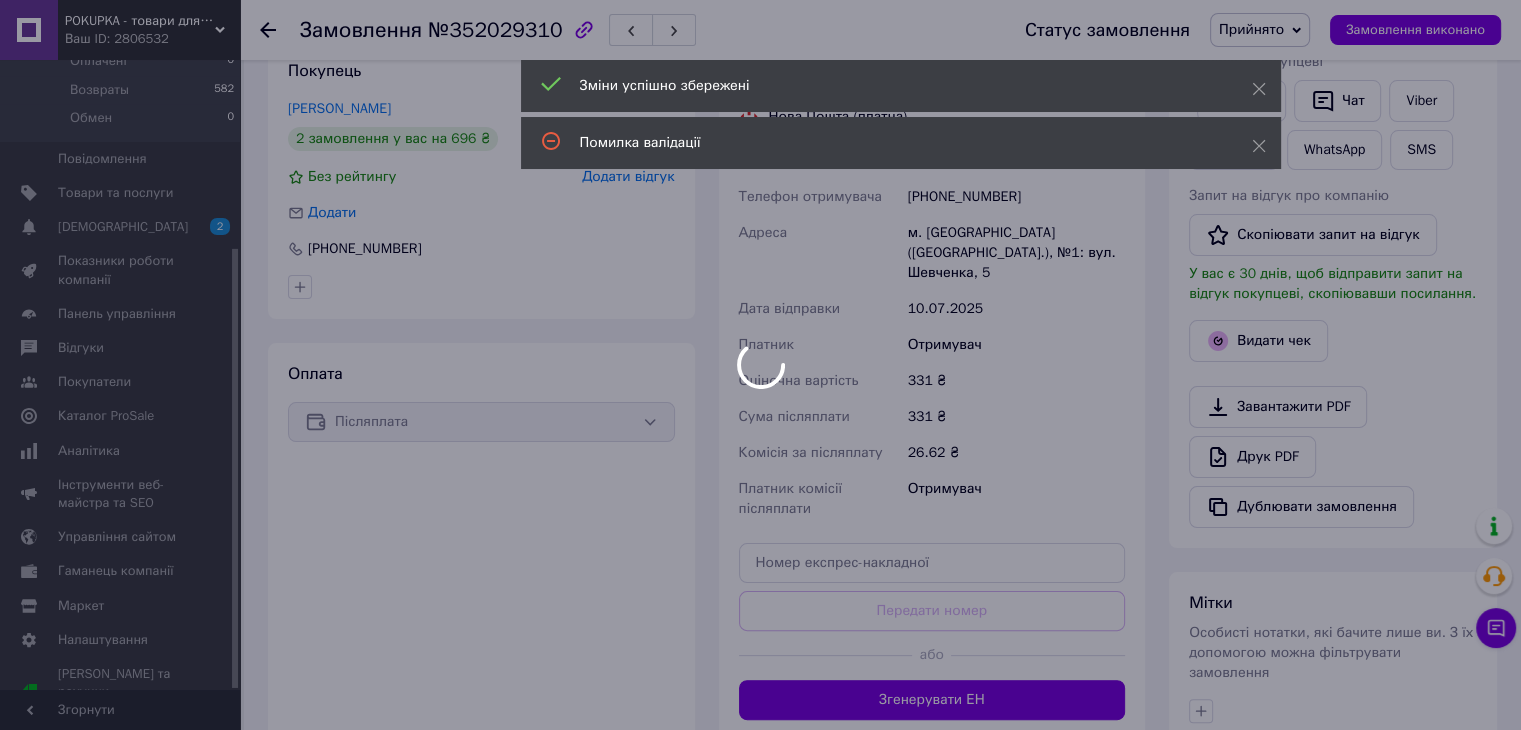 scroll, scrollTop: 500, scrollLeft: 0, axis: vertical 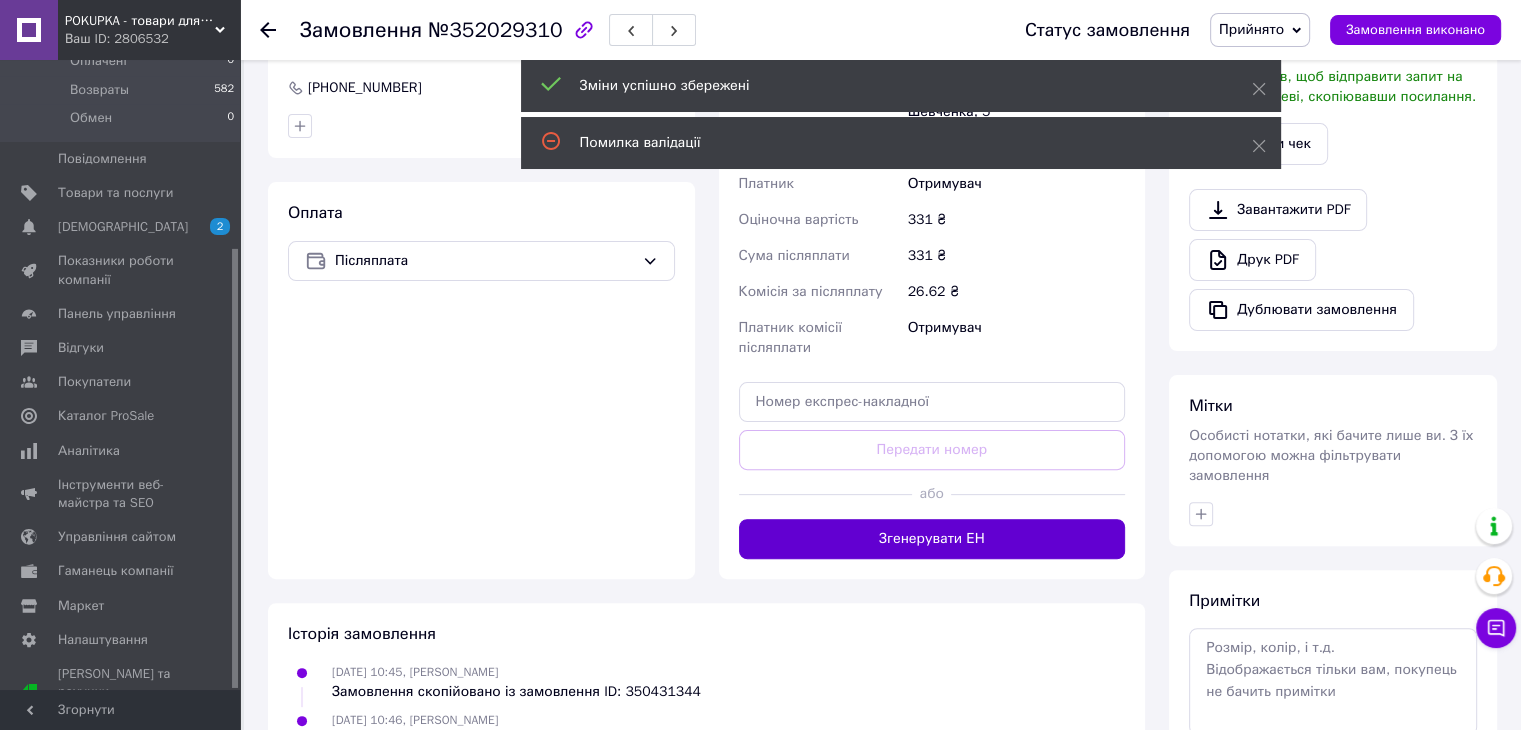 click on "Згенерувати ЕН" at bounding box center (932, 539) 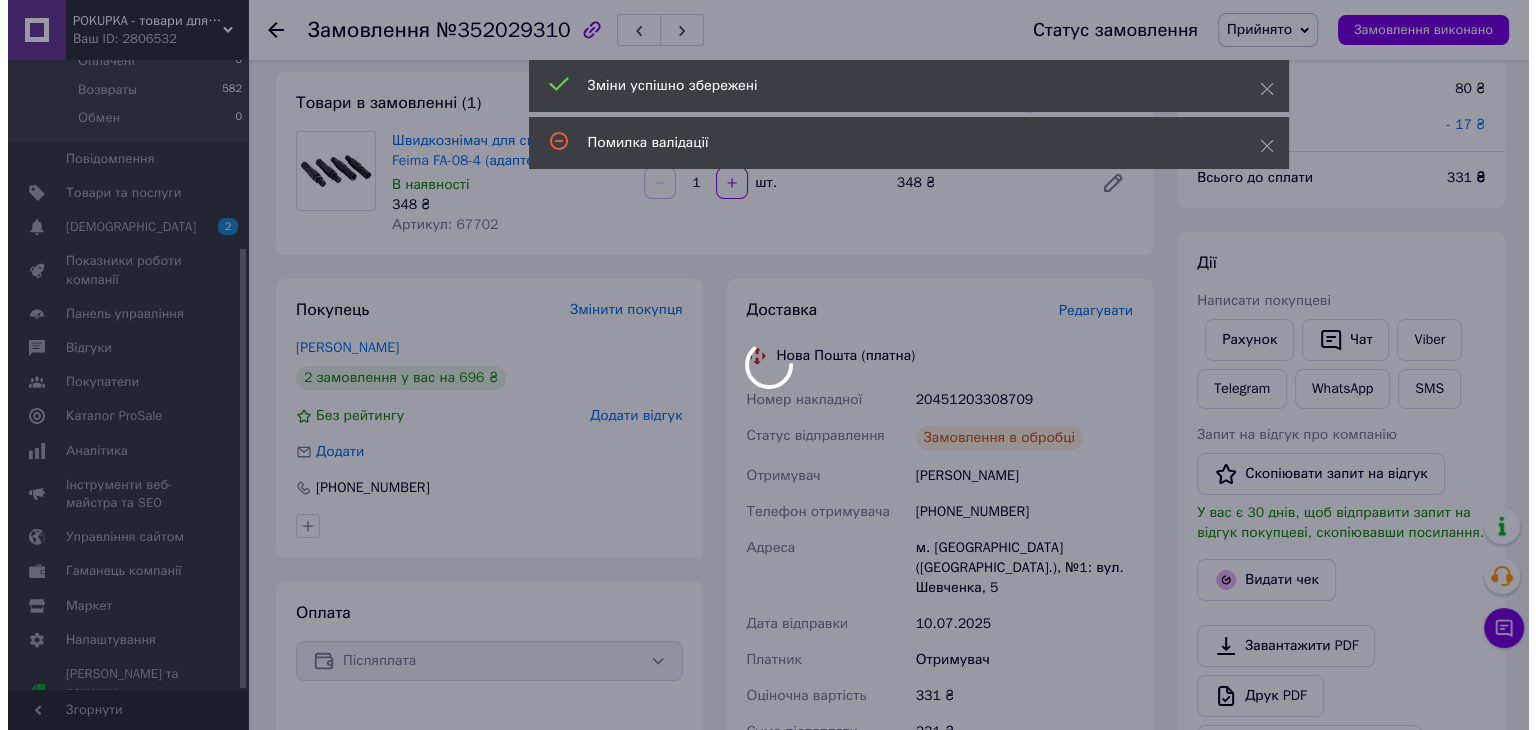 scroll, scrollTop: 100, scrollLeft: 0, axis: vertical 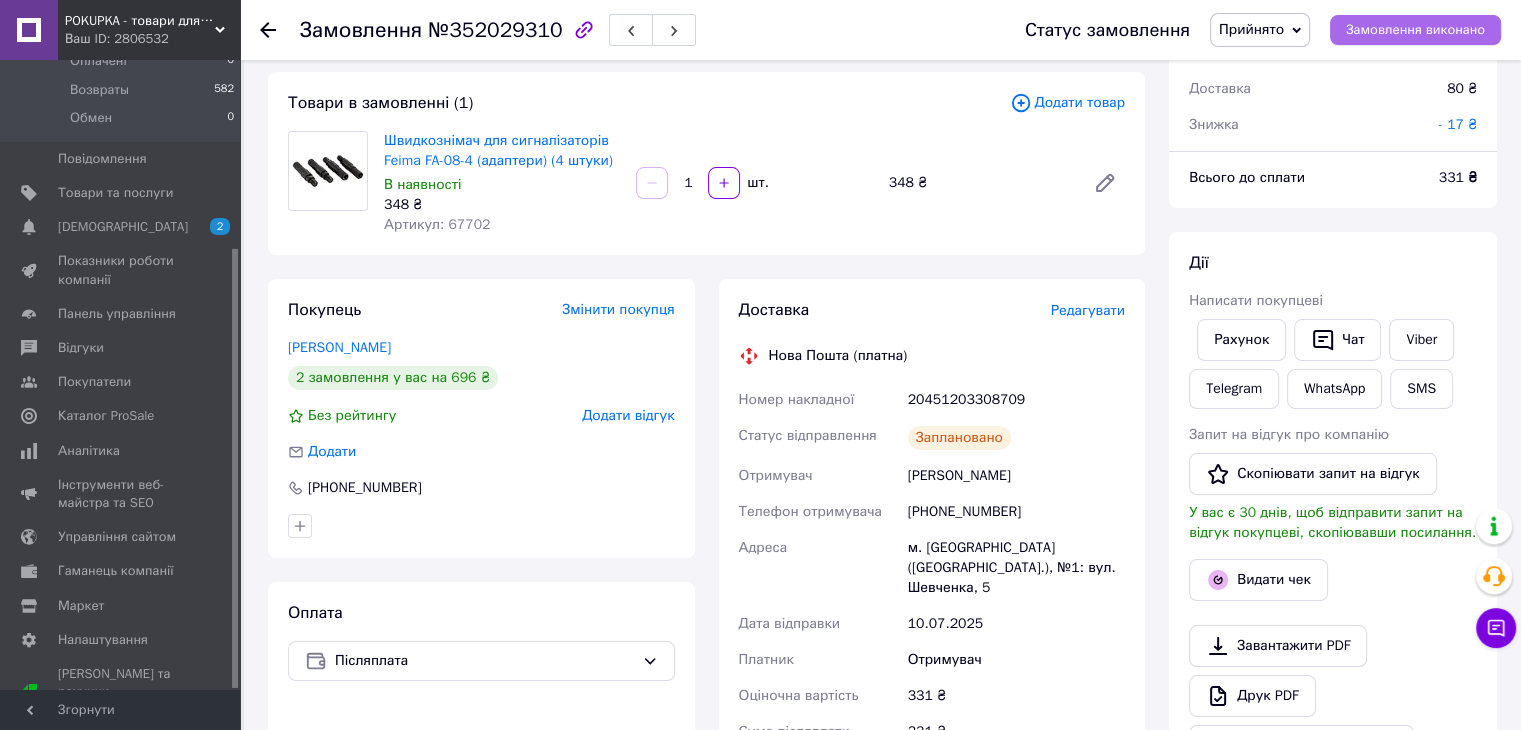 click on "Замовлення виконано" at bounding box center (1415, 30) 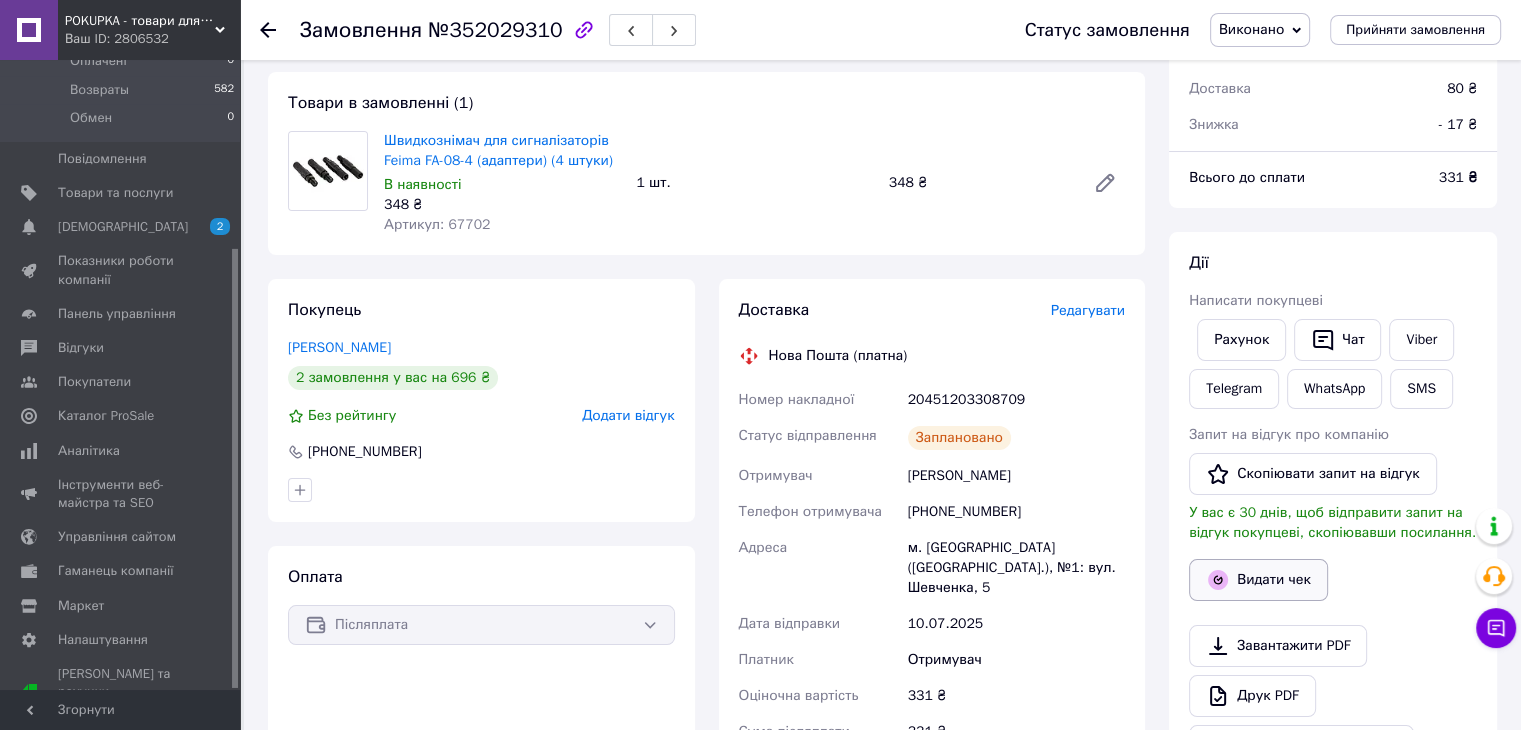 click on "Видати чек" at bounding box center (1258, 580) 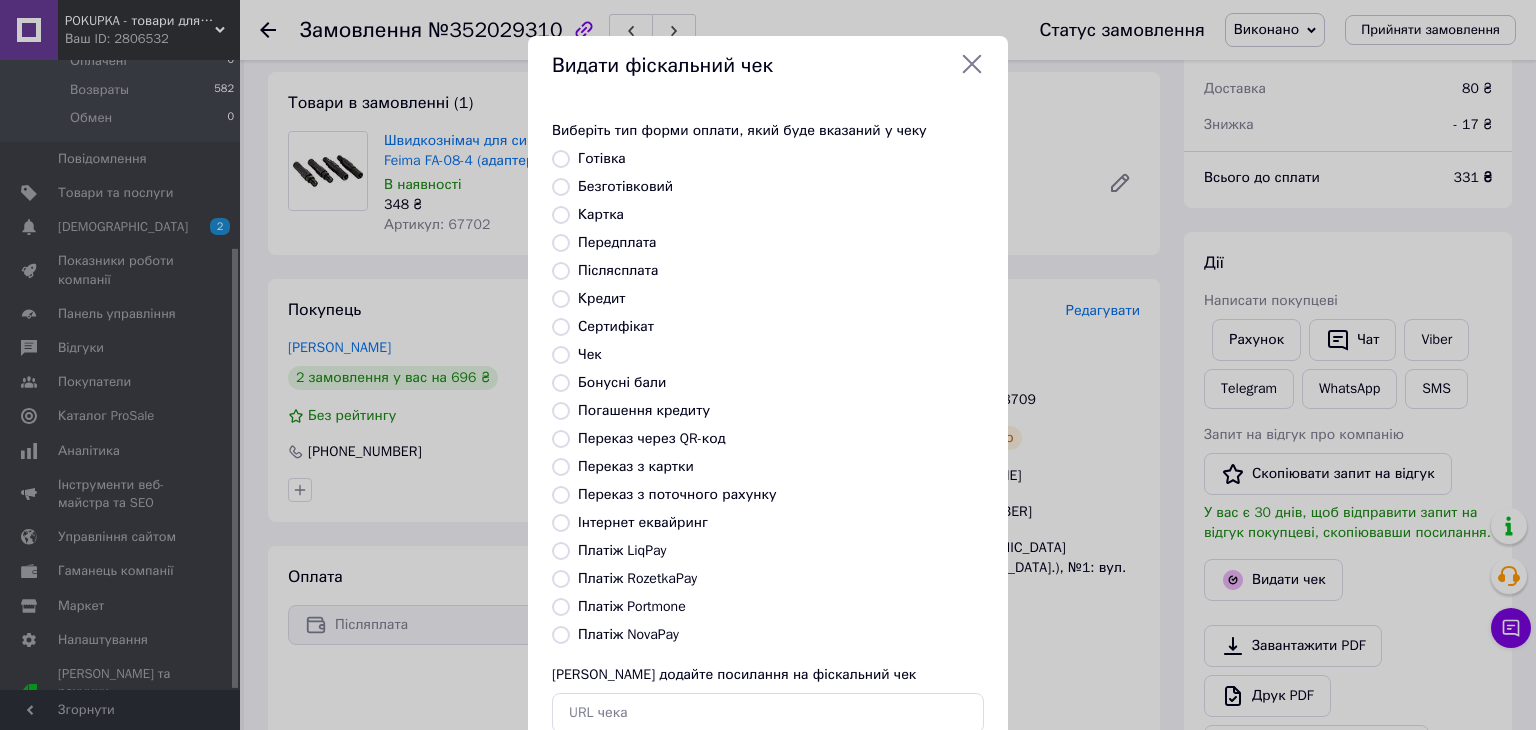 click on "Платіж NovaPay" at bounding box center (628, 634) 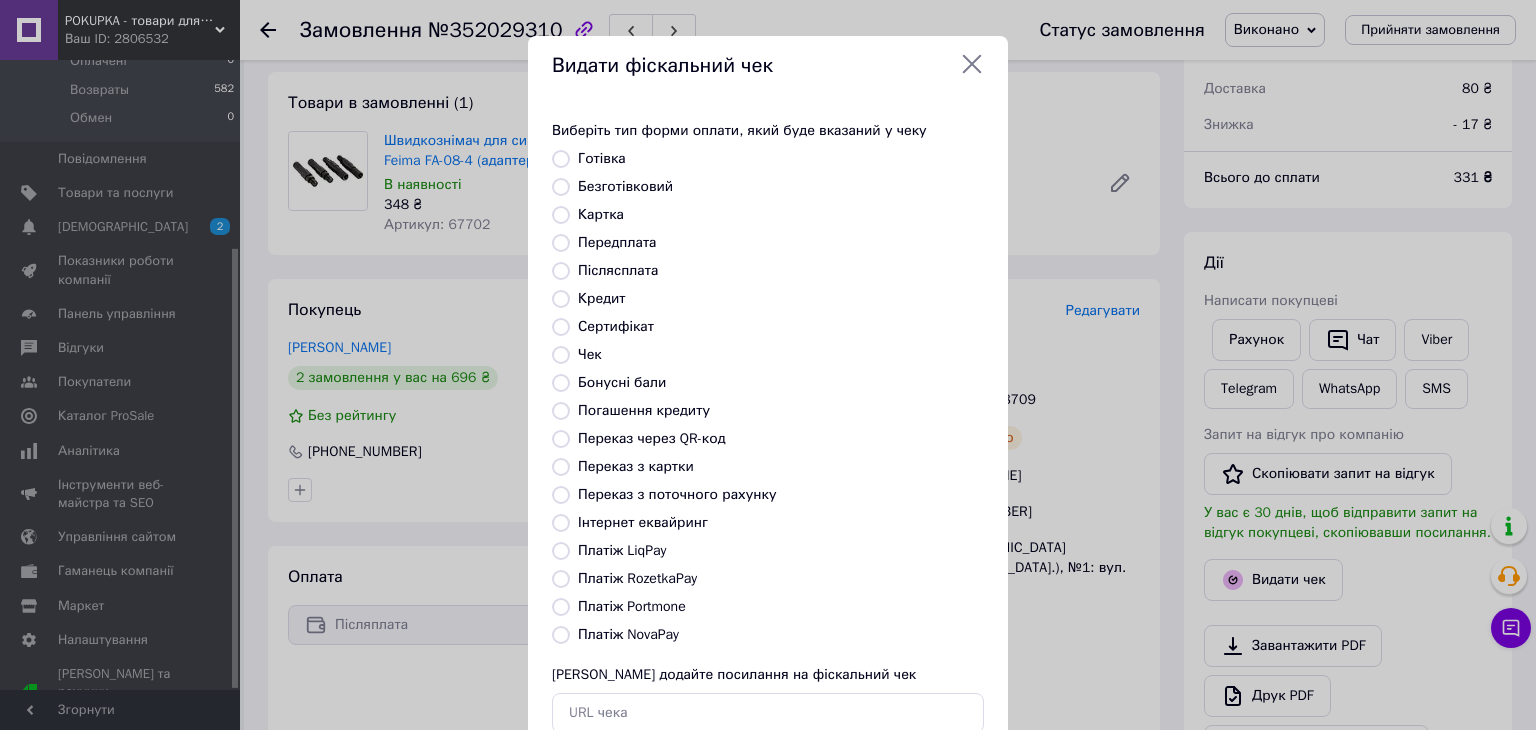 radio on "true" 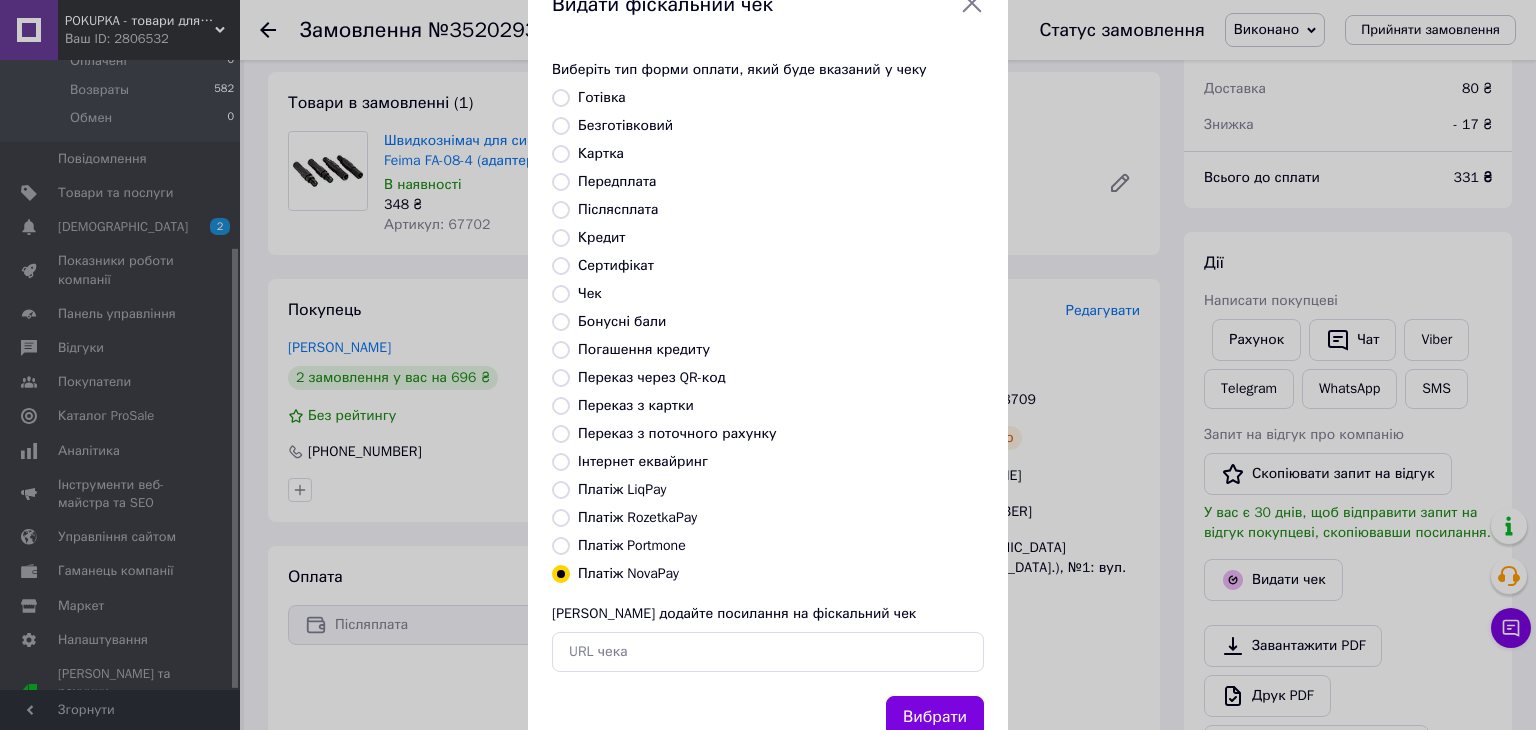 scroll, scrollTop: 128, scrollLeft: 0, axis: vertical 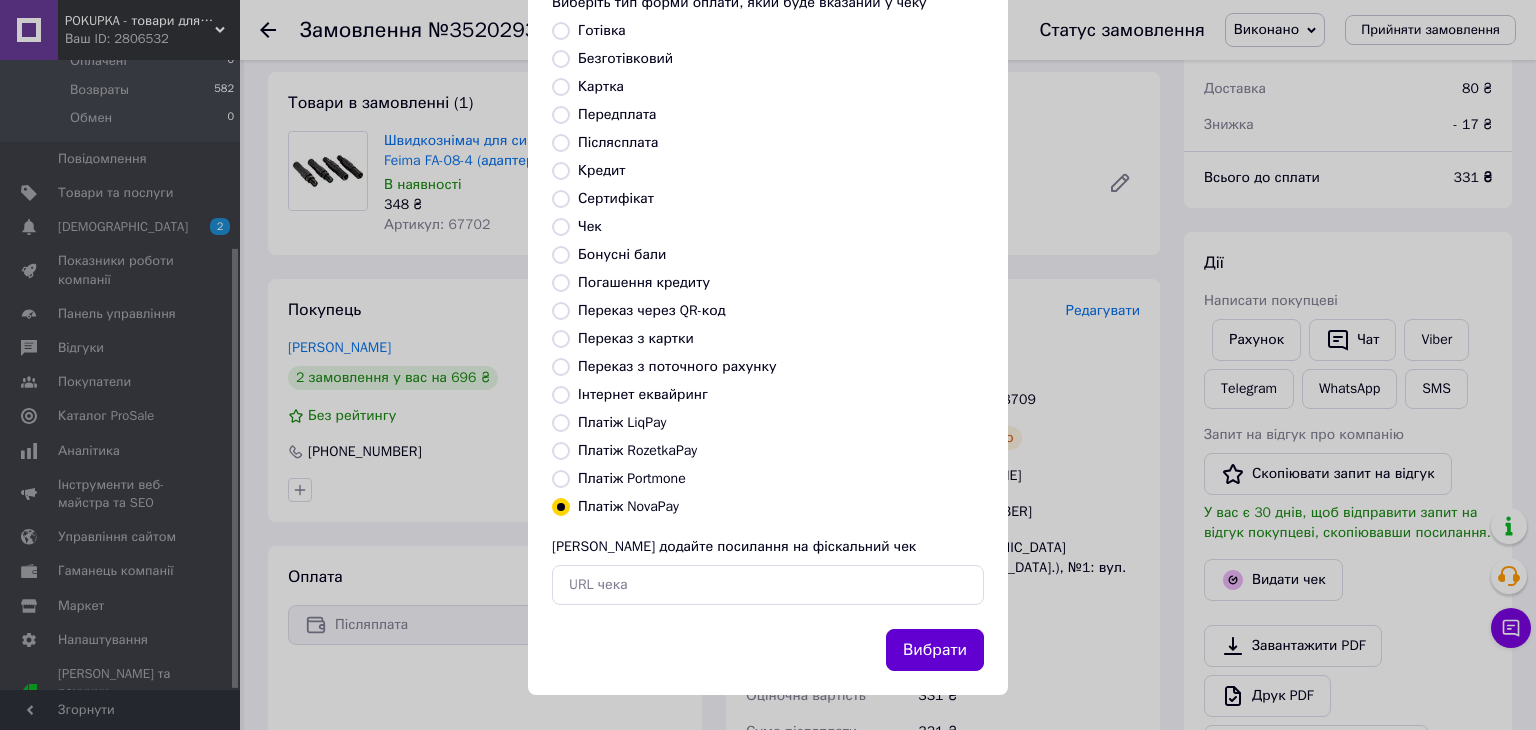 click on "Вибрати" at bounding box center (935, 650) 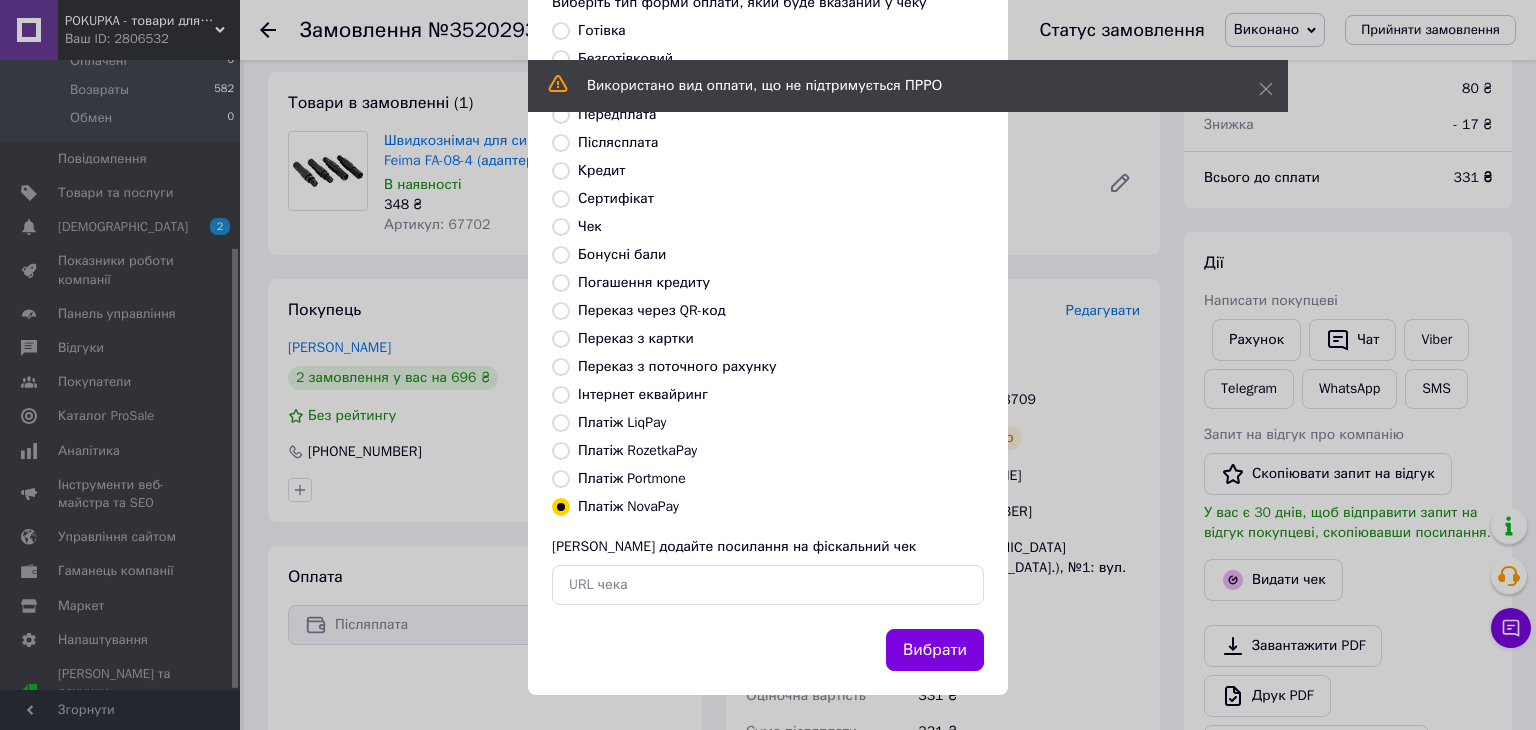 scroll, scrollTop: 0, scrollLeft: 0, axis: both 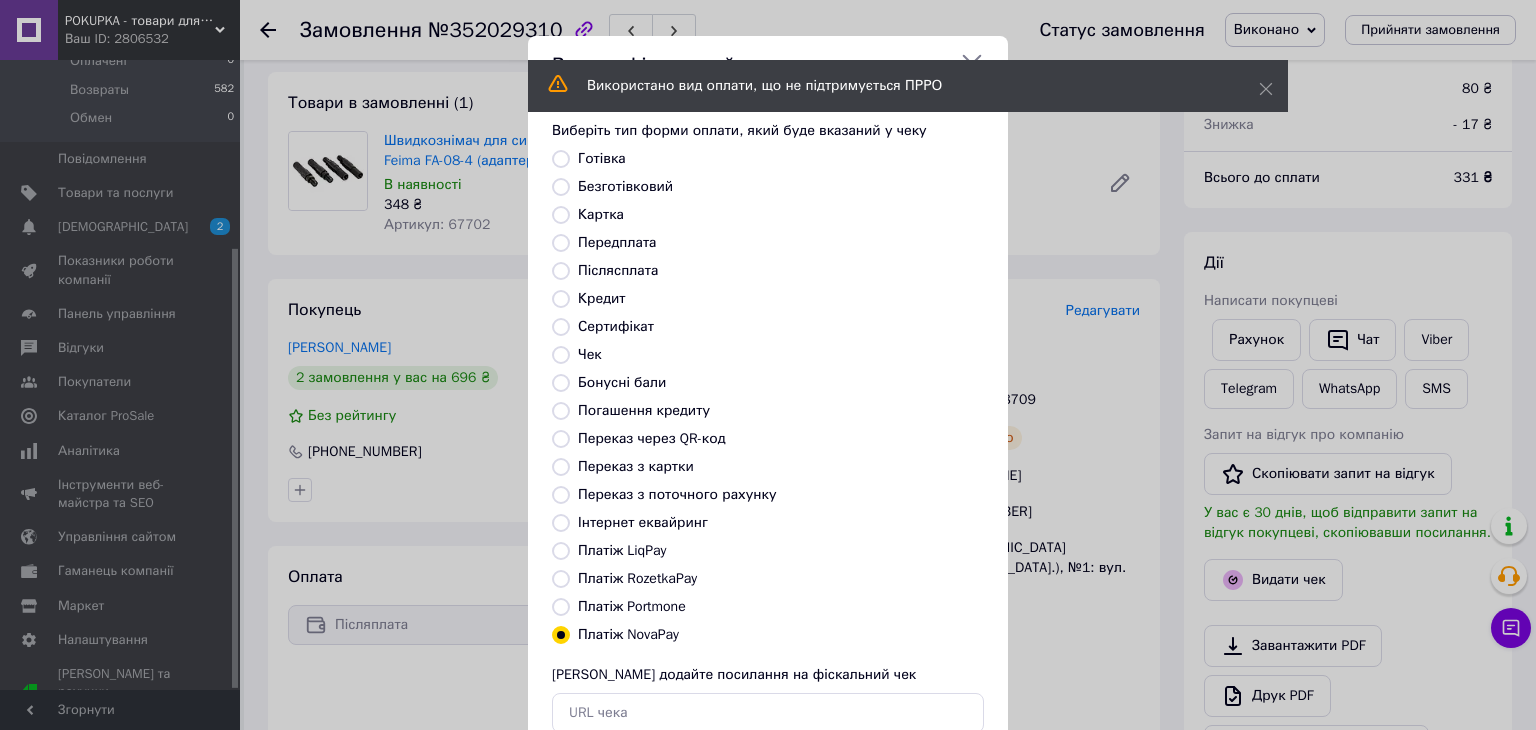 click on "Післясплата" at bounding box center (618, 270) 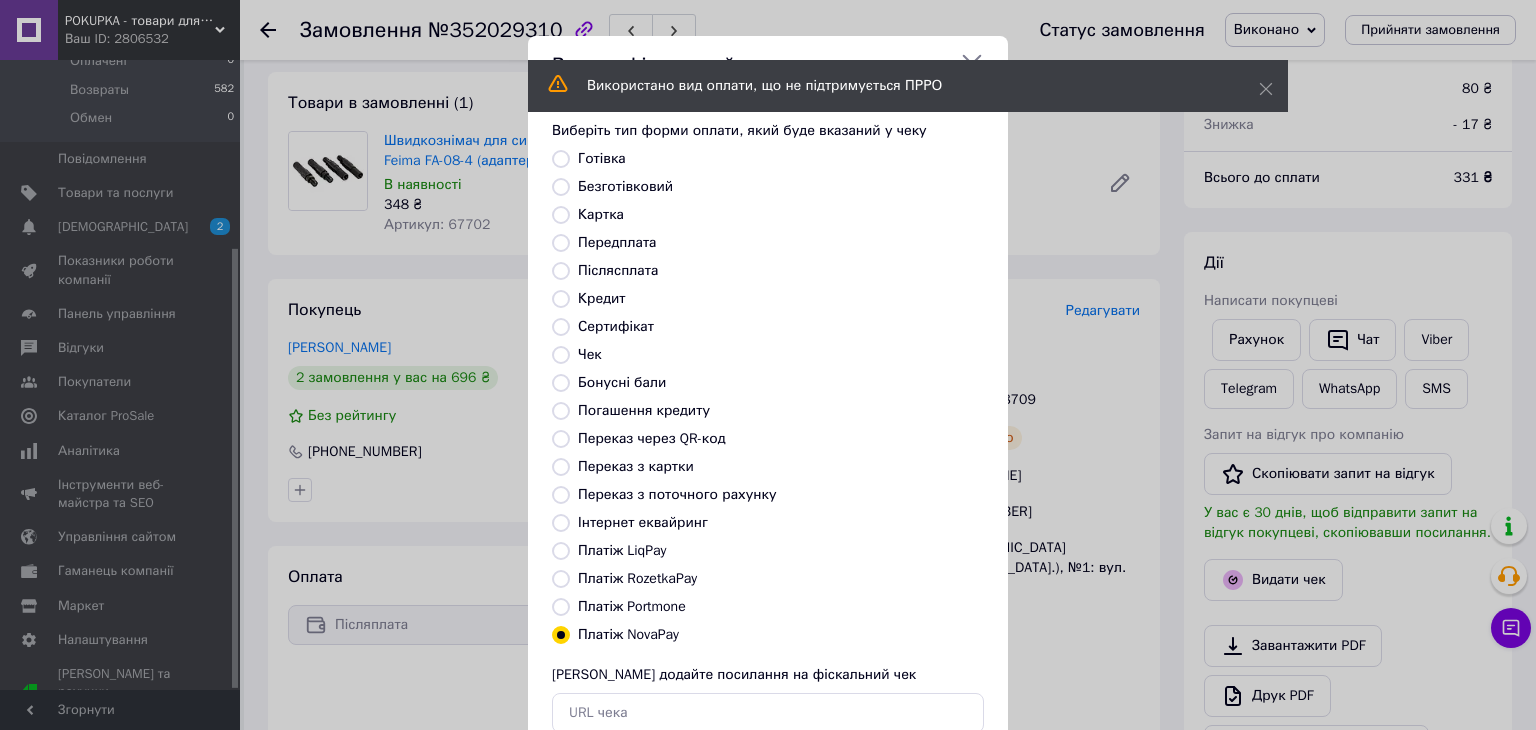 radio on "true" 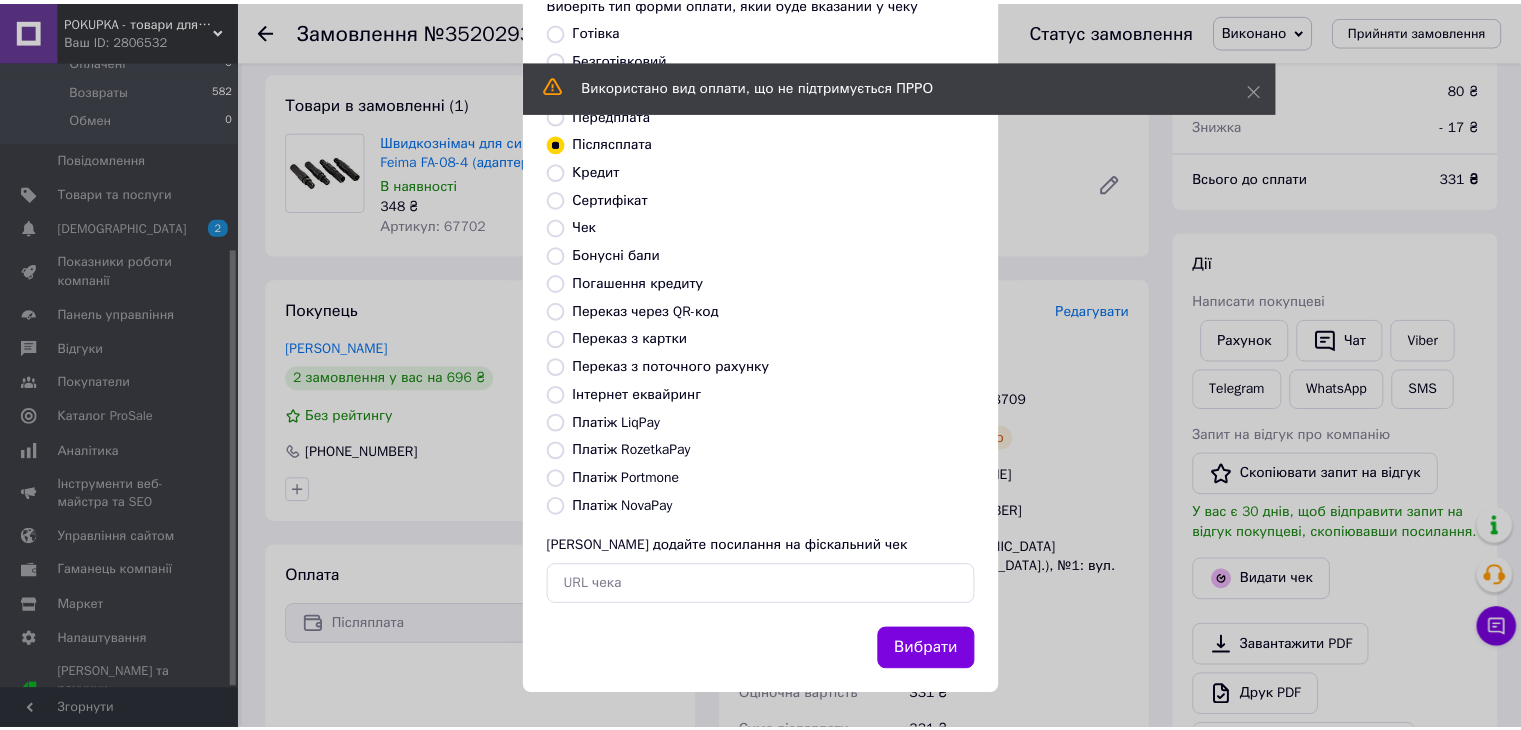scroll, scrollTop: 128, scrollLeft: 0, axis: vertical 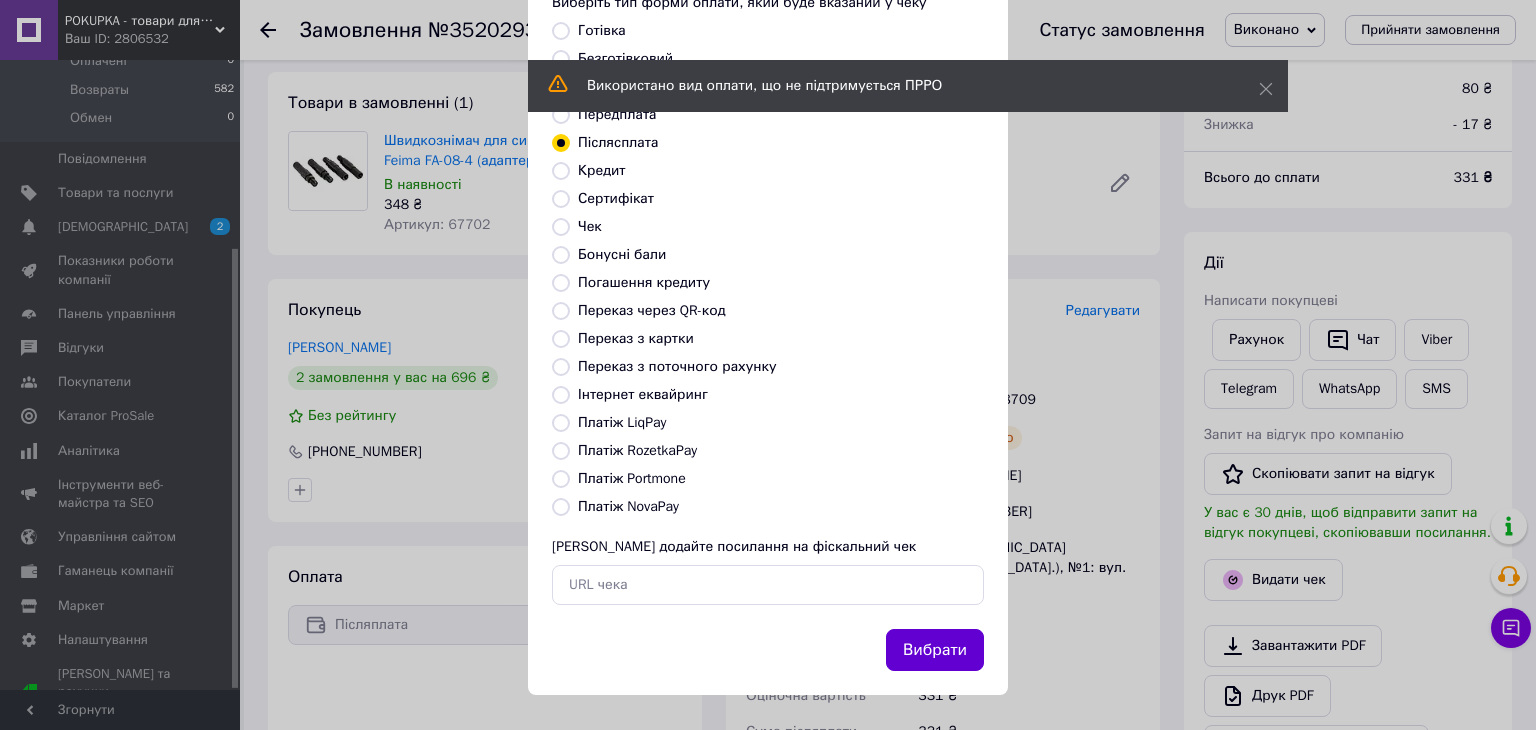 click on "Вибрати" at bounding box center [935, 650] 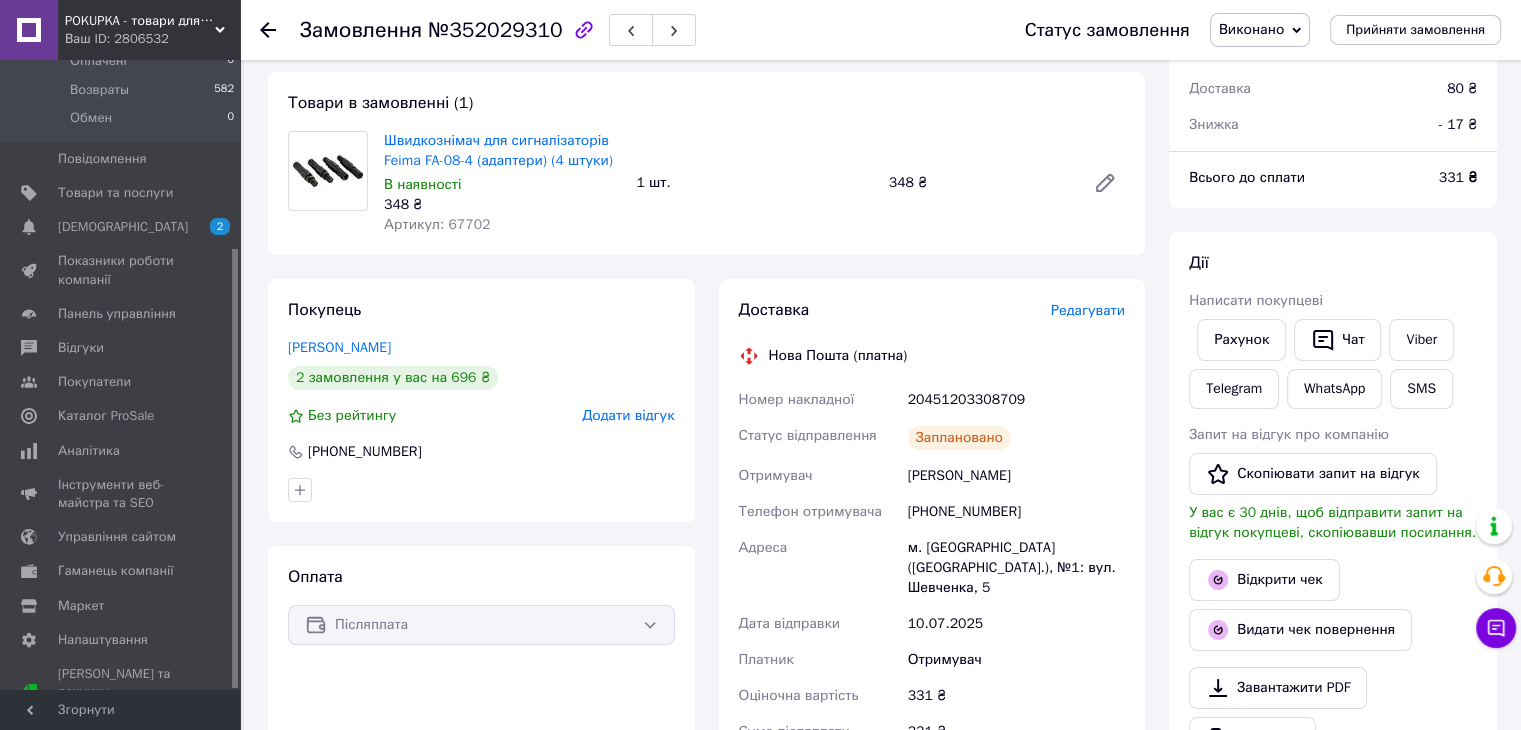 click on "20451203308709" at bounding box center [1016, 400] 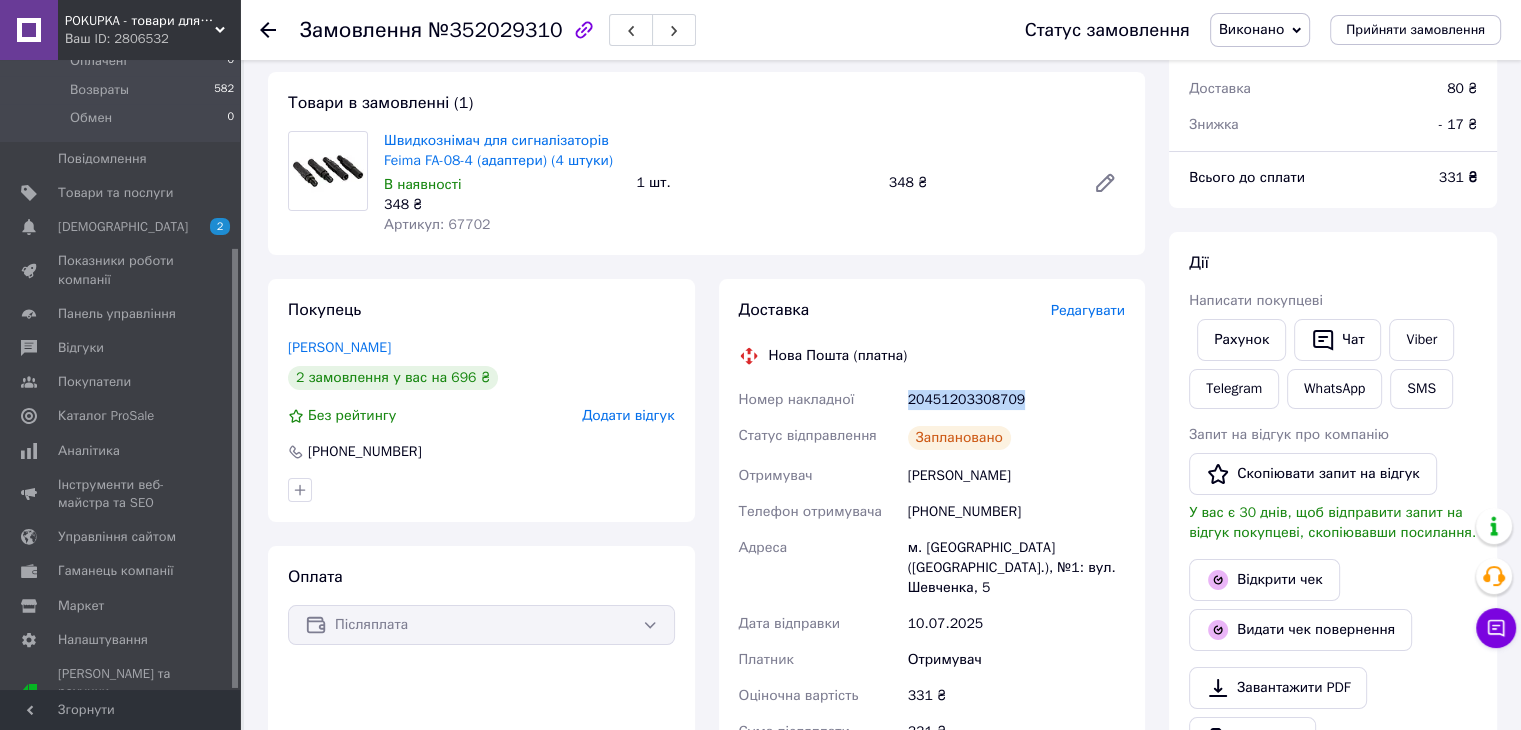 click on "20451203308709" at bounding box center [1016, 400] 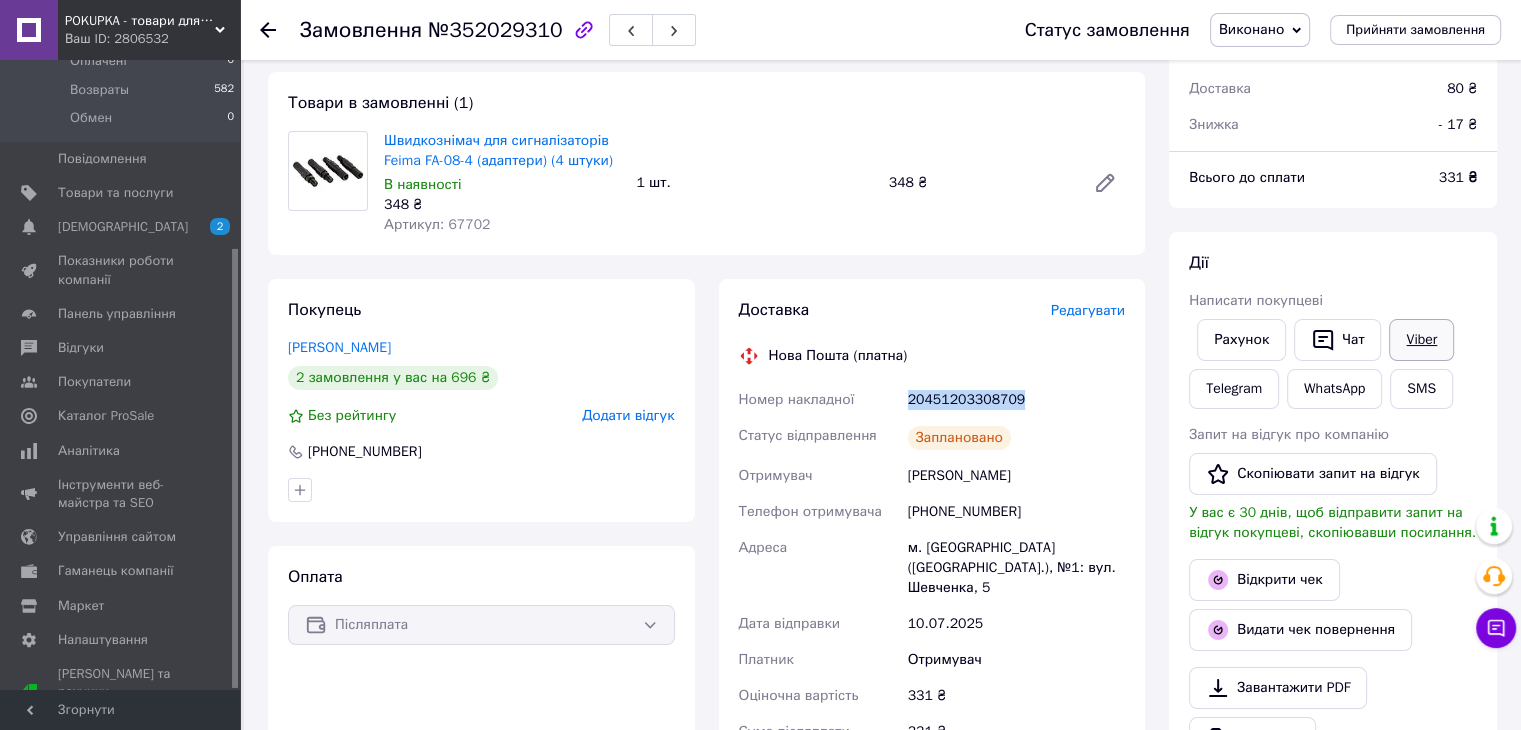 click on "Viber" at bounding box center [1421, 340] 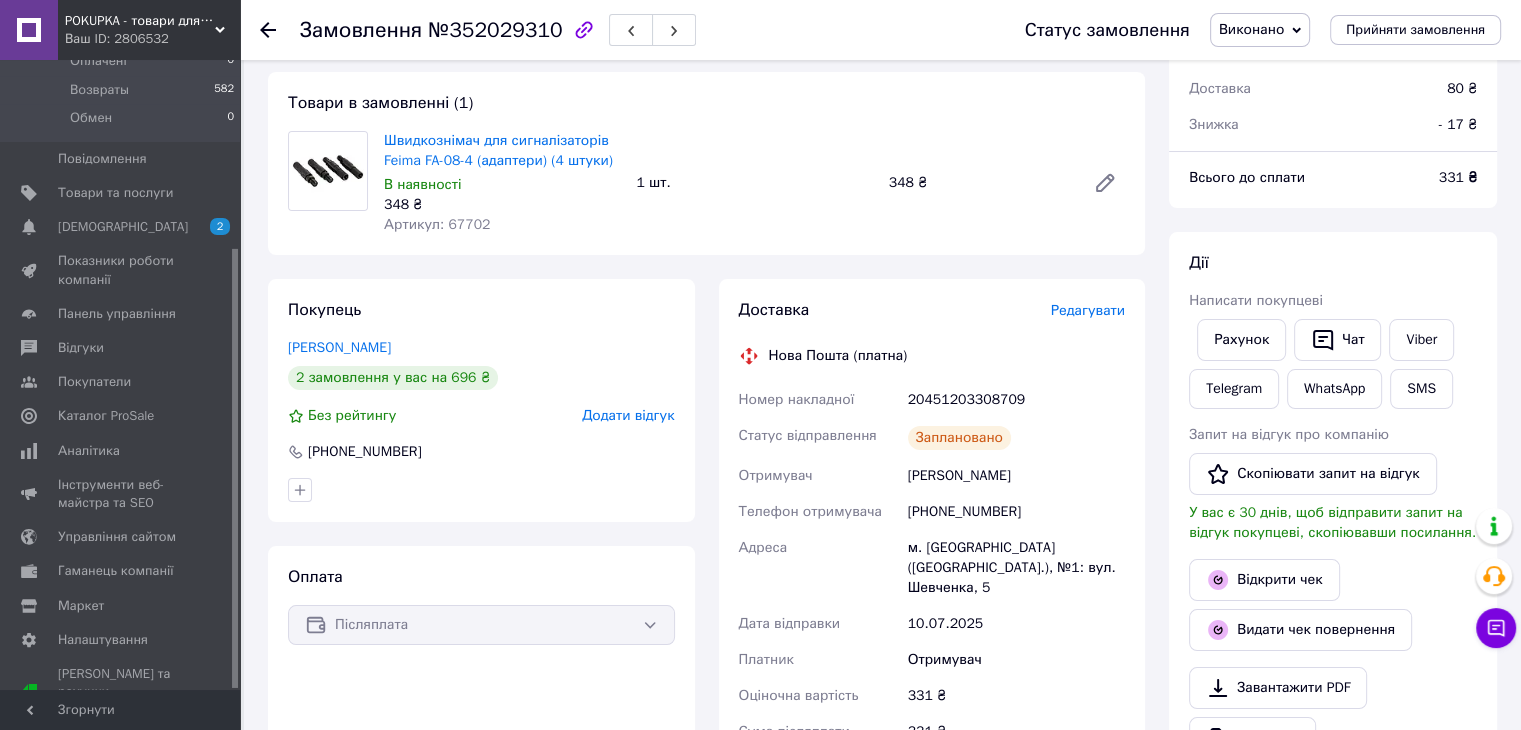click on "331 ₴" at bounding box center (1016, 732) 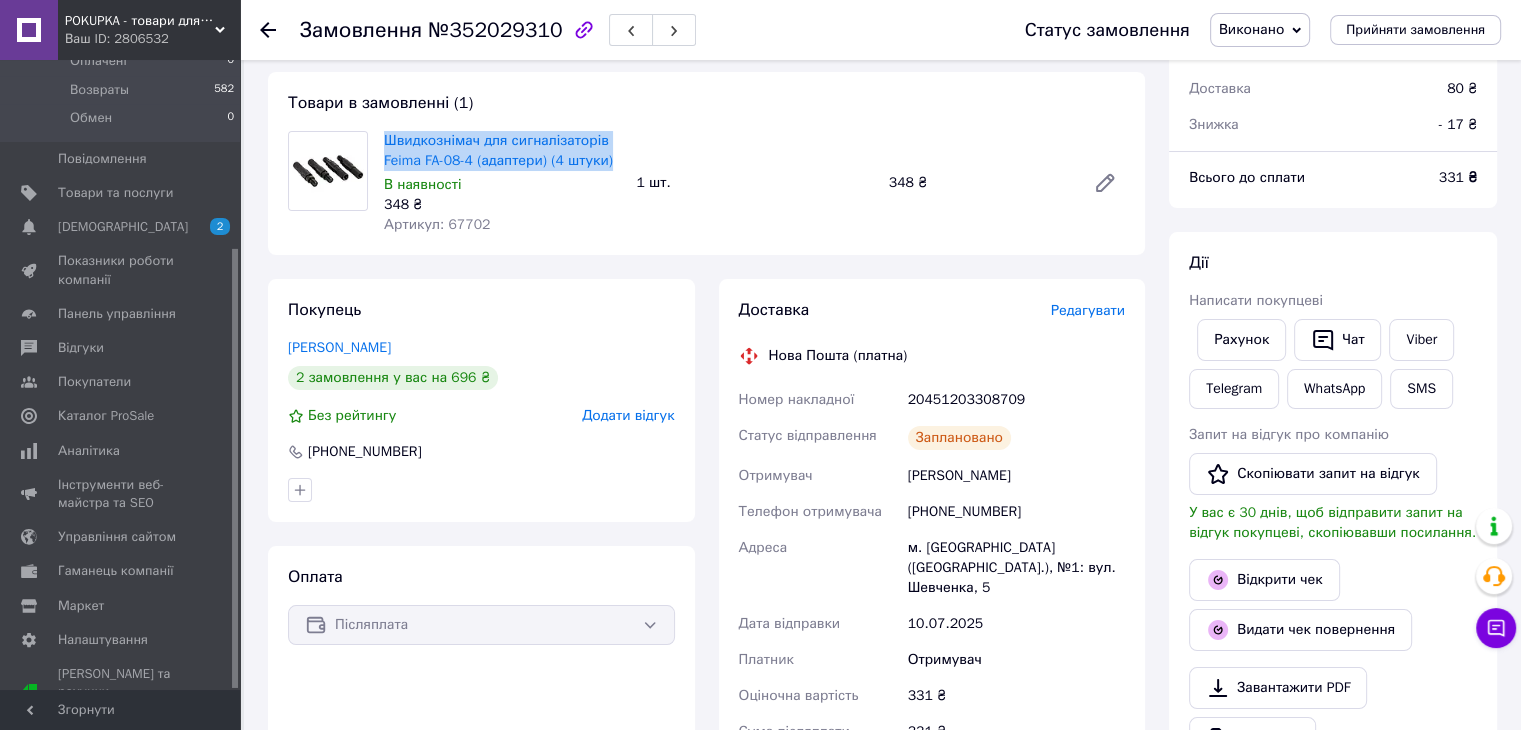 drag, startPoint x: 609, startPoint y: 165, endPoint x: 379, endPoint y: 145, distance: 230.86794 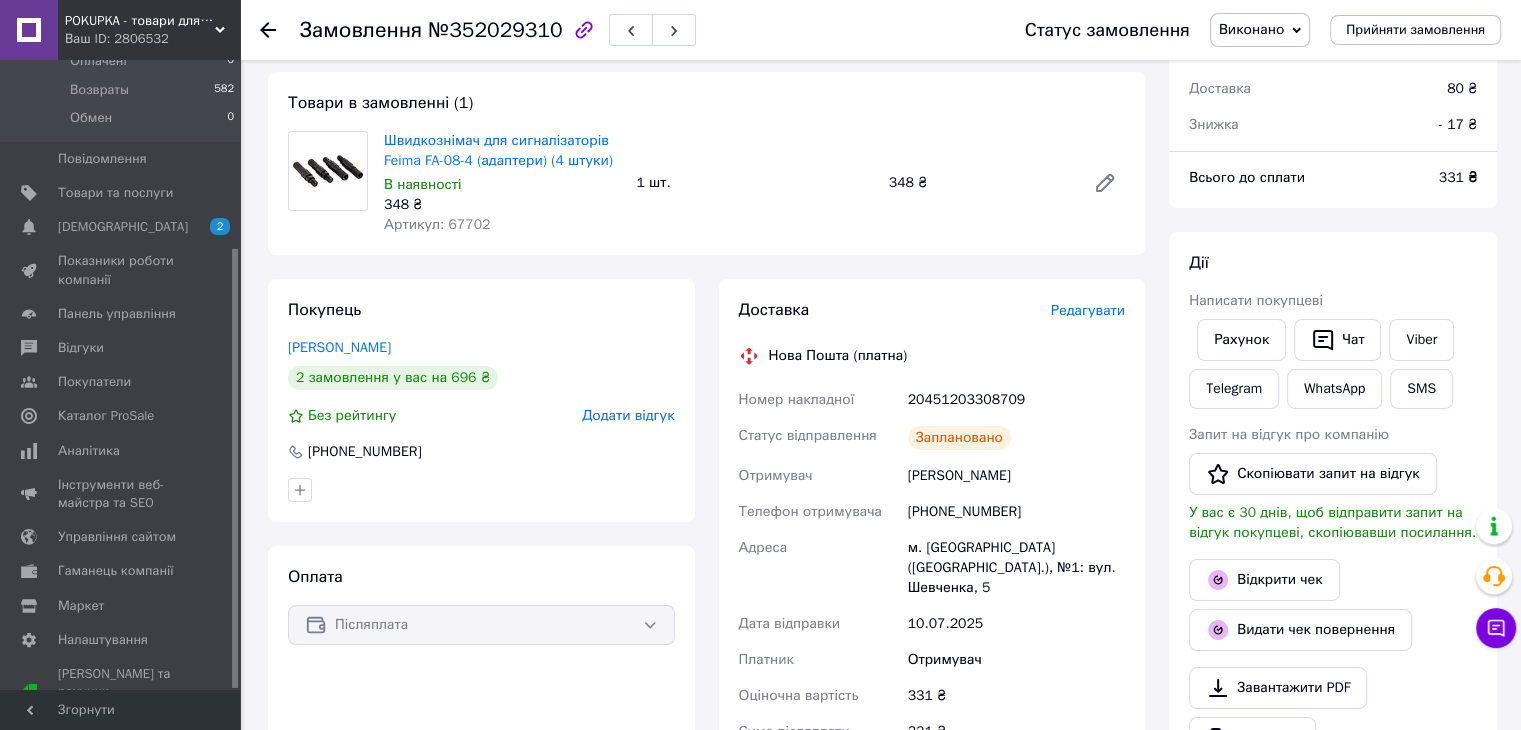 click on "Завантажити PDF   Друк PDF   Дублювати замовлення" at bounding box center [1333, 738] 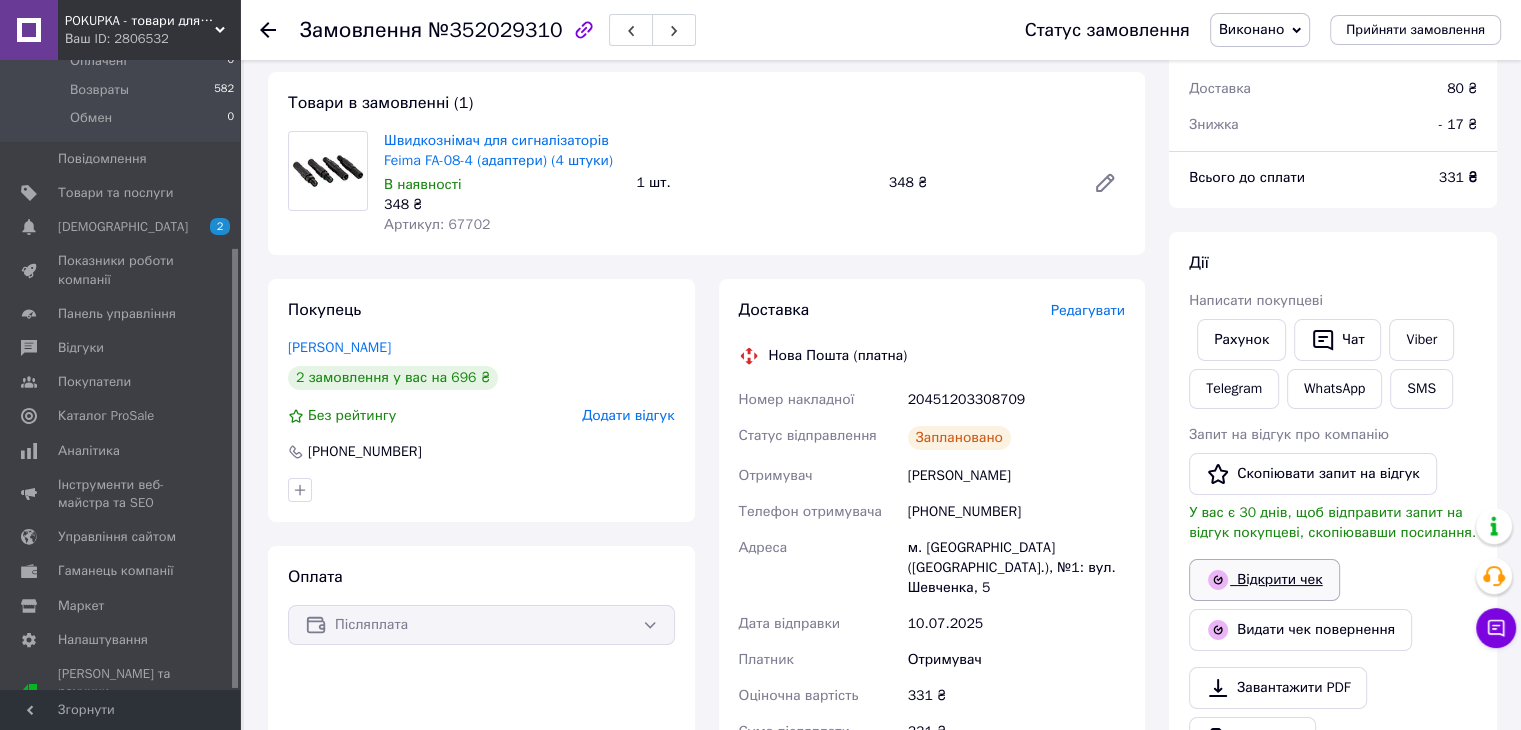 click on "Відкрити чек" at bounding box center (1264, 580) 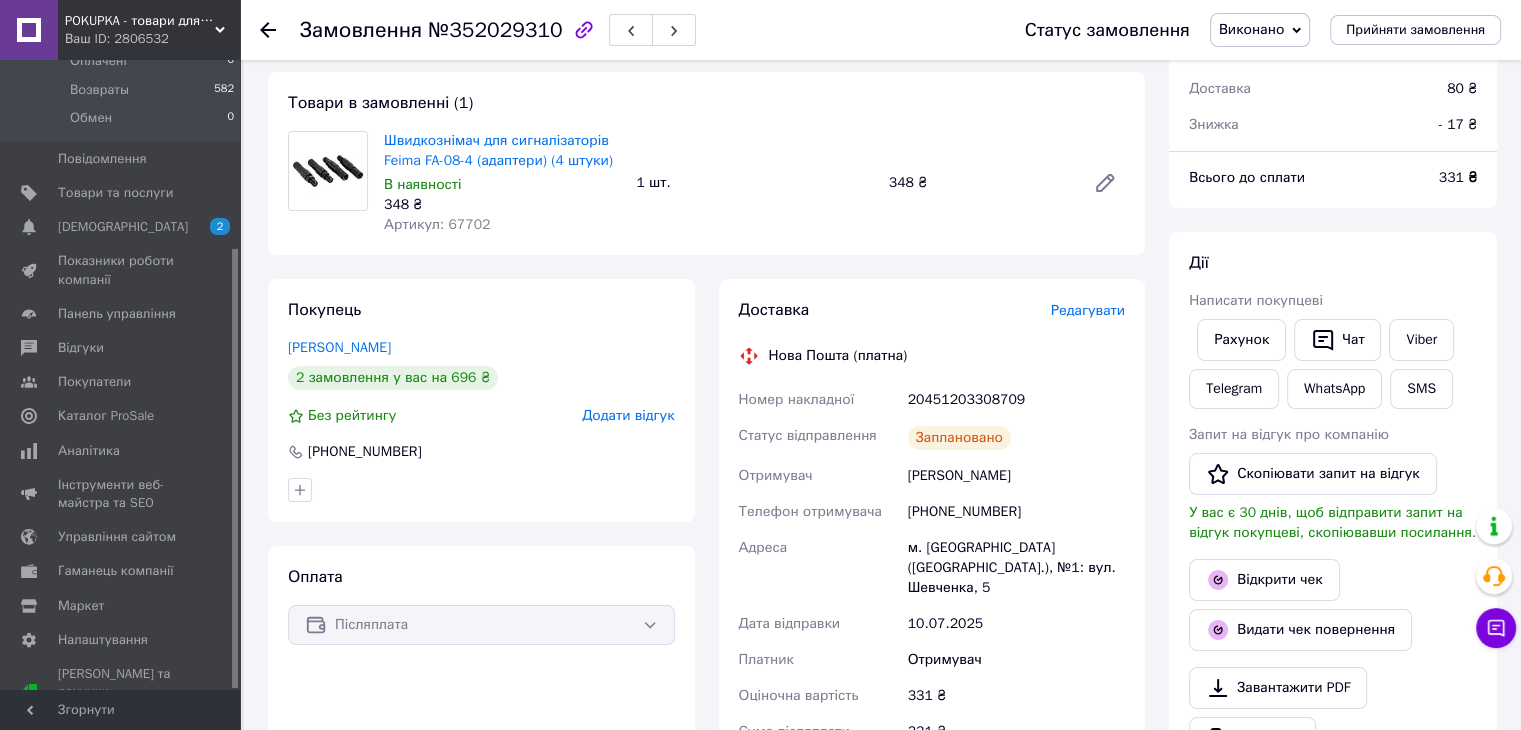 click 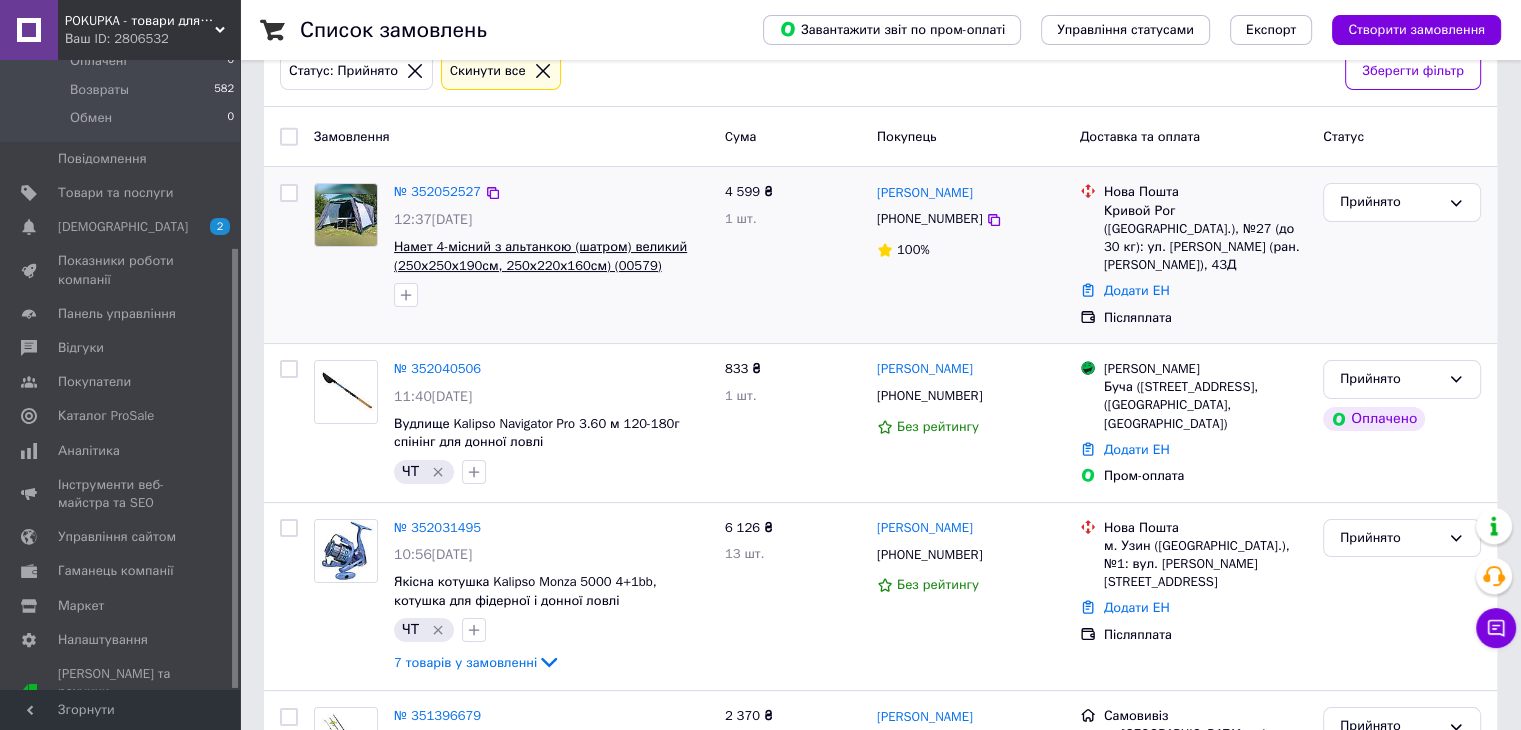scroll, scrollTop: 361, scrollLeft: 0, axis: vertical 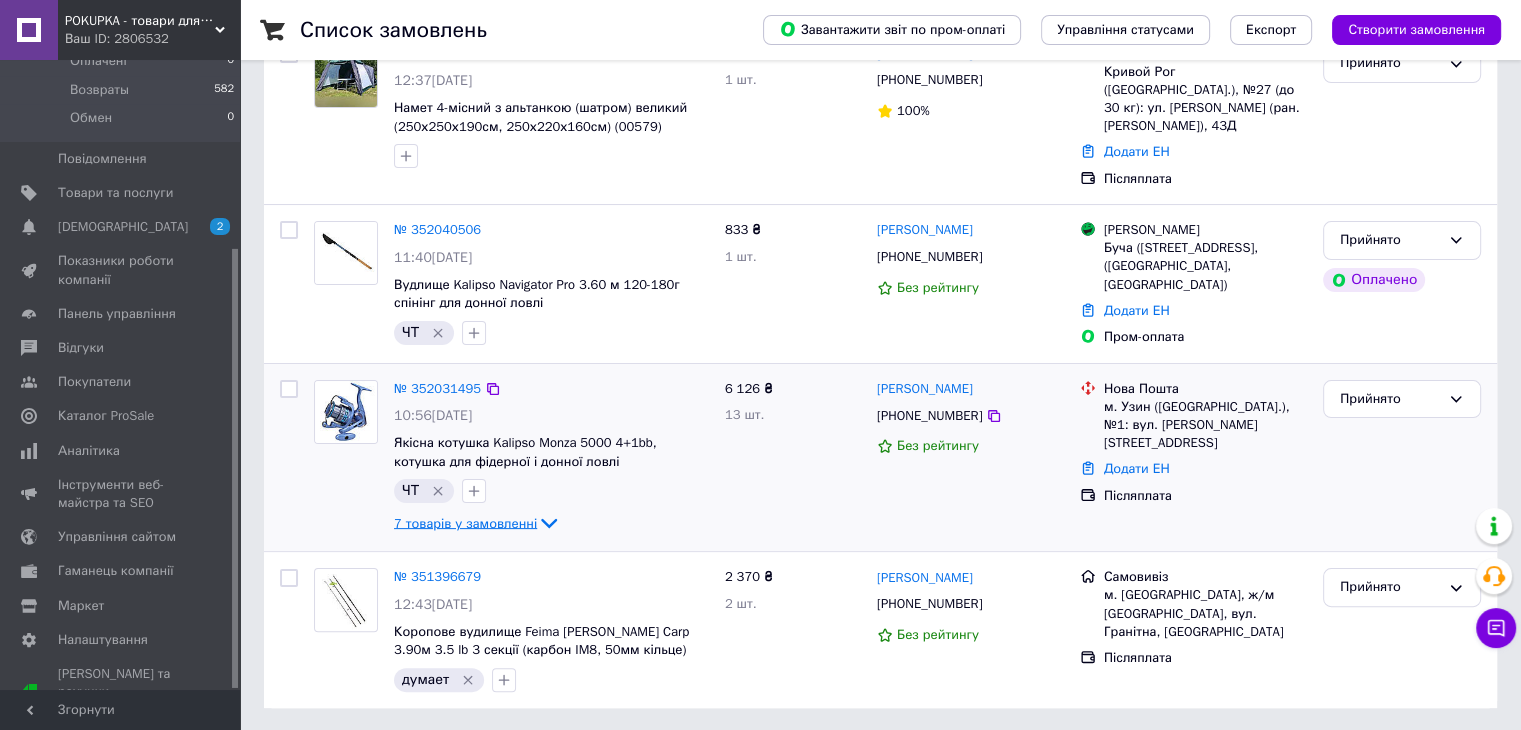 click on "7 товарів у замовленні" at bounding box center [465, 522] 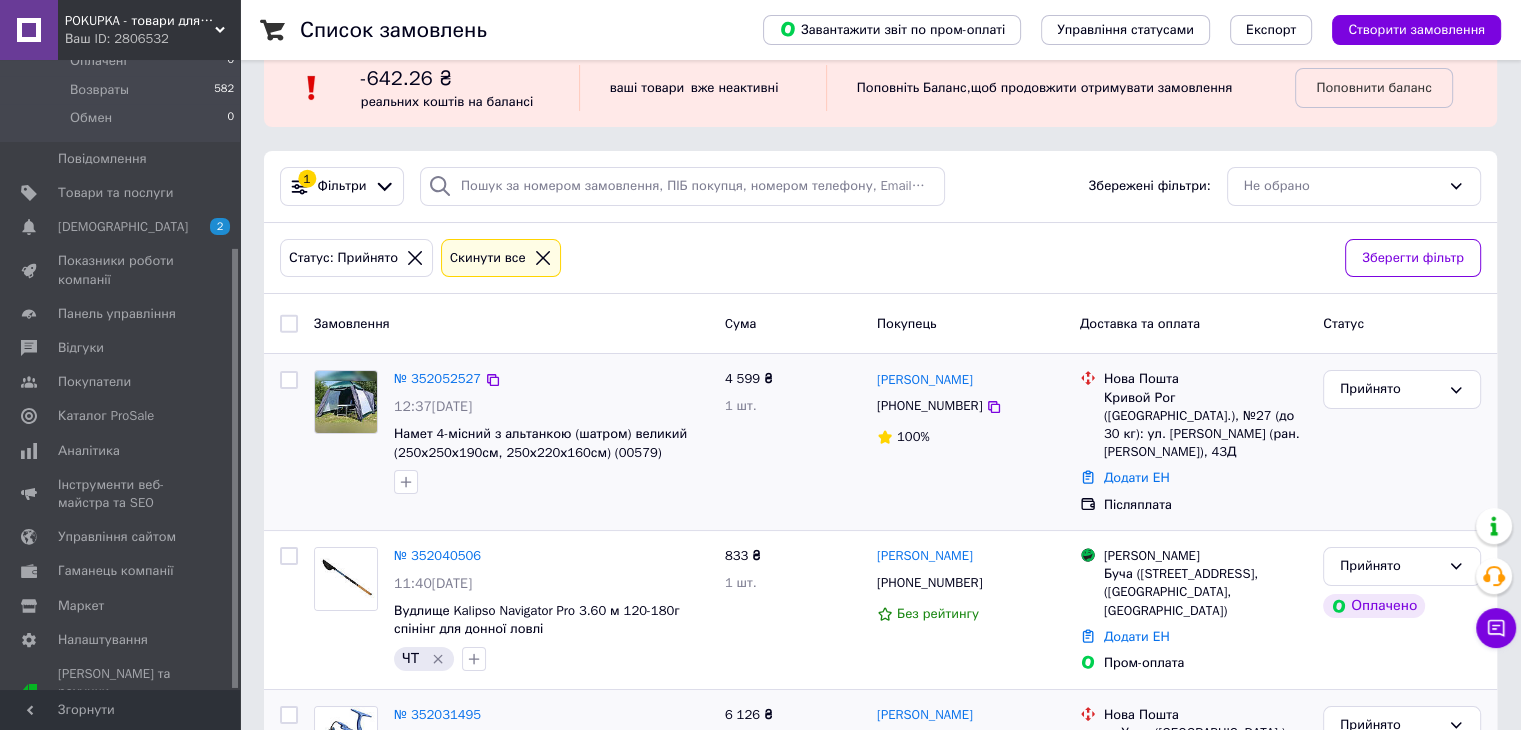 scroll, scrollTop: 0, scrollLeft: 0, axis: both 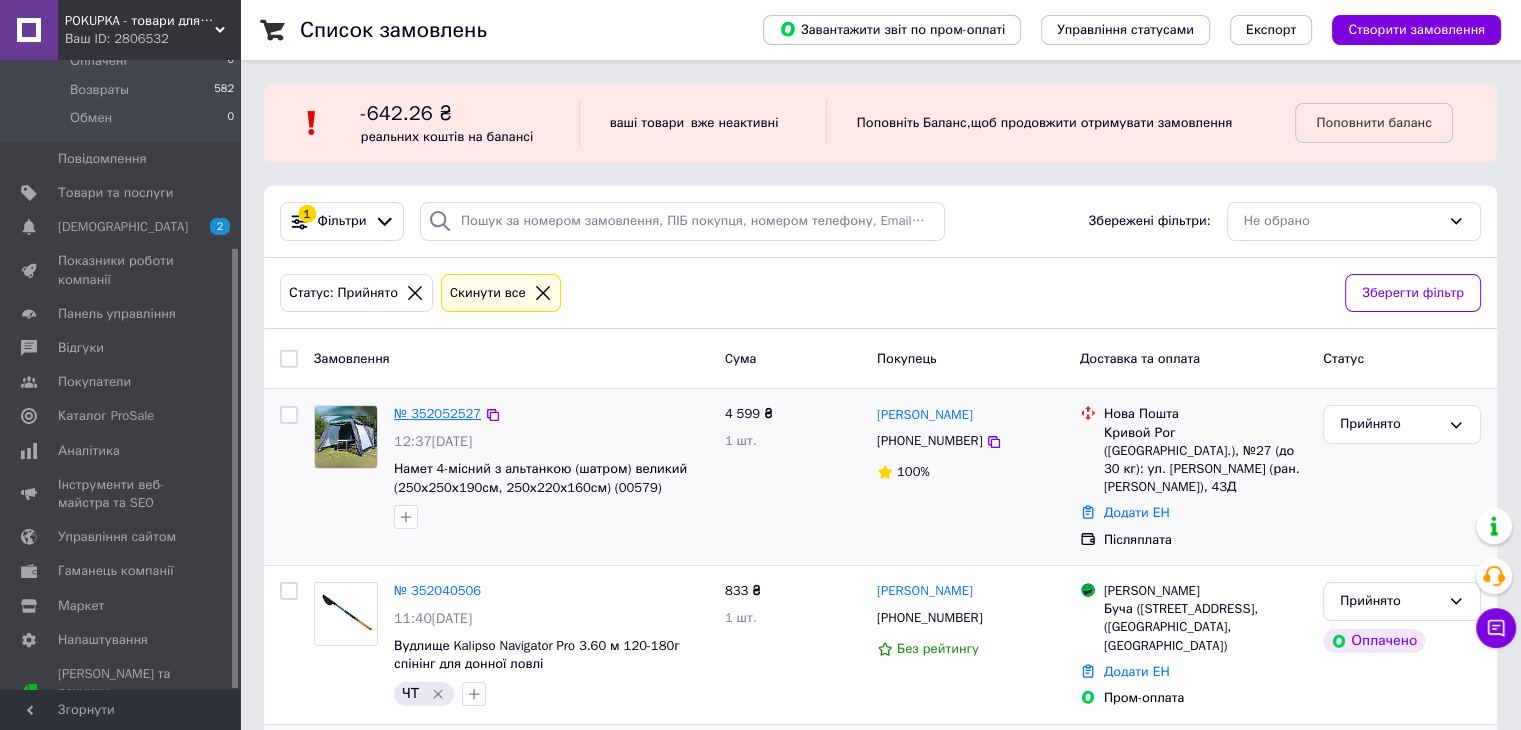 click on "№ 352052527" at bounding box center (437, 413) 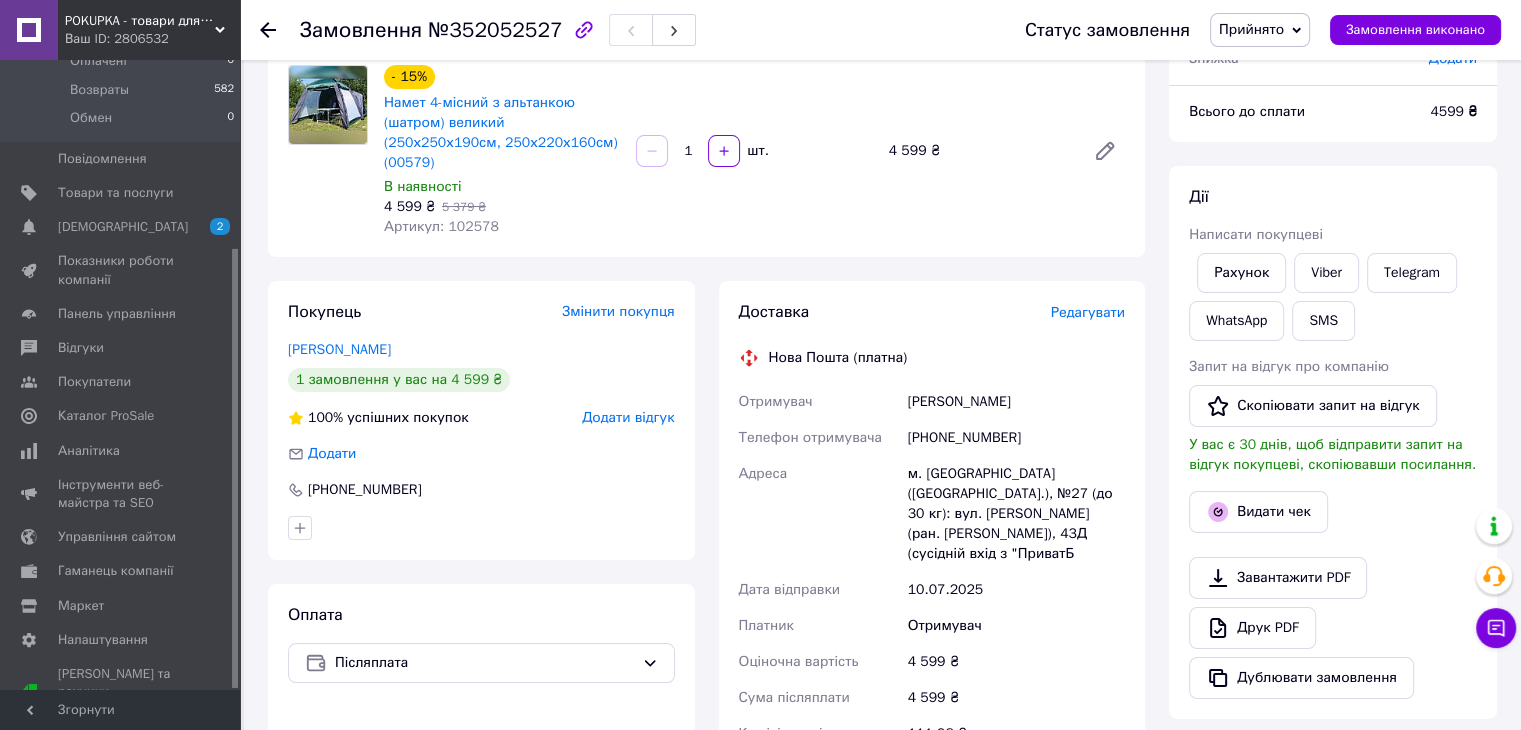 scroll, scrollTop: 0, scrollLeft: 0, axis: both 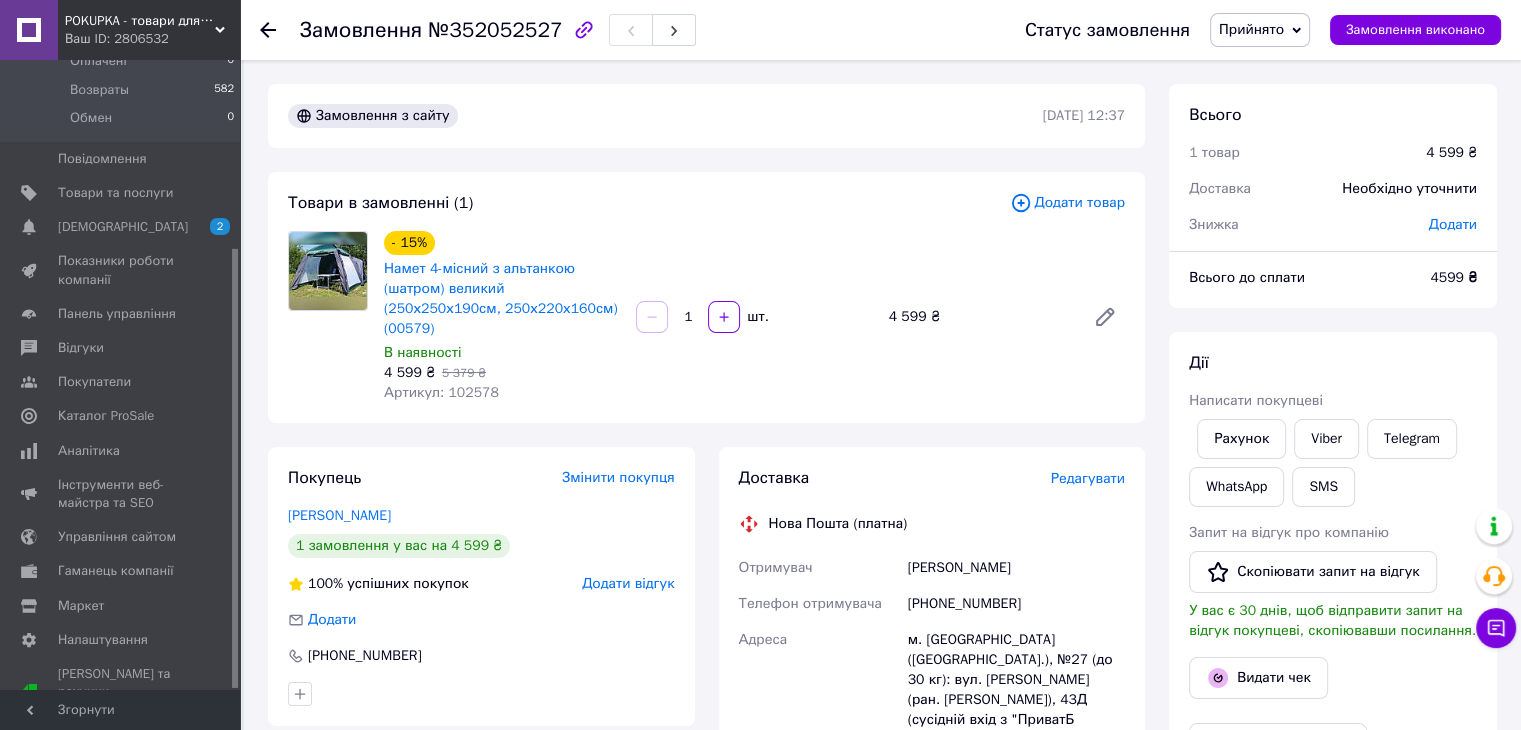 click on "Додати" at bounding box center (1453, 224) 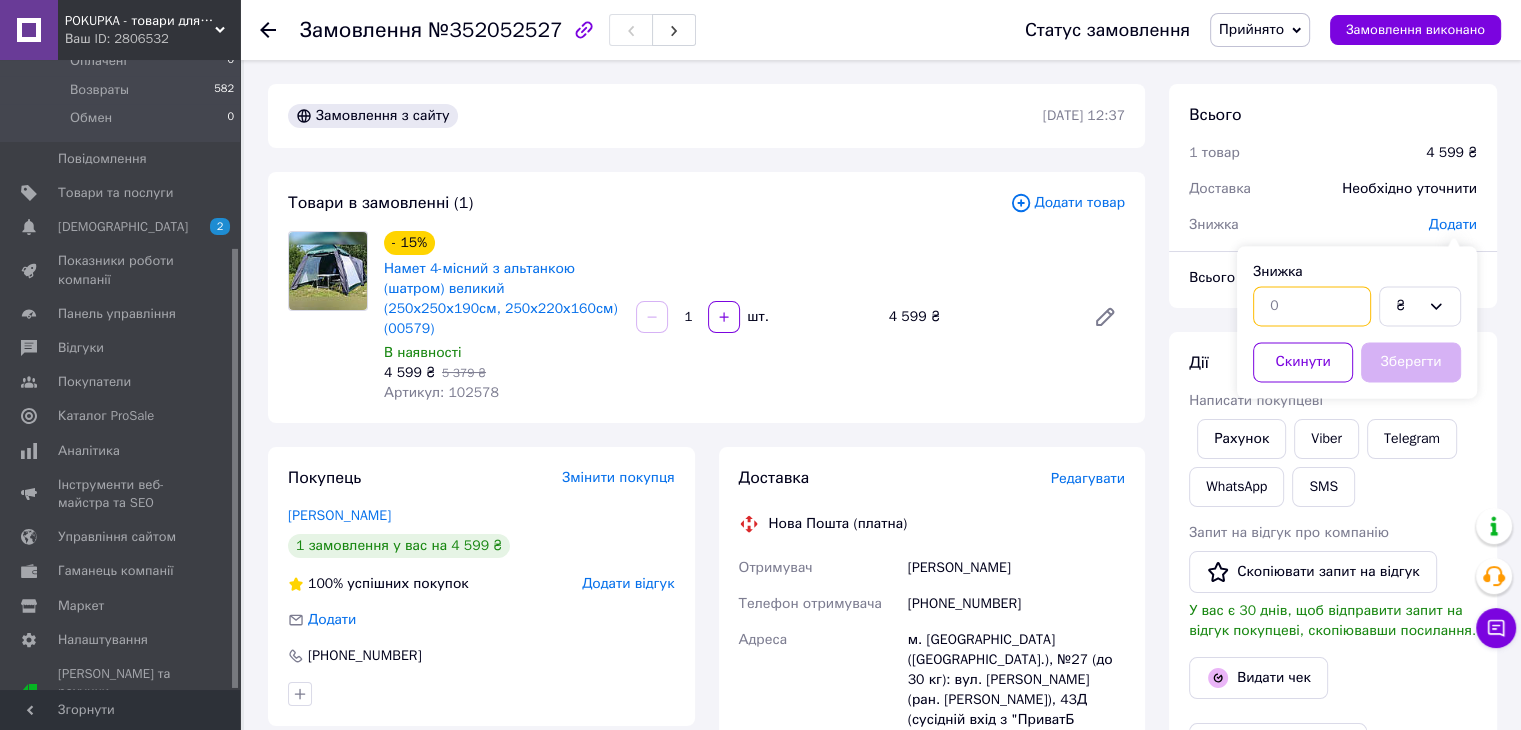 click at bounding box center (1312, 306) 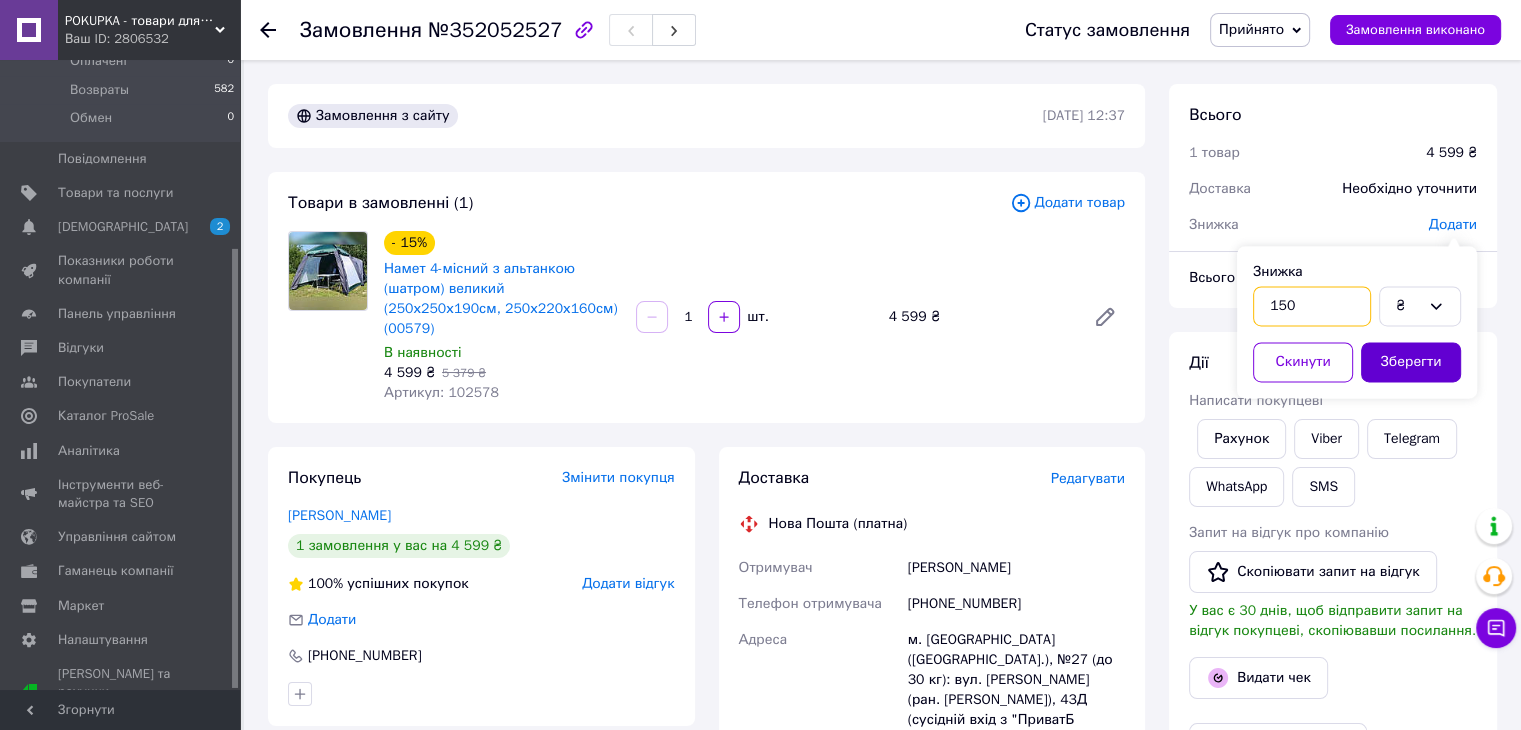 type on "150" 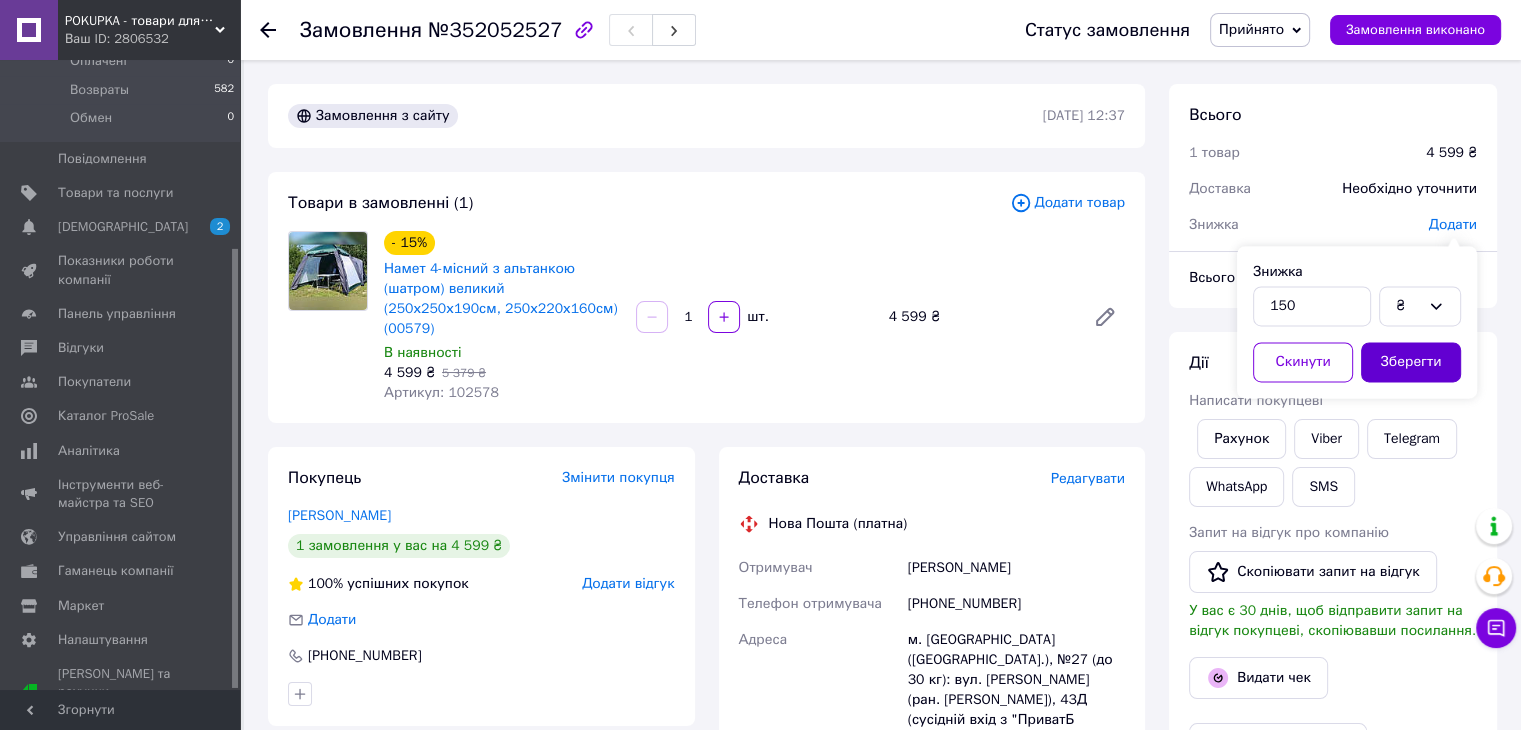 click on "Зберегти" at bounding box center [1411, 362] 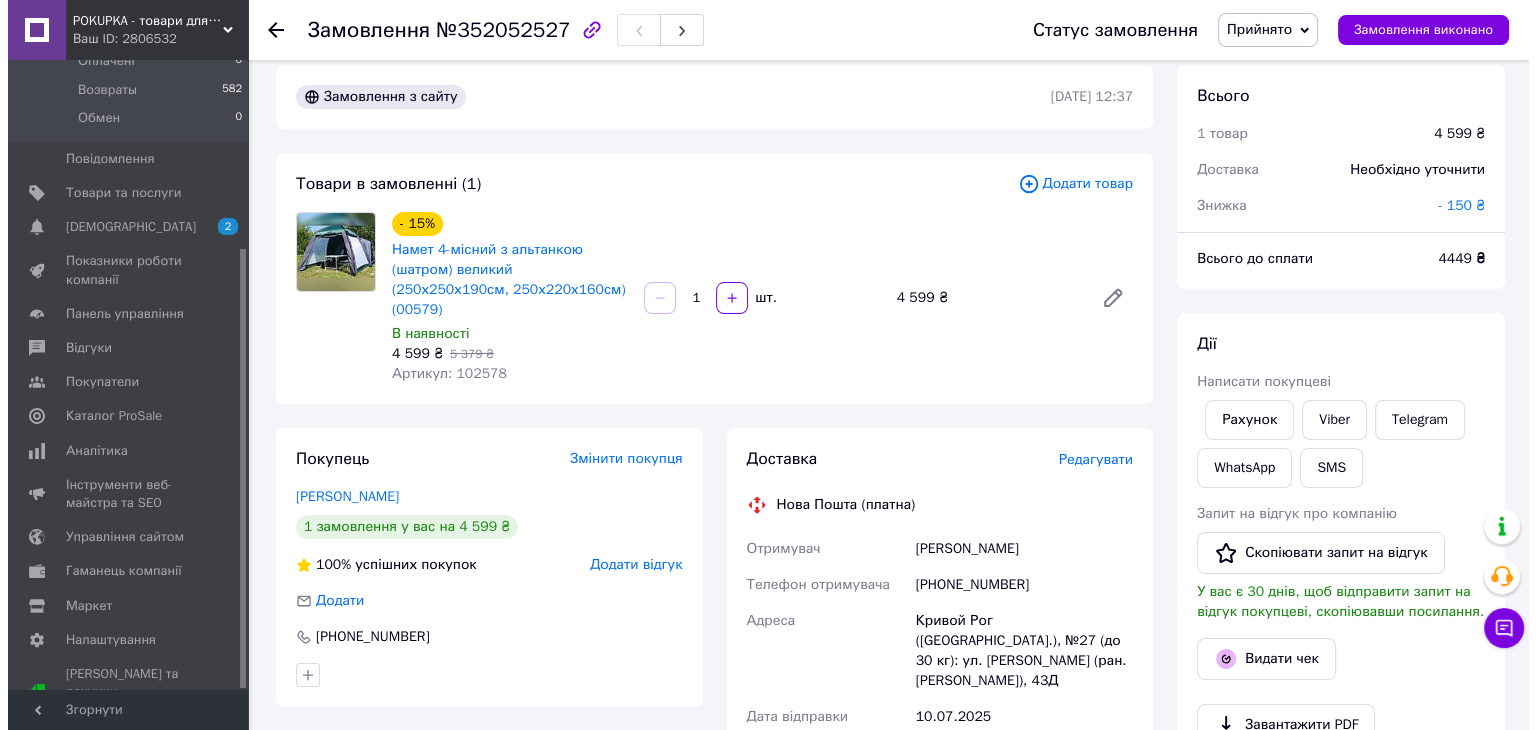scroll, scrollTop: 400, scrollLeft: 0, axis: vertical 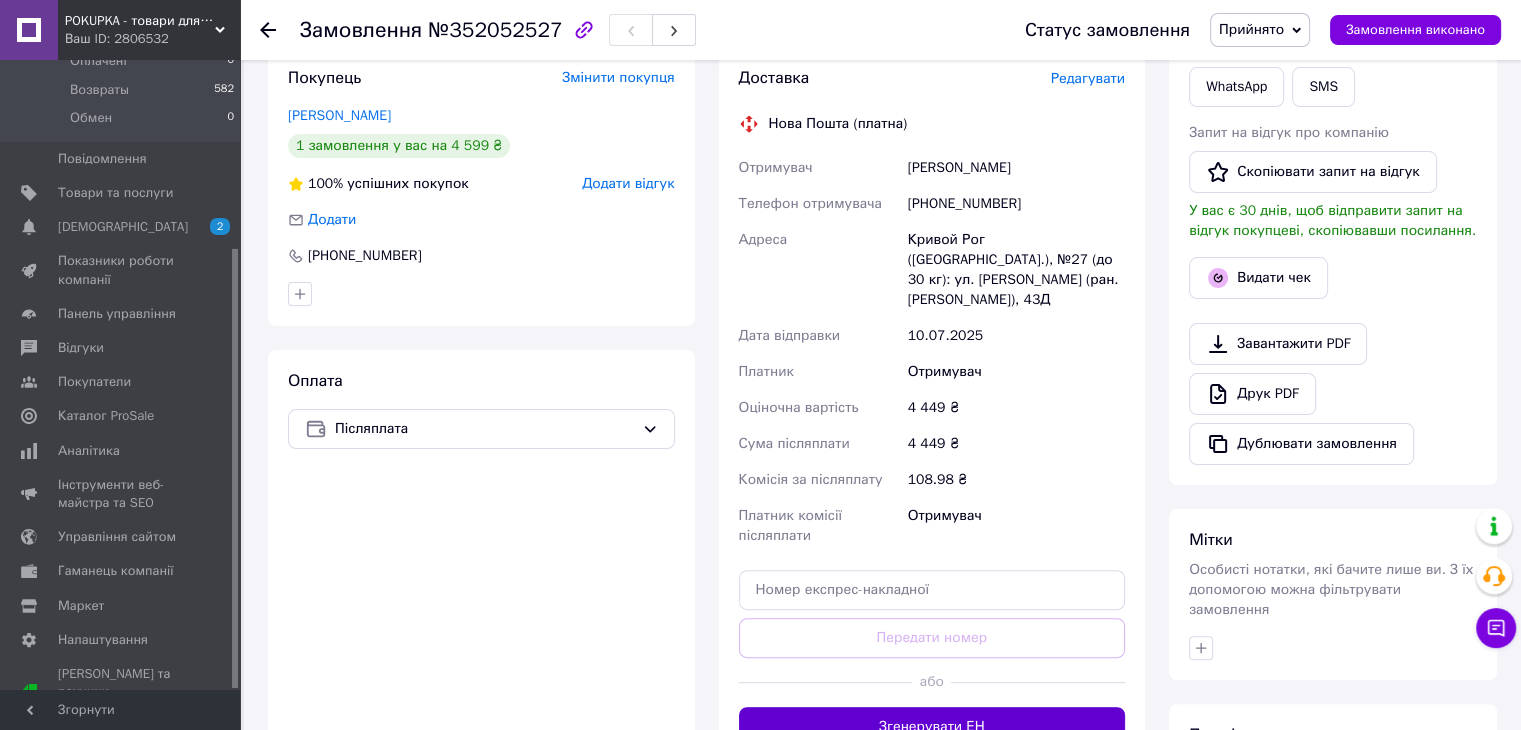 click on "Згенерувати ЕН" at bounding box center [932, 727] 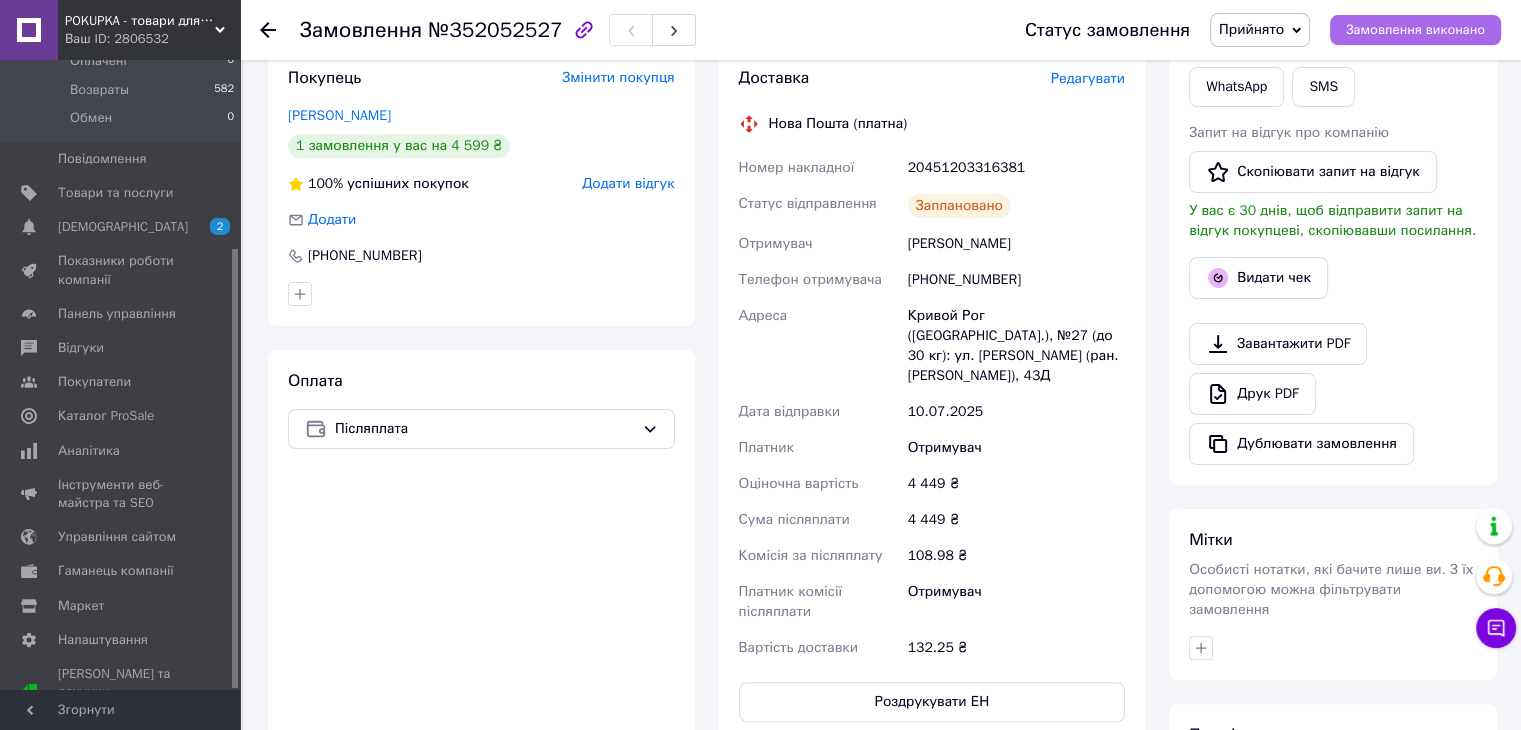 click on "Замовлення виконано" at bounding box center [1415, 30] 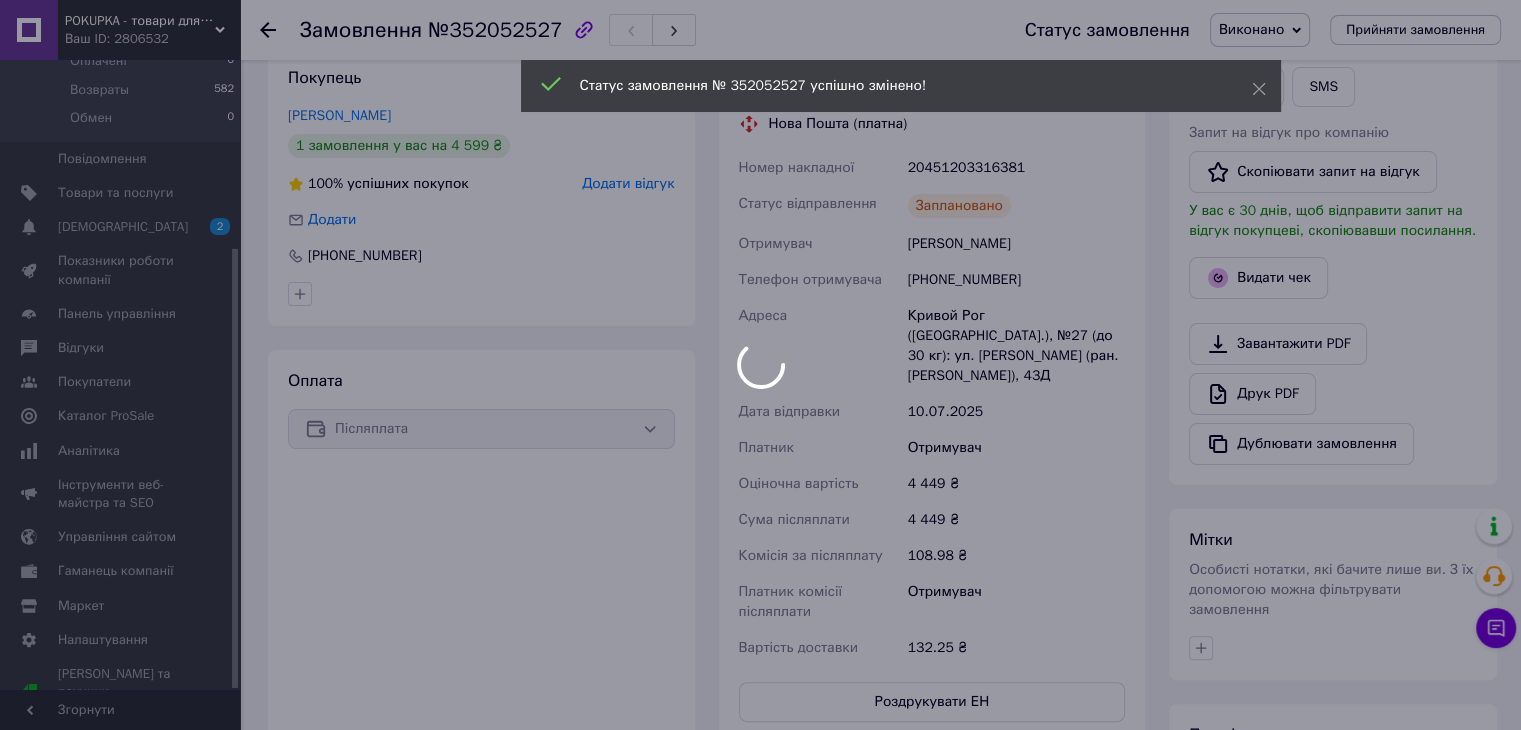 click at bounding box center [760, 365] 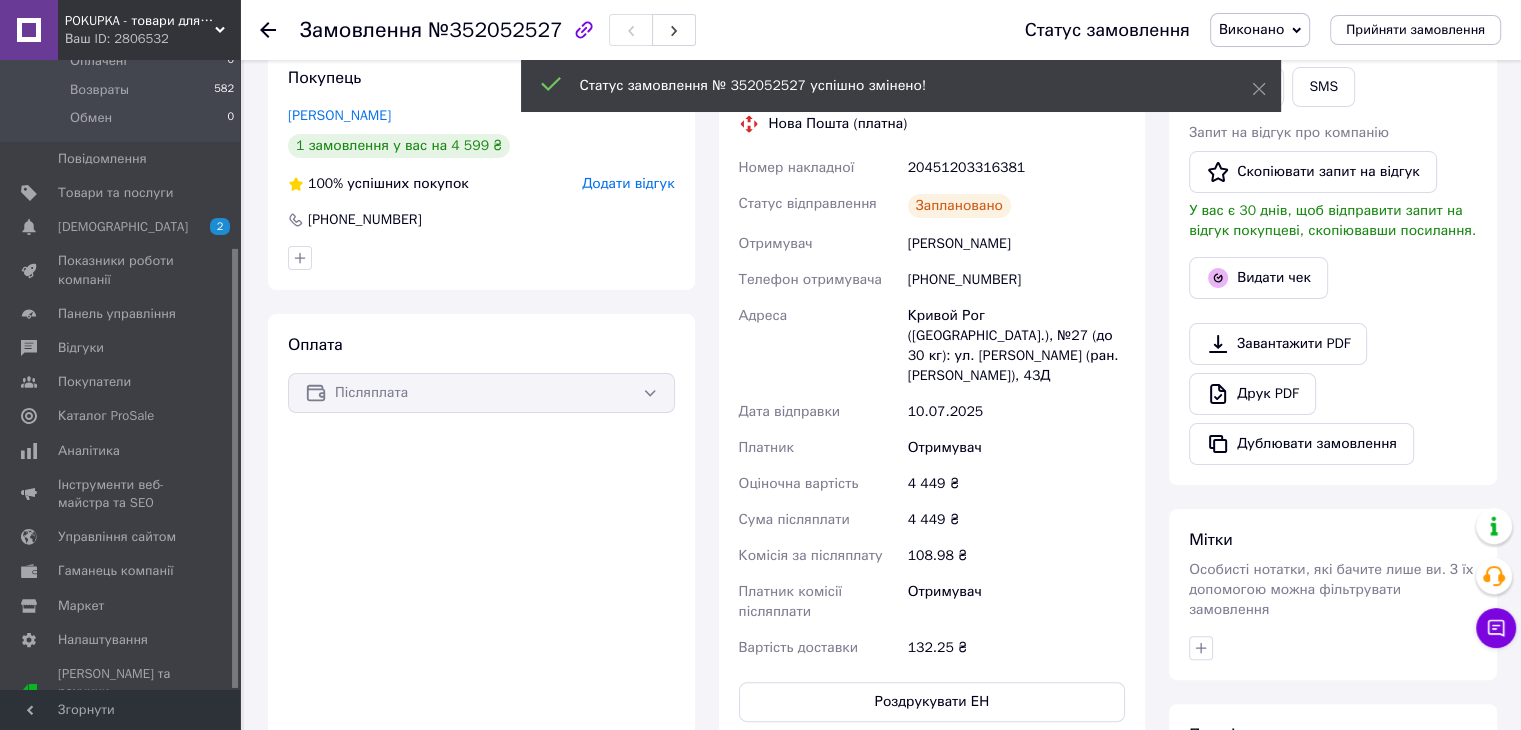 click on "Видати чек" at bounding box center [1258, 278] 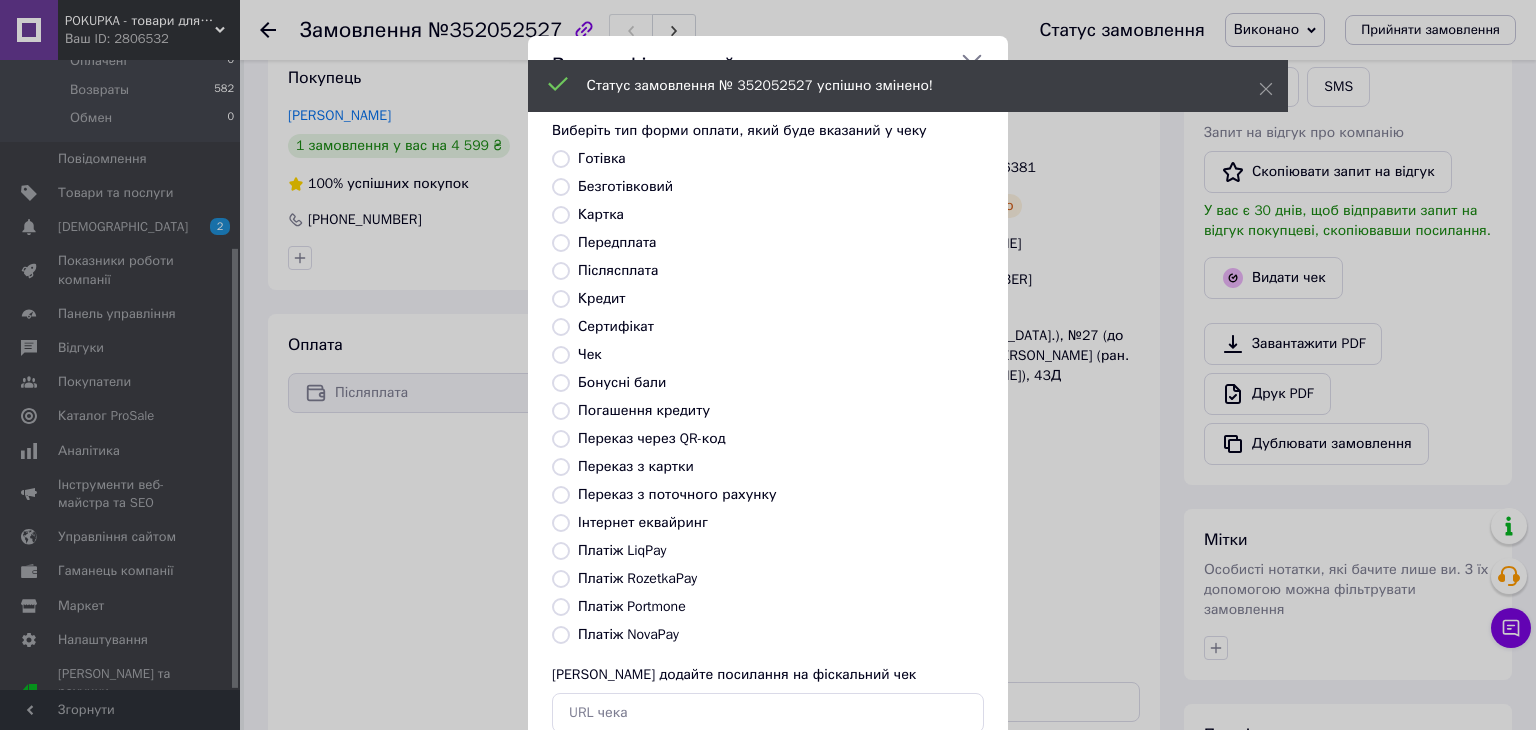 click on "Передплата" at bounding box center (617, 242) 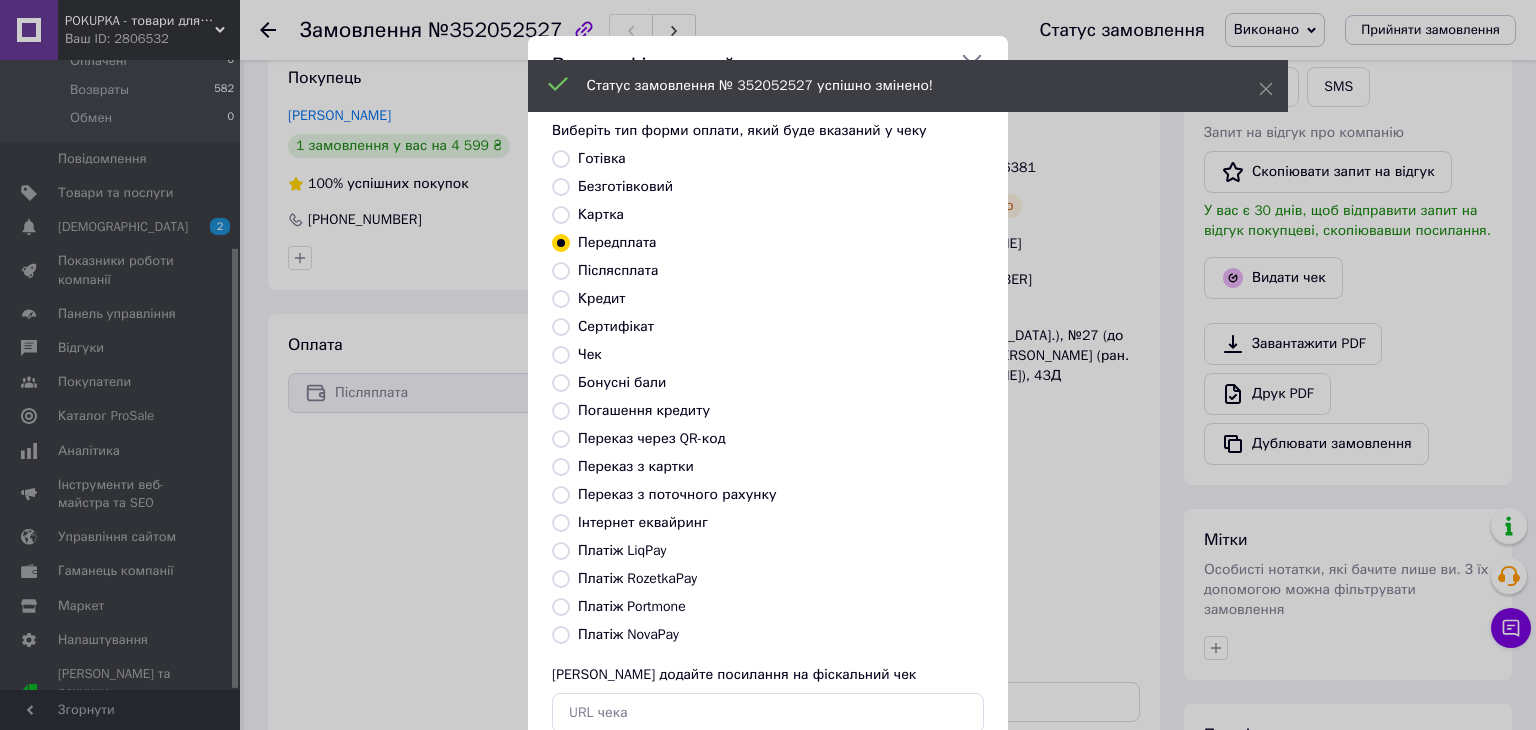click on "Післясплата" at bounding box center [618, 270] 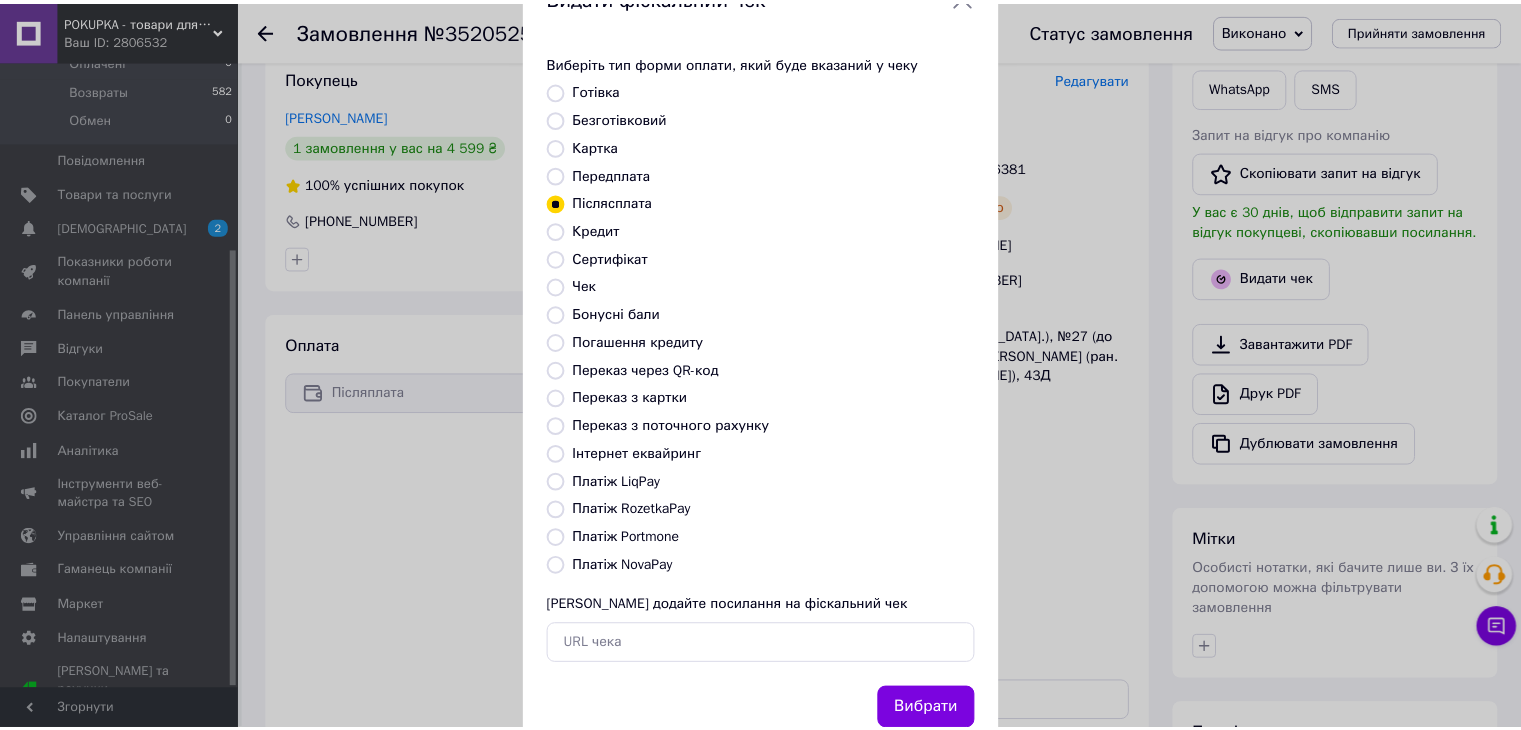 scroll, scrollTop: 128, scrollLeft: 0, axis: vertical 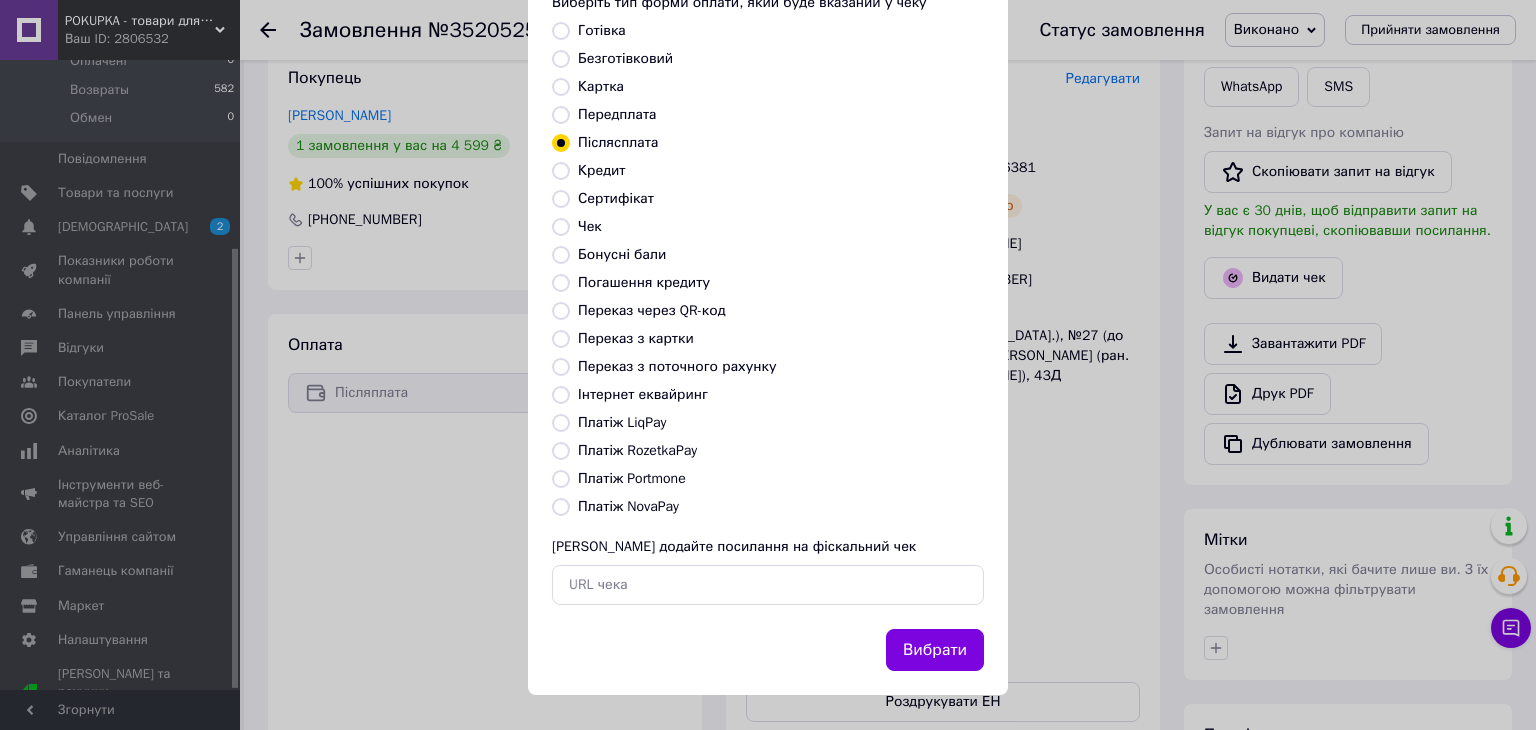 click on "Виберіть тип форми оплати, який буде вказаний у чеку Готівка Безготівковий Картка Передплата Післясплата Кредит Сертифікат Чек Бонусні бали Погашення кредиту Переказ через QR-код Переказ з картки Переказ з поточного рахунку Інтернет еквайринг Платіж LiqPay Платіж RozetkaPay Платіж Portmone Платіж NovaPay Або додайте посилання на фіскальний чек" at bounding box center [768, 299] 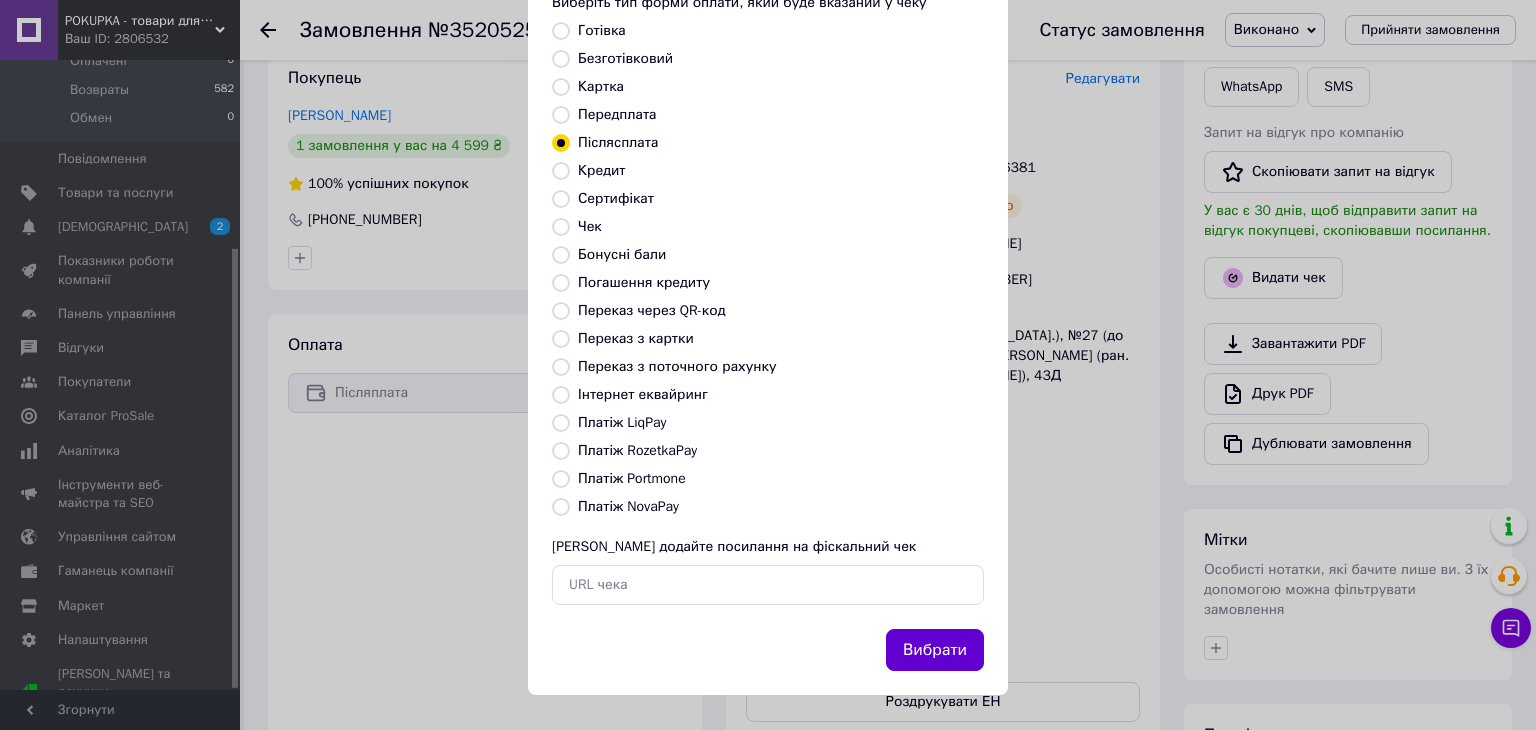 click on "Вибрати" at bounding box center (935, 650) 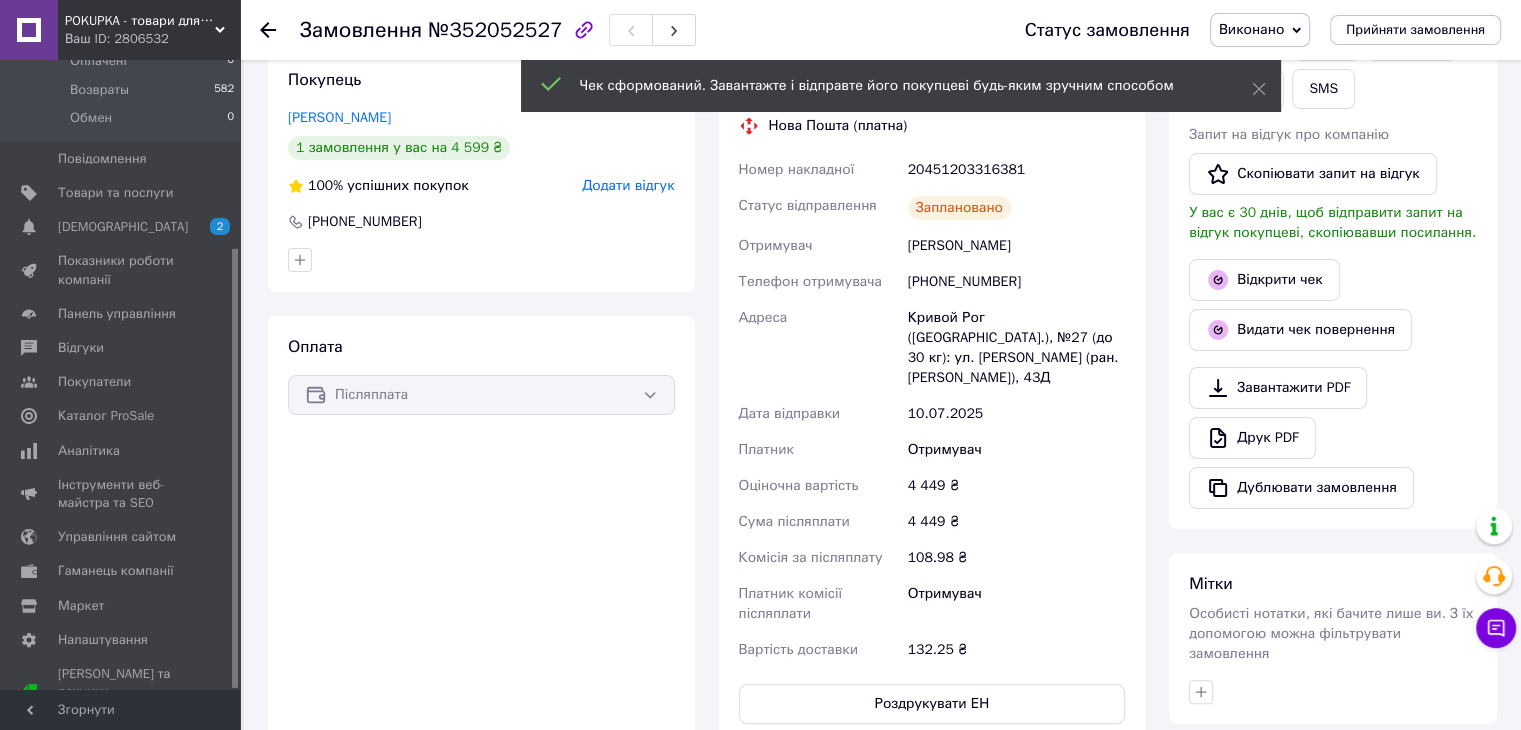 scroll, scrollTop: 300, scrollLeft: 0, axis: vertical 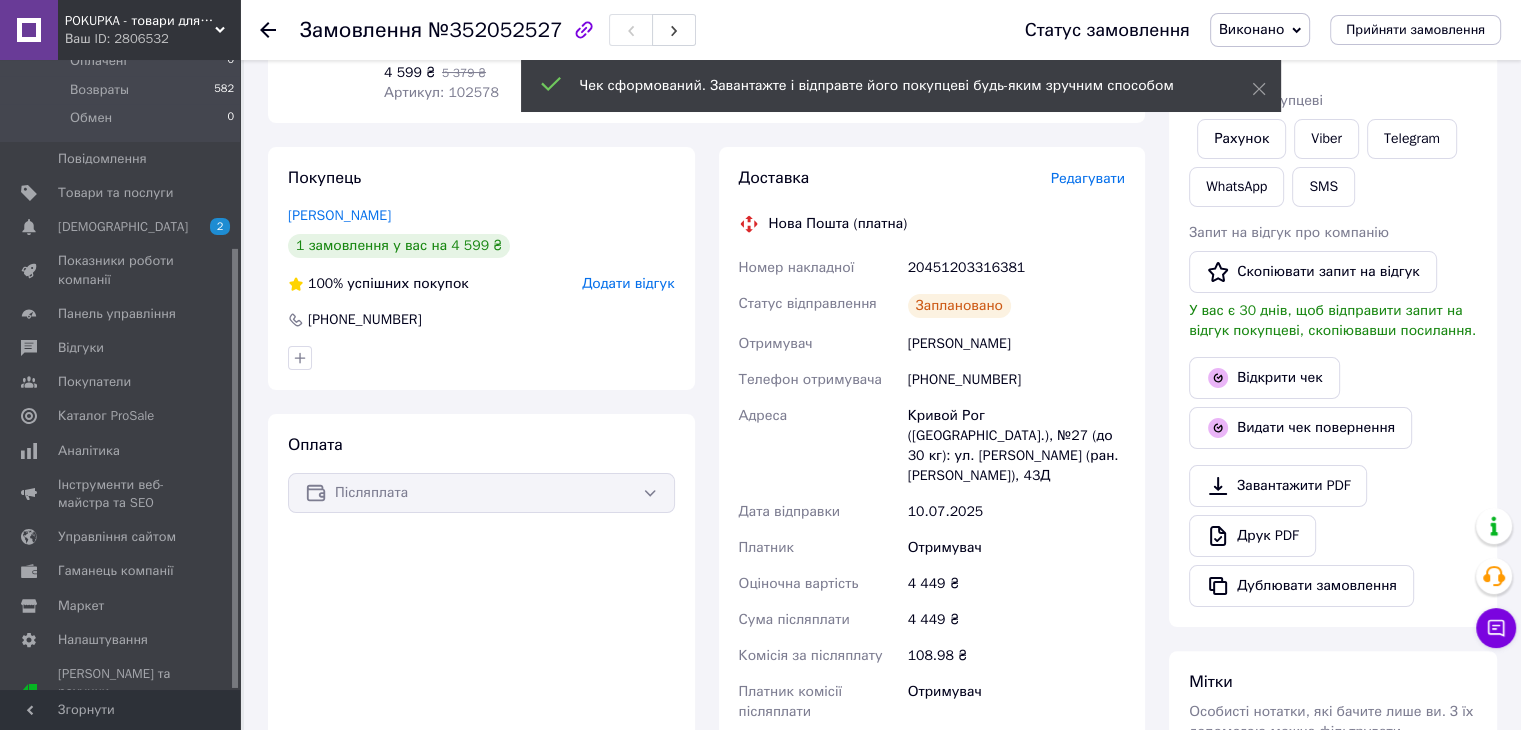 click on "Заплановано" at bounding box center [1016, 306] 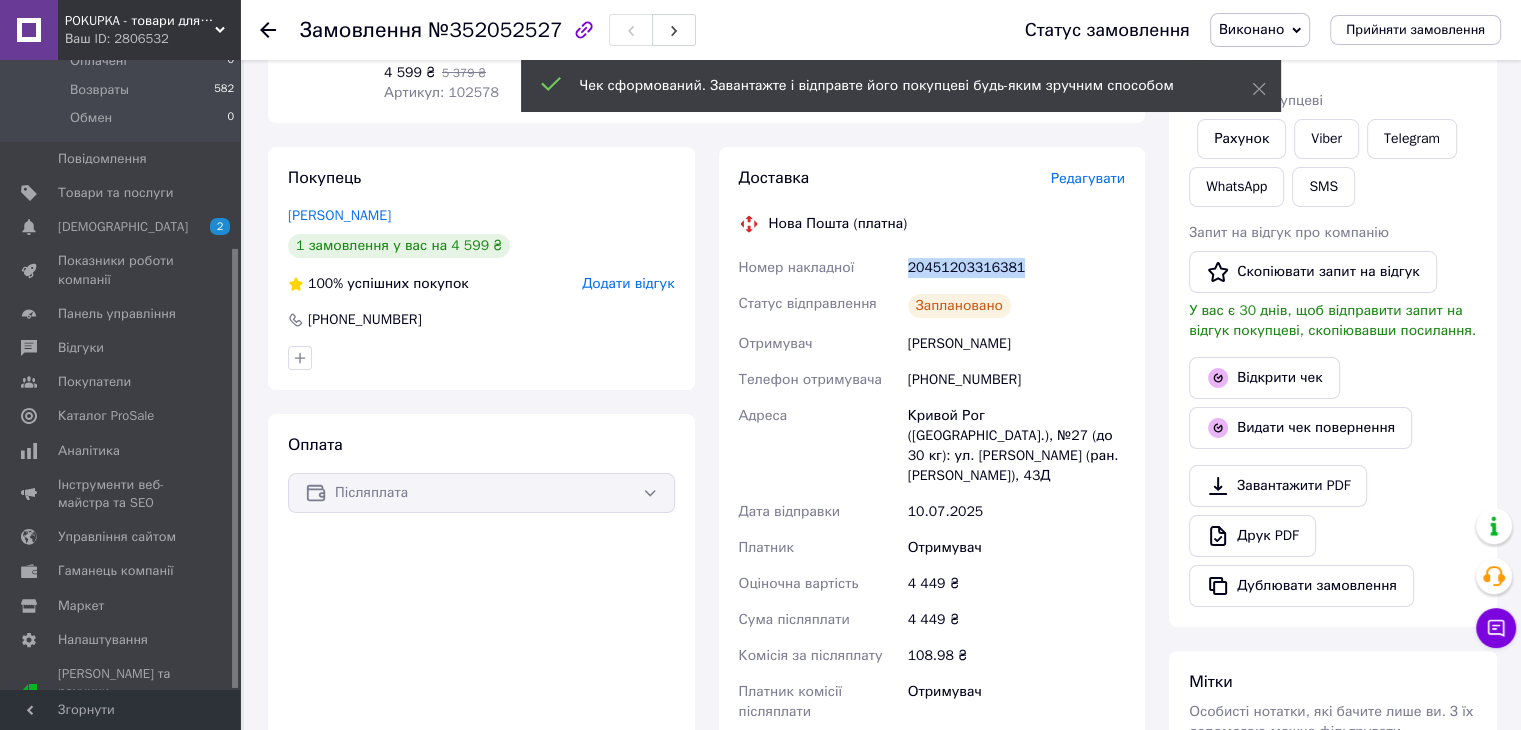 click on "20451203316381" at bounding box center [1016, 268] 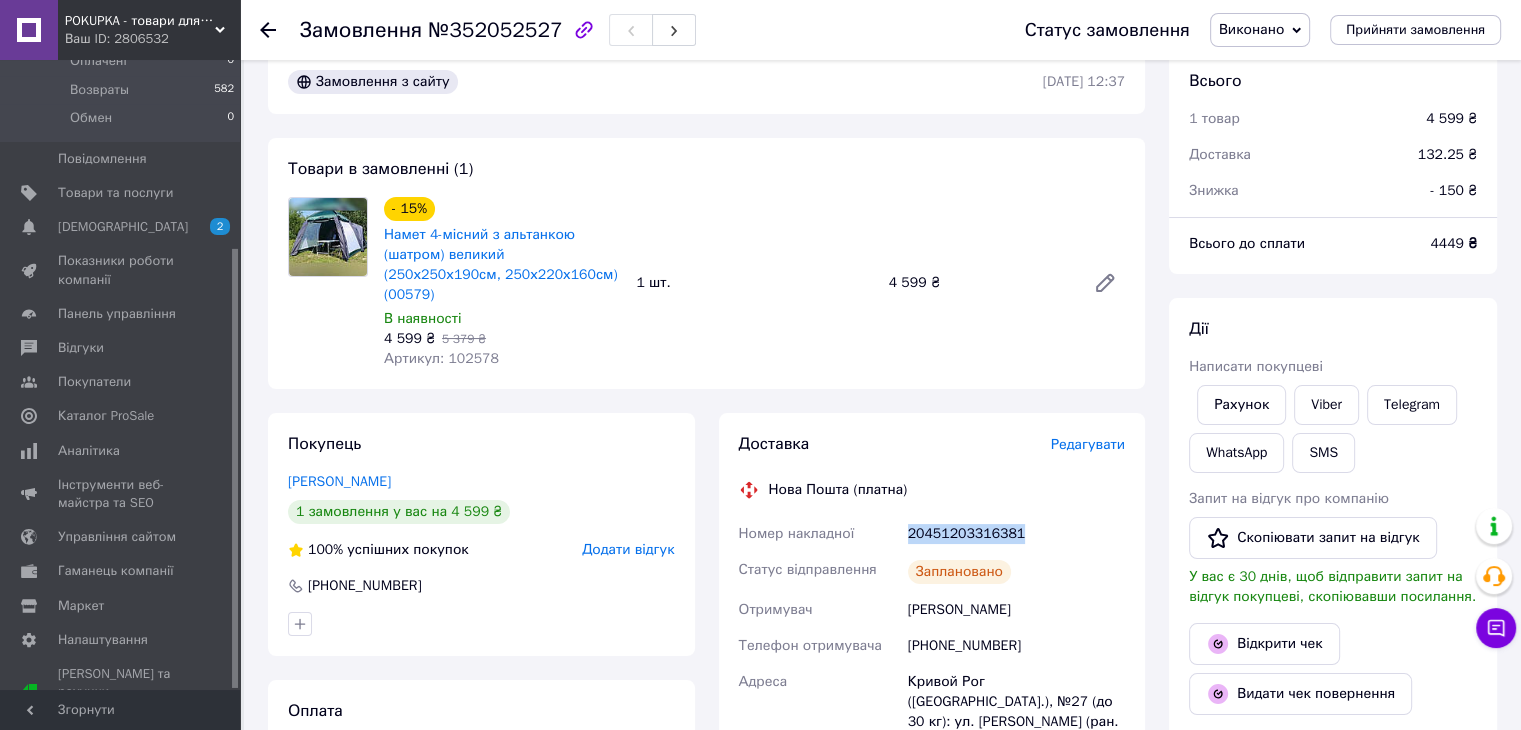 scroll, scrollTop: 0, scrollLeft: 0, axis: both 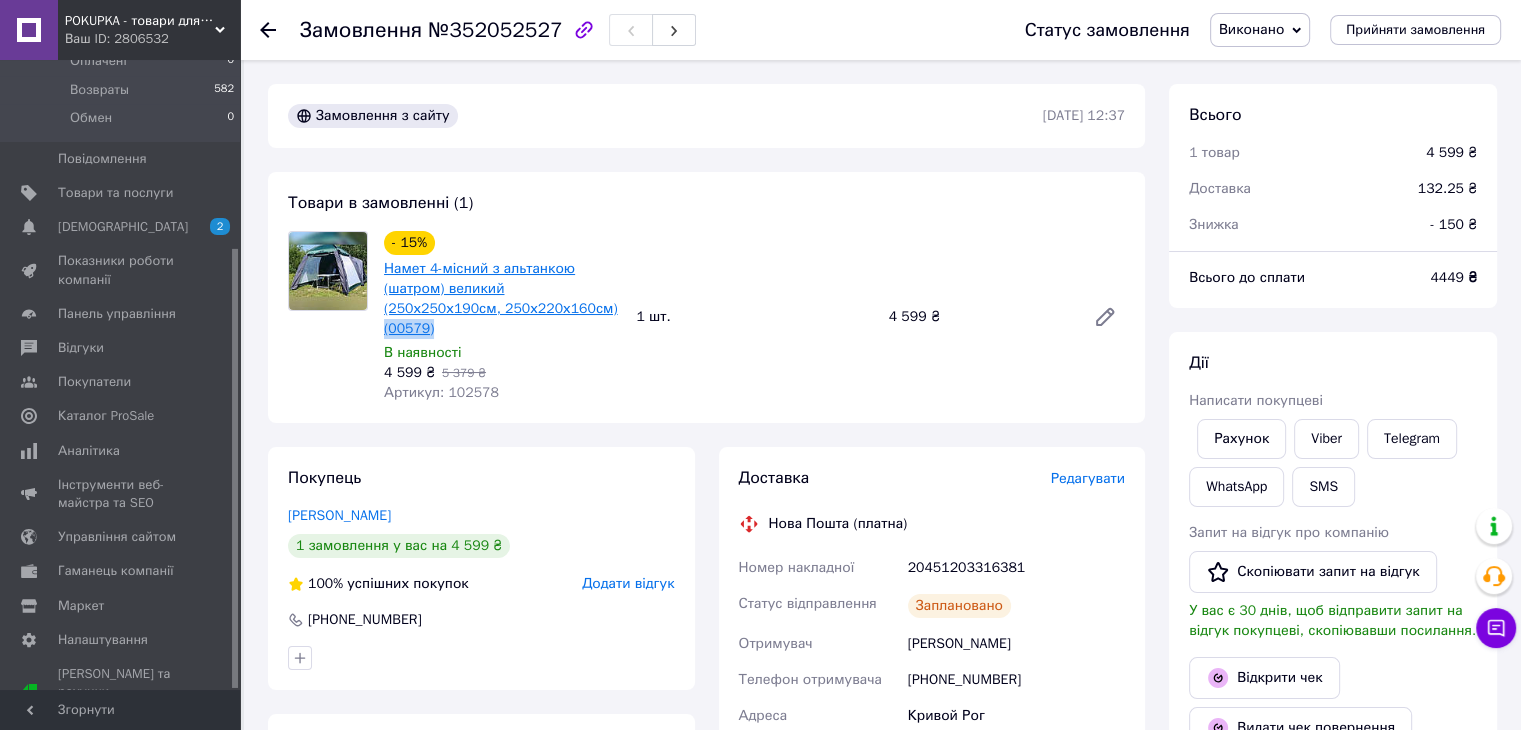 drag, startPoint x: 548, startPoint y: 312, endPoint x: 488, endPoint y: 311, distance: 60.00833 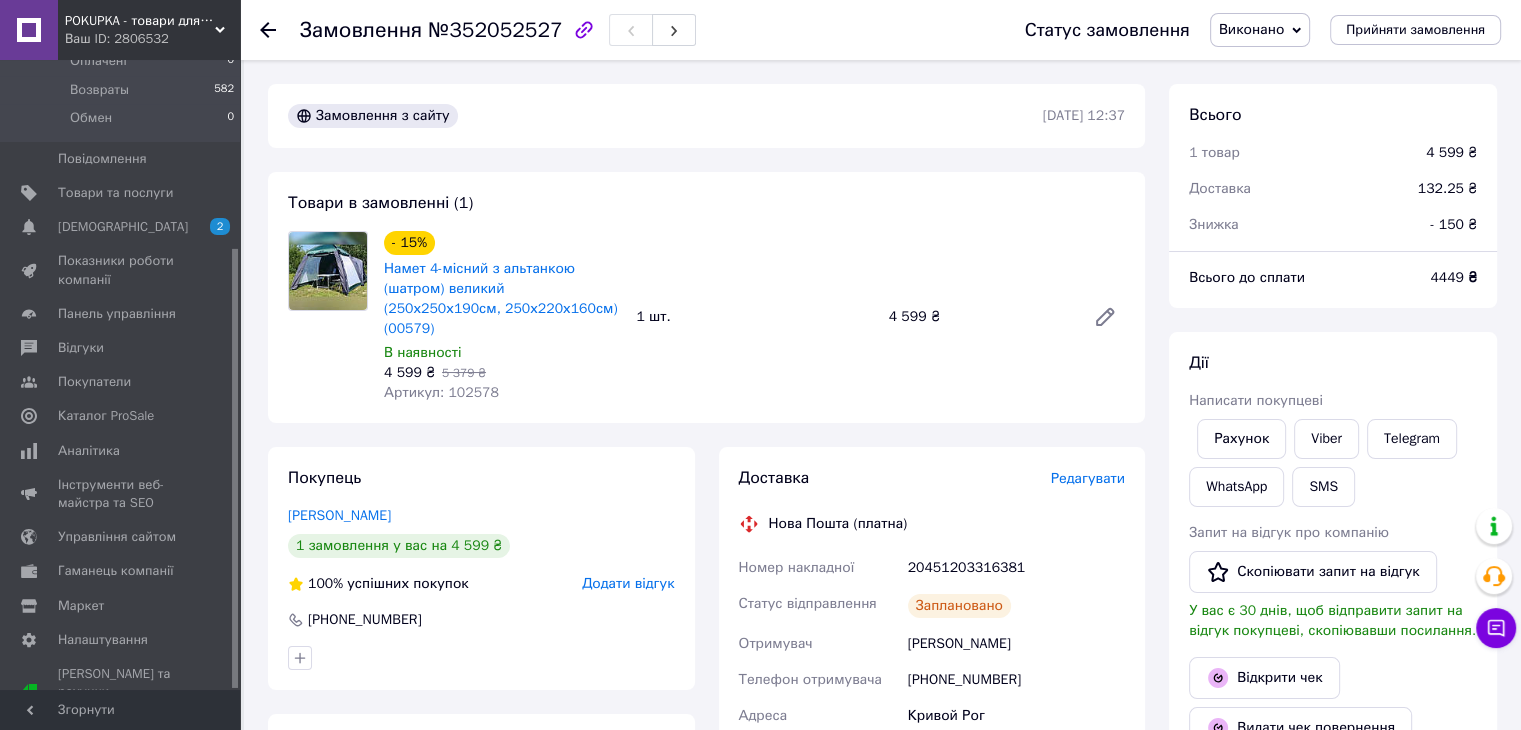 click 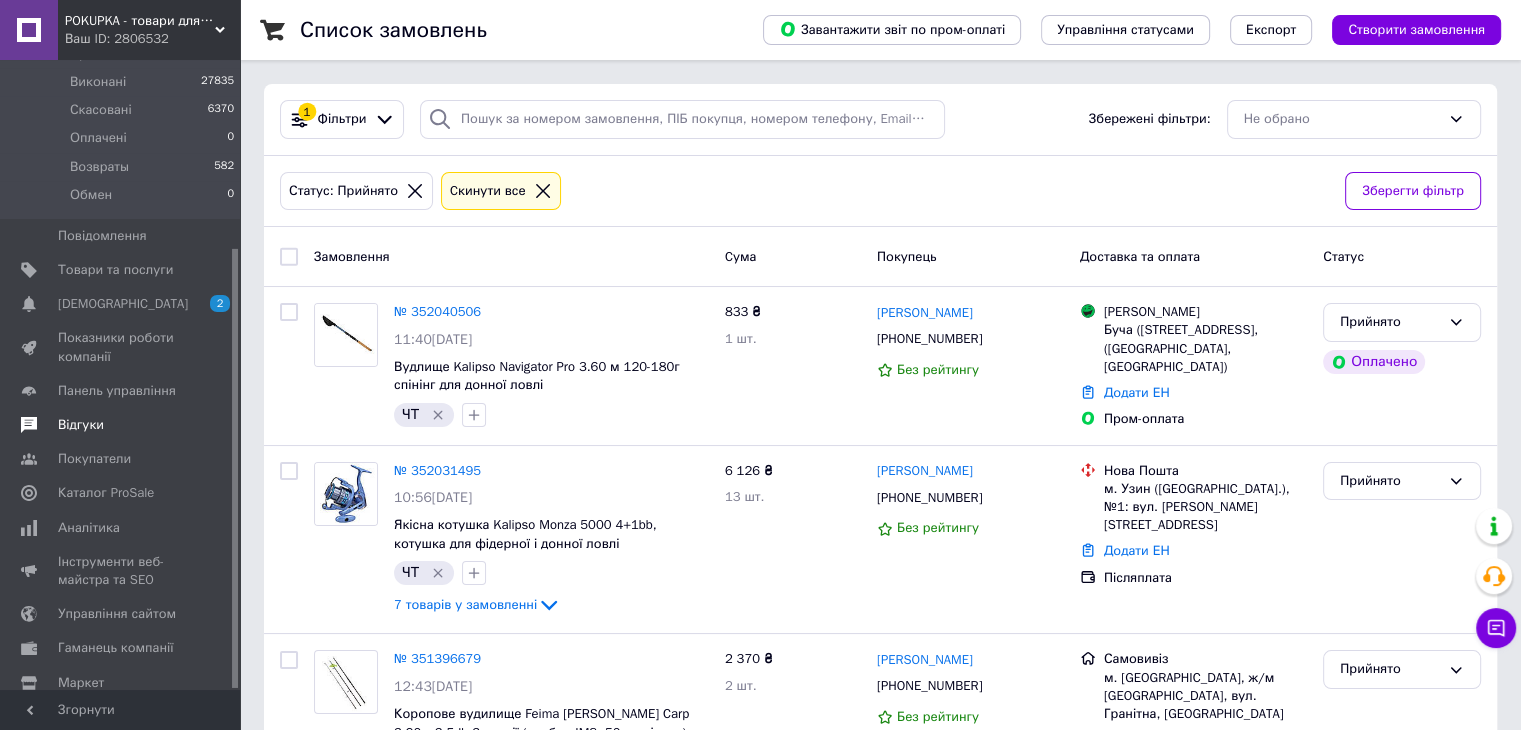 scroll, scrollTop: 168, scrollLeft: 0, axis: vertical 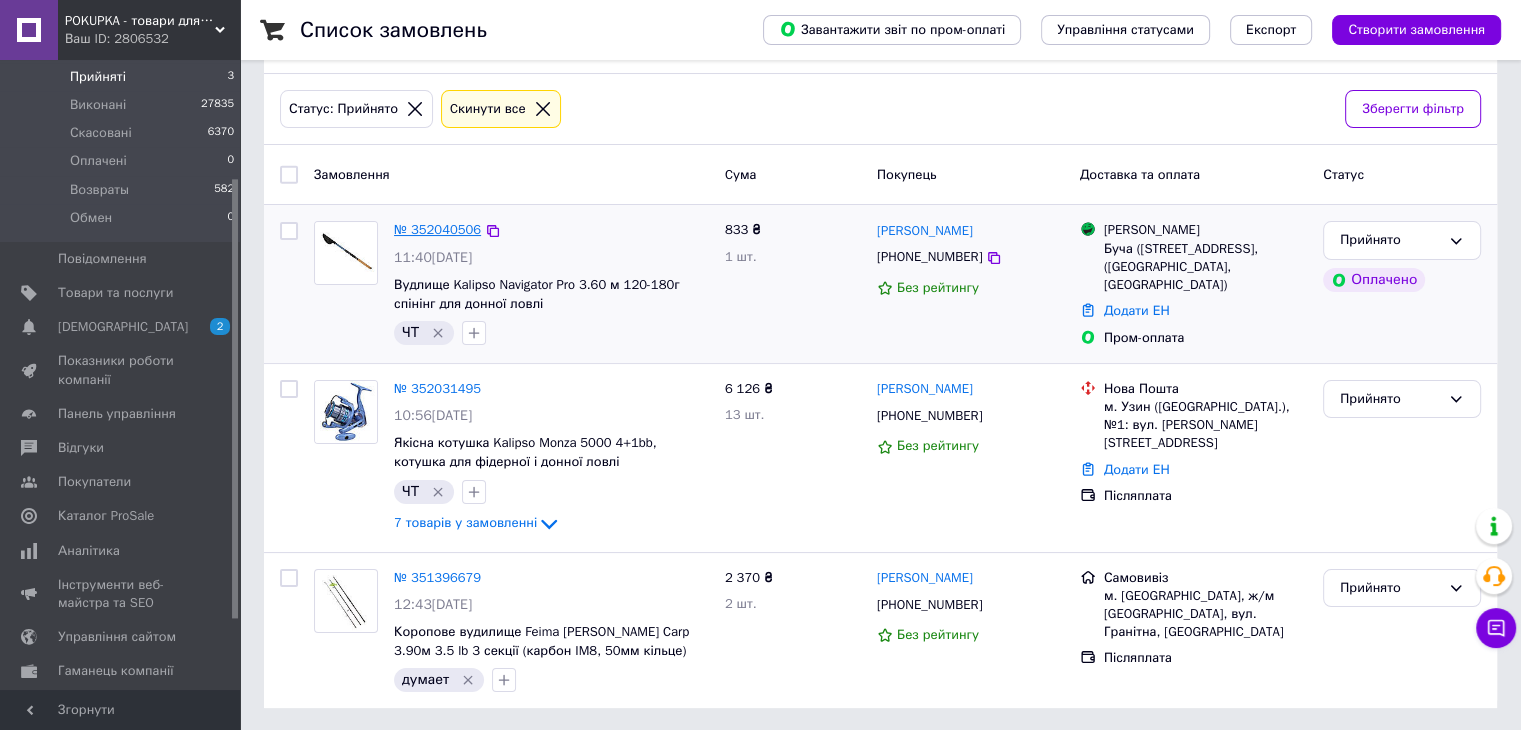 click on "№ 352040506" at bounding box center (437, 229) 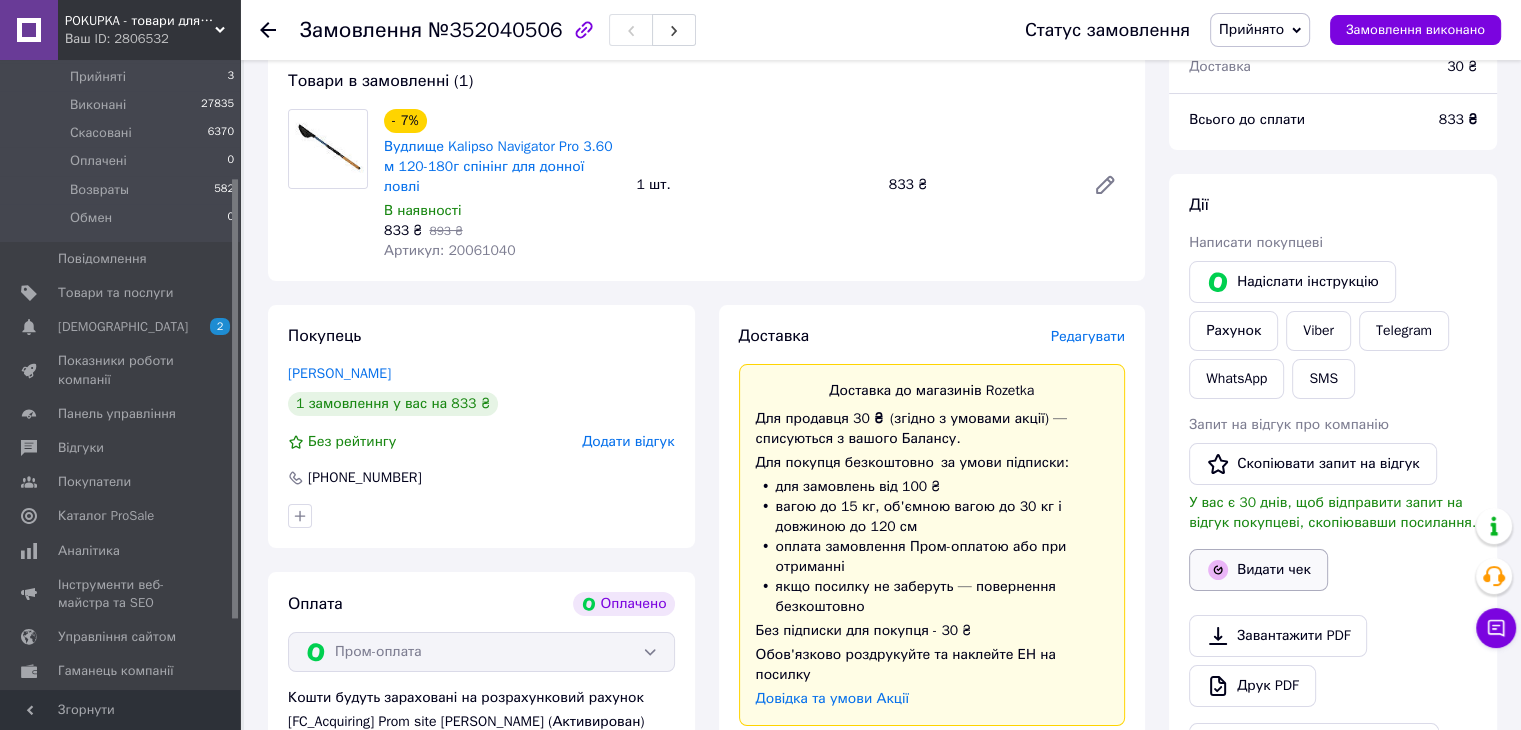 click on "Видати чек" at bounding box center [1258, 570] 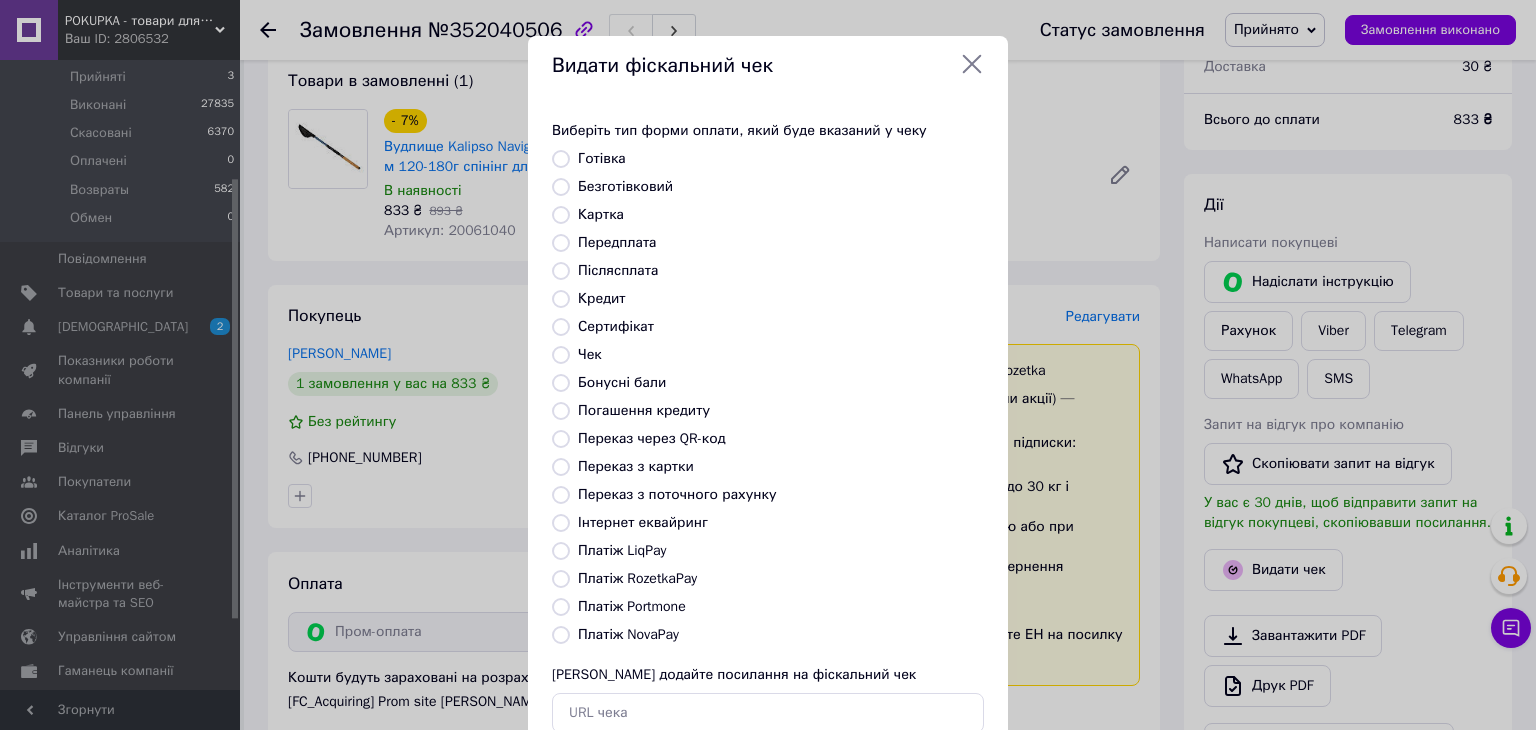 click on "Платіж RozetkaPay" at bounding box center (637, 578) 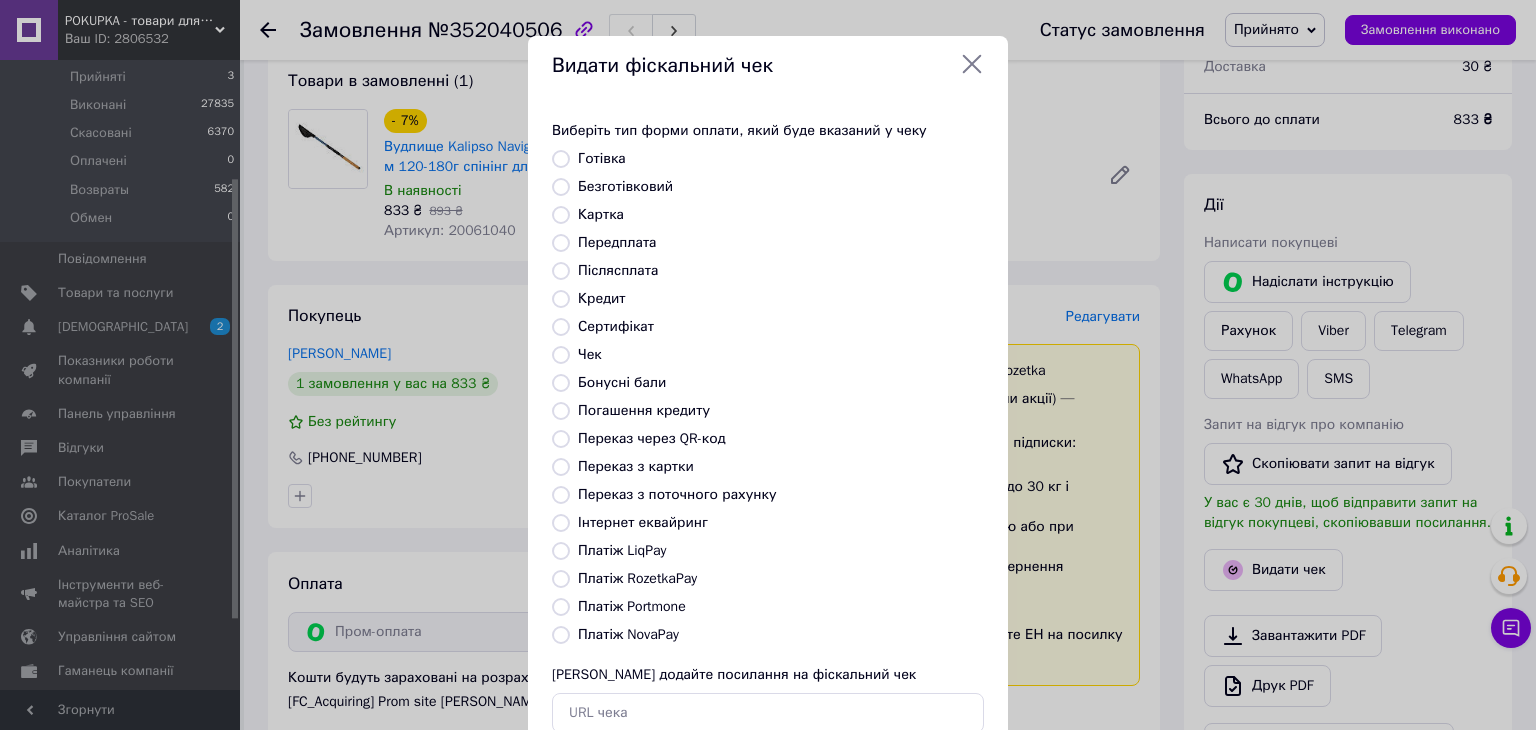 radio on "true" 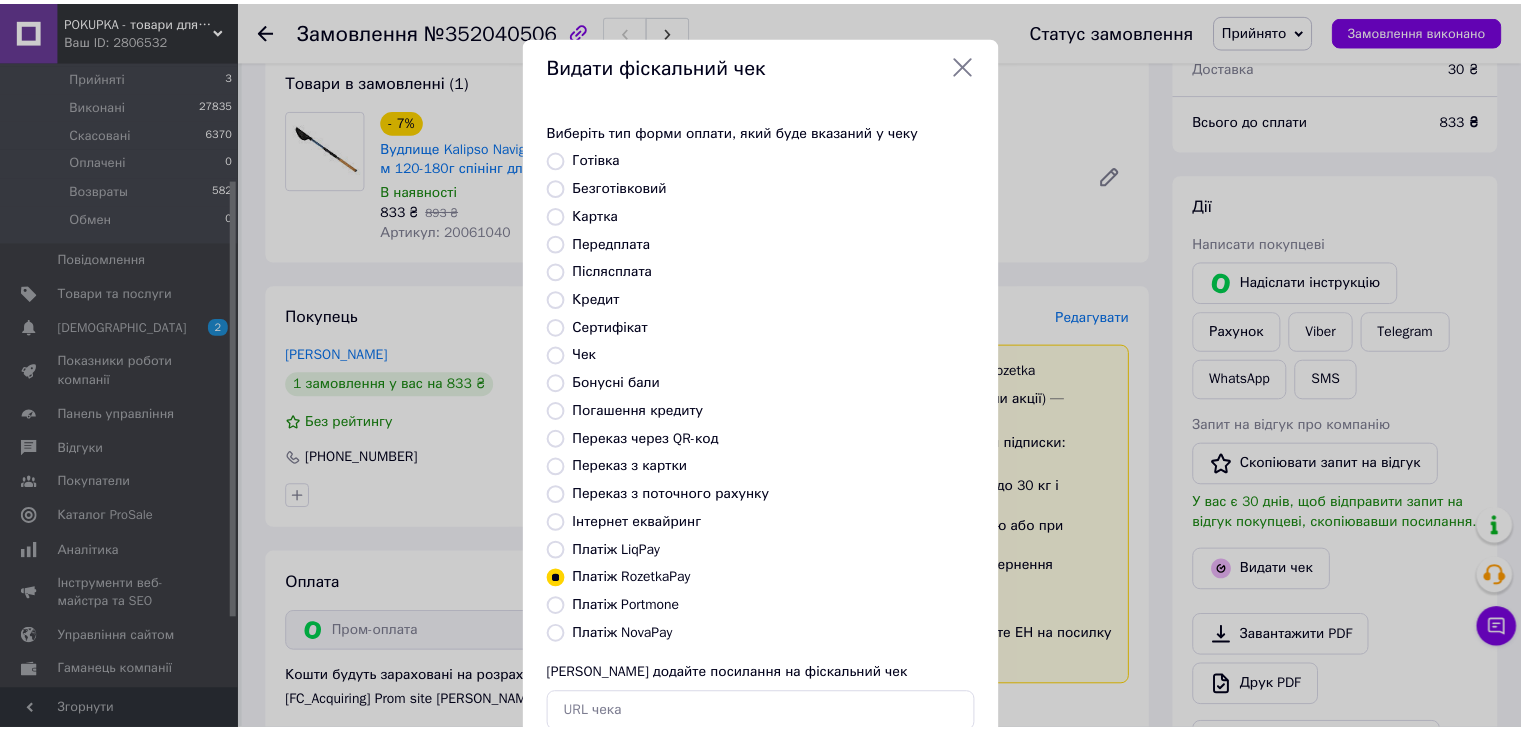 scroll, scrollTop: 128, scrollLeft: 0, axis: vertical 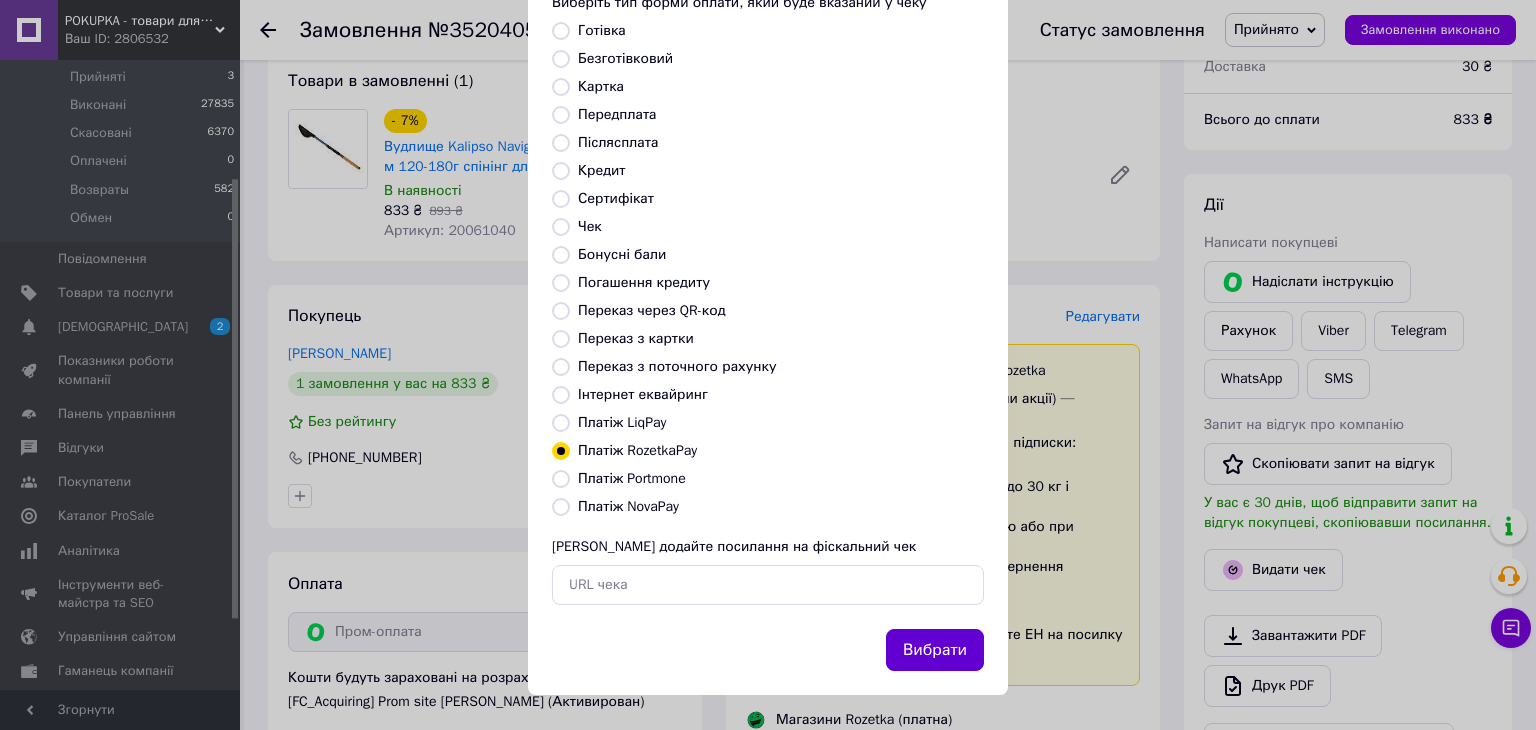 click on "Вибрати" at bounding box center (935, 650) 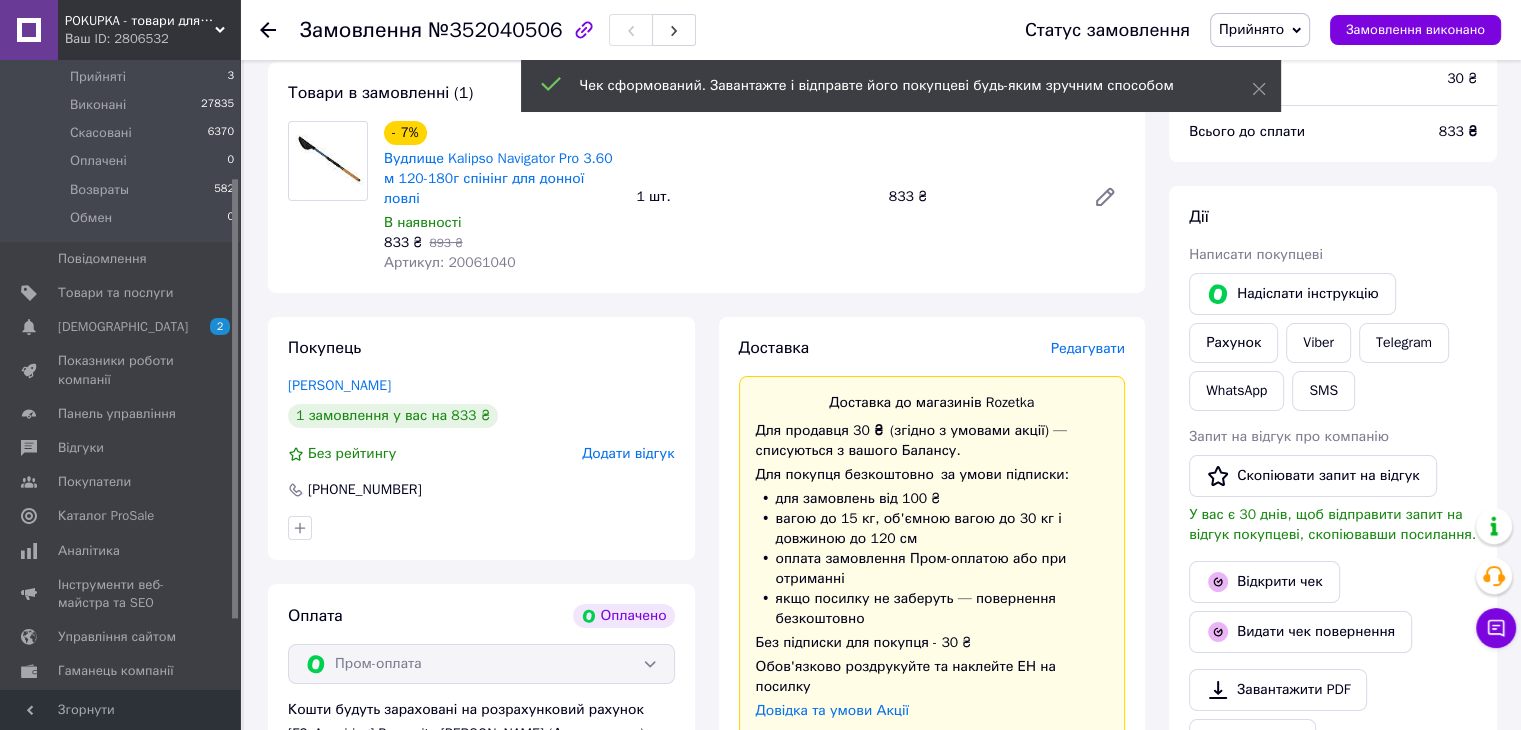 scroll, scrollTop: 84, scrollLeft: 0, axis: vertical 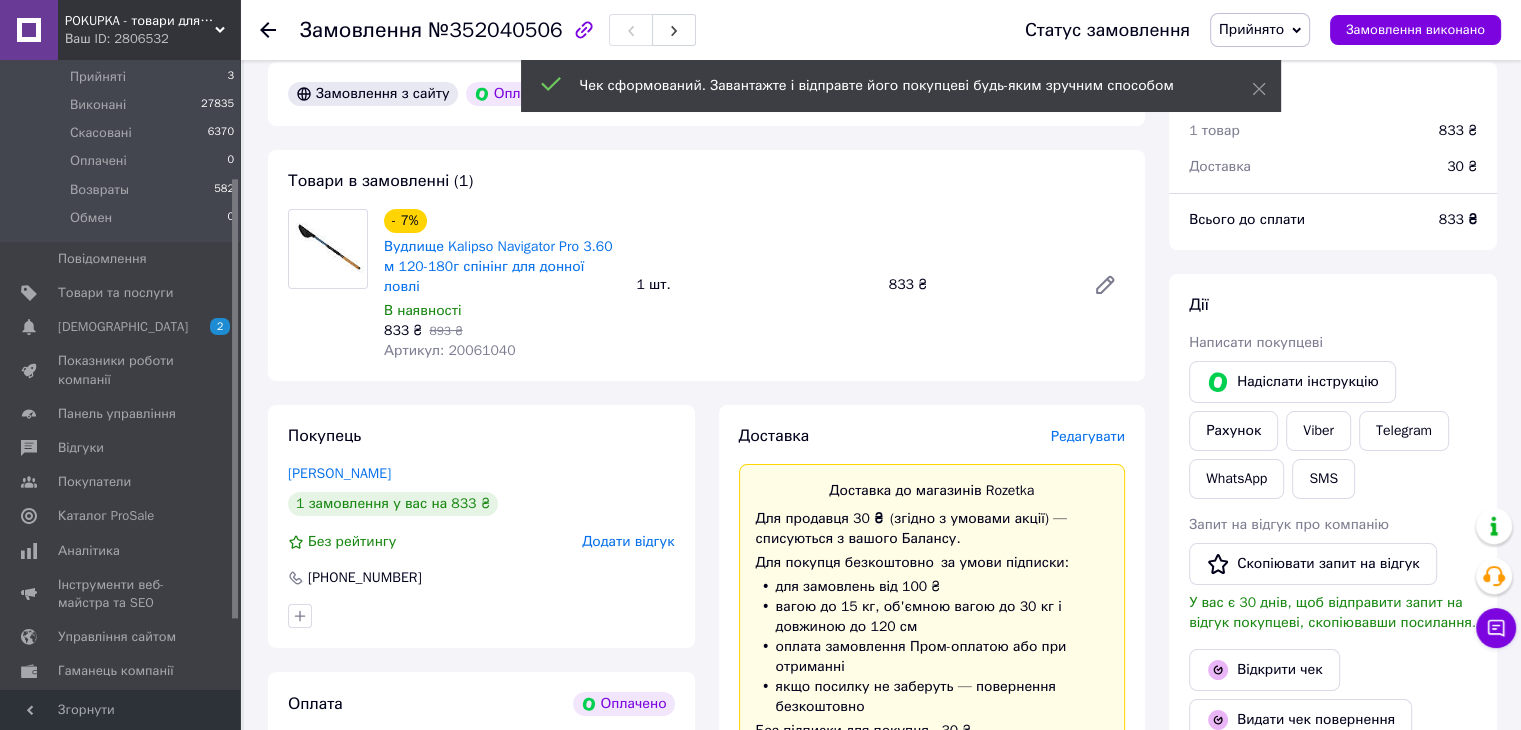 click 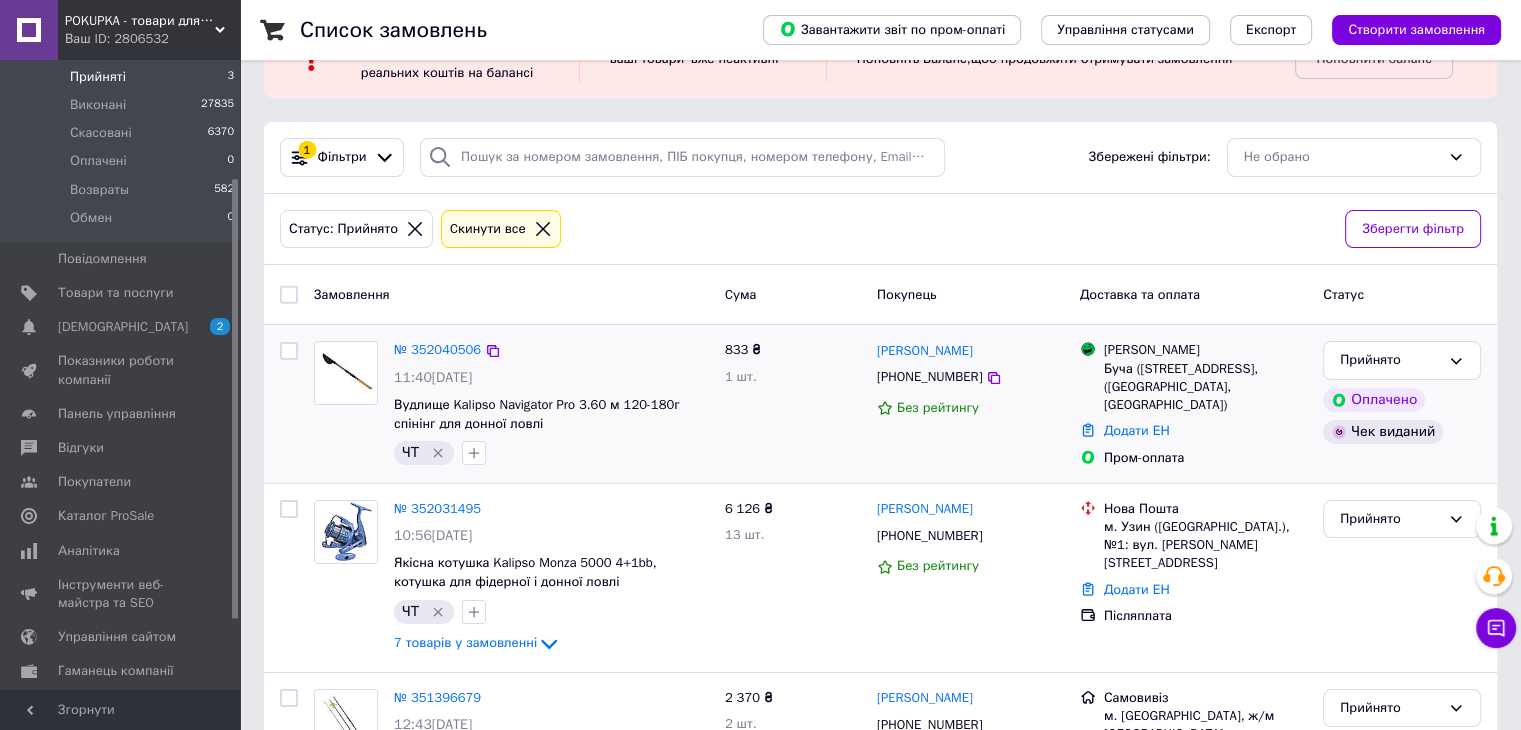 scroll, scrollTop: 100, scrollLeft: 0, axis: vertical 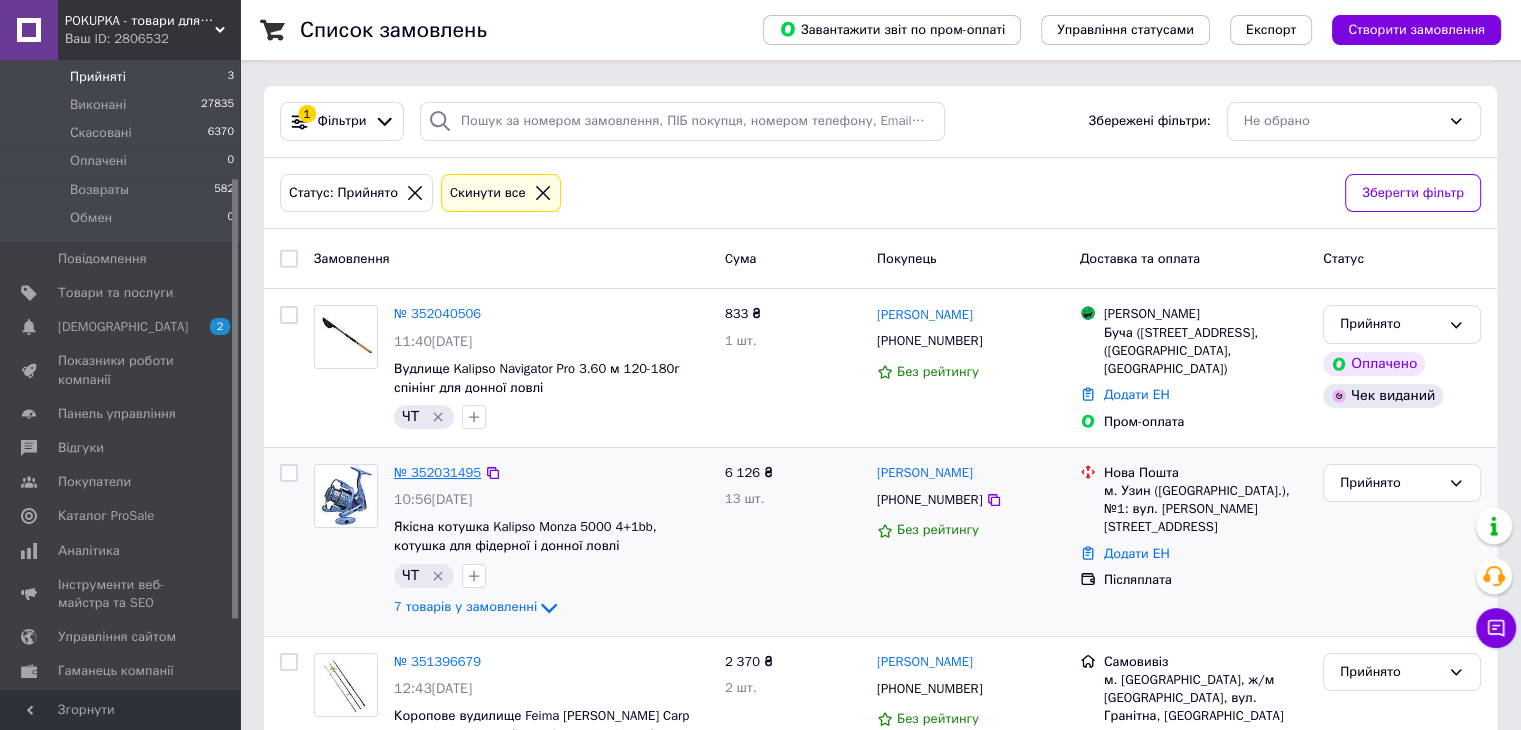 click on "№ 352031495" at bounding box center [437, 472] 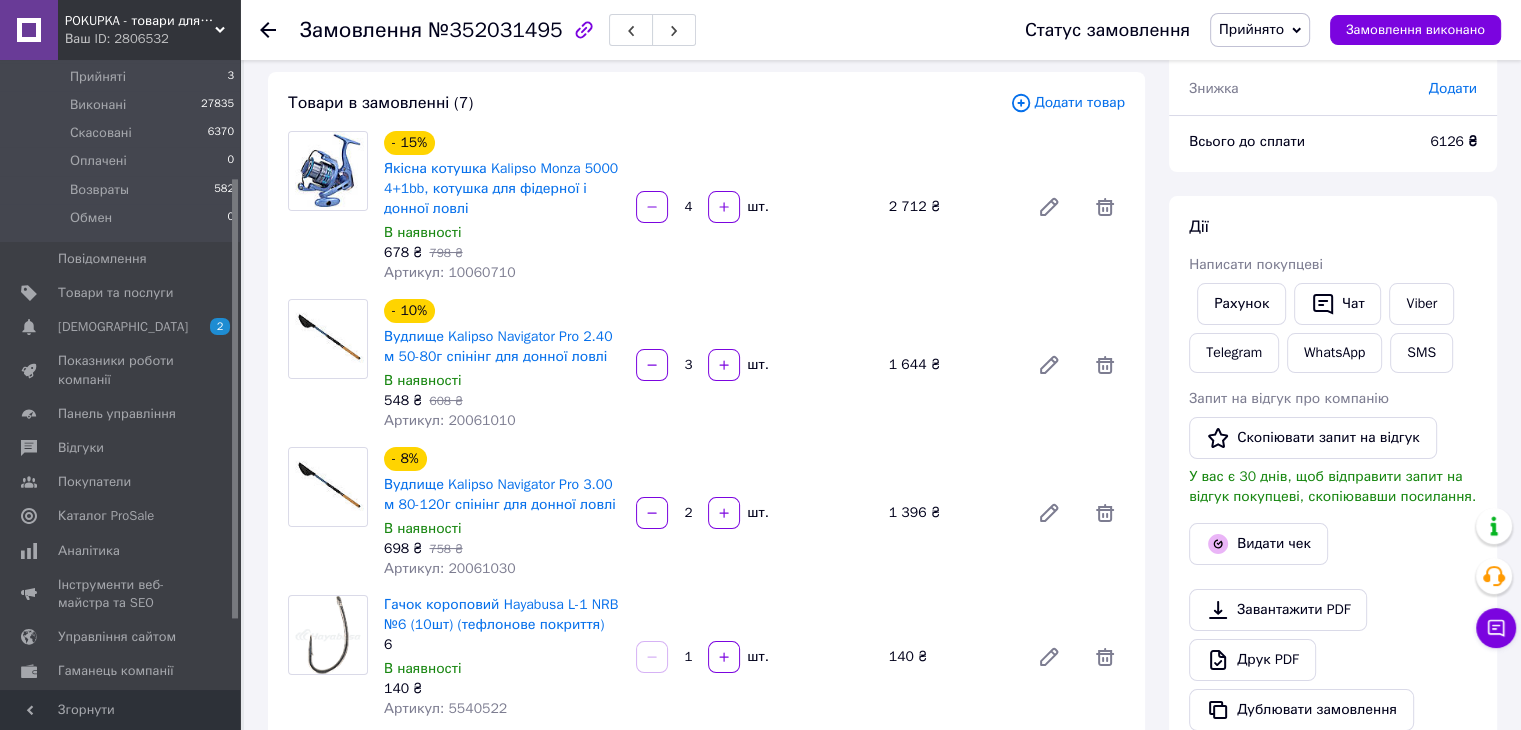 scroll, scrollTop: 168, scrollLeft: 0, axis: vertical 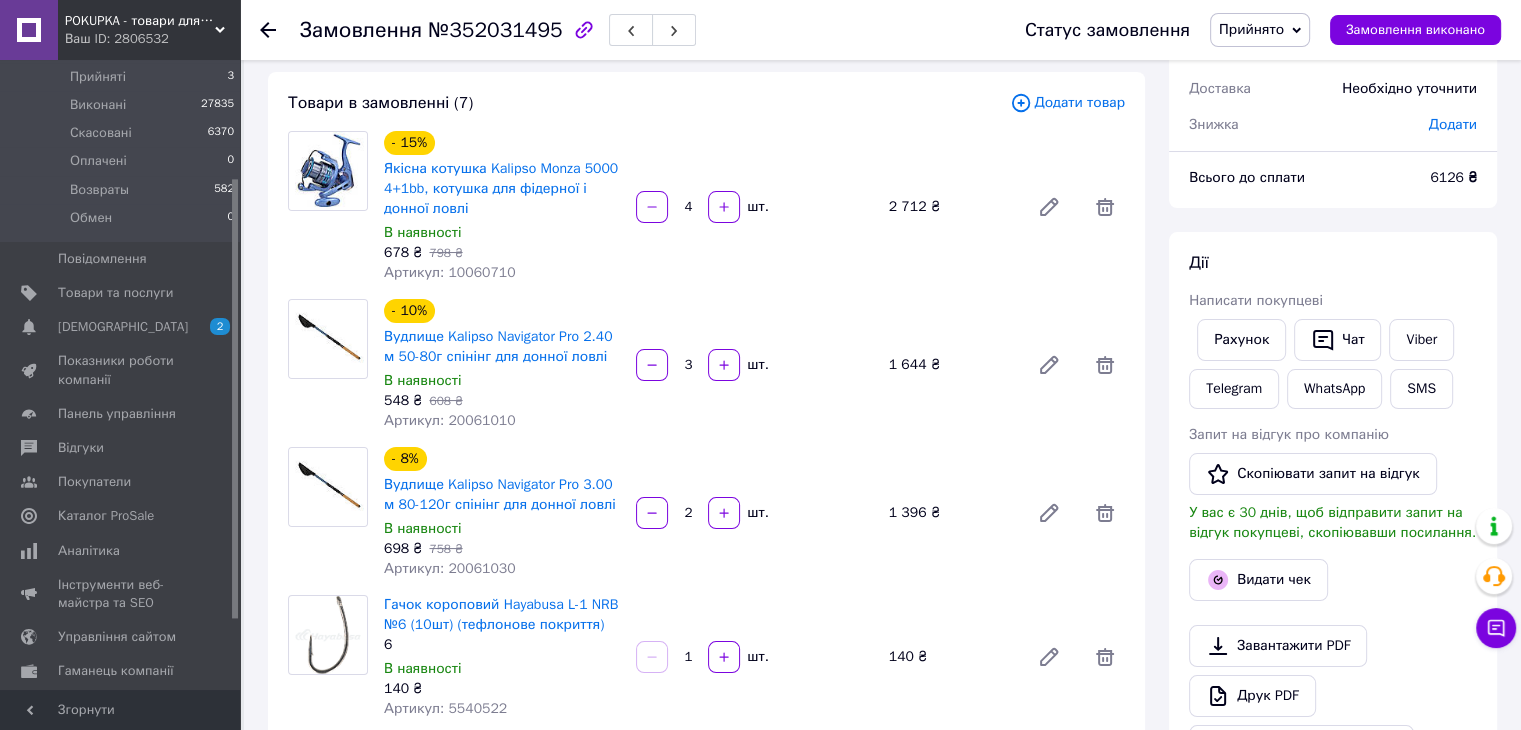 click 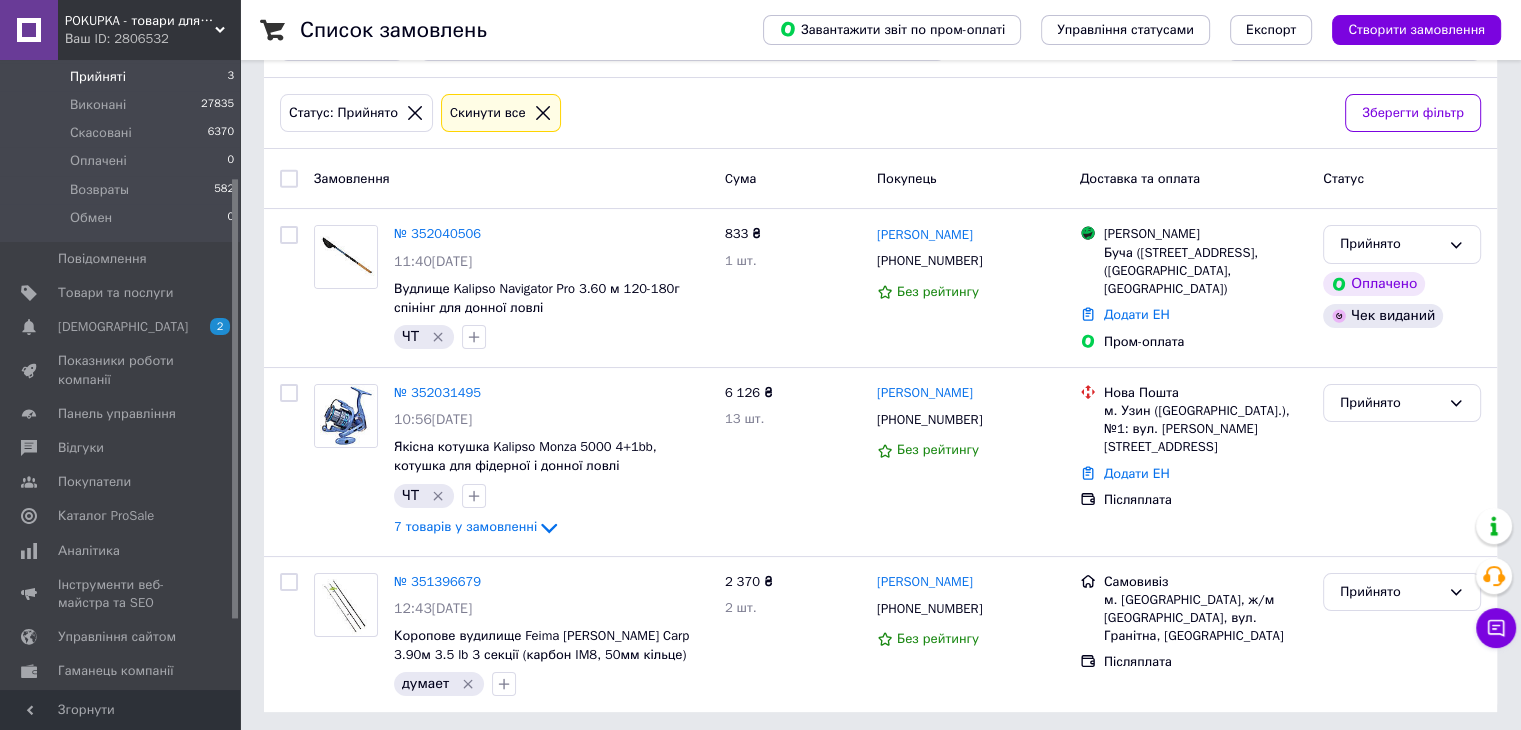 scroll, scrollTop: 184, scrollLeft: 0, axis: vertical 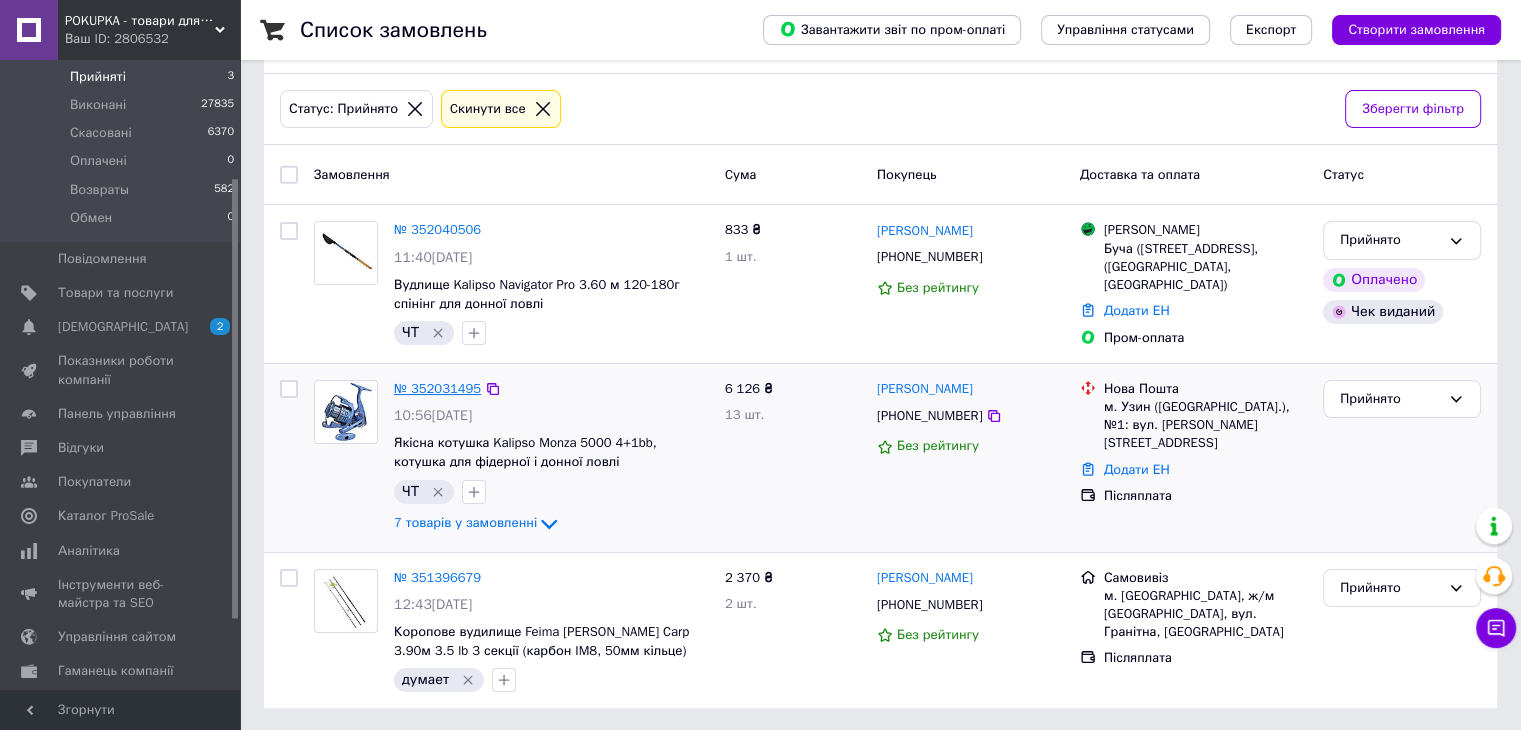 click on "№ 352031495" at bounding box center (437, 388) 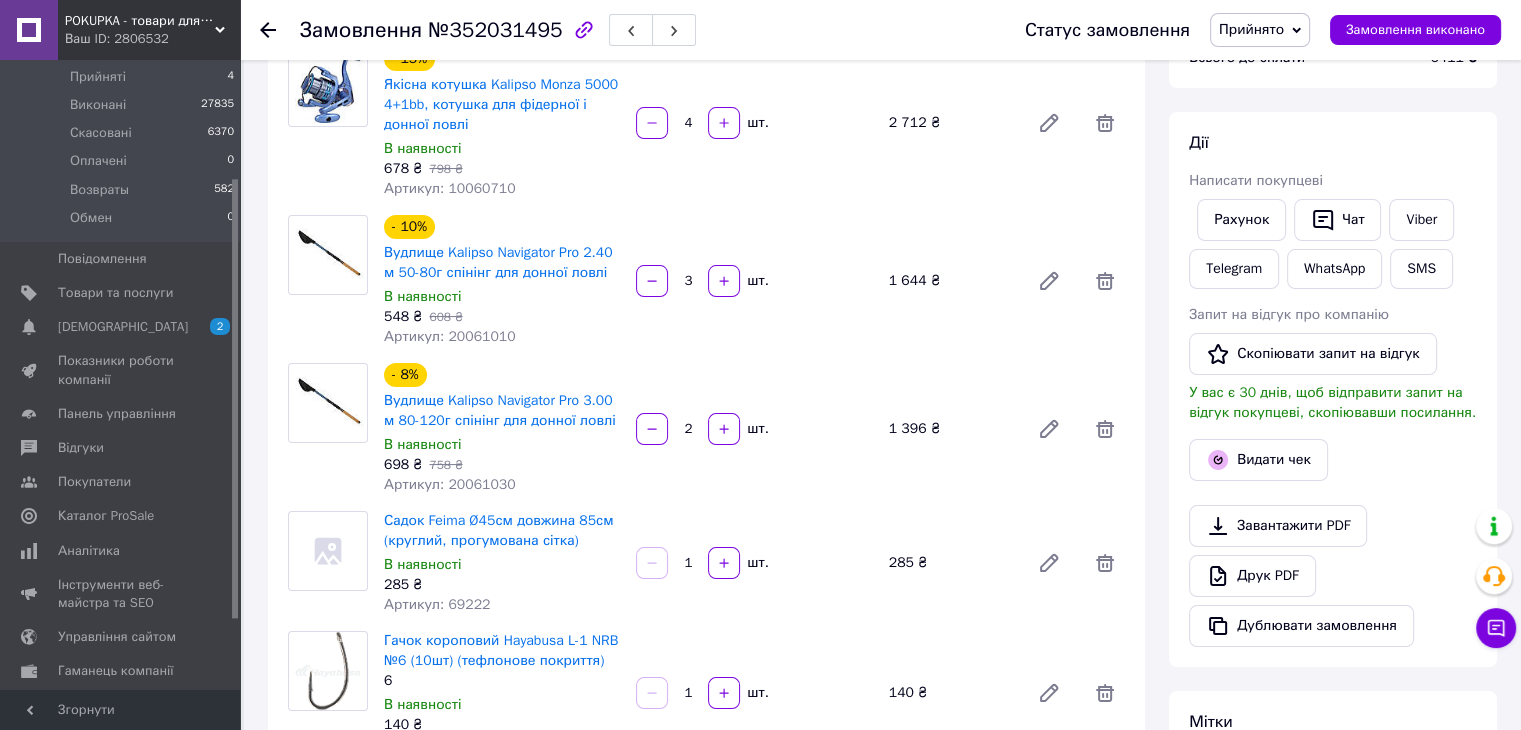 scroll, scrollTop: 265, scrollLeft: 0, axis: vertical 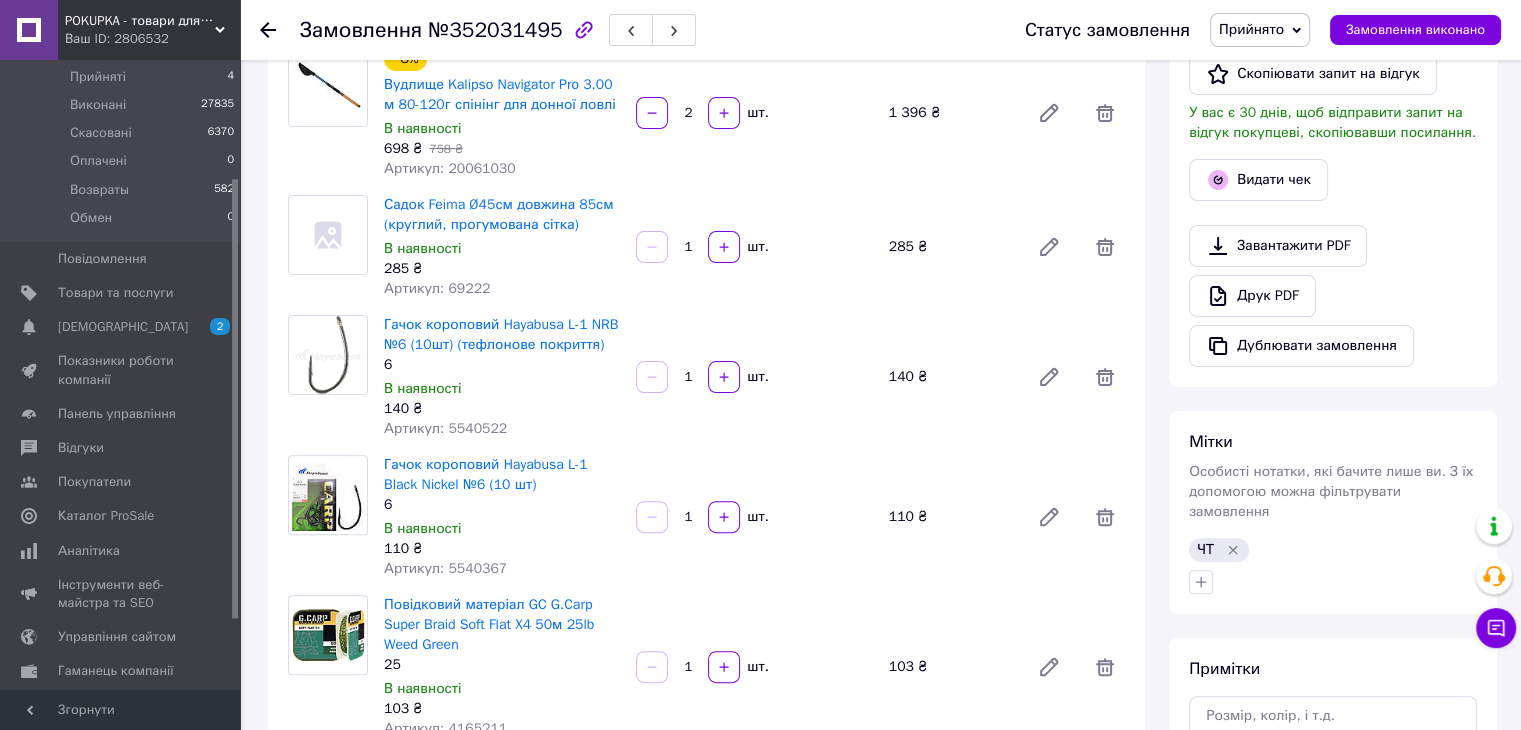 click 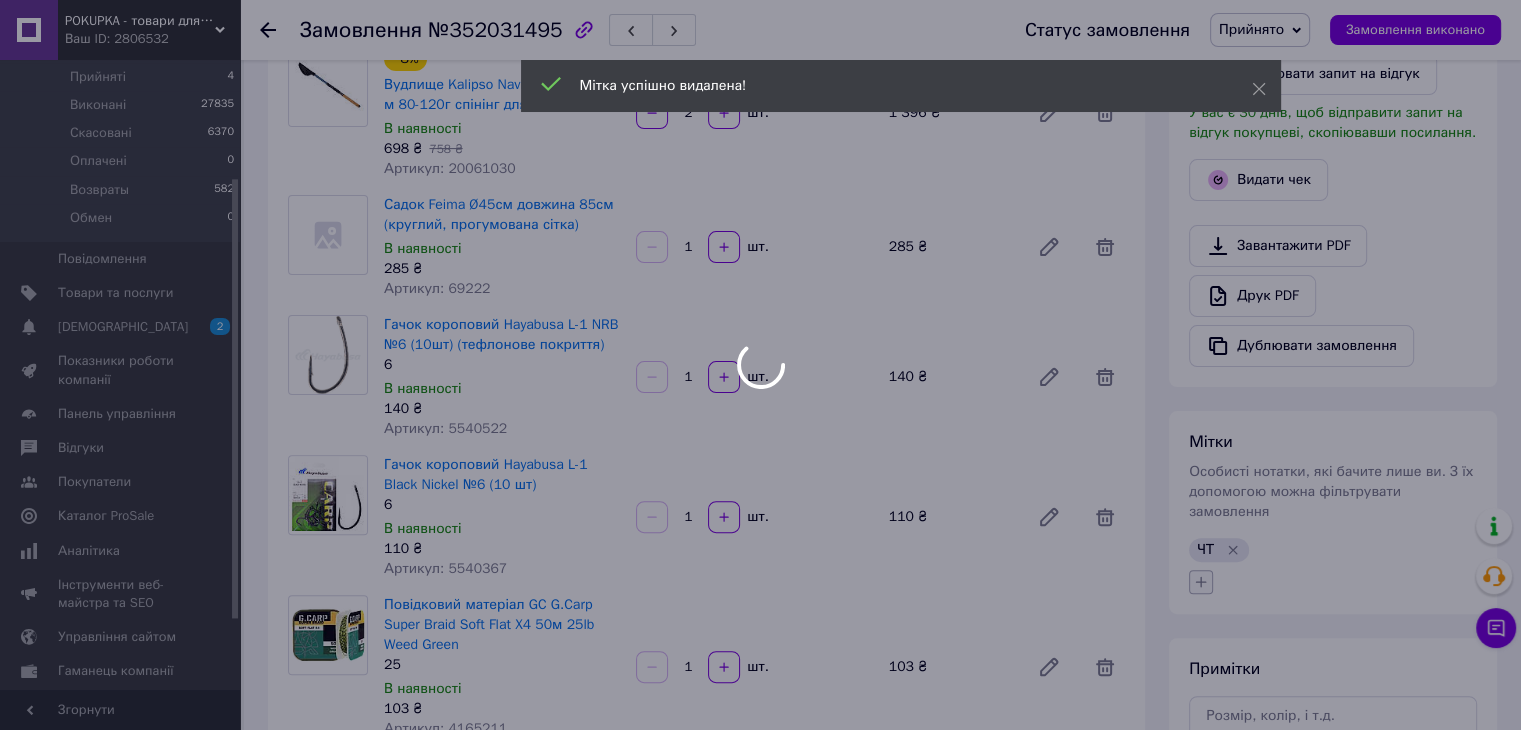 scroll, scrollTop: 410, scrollLeft: 0, axis: vertical 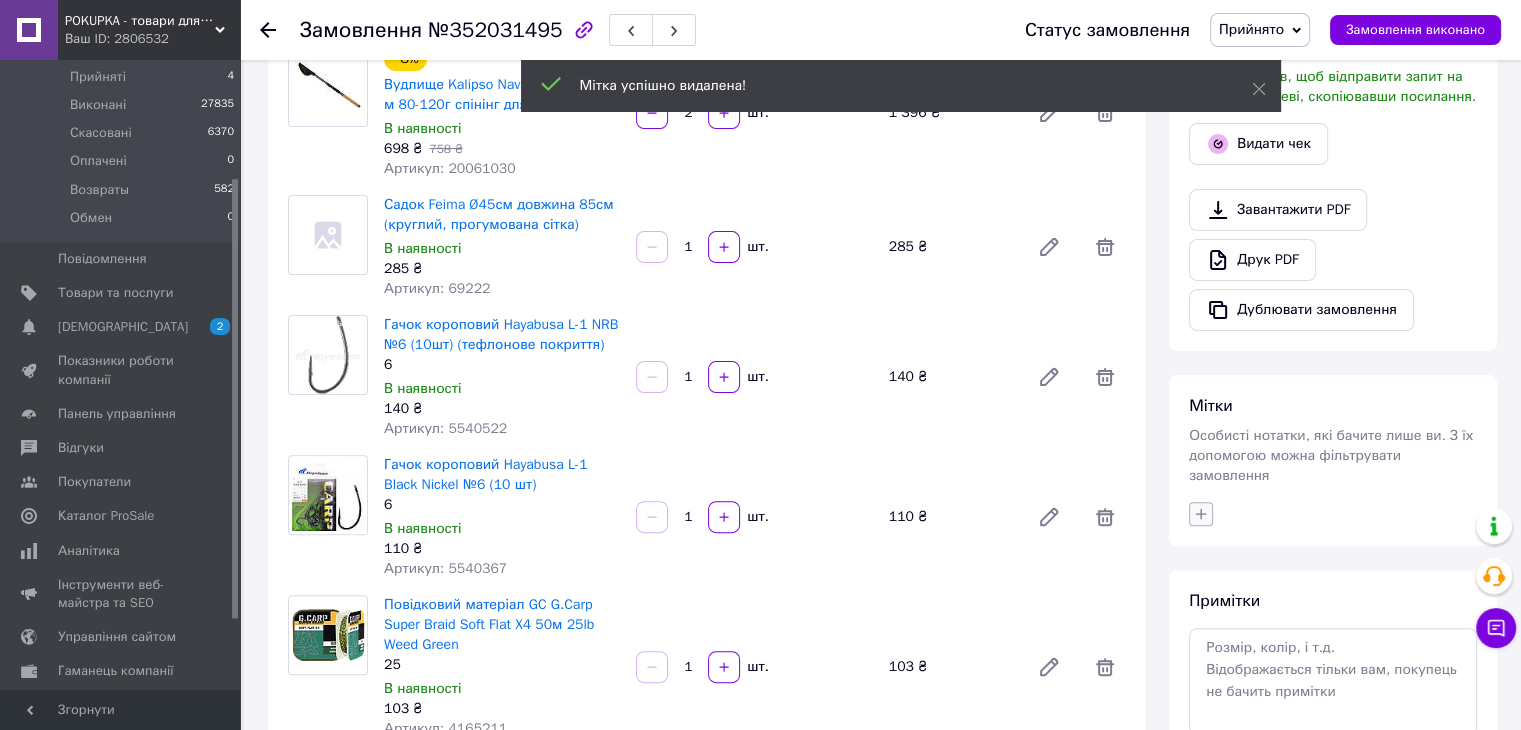 click 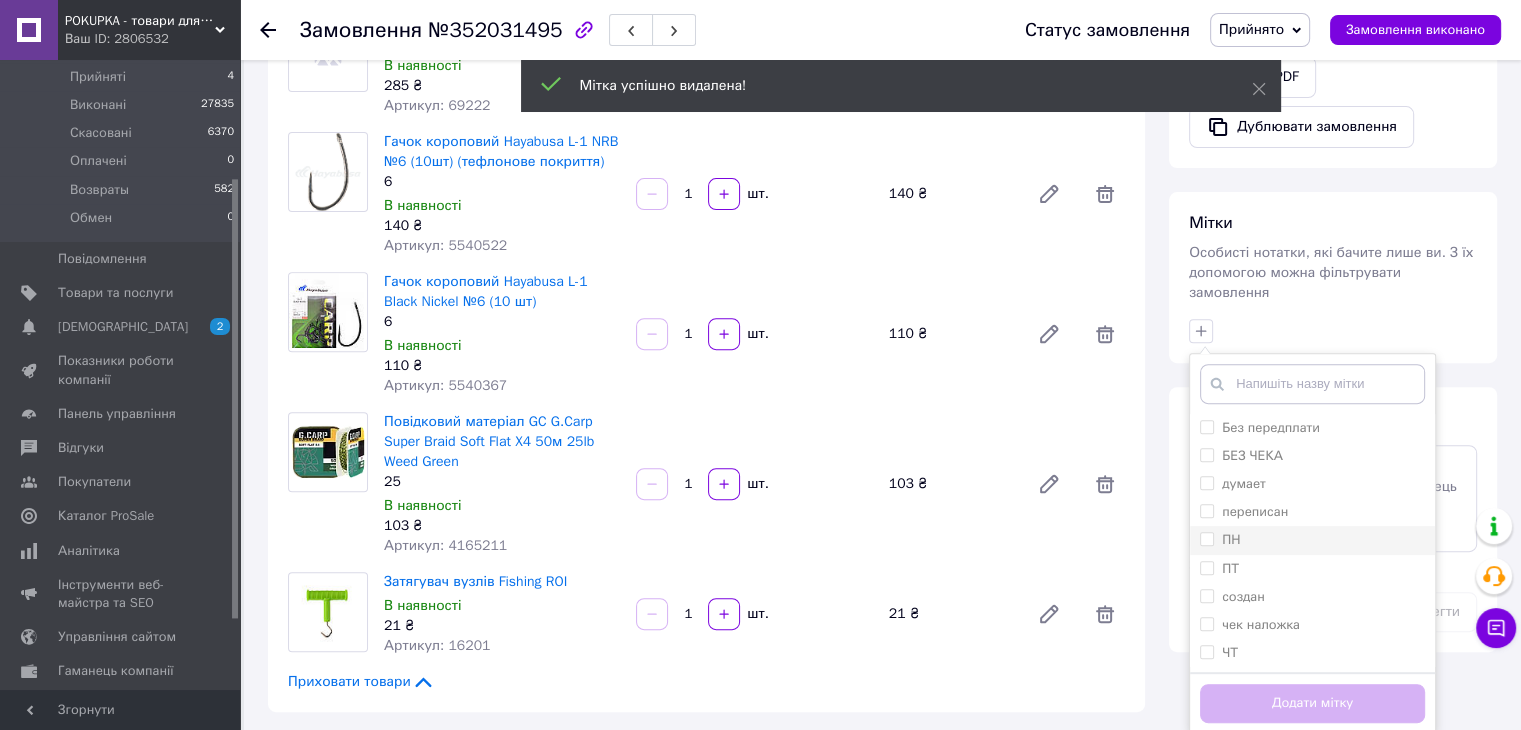 scroll, scrollTop: 700, scrollLeft: 0, axis: vertical 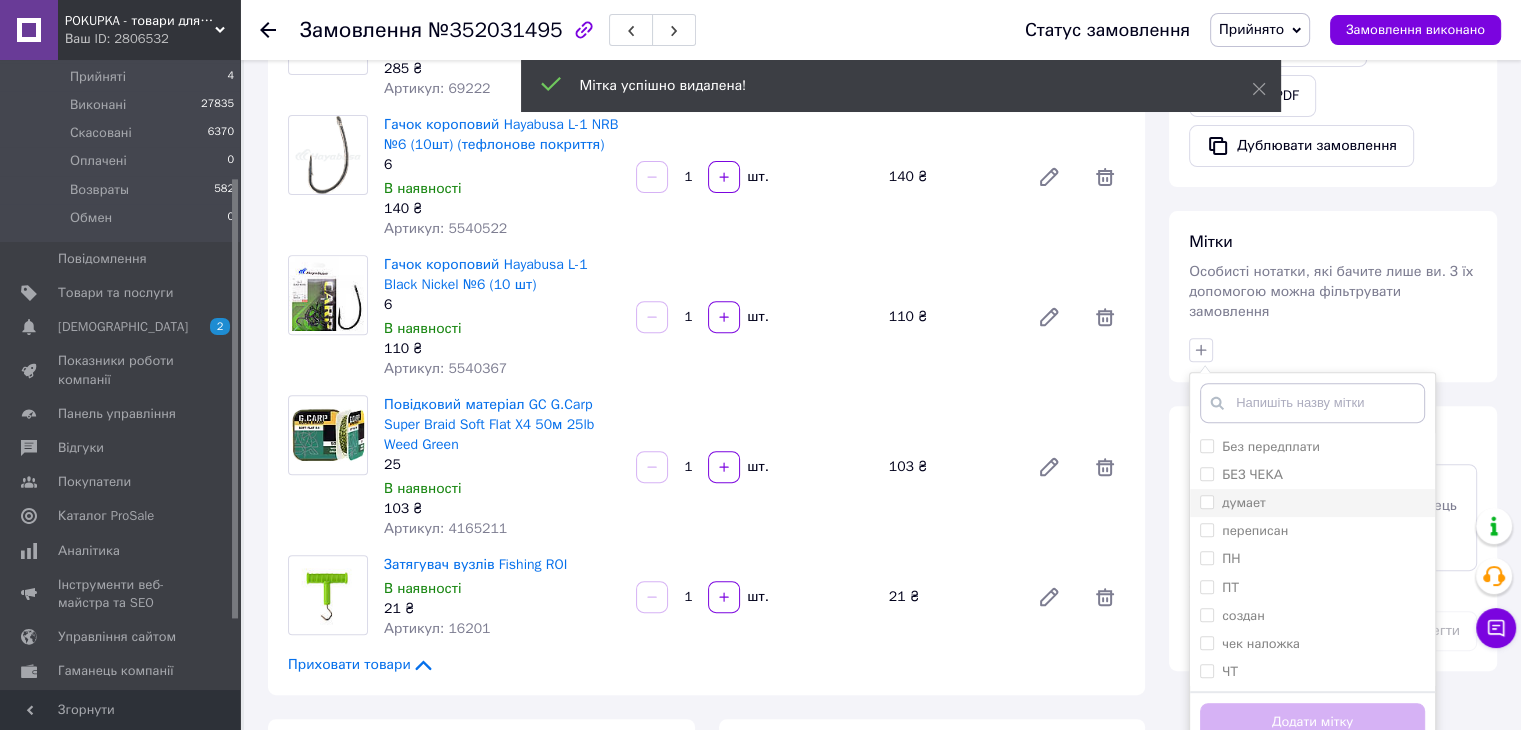 click on "думает" at bounding box center [1312, 503] 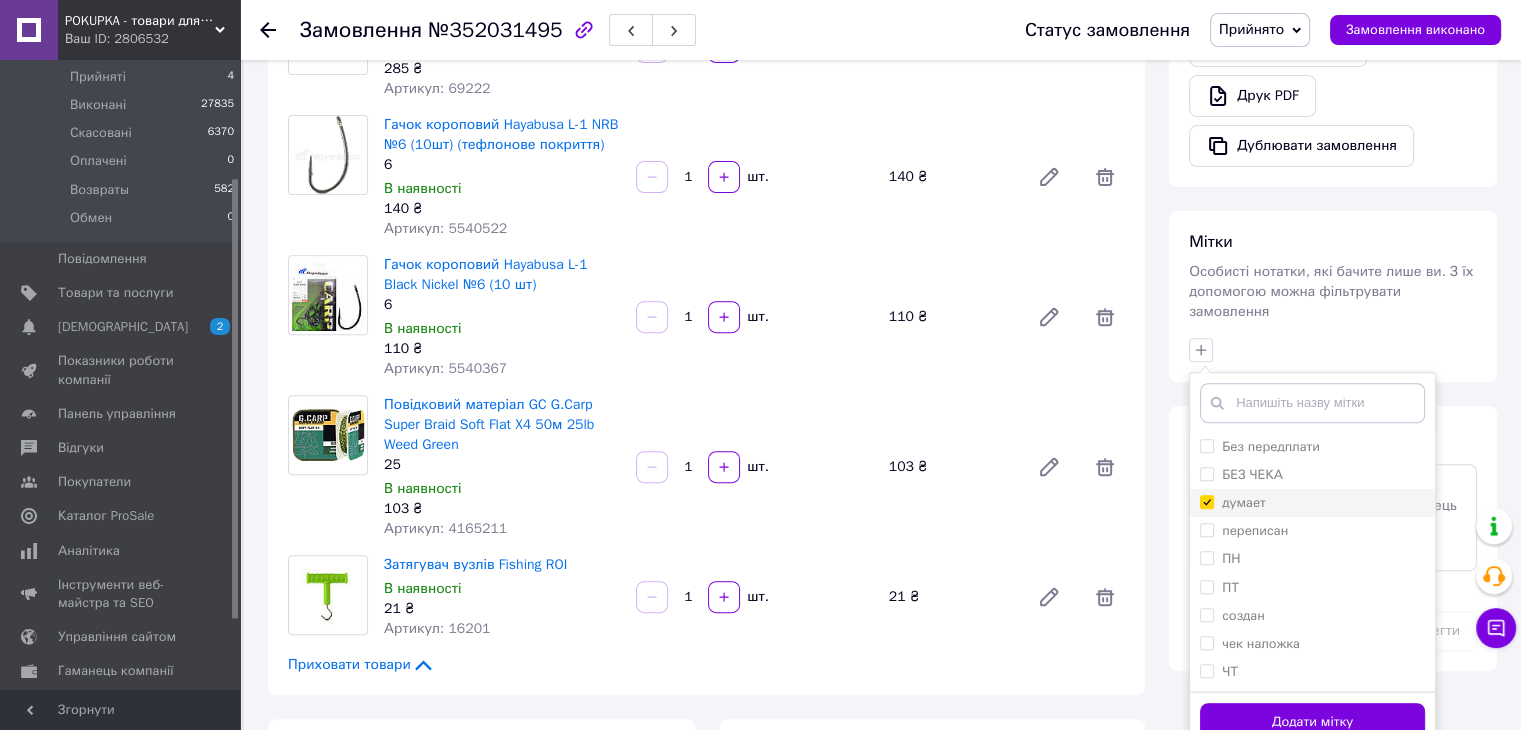 click on "думает" at bounding box center [1206, 501] 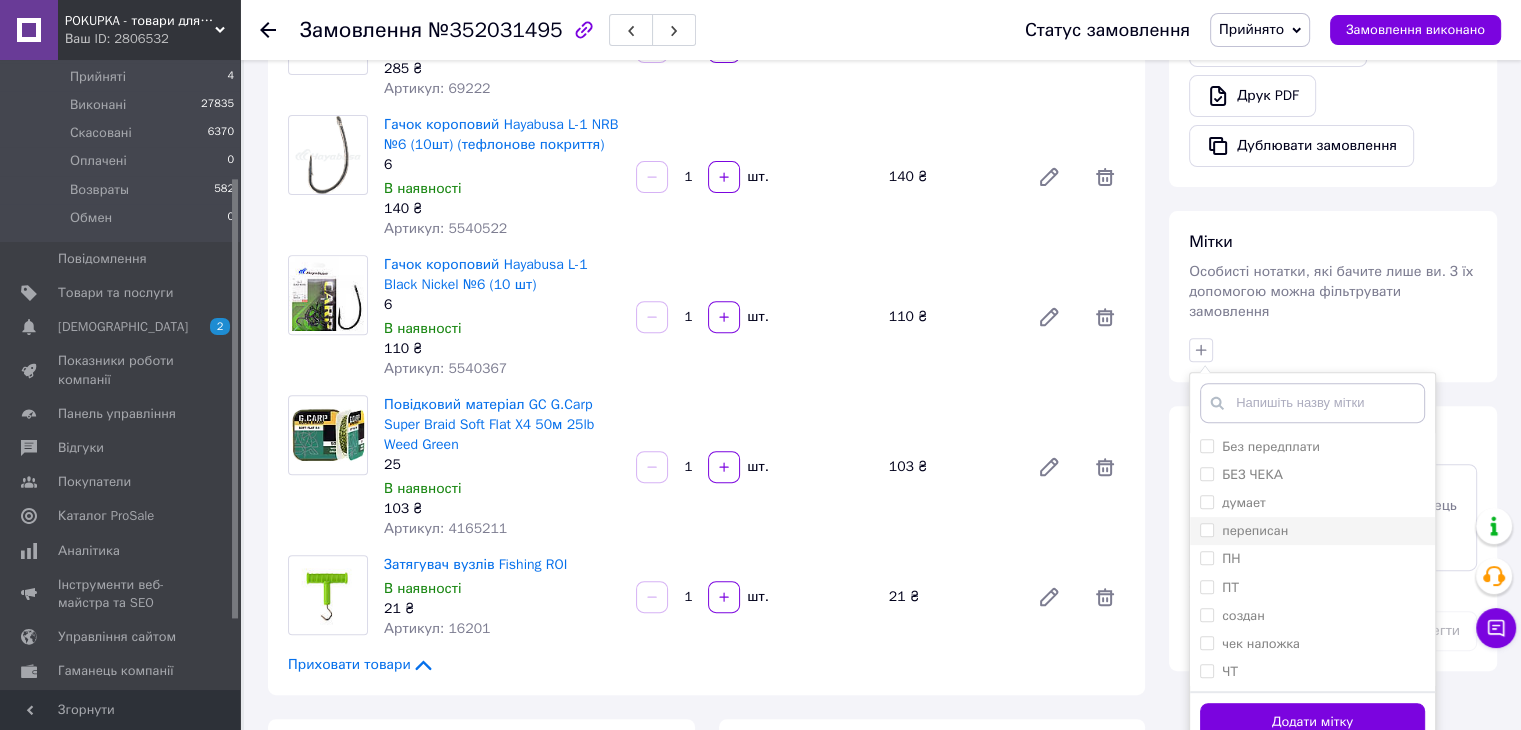 click on "переписан" at bounding box center [1244, 531] 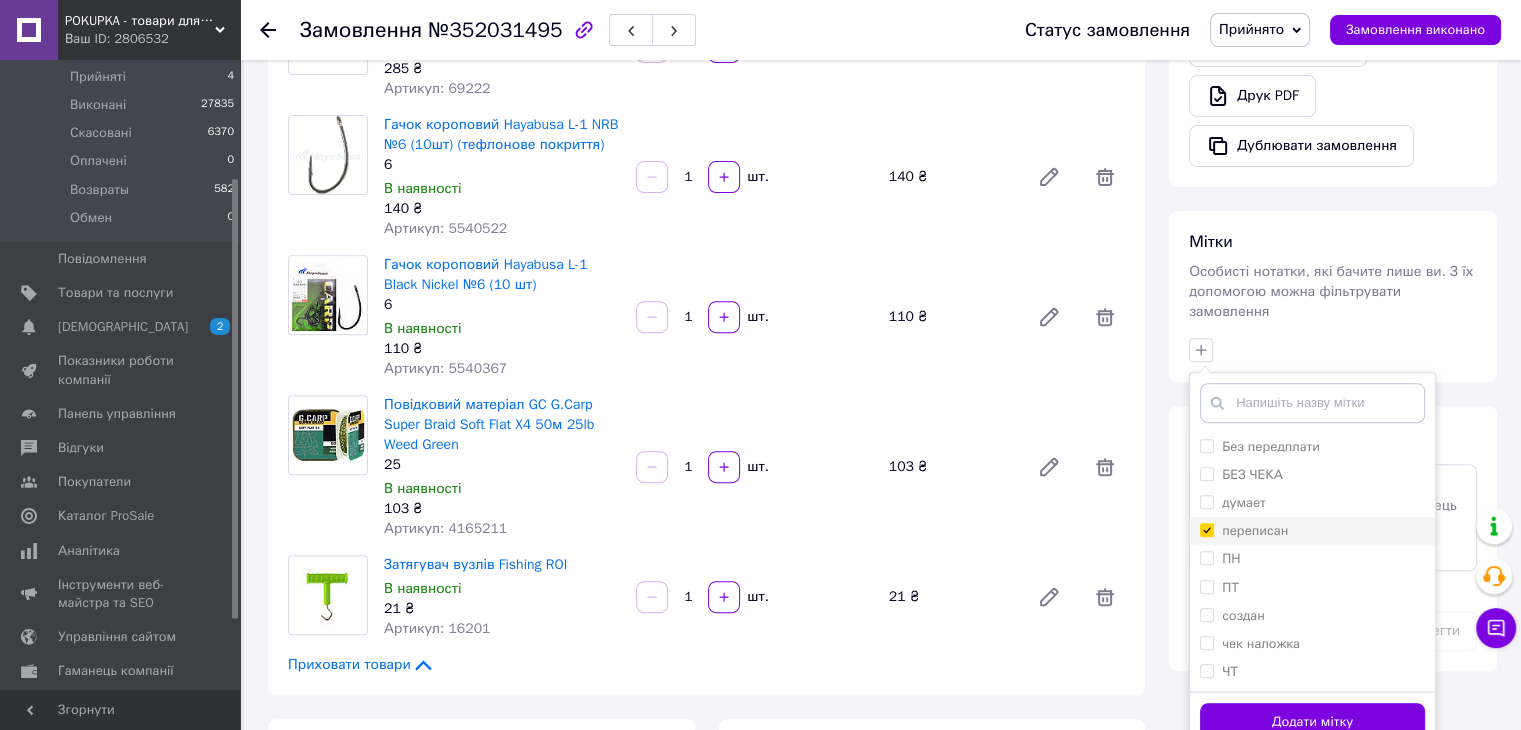 click on "переписан" at bounding box center (1206, 529) 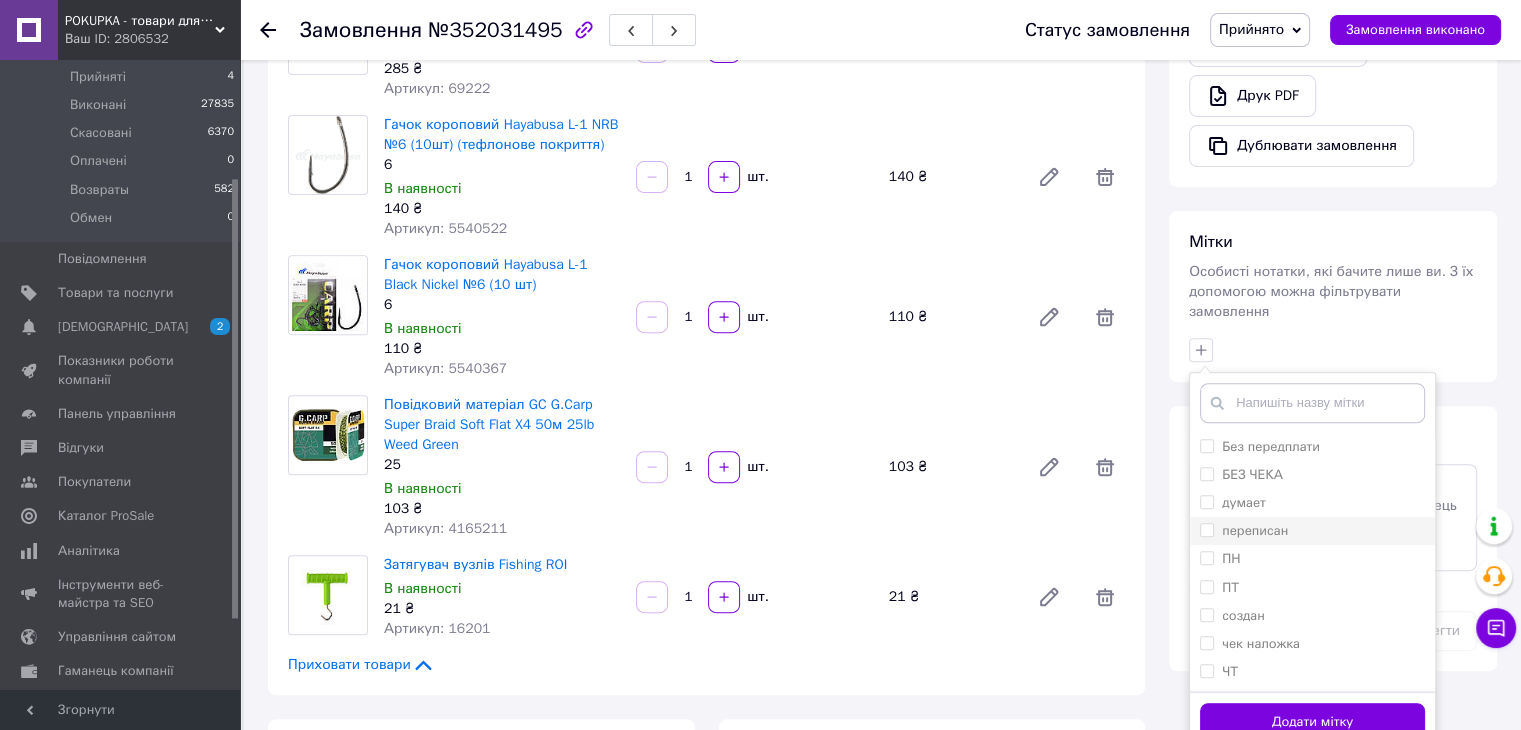 click on "переписан" at bounding box center (1206, 529) 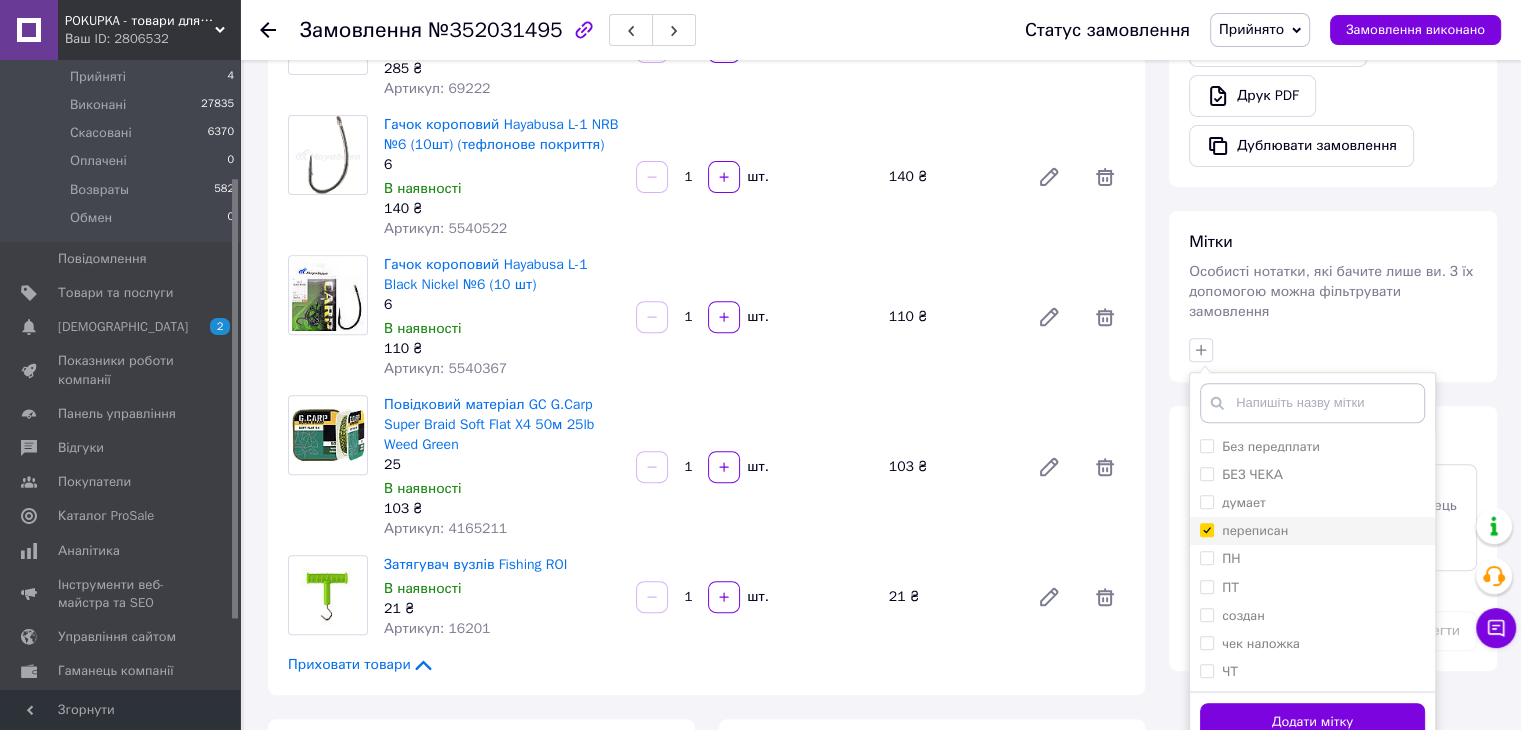 checkbox on "true" 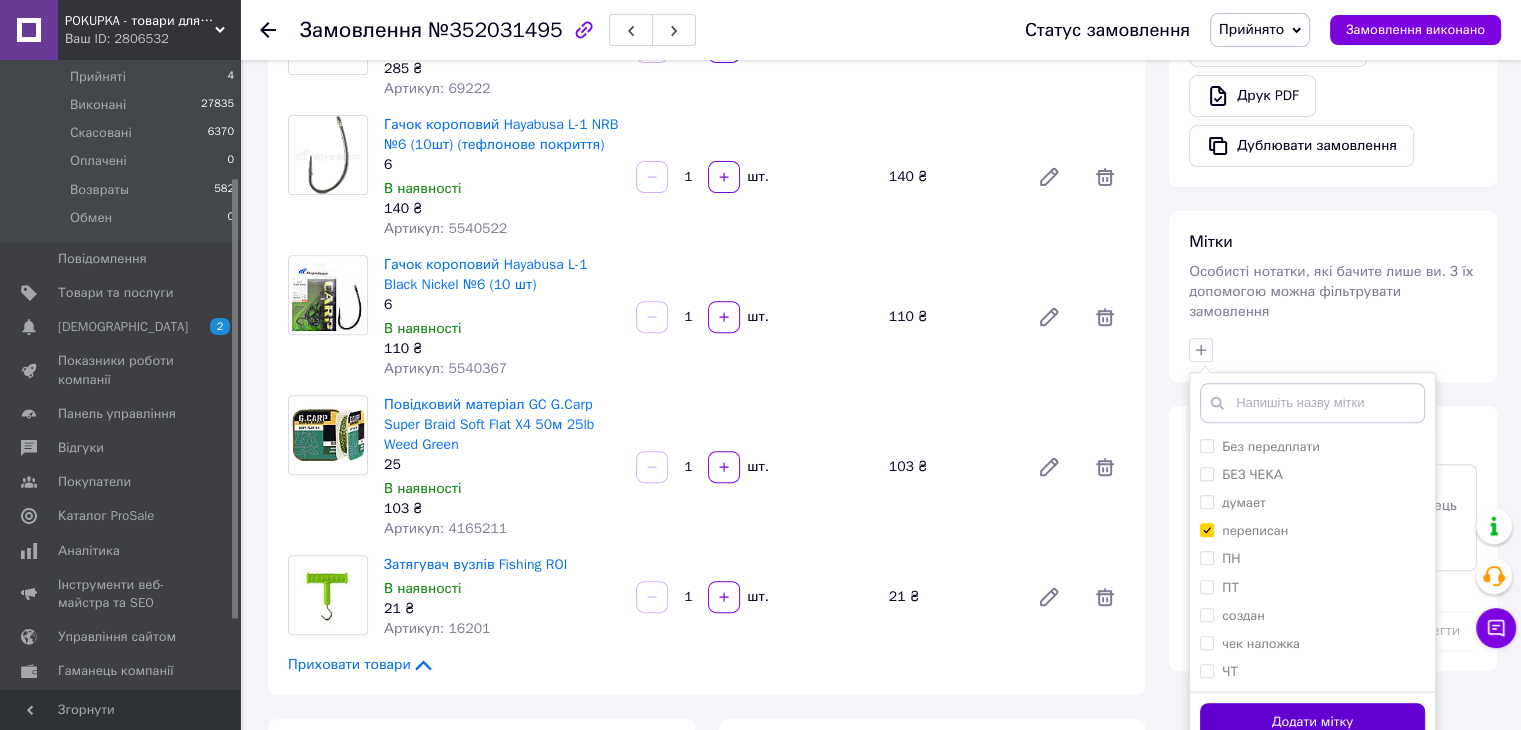 click on "Додати мітку" at bounding box center [1312, 722] 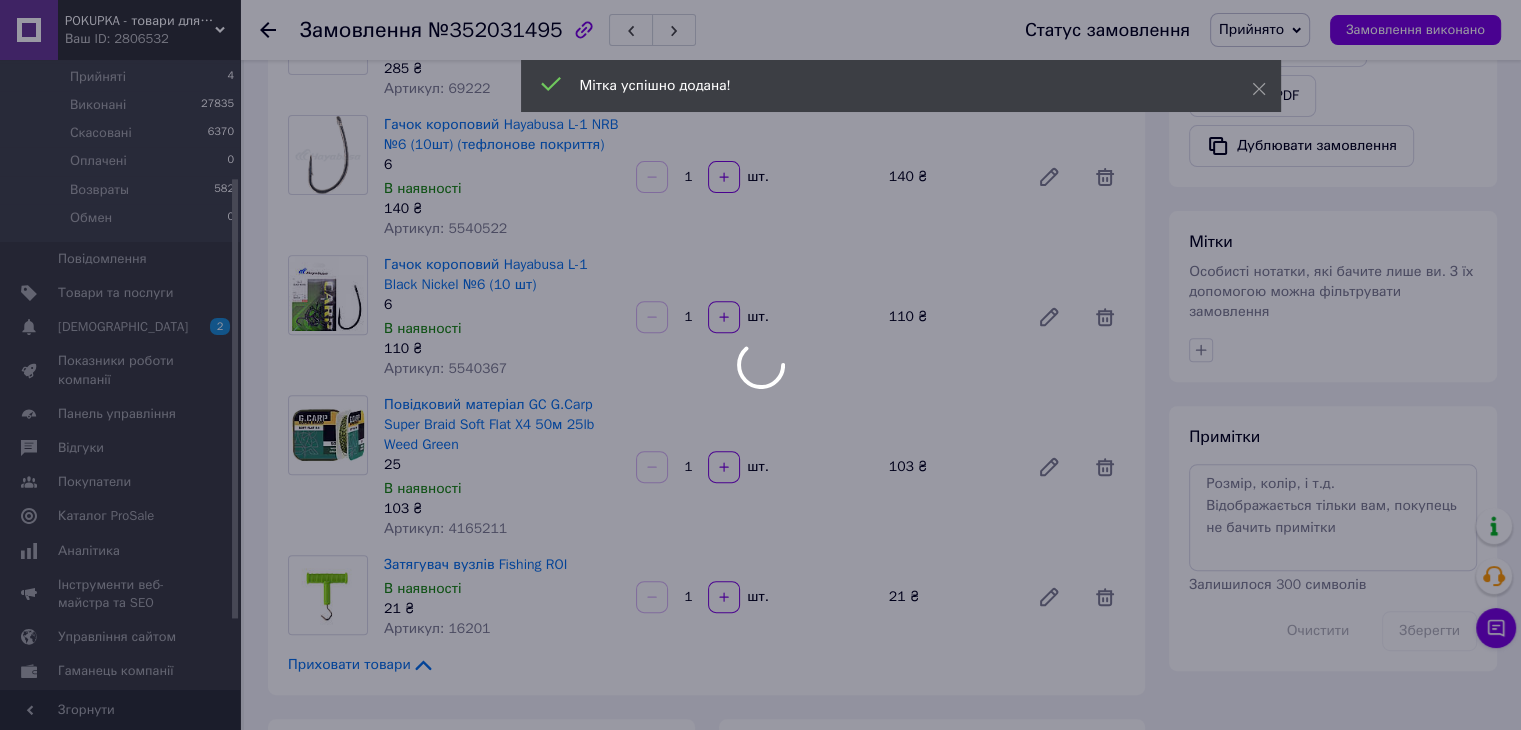 scroll, scrollTop: 459, scrollLeft: 0, axis: vertical 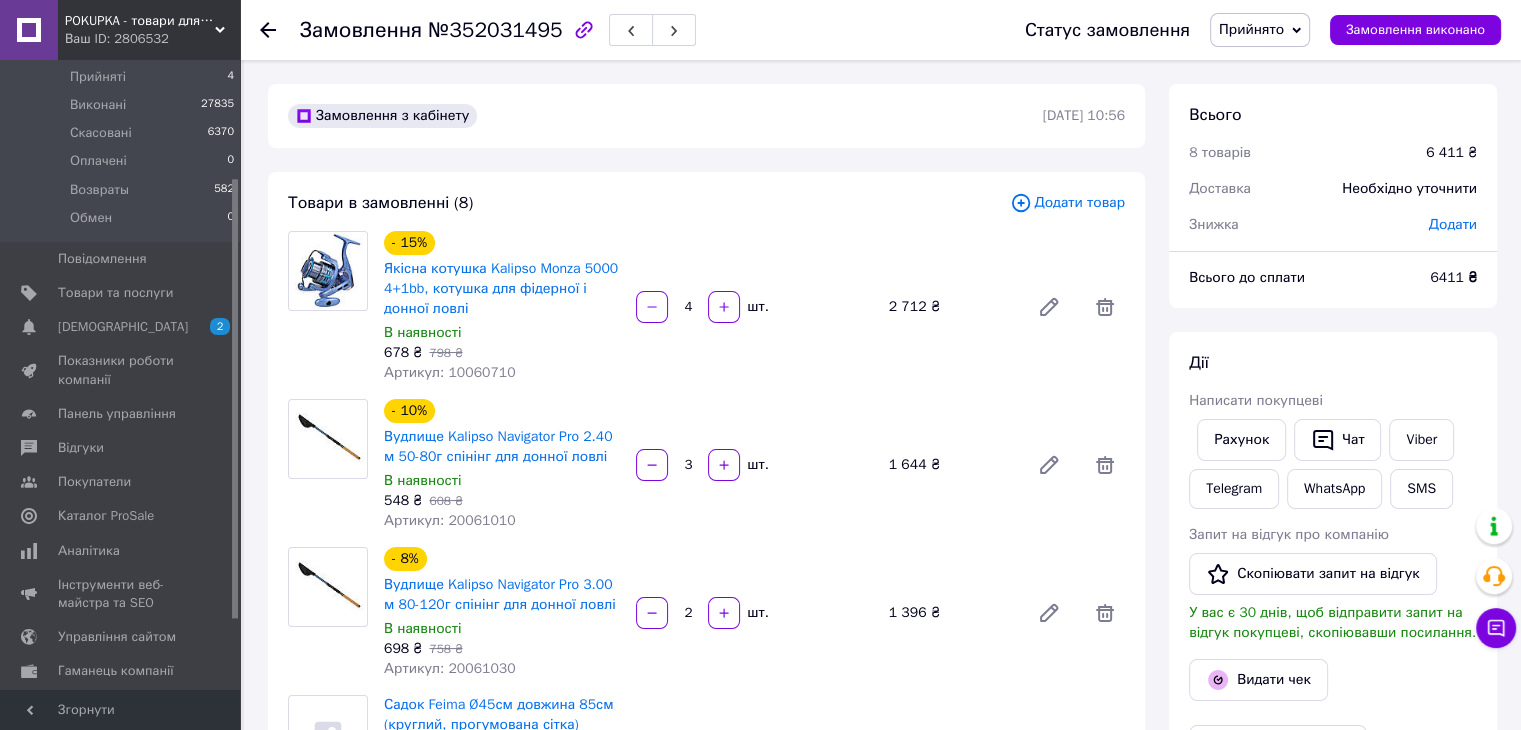 click 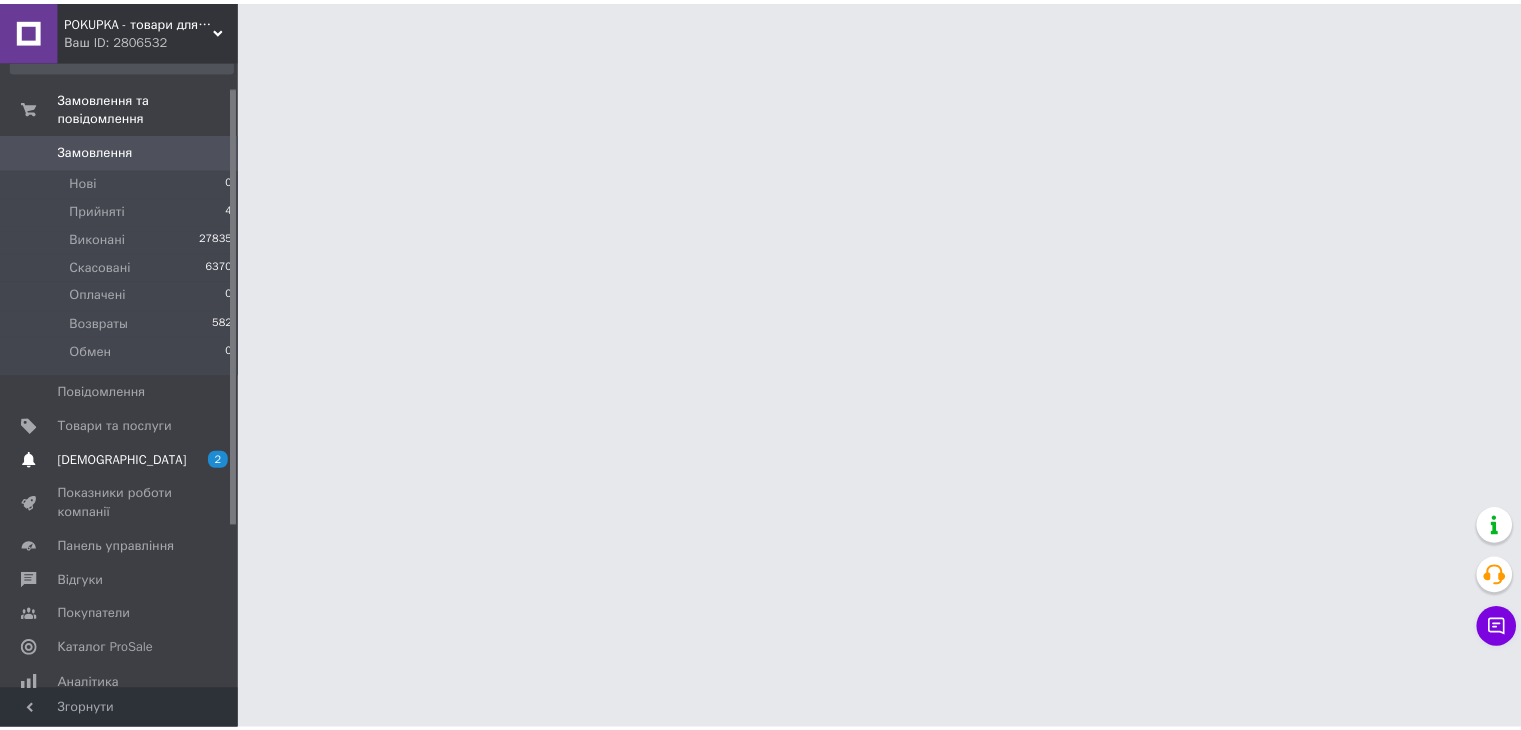 scroll, scrollTop: 0, scrollLeft: 0, axis: both 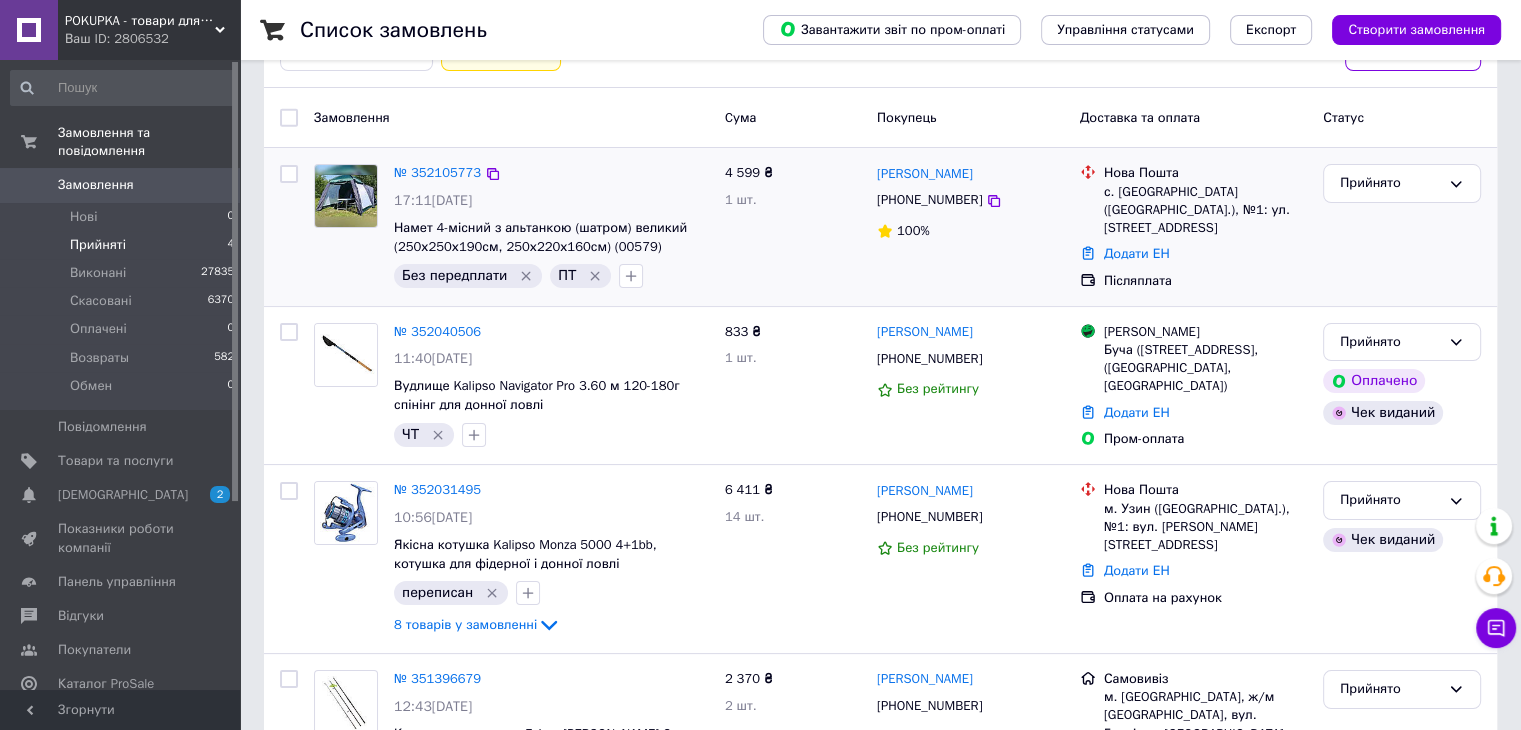 click 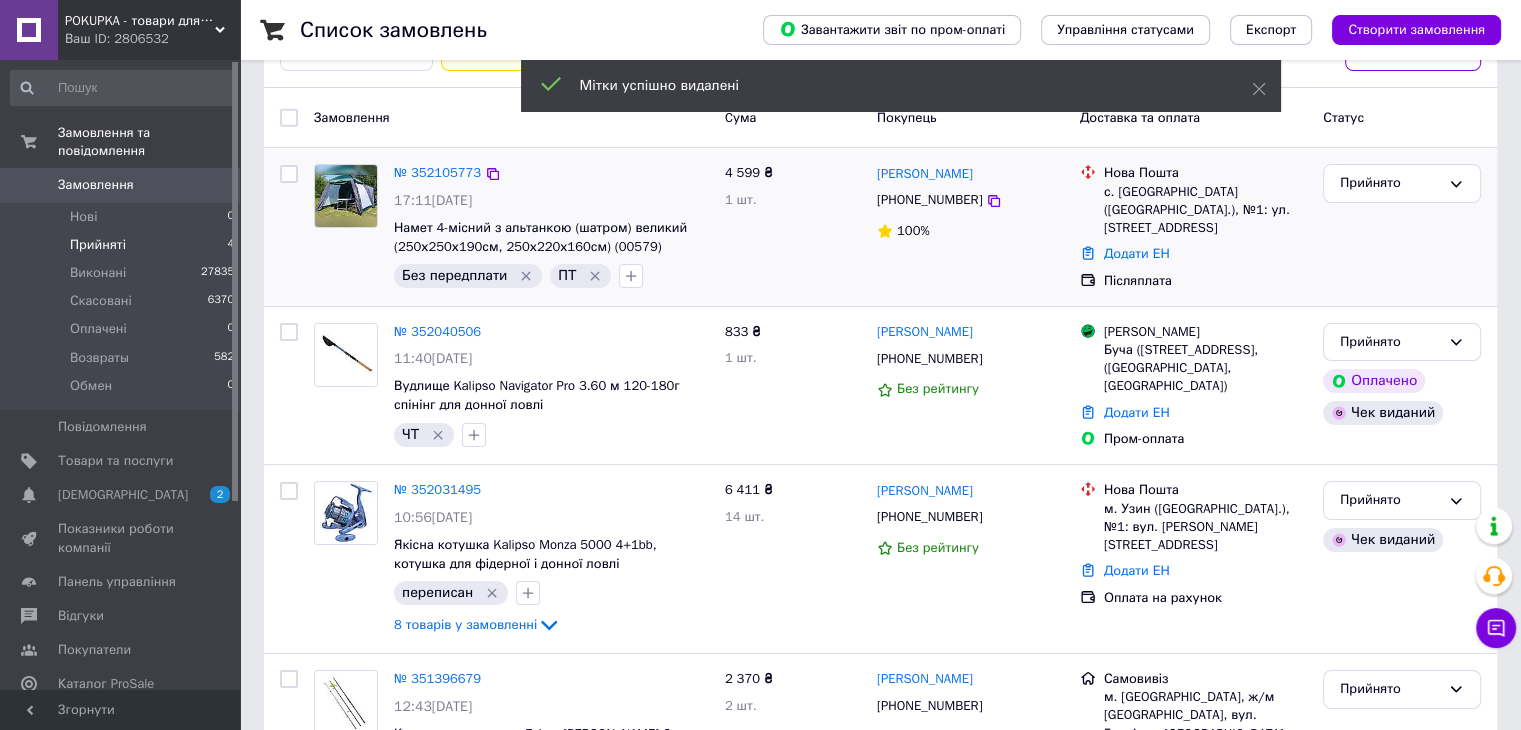 click 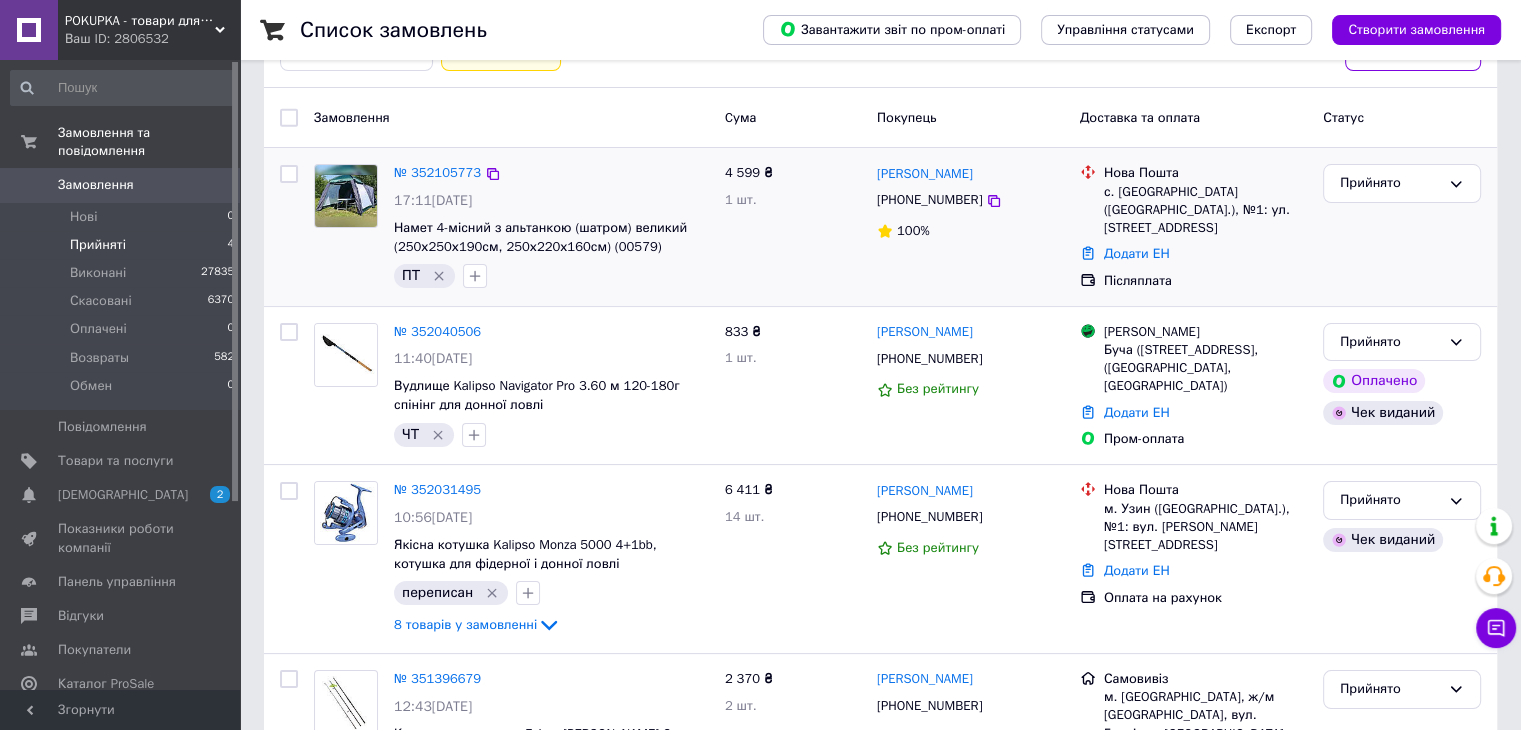 click 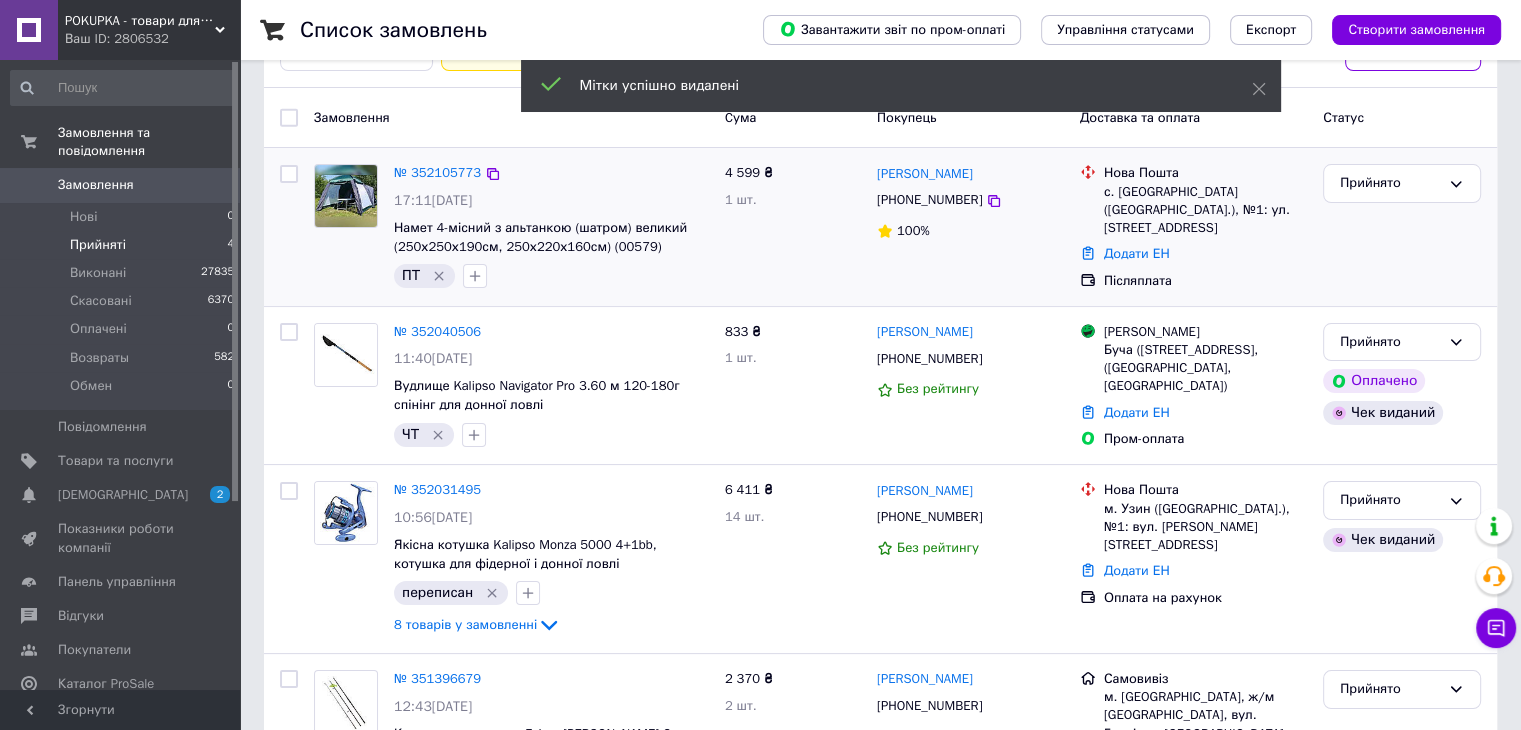 click 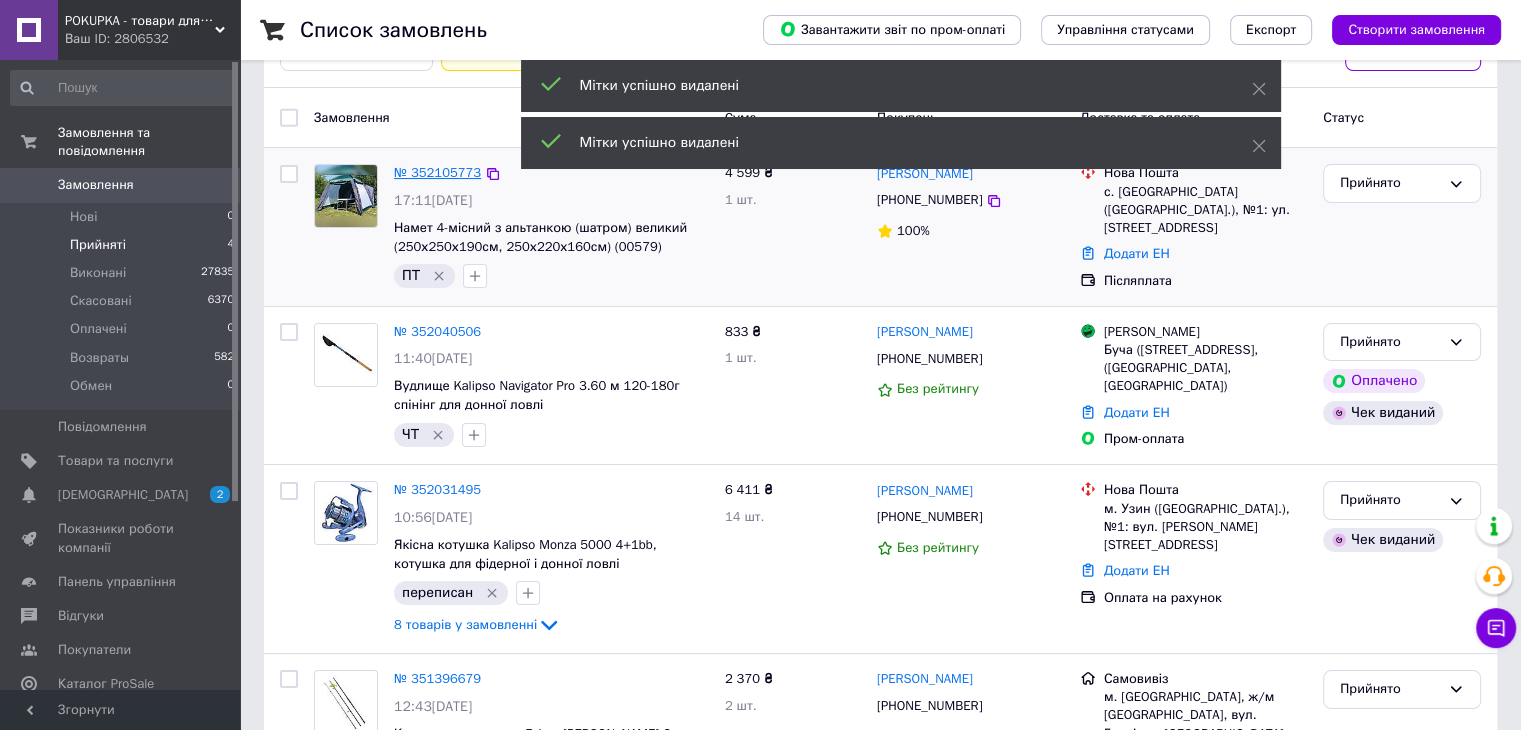 click on "№ 352105773" at bounding box center [437, 172] 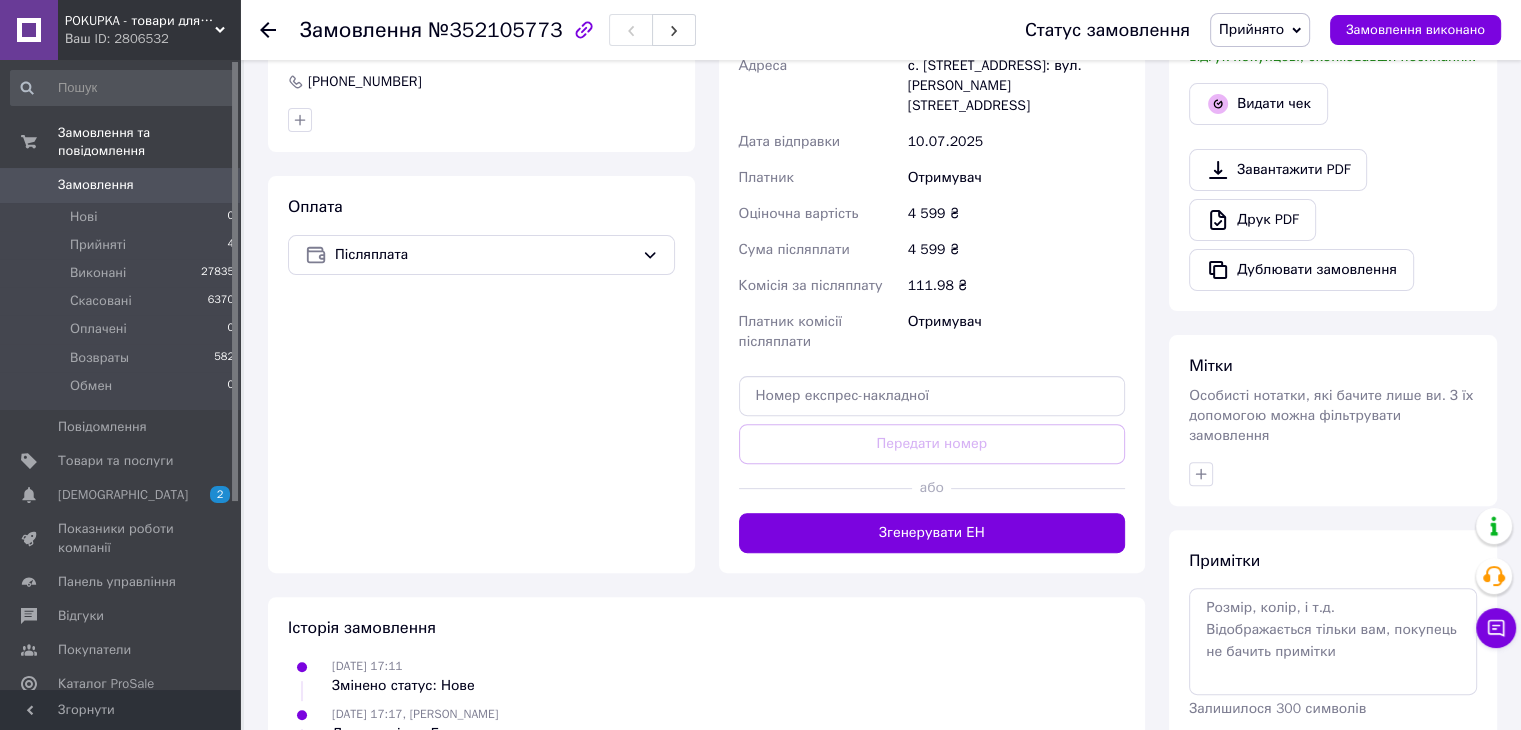 scroll, scrollTop: 741, scrollLeft: 0, axis: vertical 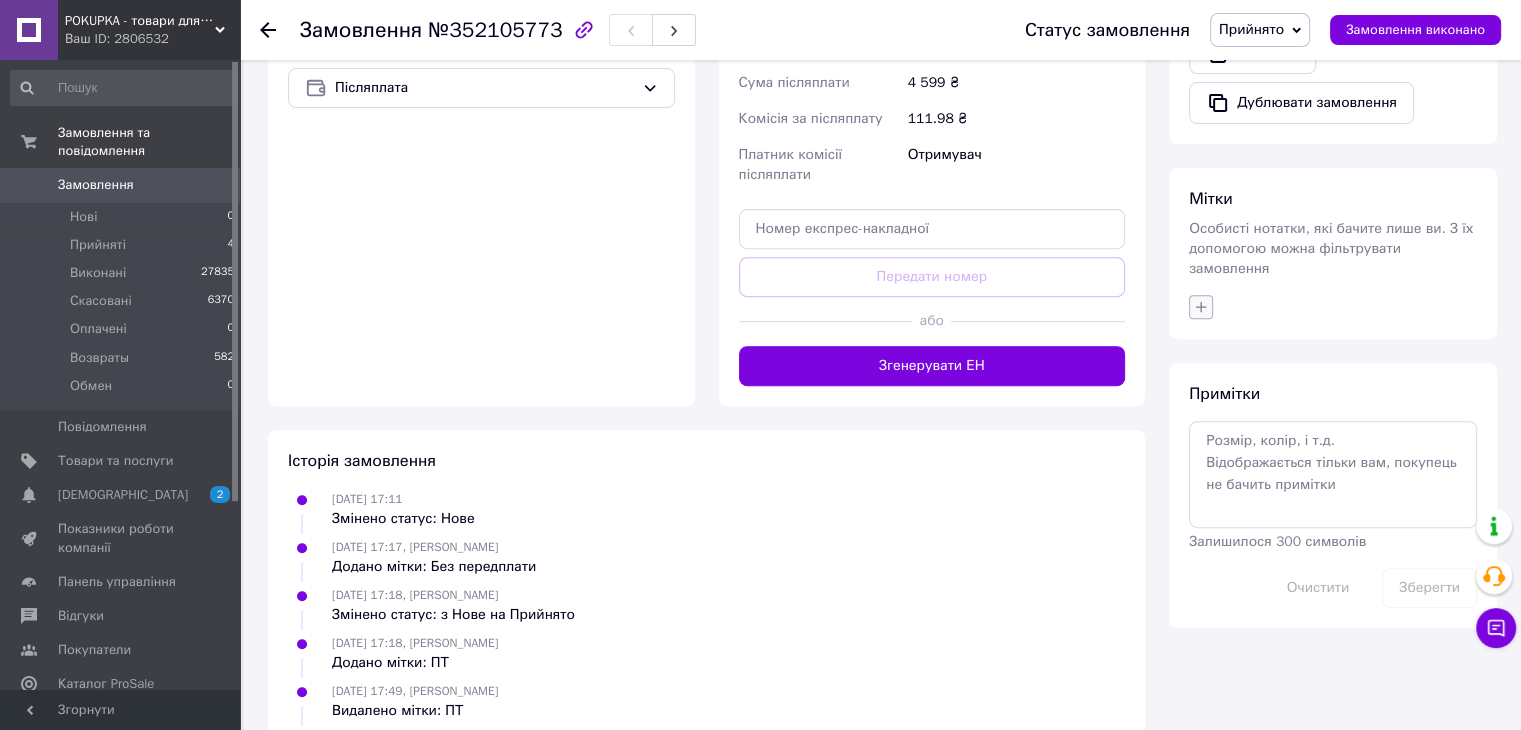 click 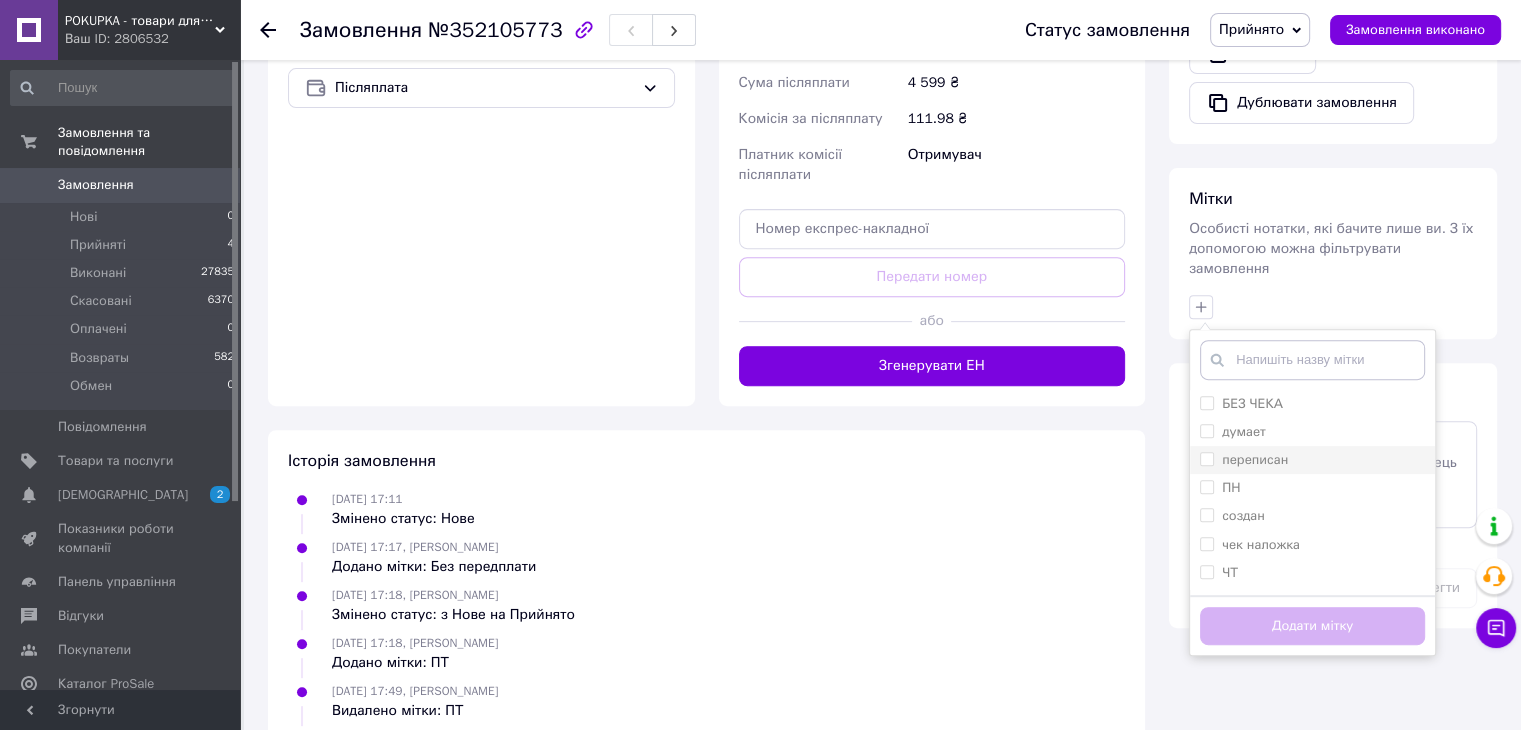 click on "переписан" at bounding box center (1244, 460) 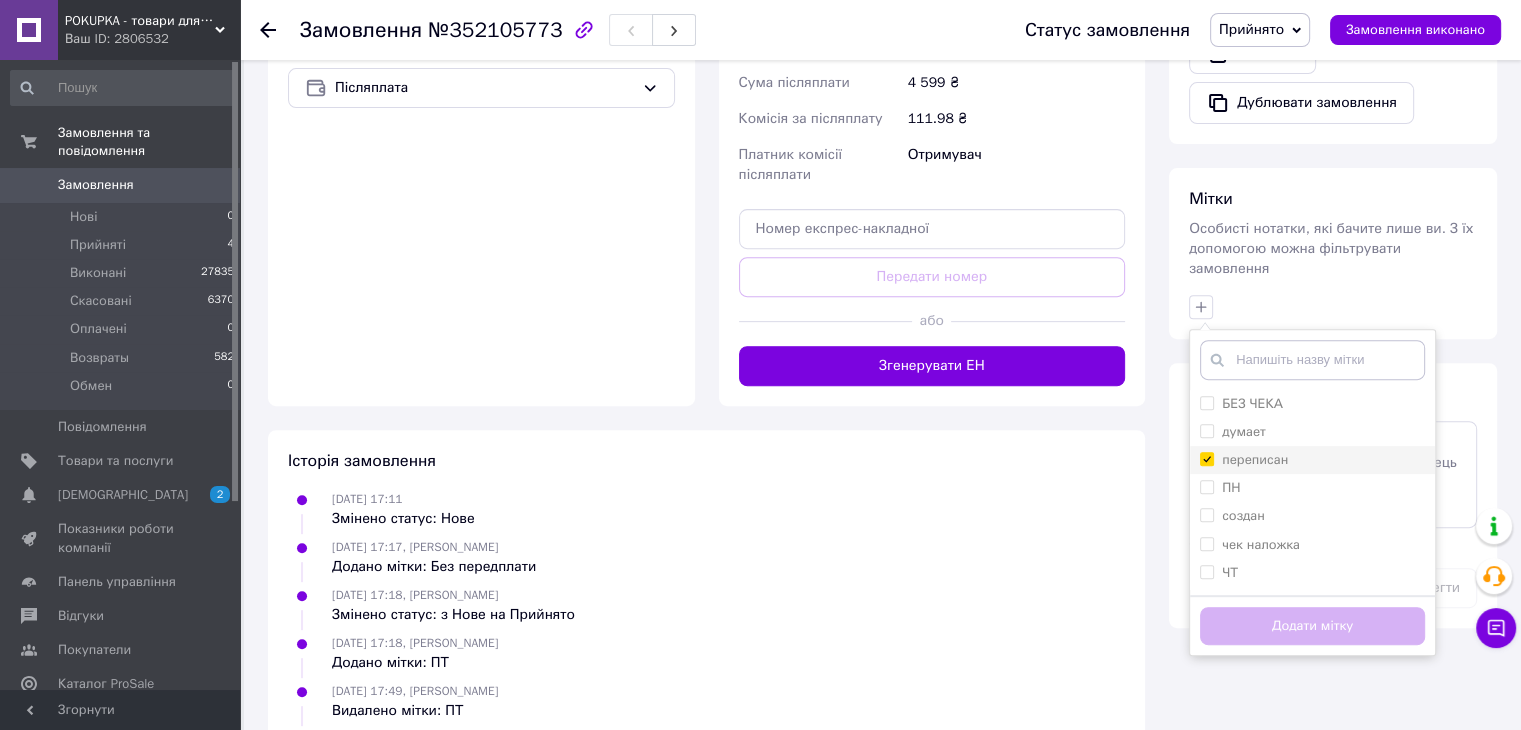 click on "переписан" at bounding box center [1206, 458] 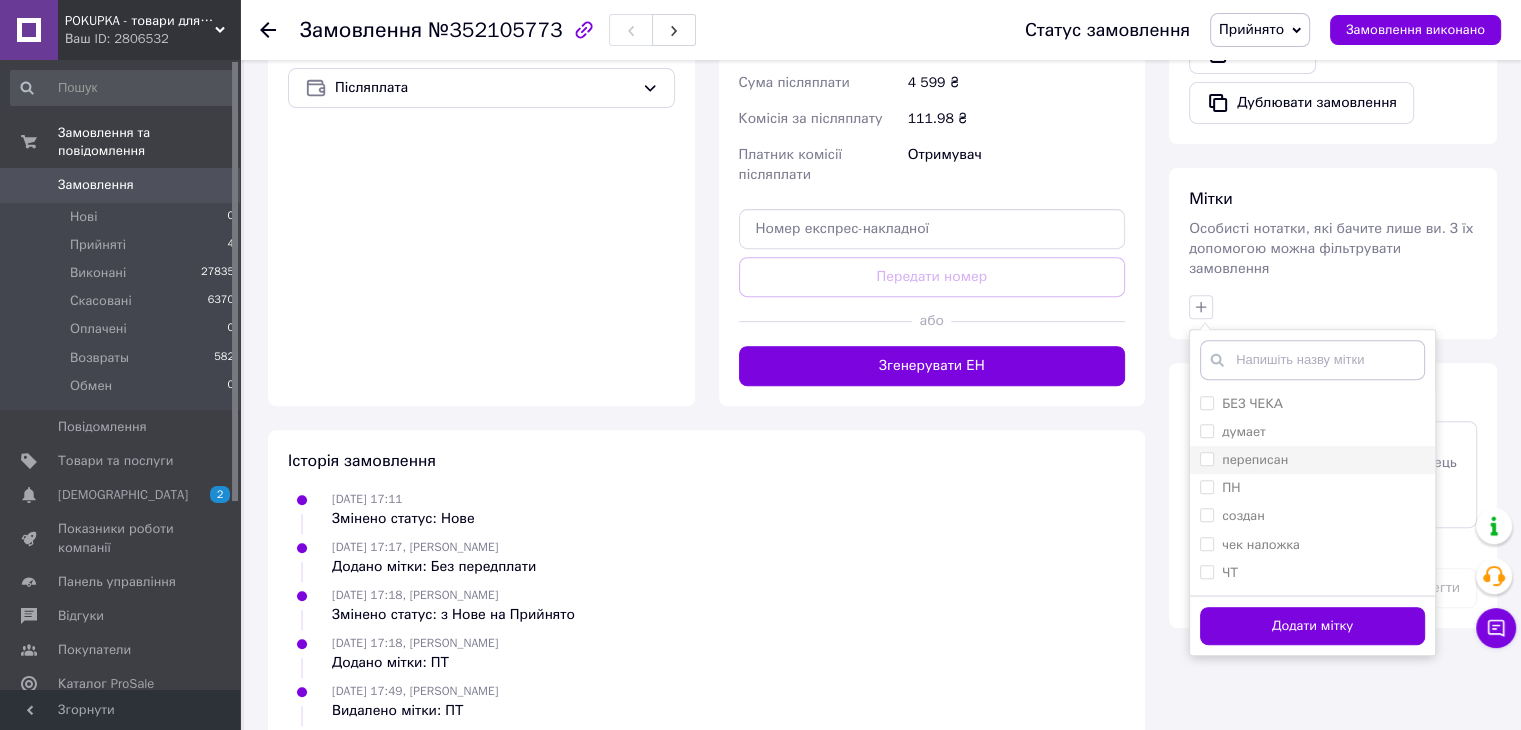 click on "переписан" at bounding box center (1206, 458) 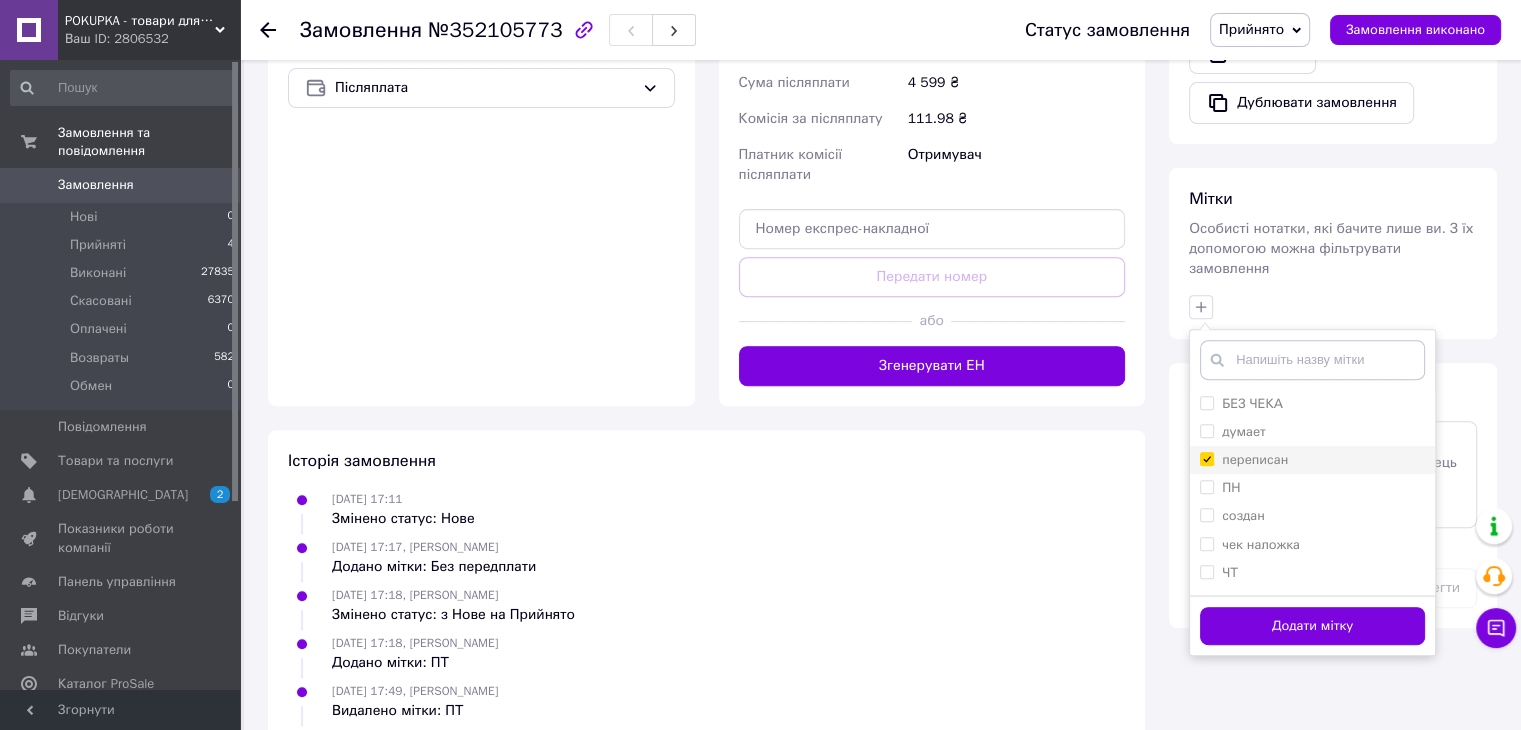 checkbox on "true" 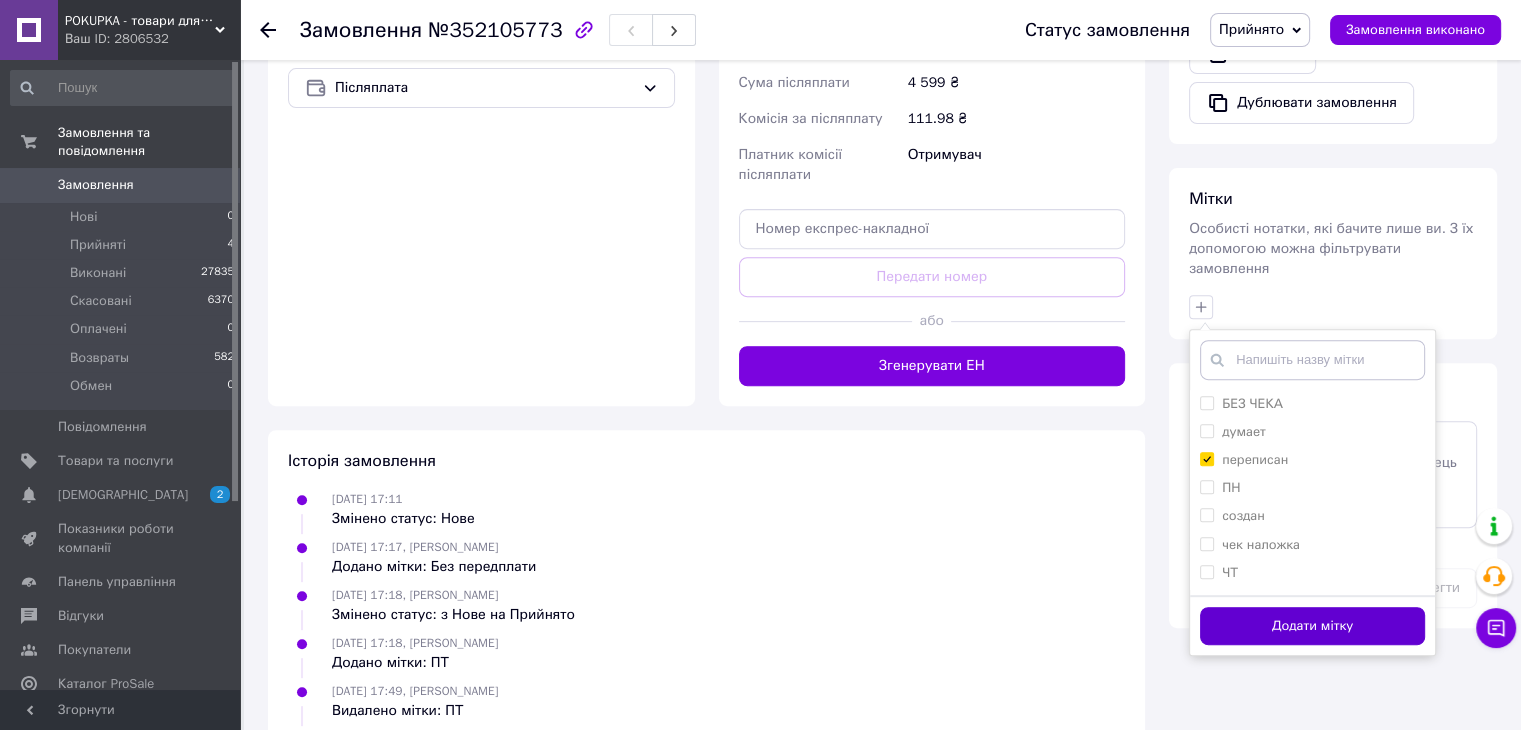 click on "Додати мітку" at bounding box center [1312, 626] 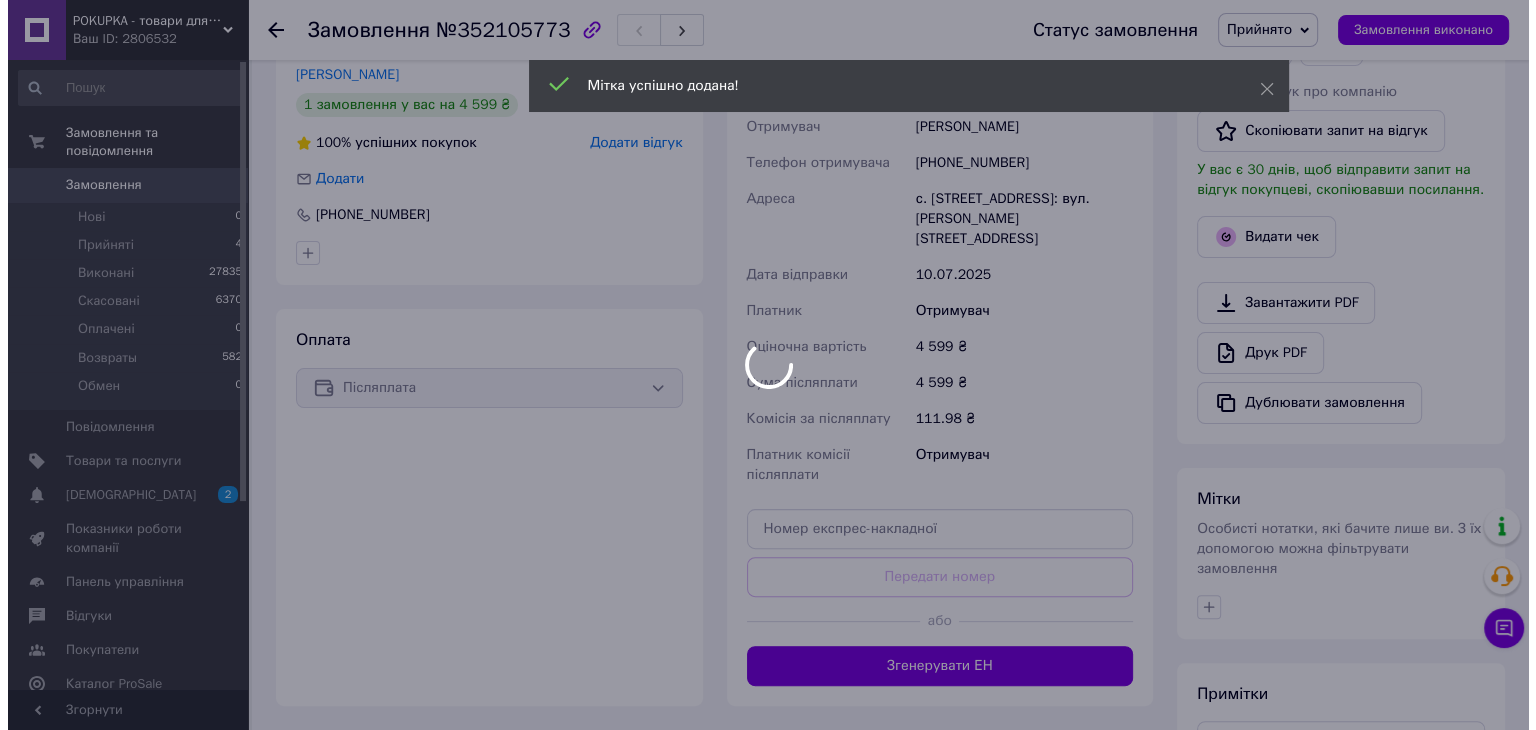 scroll, scrollTop: 141, scrollLeft: 0, axis: vertical 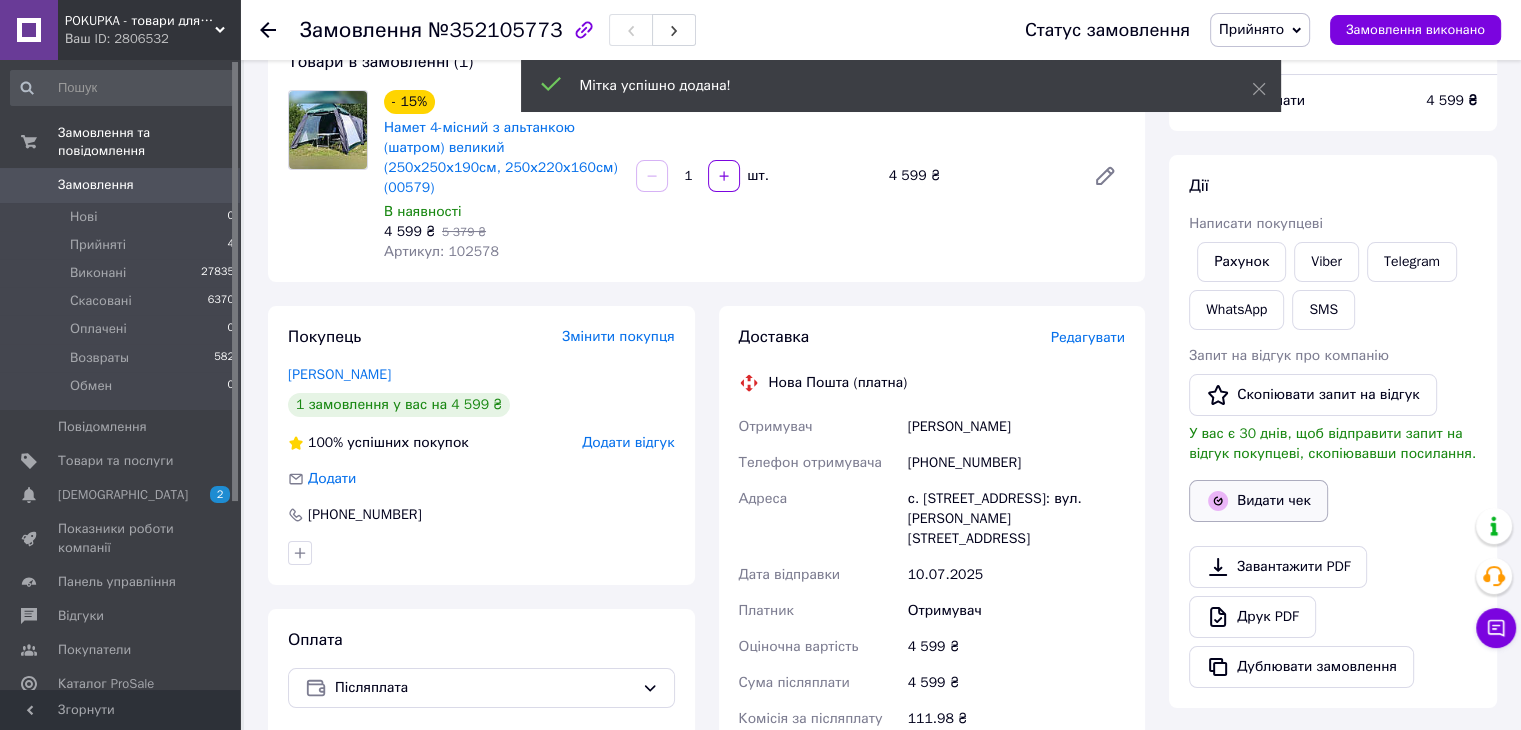 click on "Видати чек" at bounding box center [1258, 501] 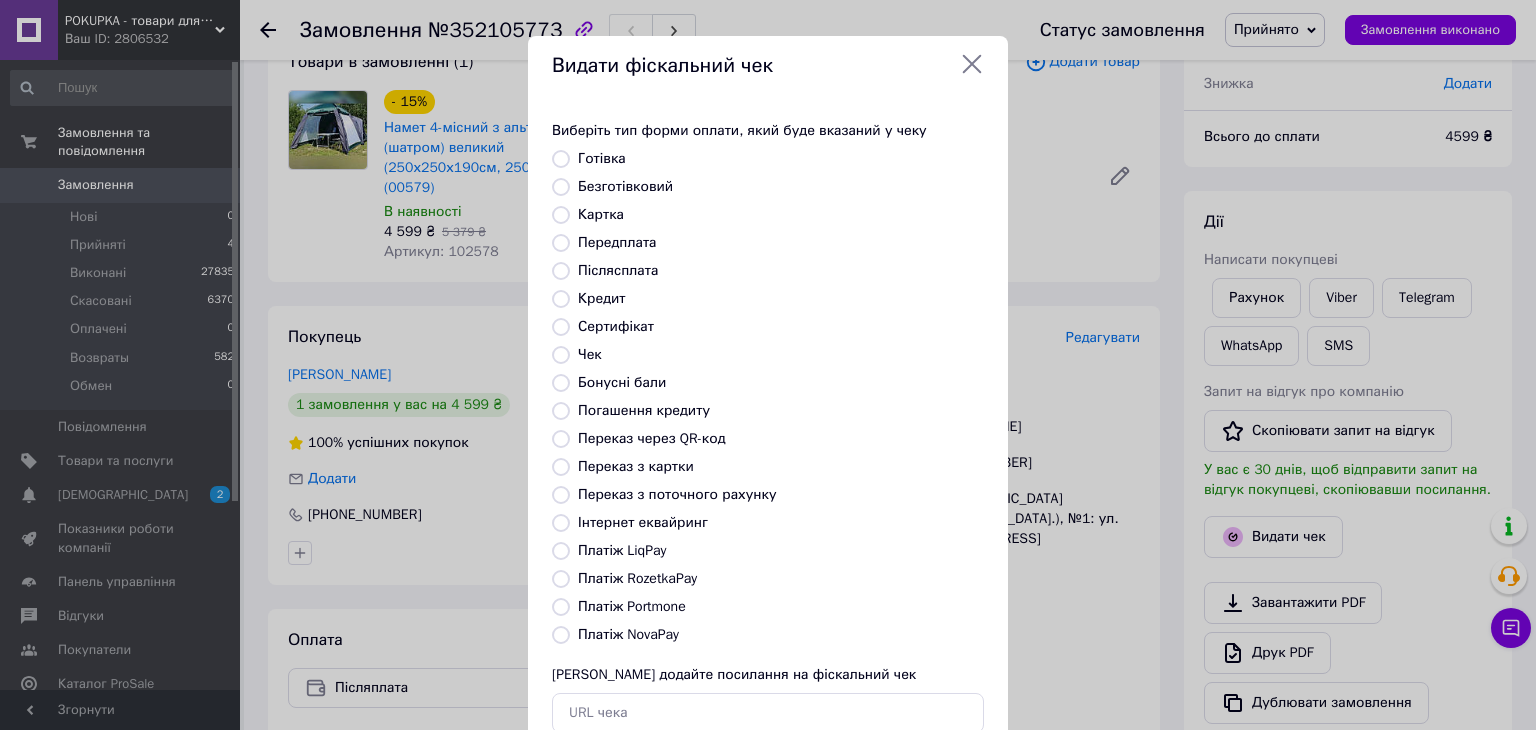 click on "Платіж NovaPay" at bounding box center [628, 634] 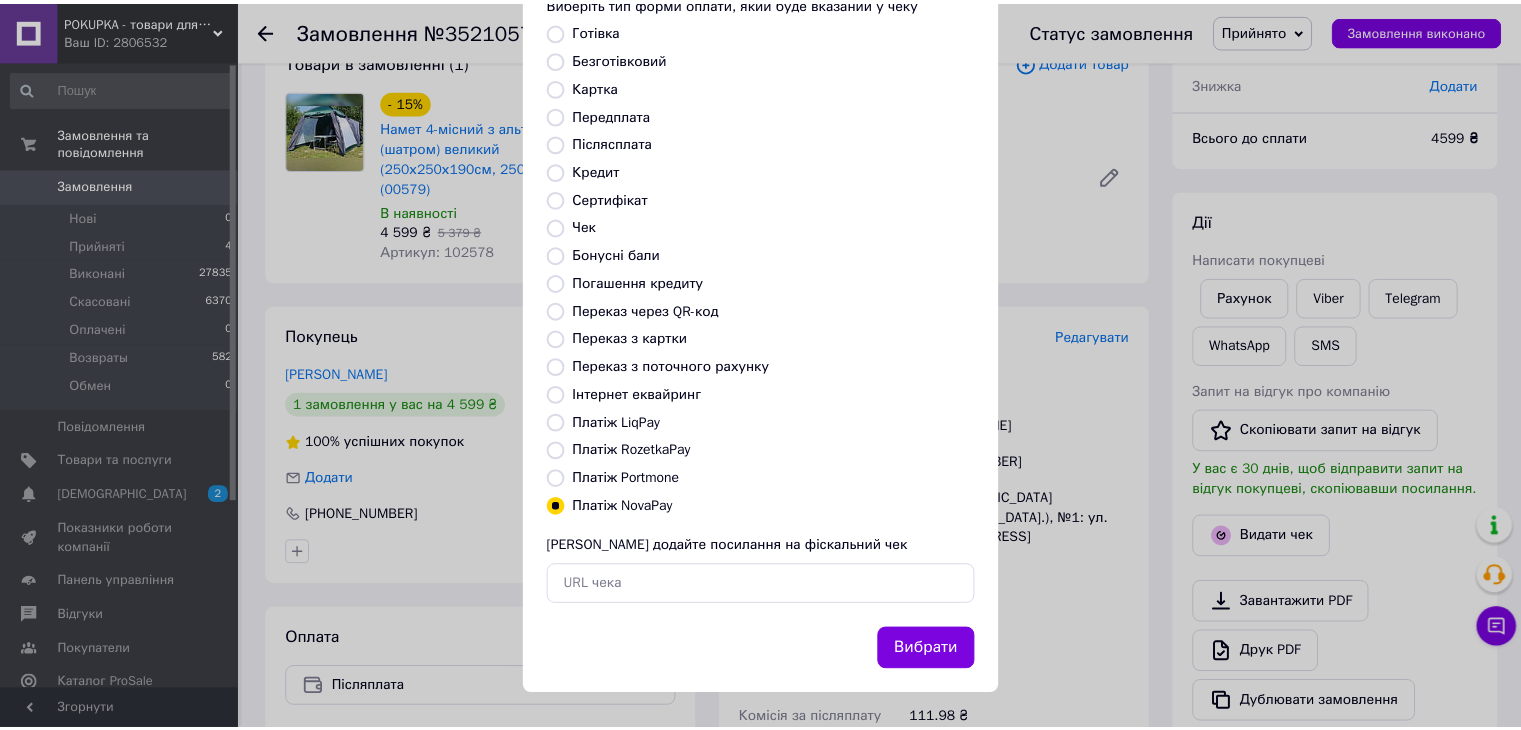 scroll, scrollTop: 128, scrollLeft: 0, axis: vertical 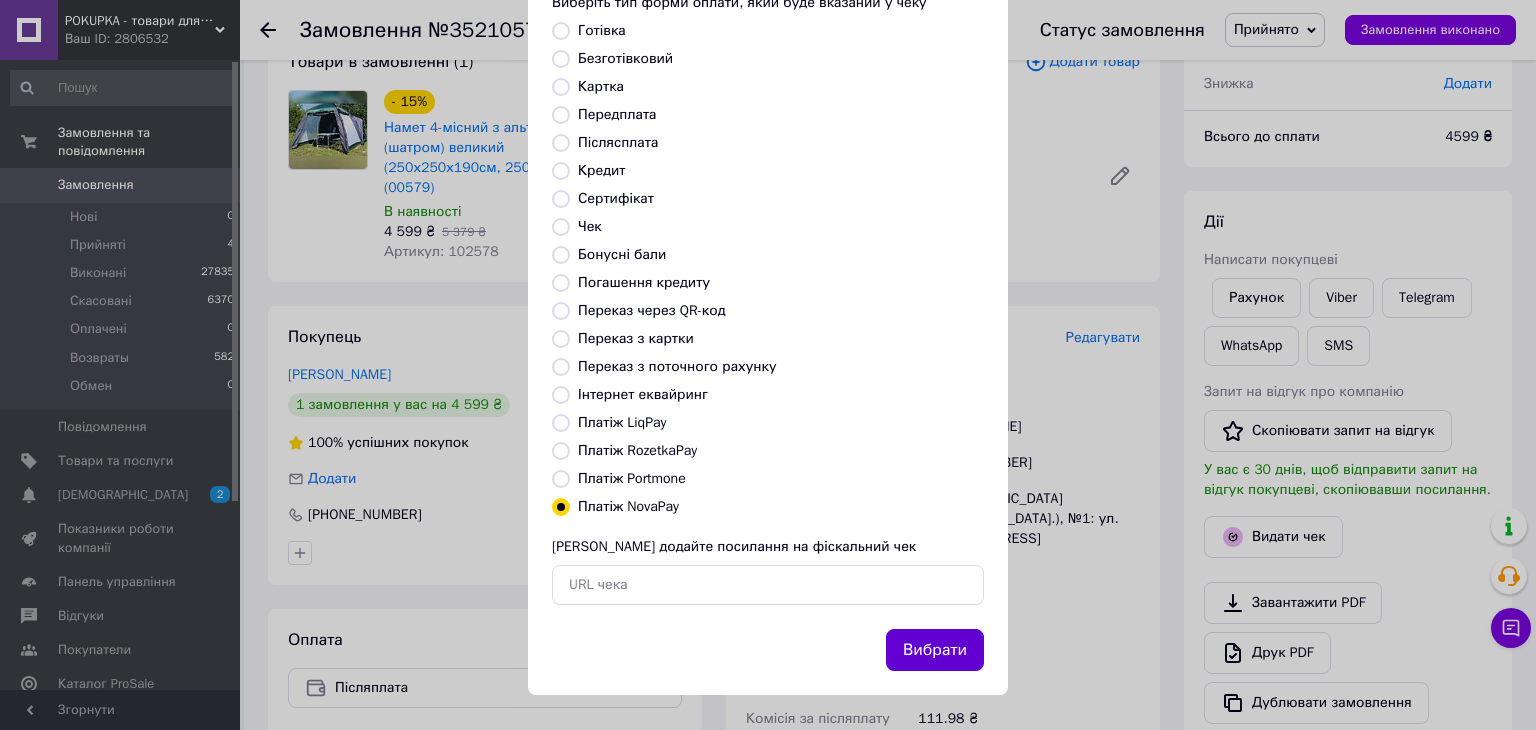click on "Вибрати" at bounding box center [935, 650] 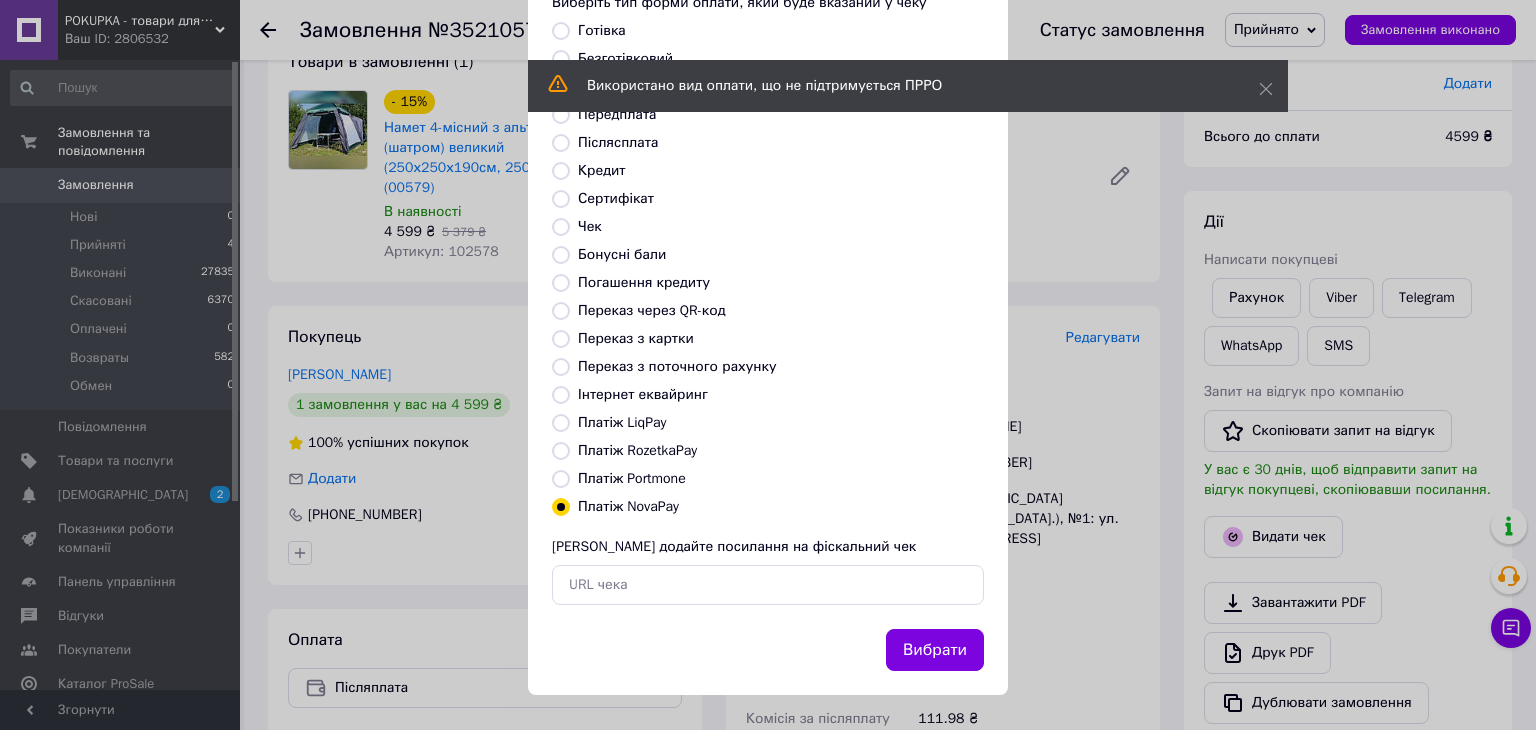 click on "Видати фіскальний чек Виберіть тип форми оплати, який буде вказаний у чеку Готівка Безготівковий Картка Передплата Післясплата Кредит Сертифікат Чек Бонусні бали Погашення кредиту Переказ через QR-код Переказ з картки Переказ з поточного рахунку Інтернет еквайринг Платіж LiqPay Платіж RozetkaPay Платіж Portmone Платіж NovaPay Або додайте посилання на фіскальний чек Вибрати" at bounding box center (768, 301) 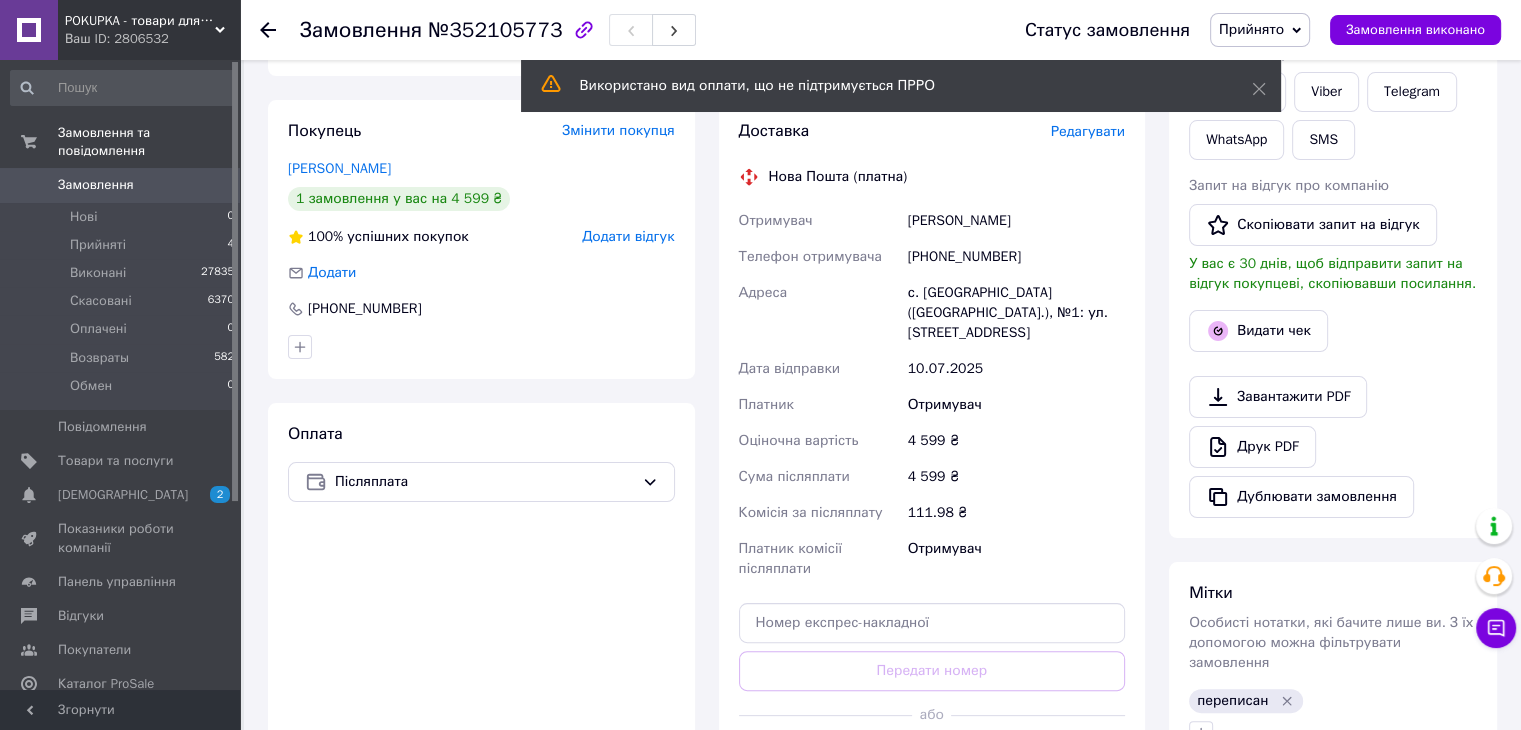 scroll, scrollTop: 441, scrollLeft: 0, axis: vertical 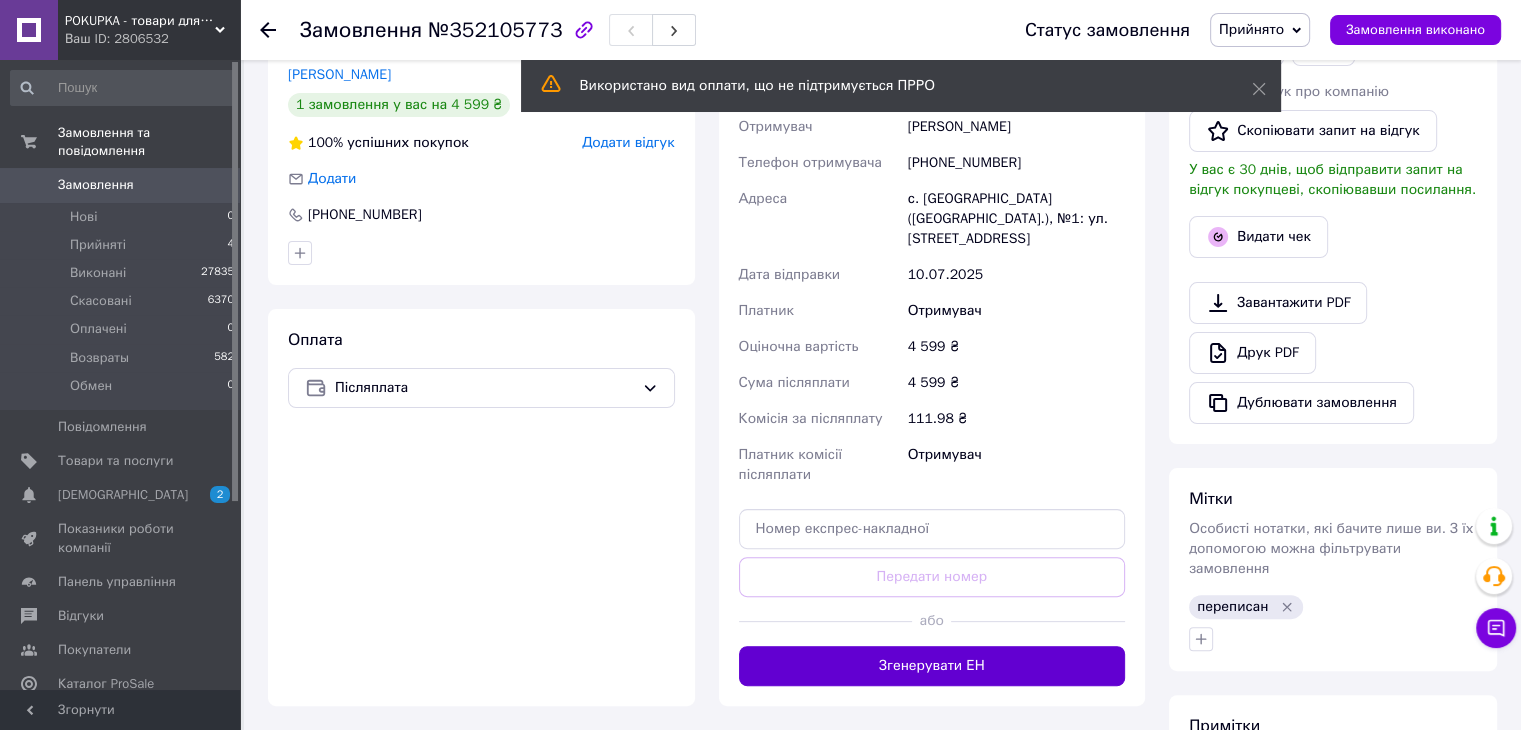 click on "Згенерувати ЕН" at bounding box center [932, 666] 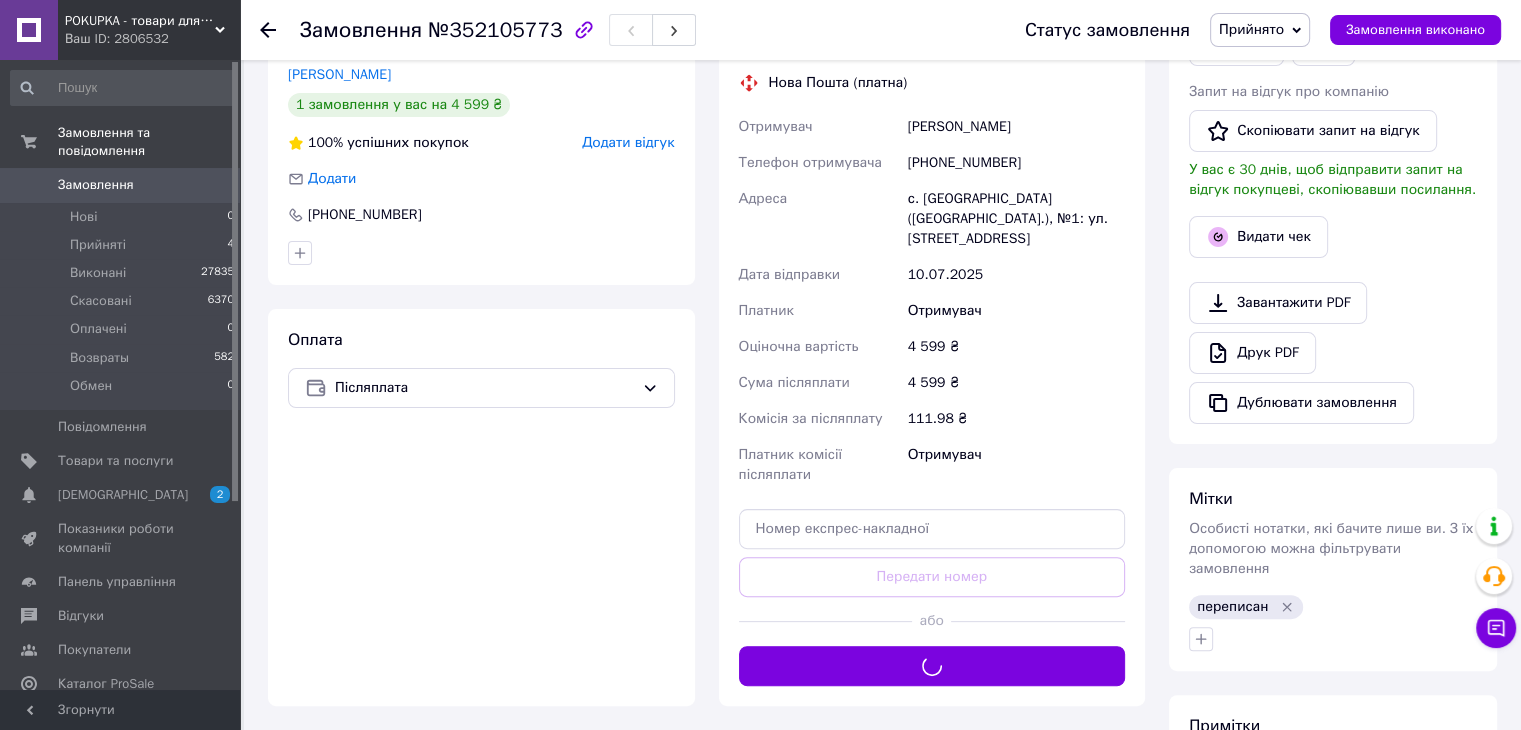 scroll, scrollTop: 341, scrollLeft: 0, axis: vertical 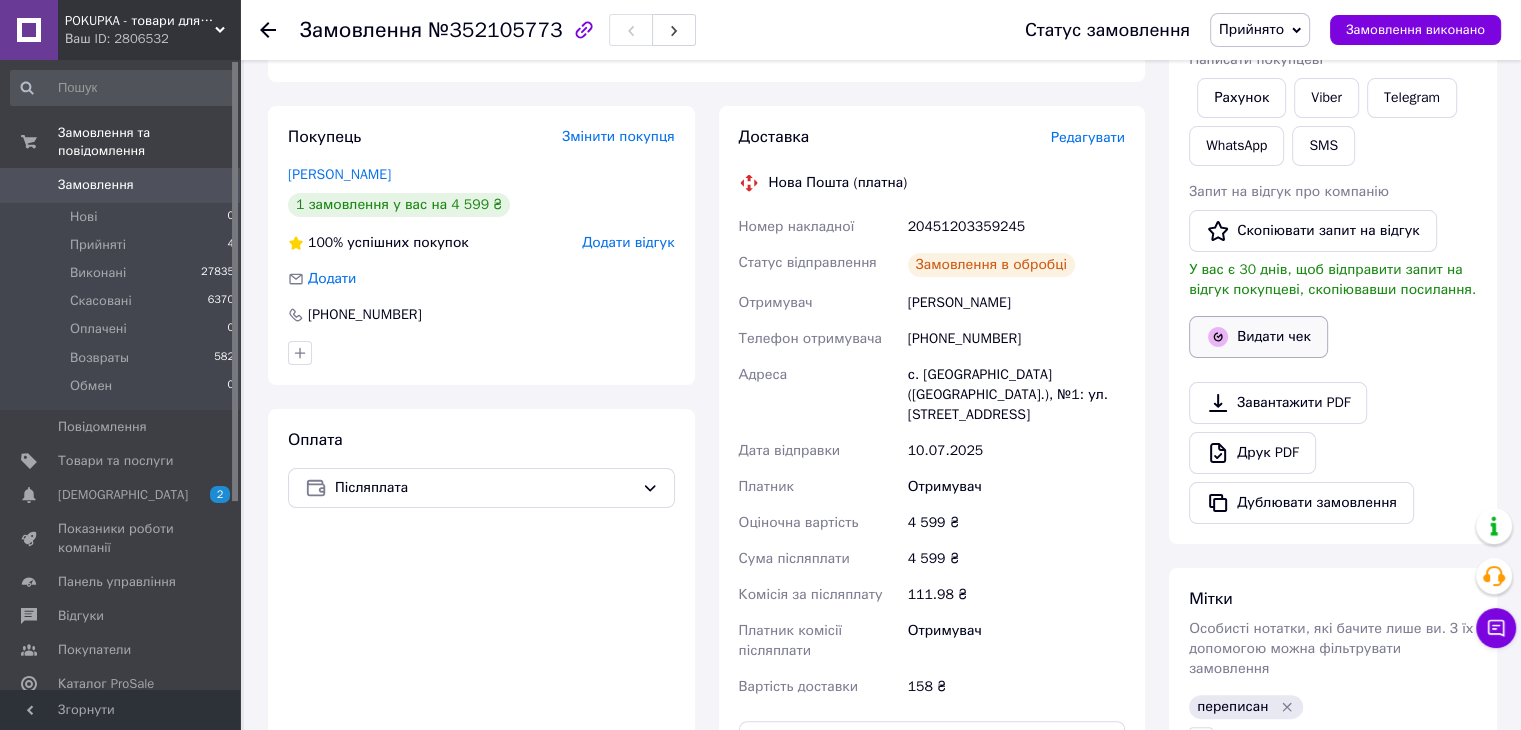 click on "Видати чек" at bounding box center (1258, 337) 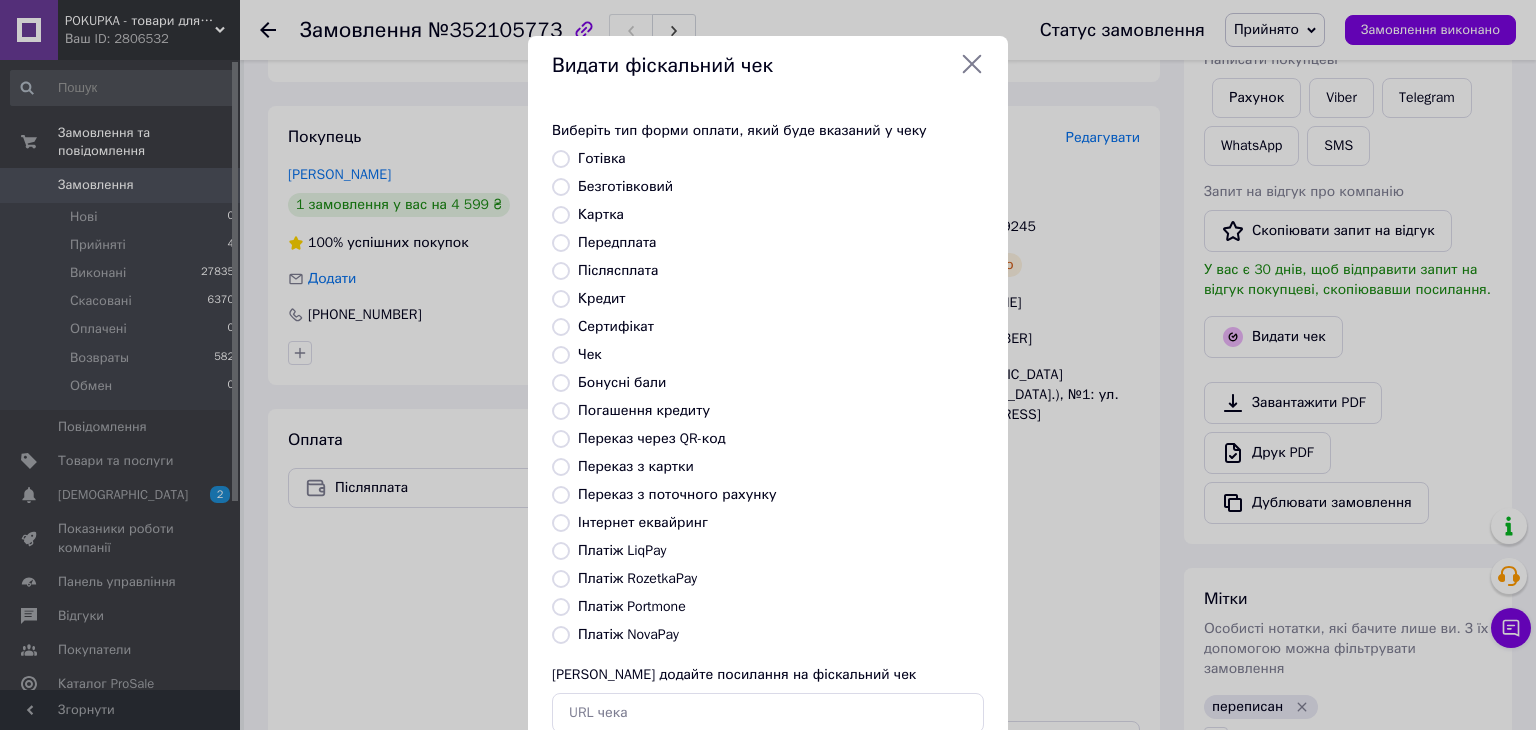 click on "Післясплата" at bounding box center (618, 270) 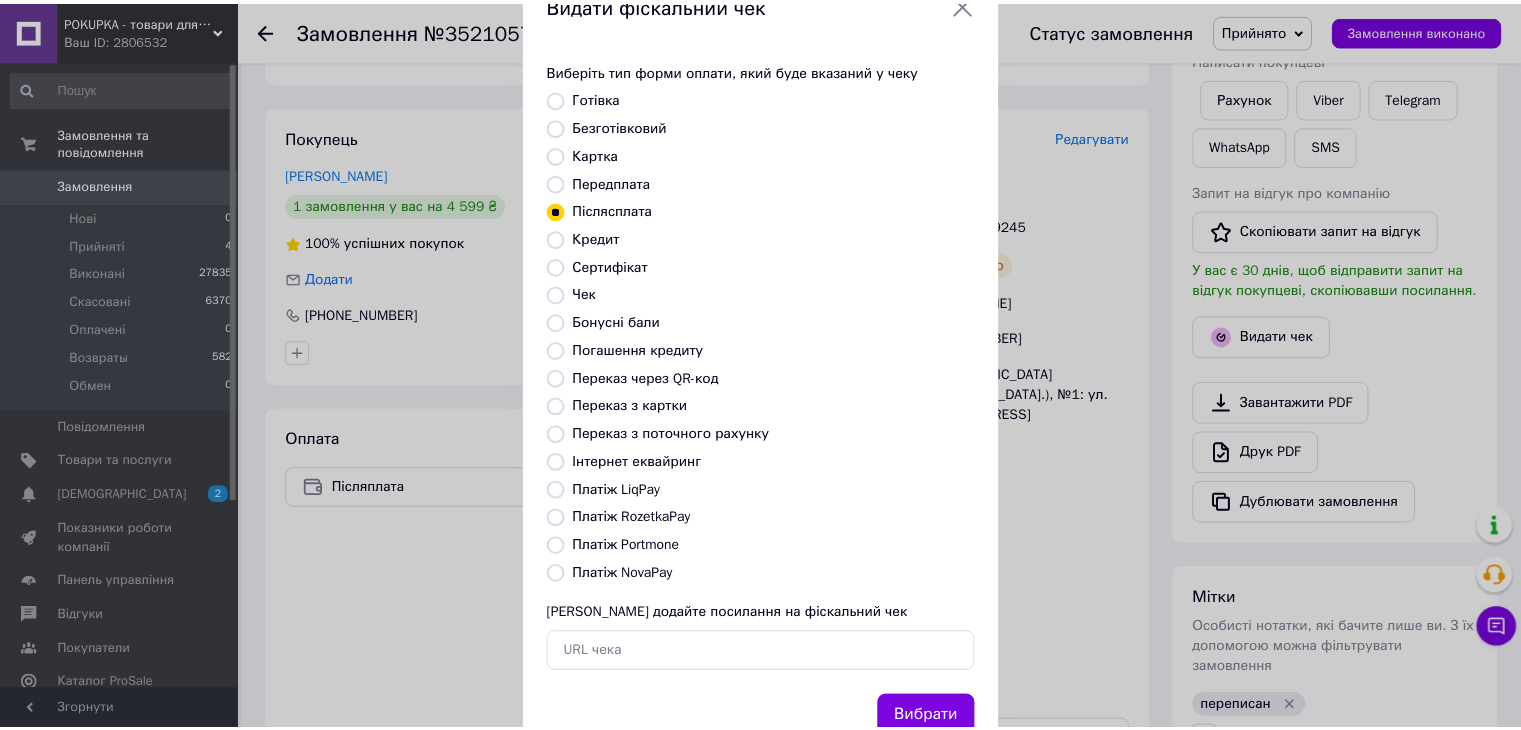 scroll, scrollTop: 128, scrollLeft: 0, axis: vertical 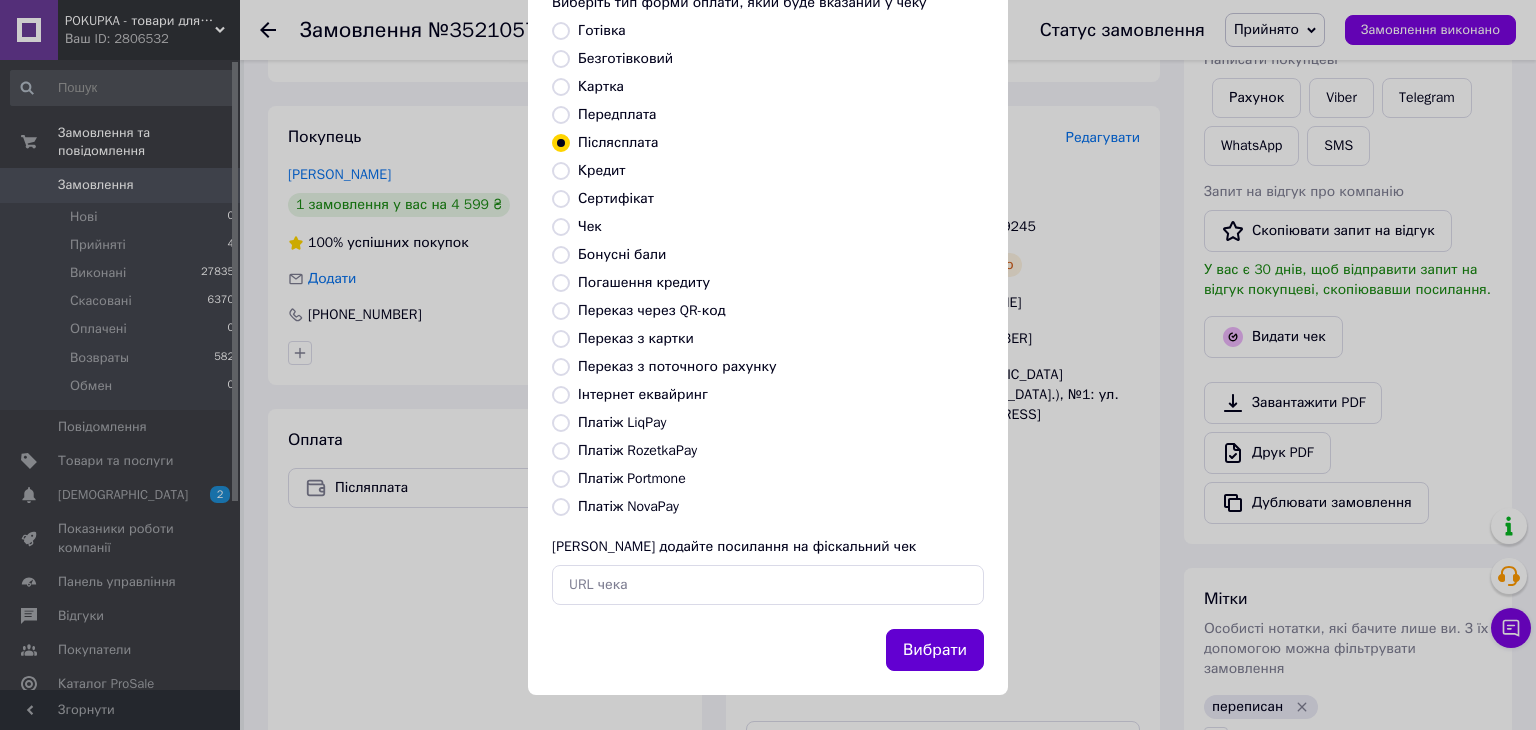 click on "Вибрати" at bounding box center [935, 650] 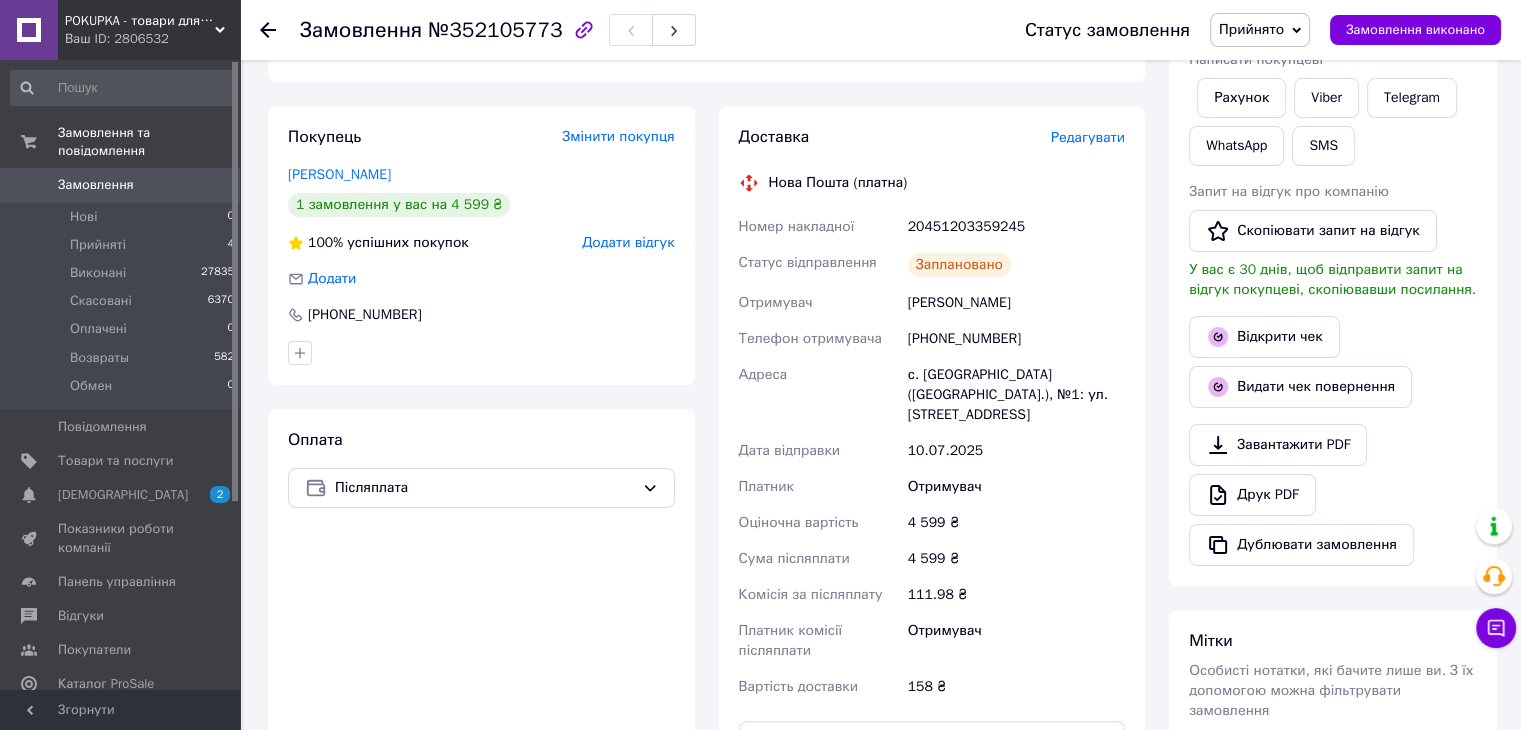 click on "20451203359245" at bounding box center [1016, 227] 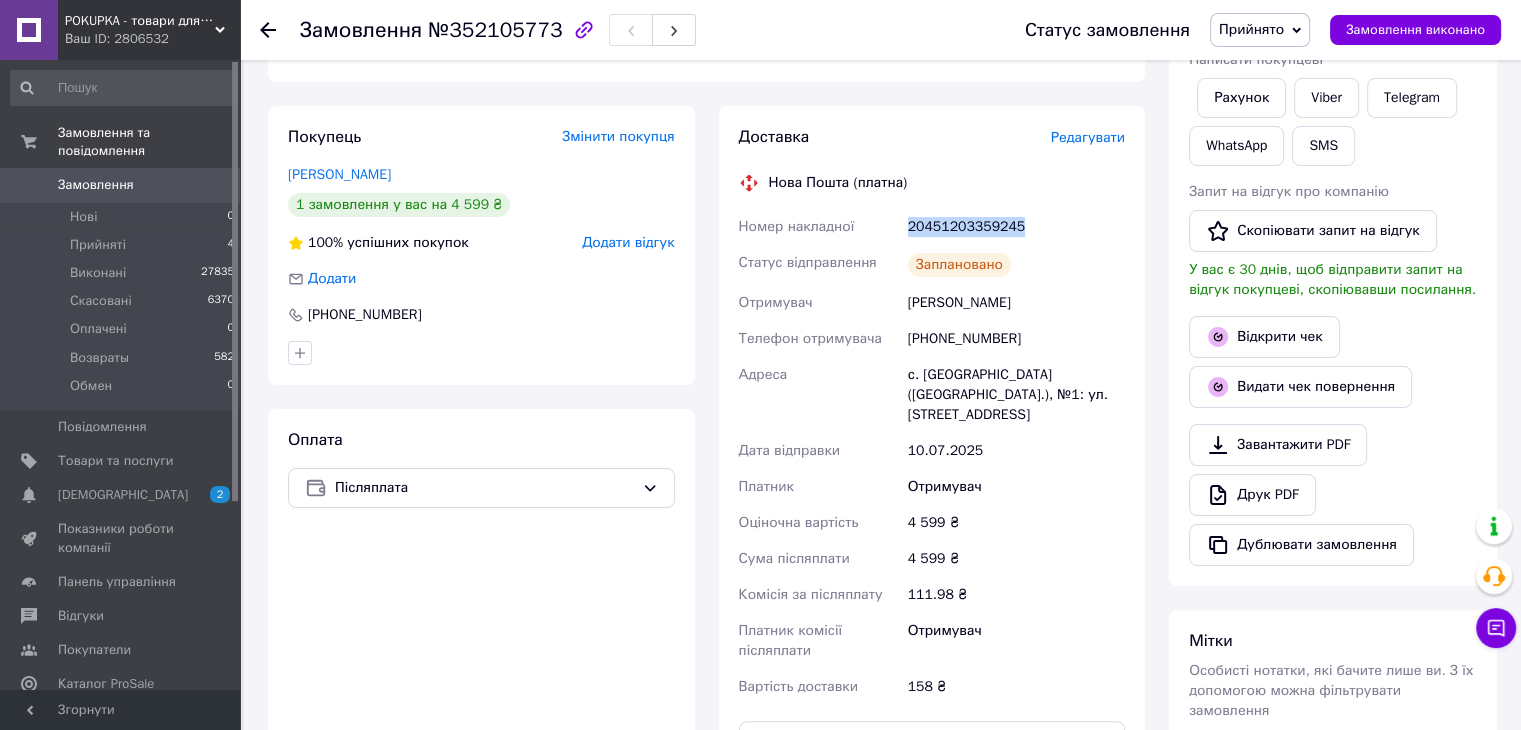 click on "20451203359245" at bounding box center [1016, 227] 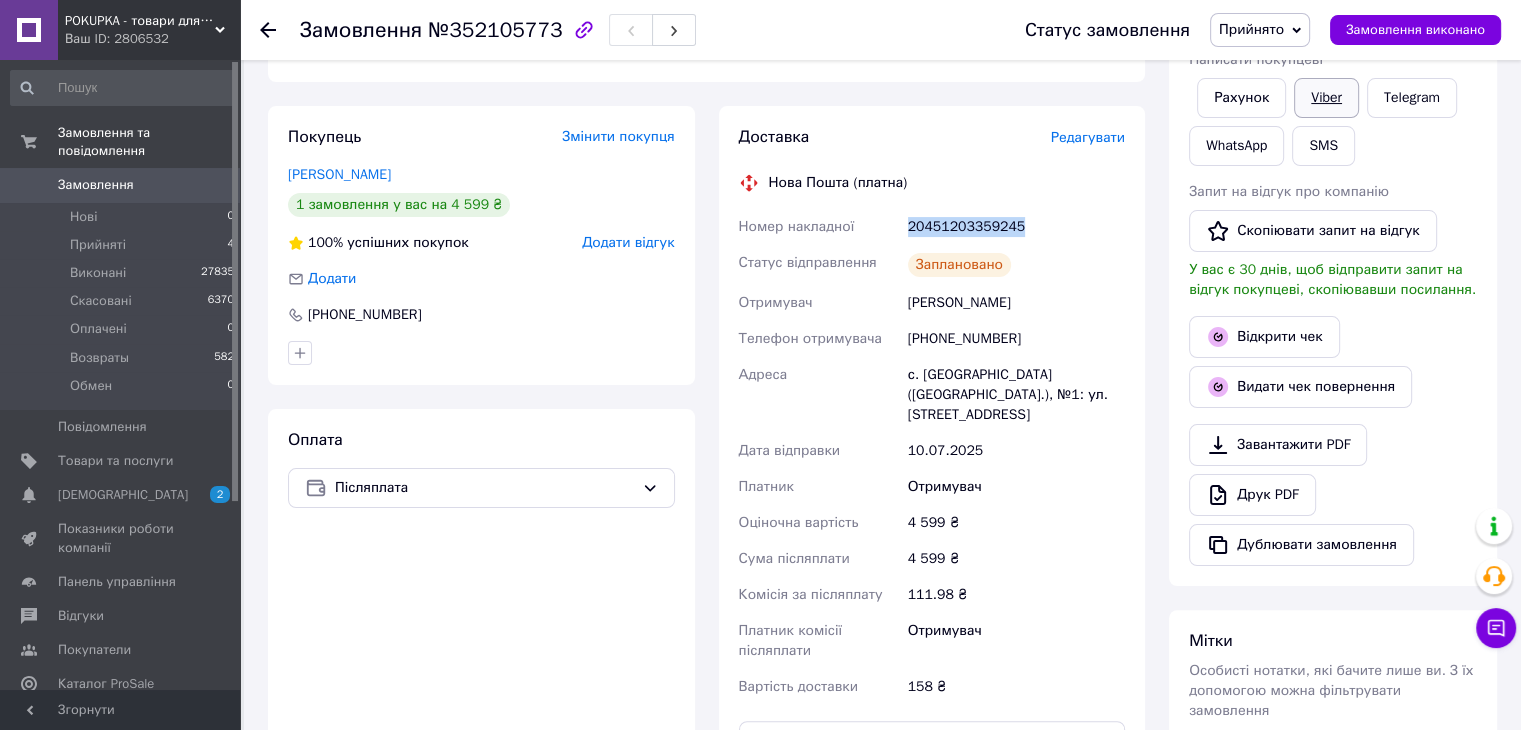click on "Viber" at bounding box center (1326, 98) 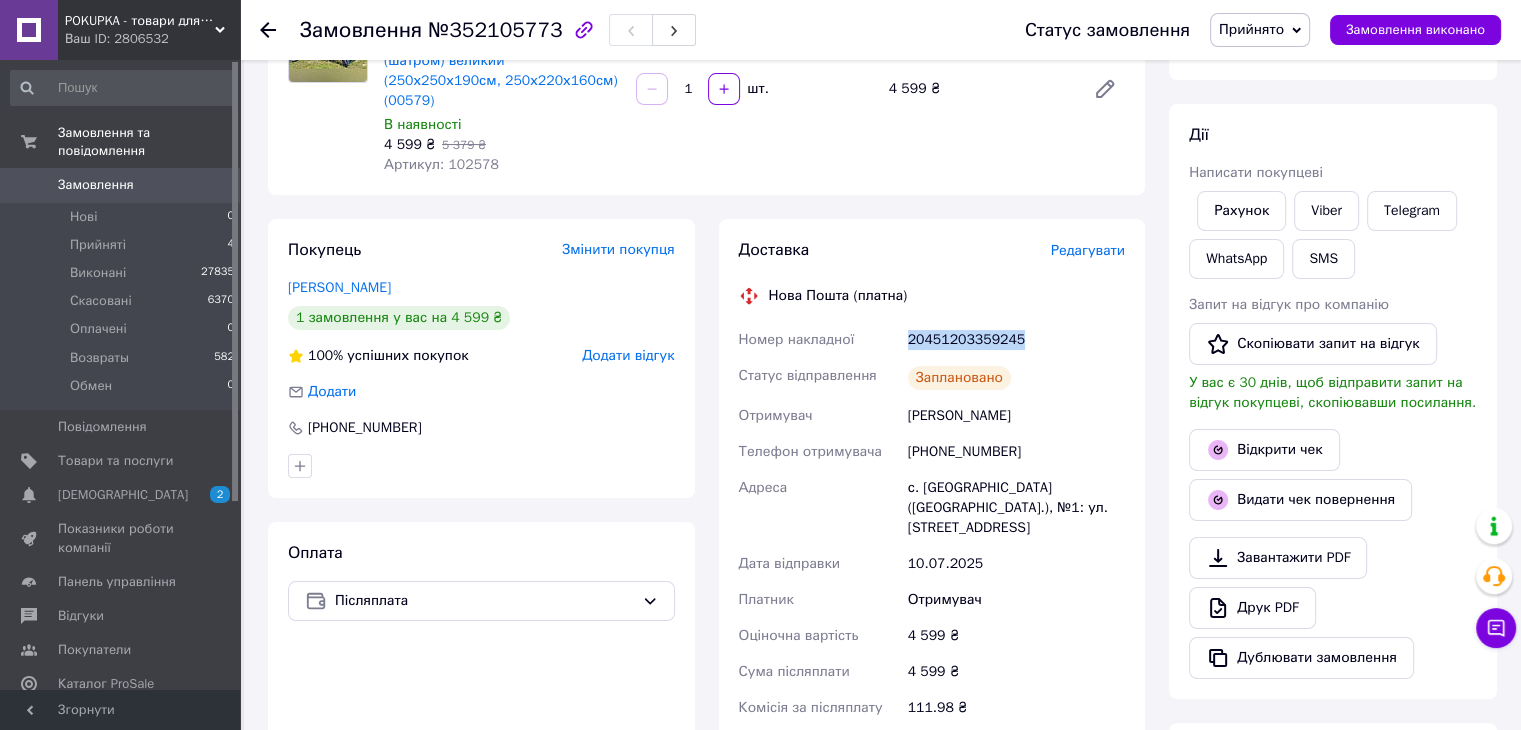 scroll, scrollTop: 141, scrollLeft: 0, axis: vertical 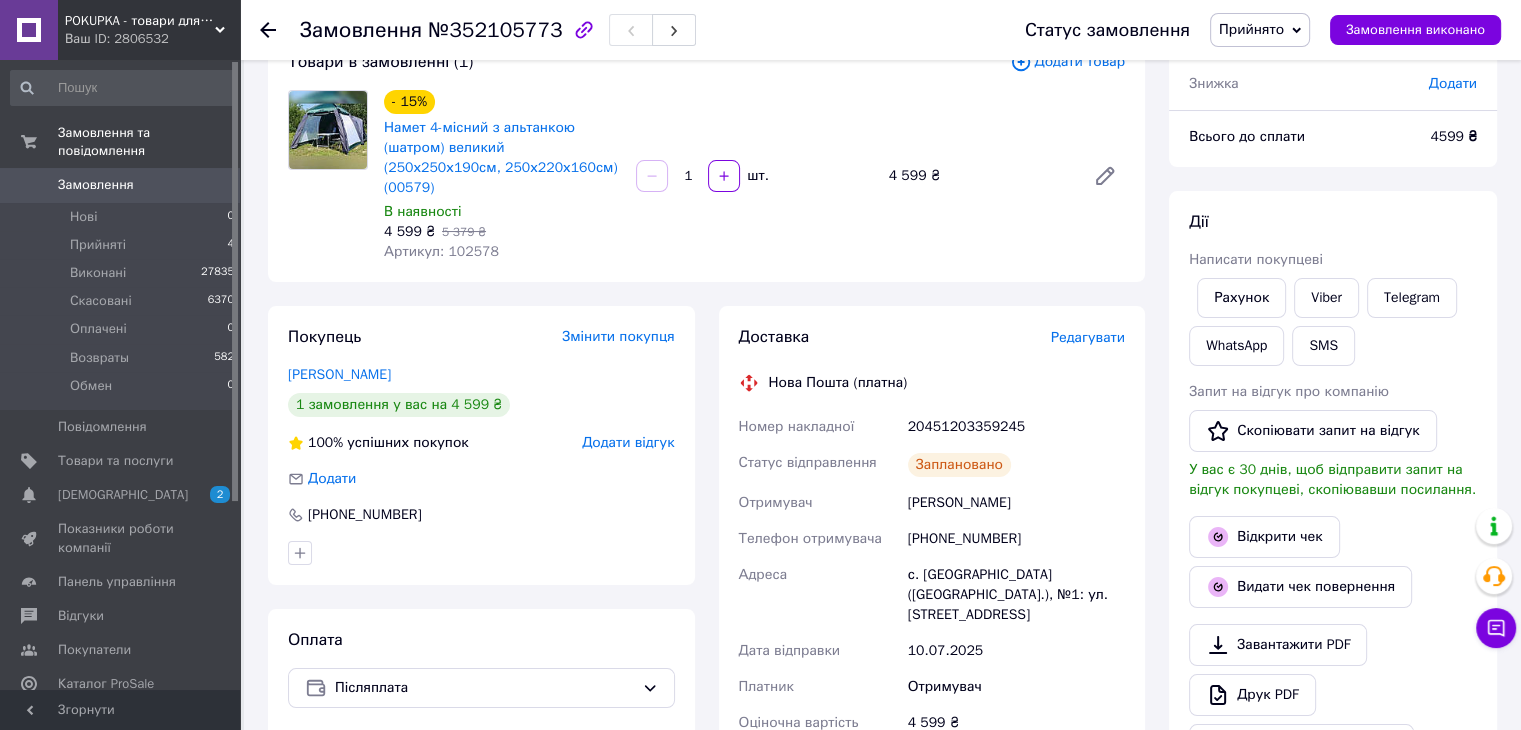 click on "+380637706376" at bounding box center [1016, 539] 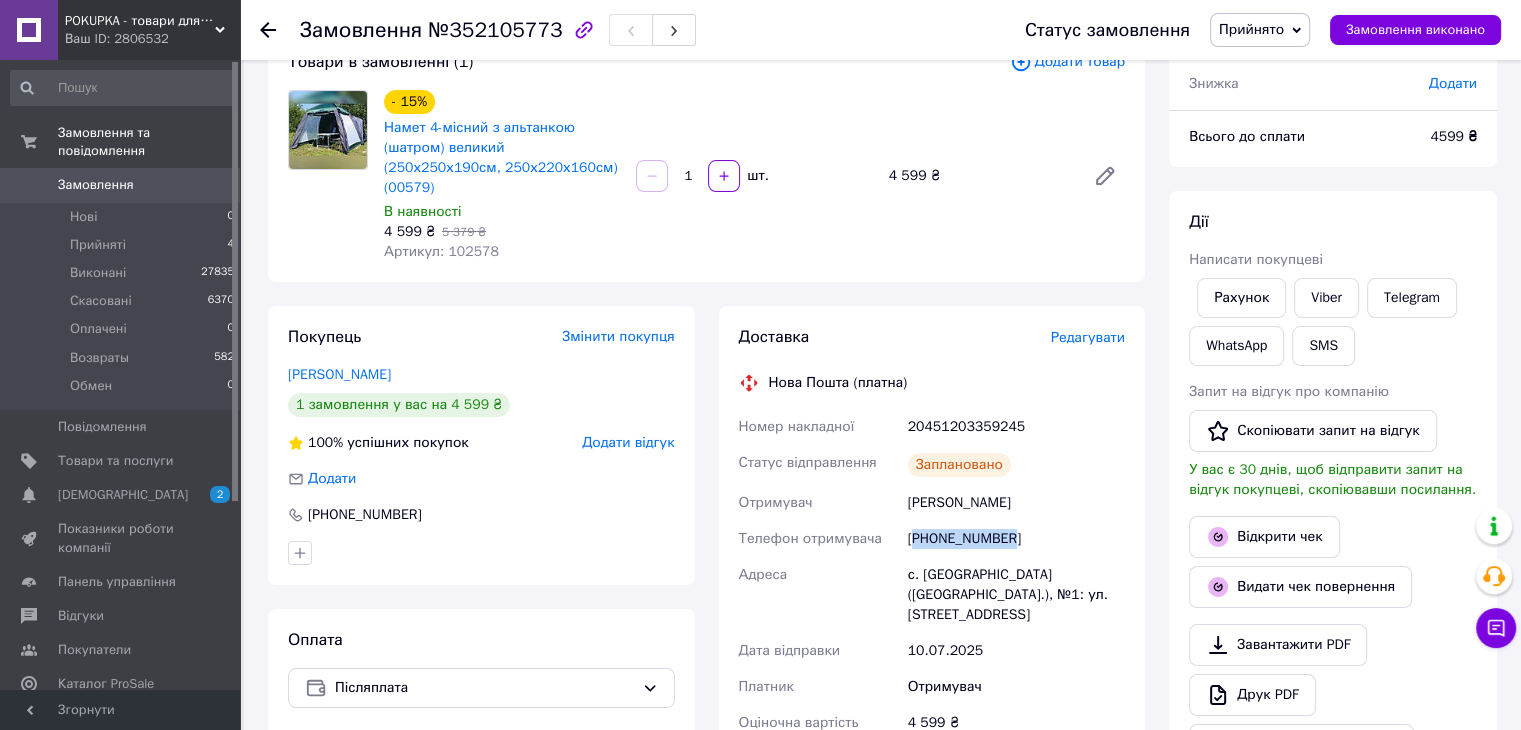 click on "+380637706376" at bounding box center (1016, 539) 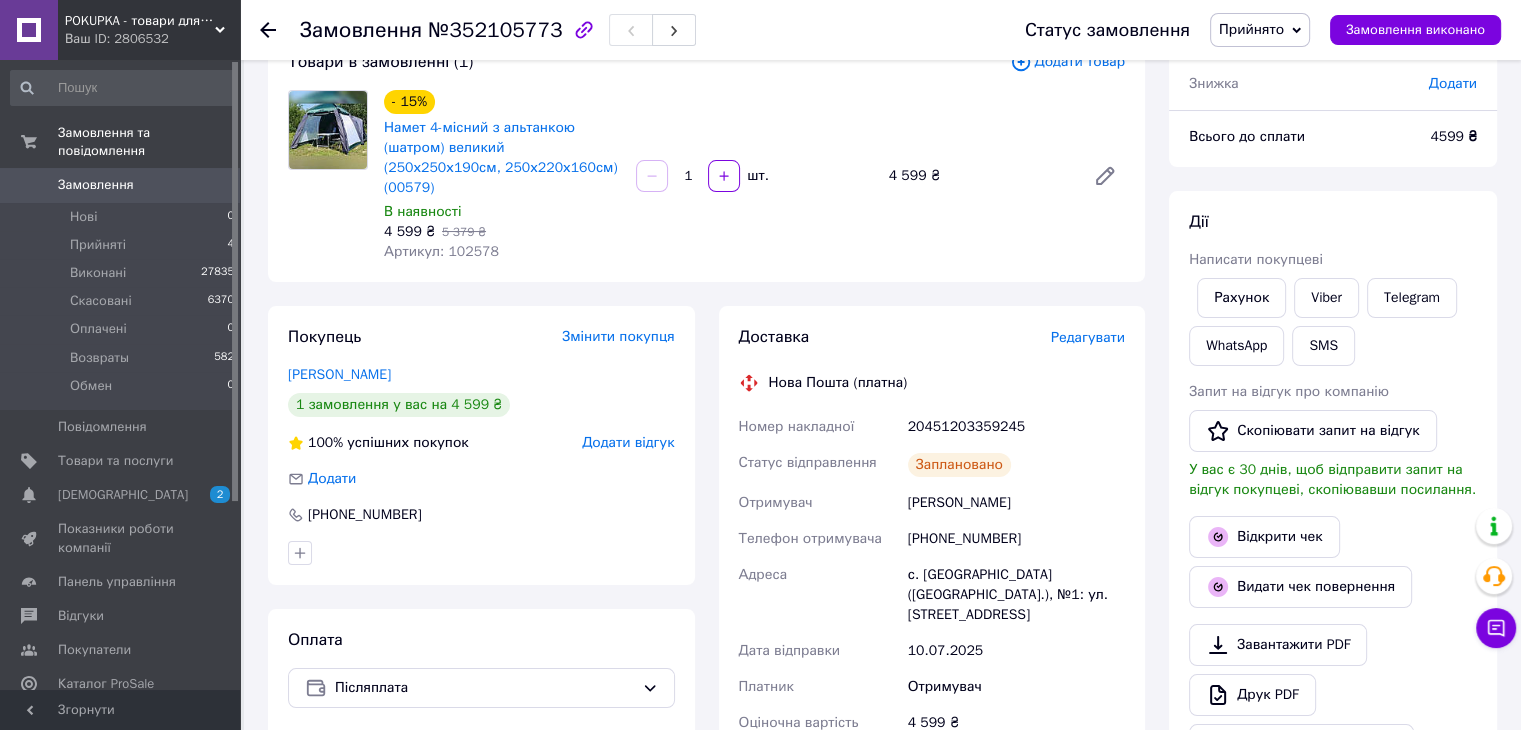 click on "20451203359245" at bounding box center (1016, 427) 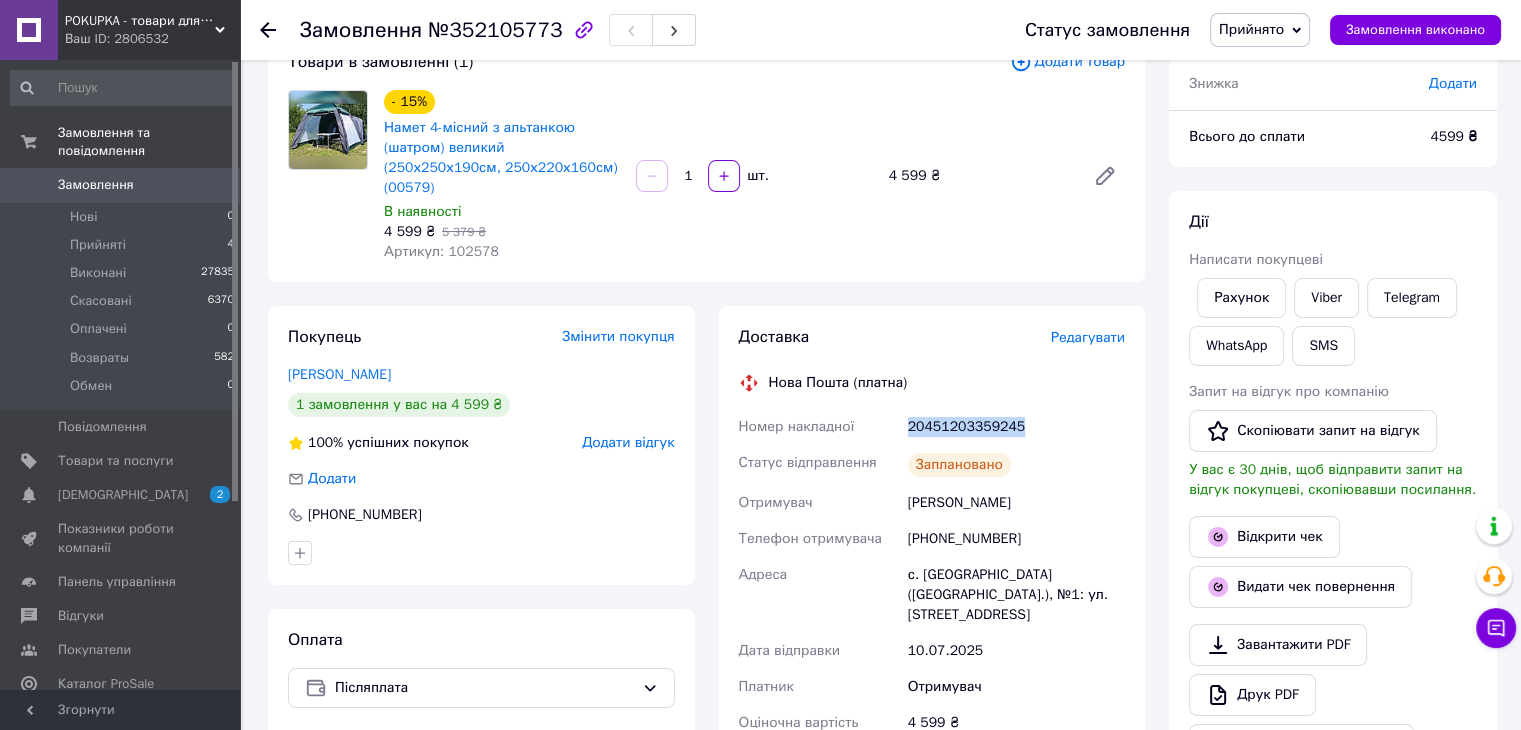 click on "20451203359245" at bounding box center [1016, 427] 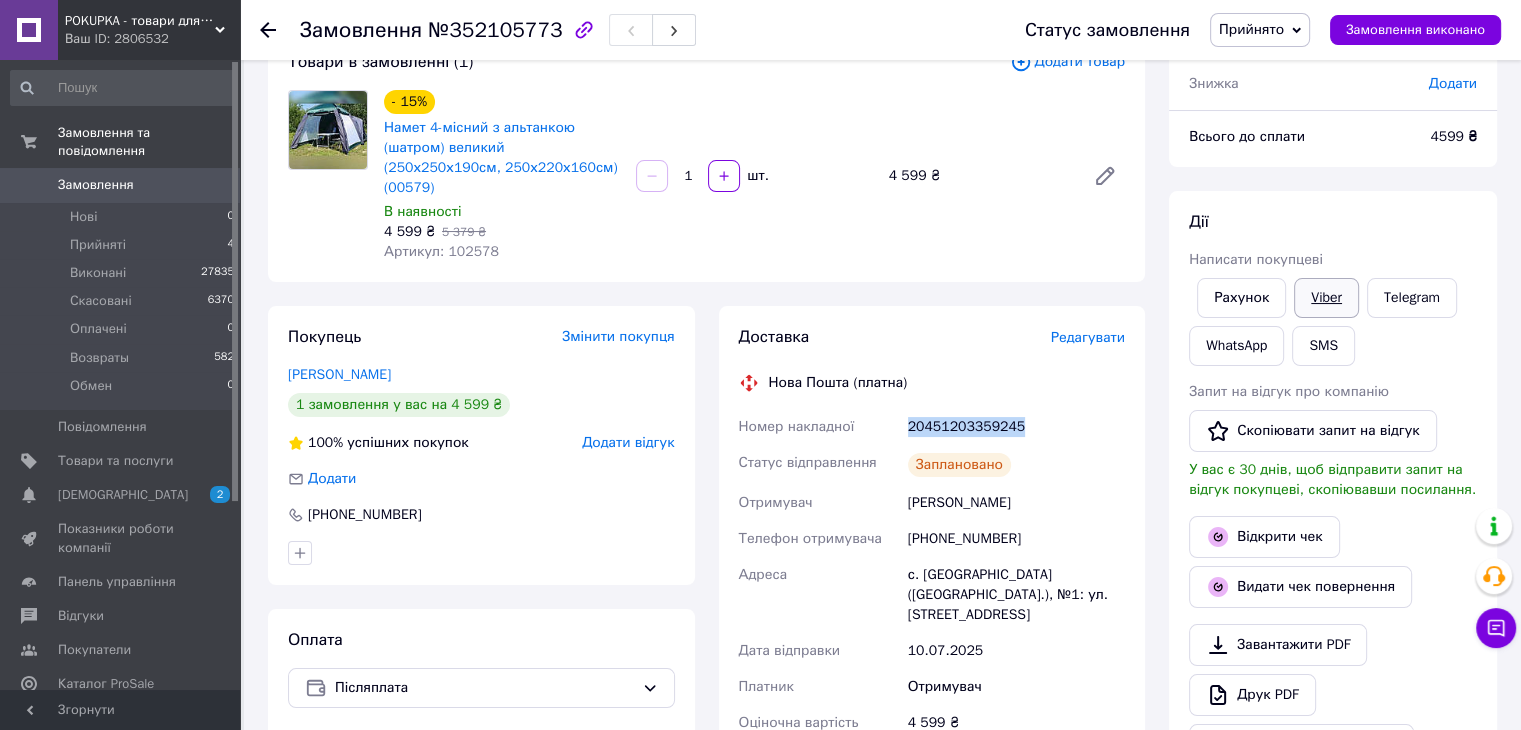 click on "Viber" at bounding box center (1326, 298) 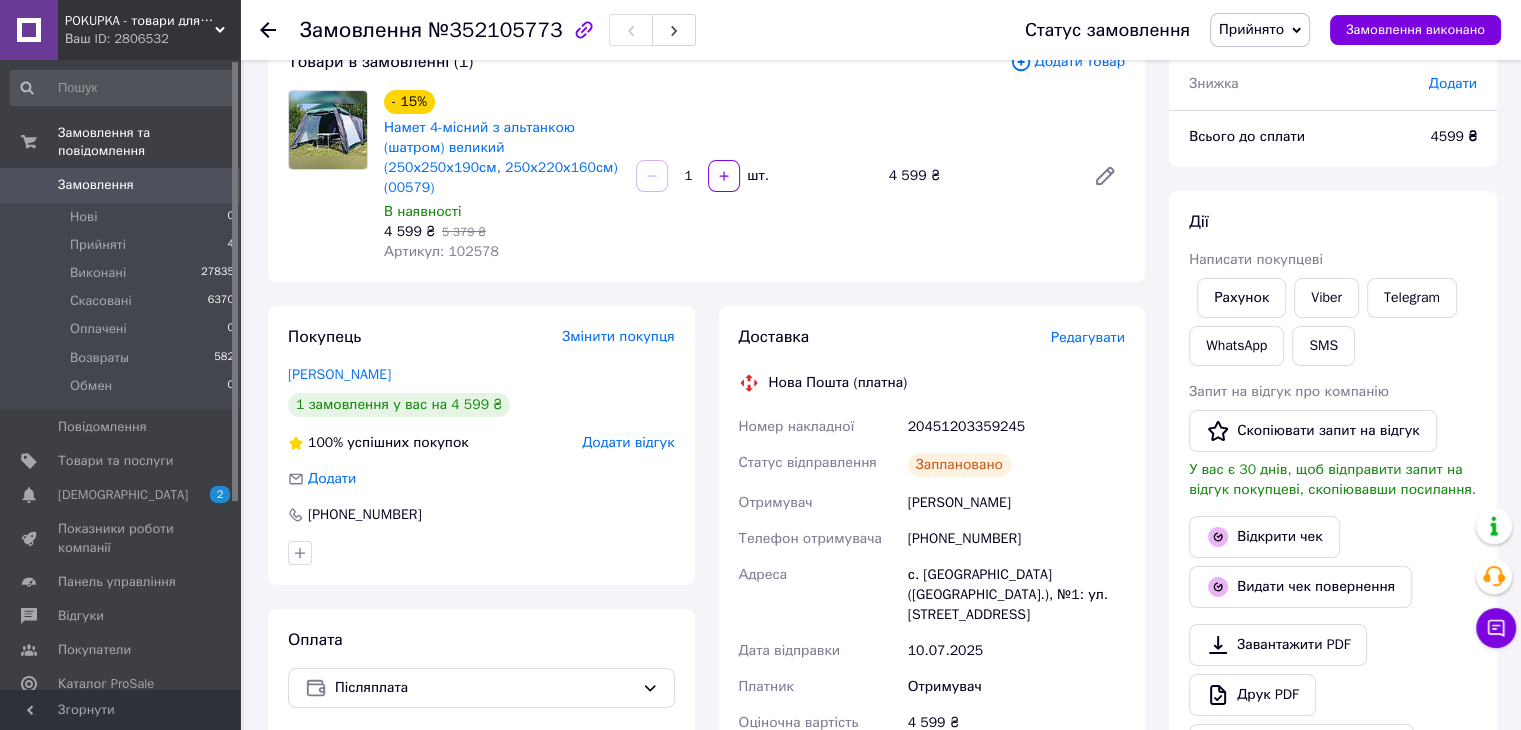 drag, startPoint x: 876, startPoint y: 722, endPoint x: 869, endPoint y: 705, distance: 18.384777 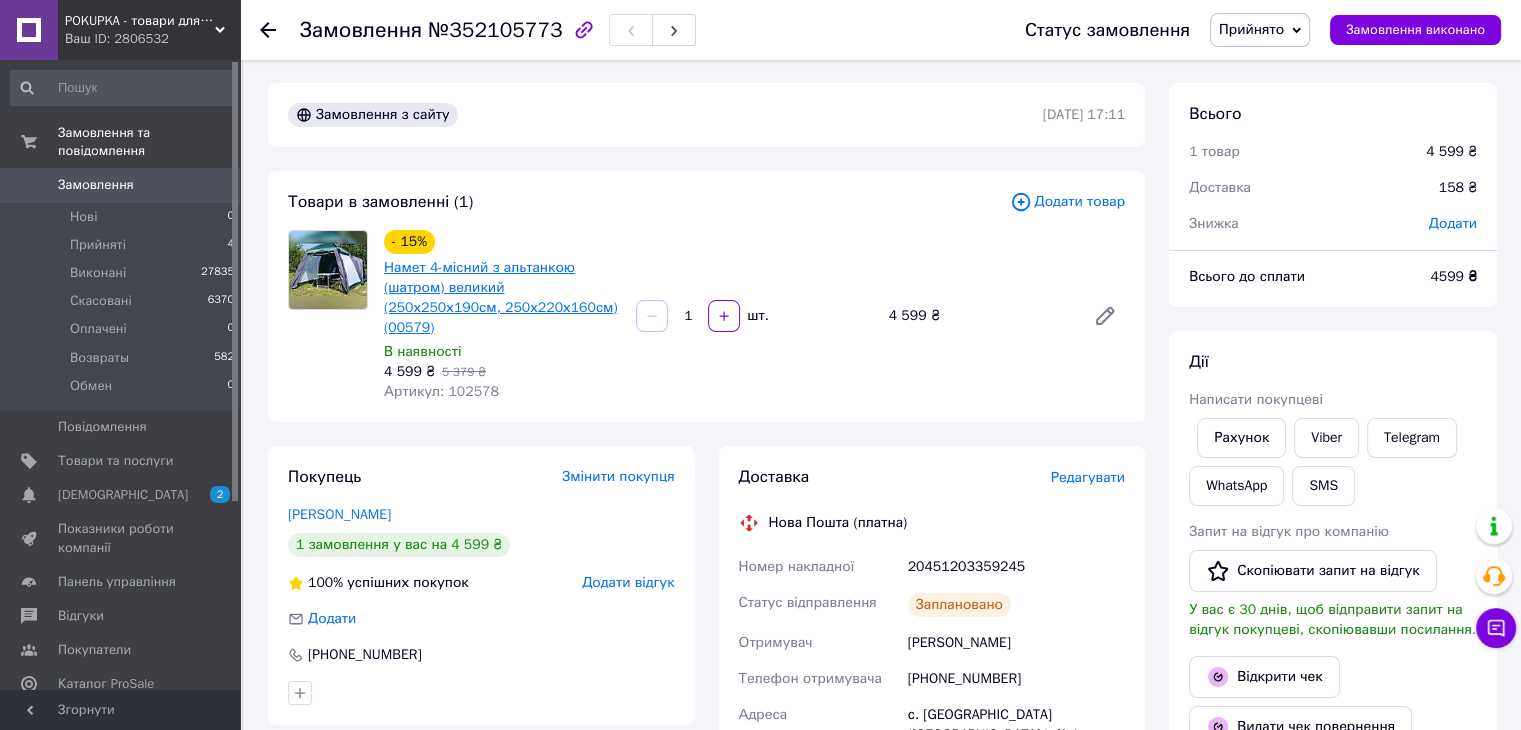 scroll, scrollTop: 0, scrollLeft: 0, axis: both 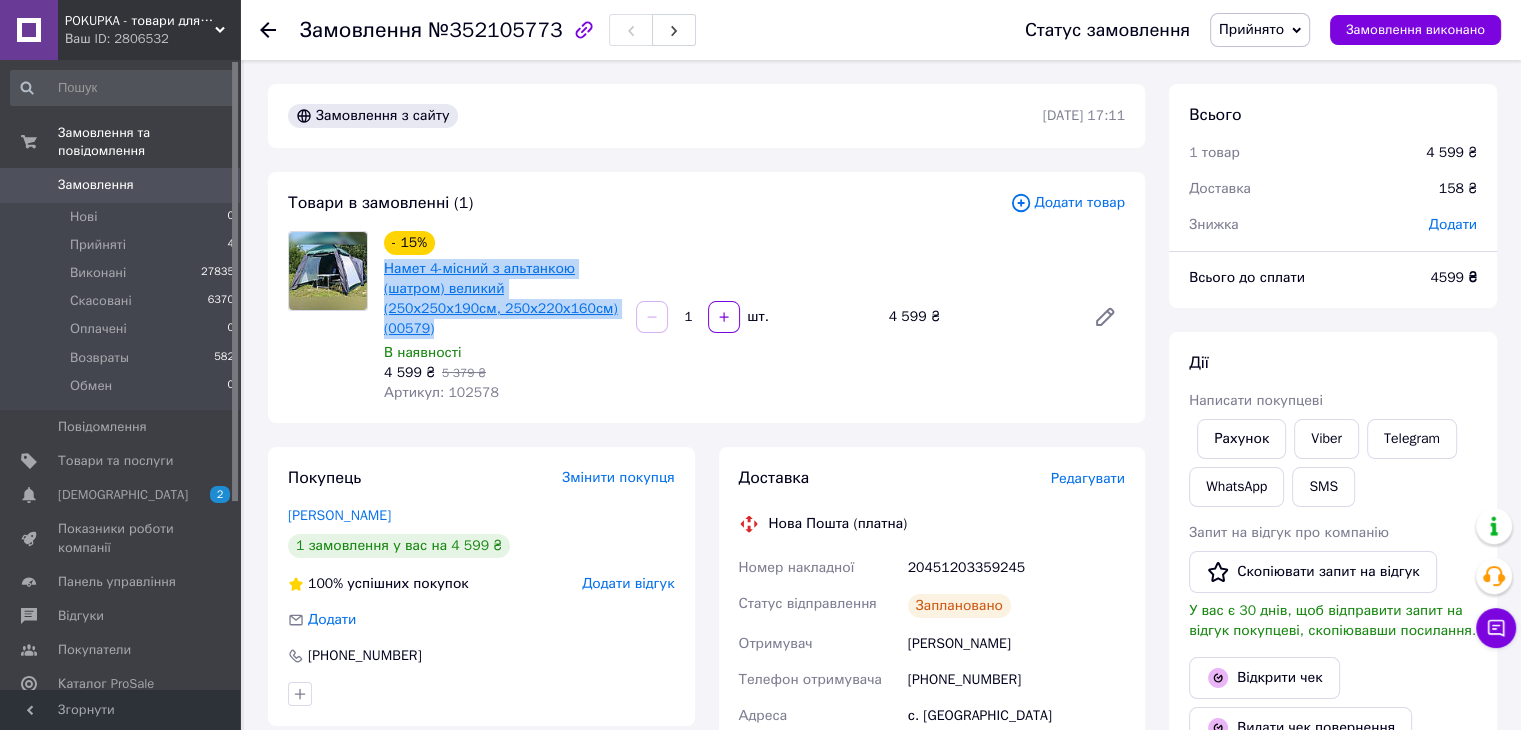 drag, startPoint x: 544, startPoint y: 320, endPoint x: 384, endPoint y: 269, distance: 167.93153 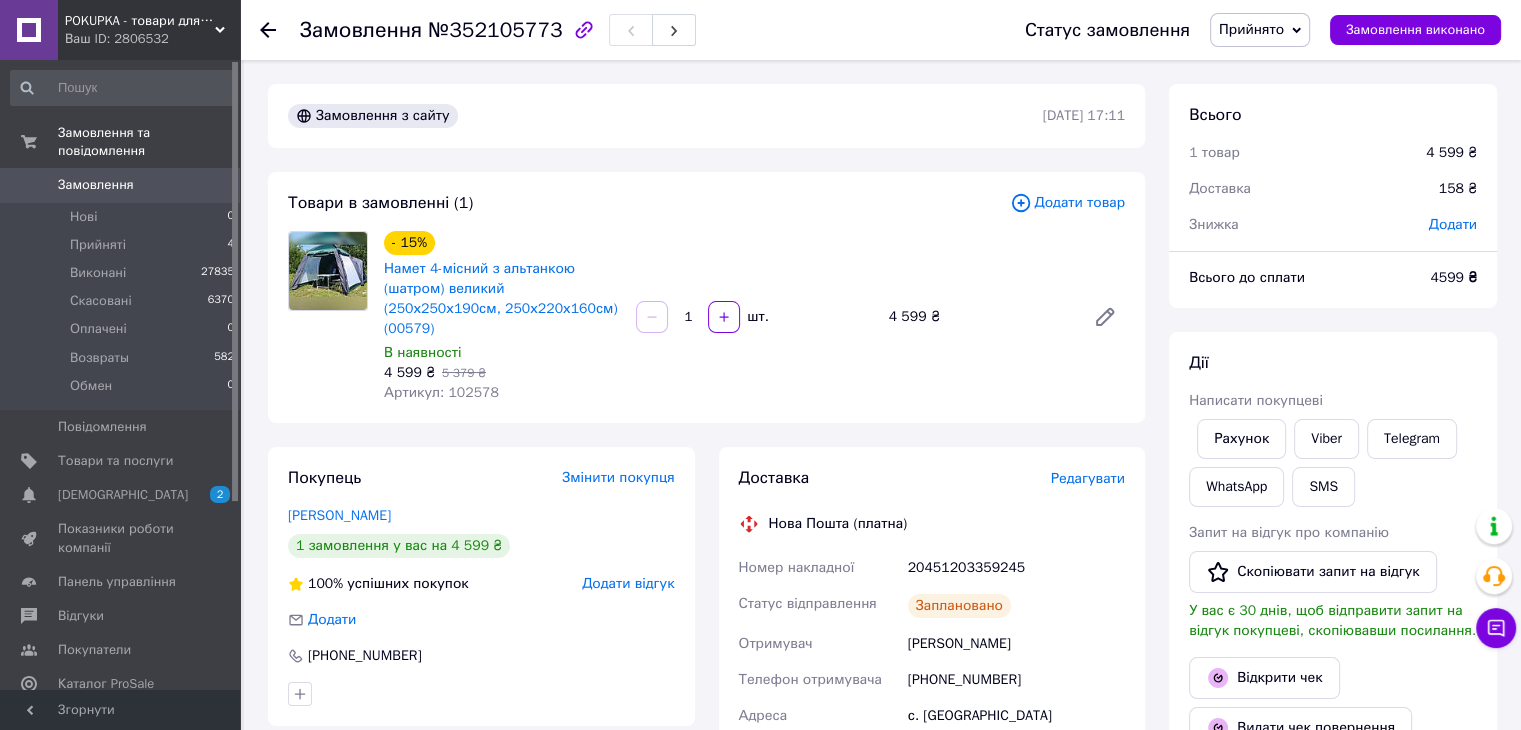 click on "Дії Написати покупцеві Рахунок Viber Telegram WhatsApp SMS Запит на відгук про компанію   Скопіювати запит на відгук У вас є 30 днів, щоб відправити запит на відгук покупцеві, скопіювавши посилання.   Відкрити чек   Видати чек повернення   Завантажити PDF   Друк PDF   Дублювати замовлення" at bounding box center (1333, 629) 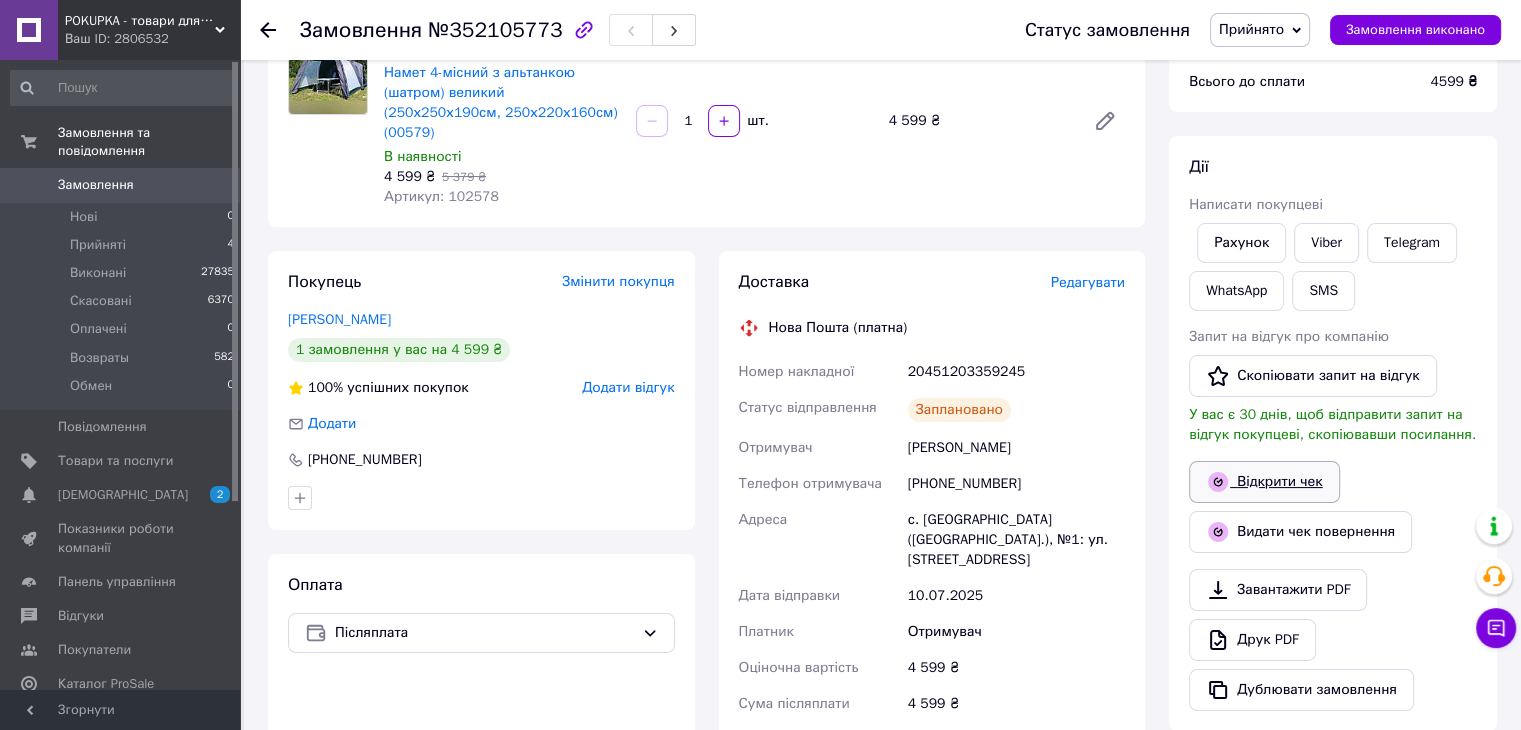 scroll, scrollTop: 200, scrollLeft: 0, axis: vertical 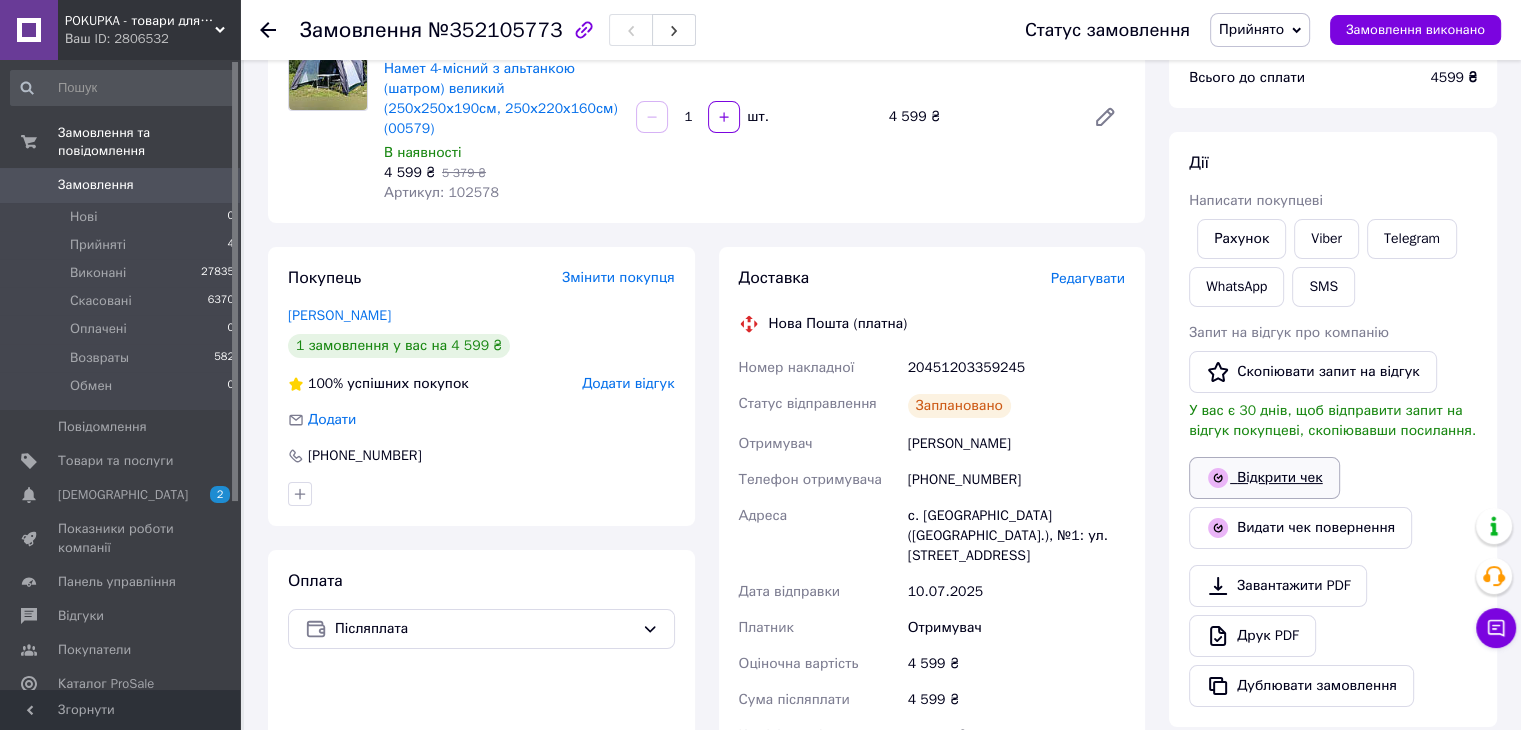 click on "Відкрити чек" at bounding box center [1264, 478] 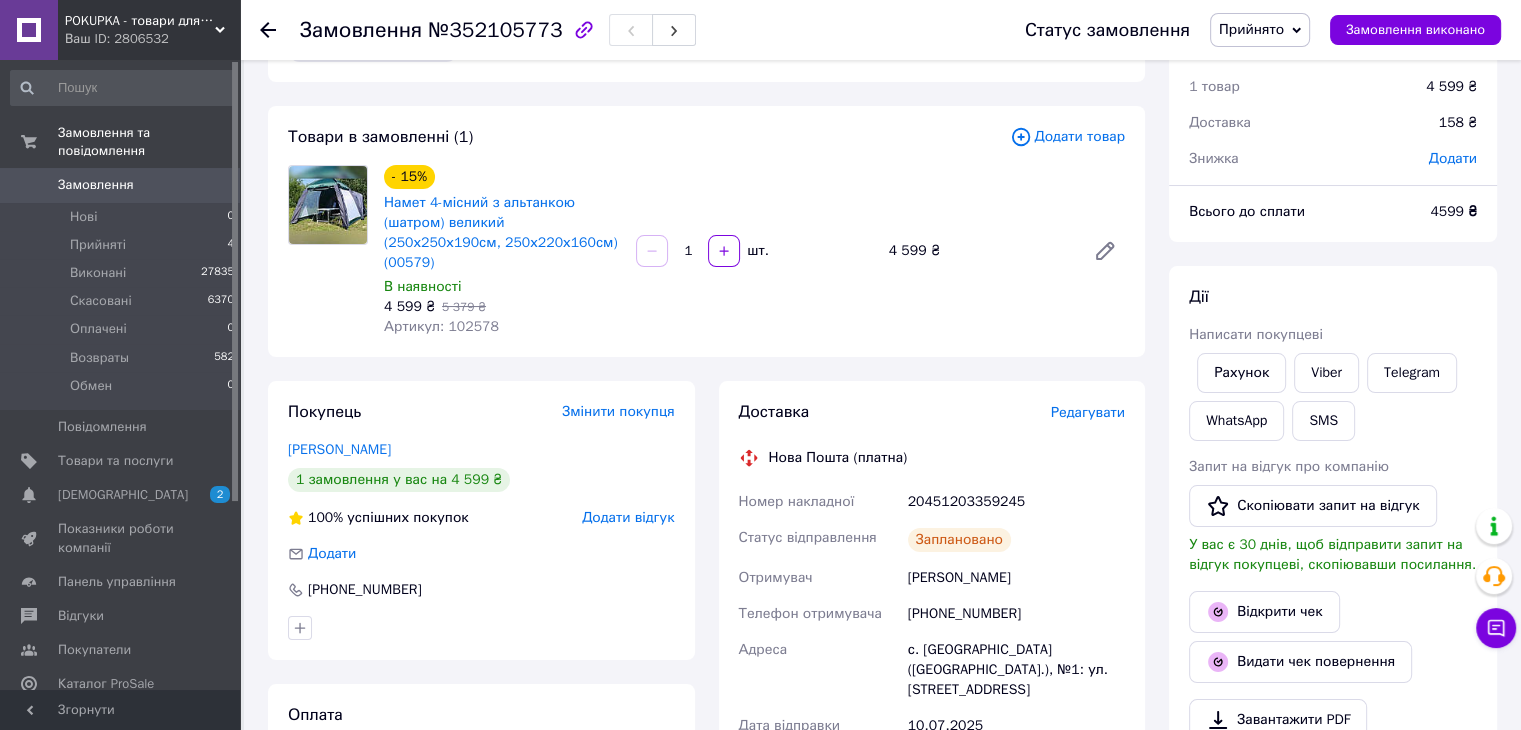 scroll, scrollTop: 0, scrollLeft: 0, axis: both 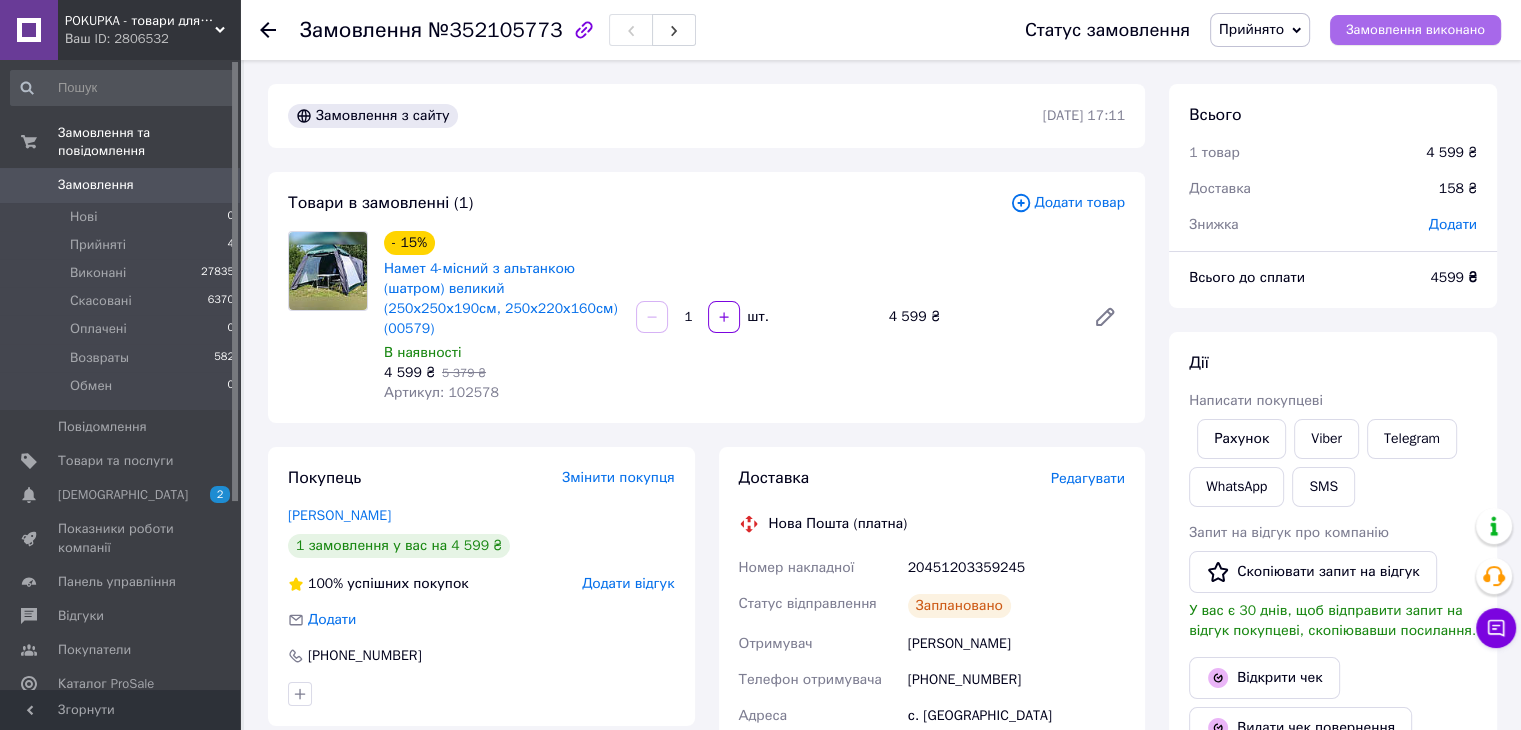 click on "Замовлення виконано" at bounding box center (1415, 30) 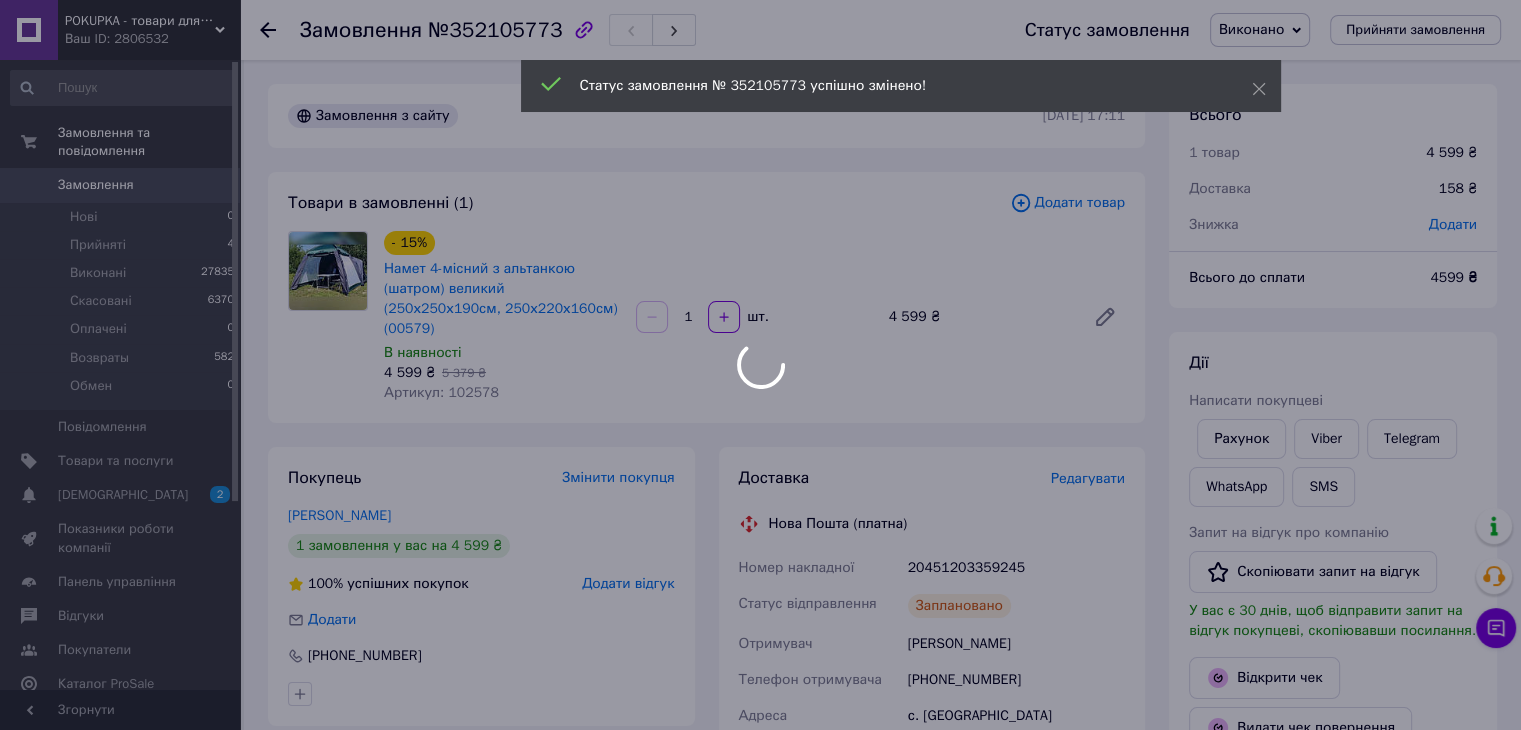 scroll, scrollTop: 185, scrollLeft: 0, axis: vertical 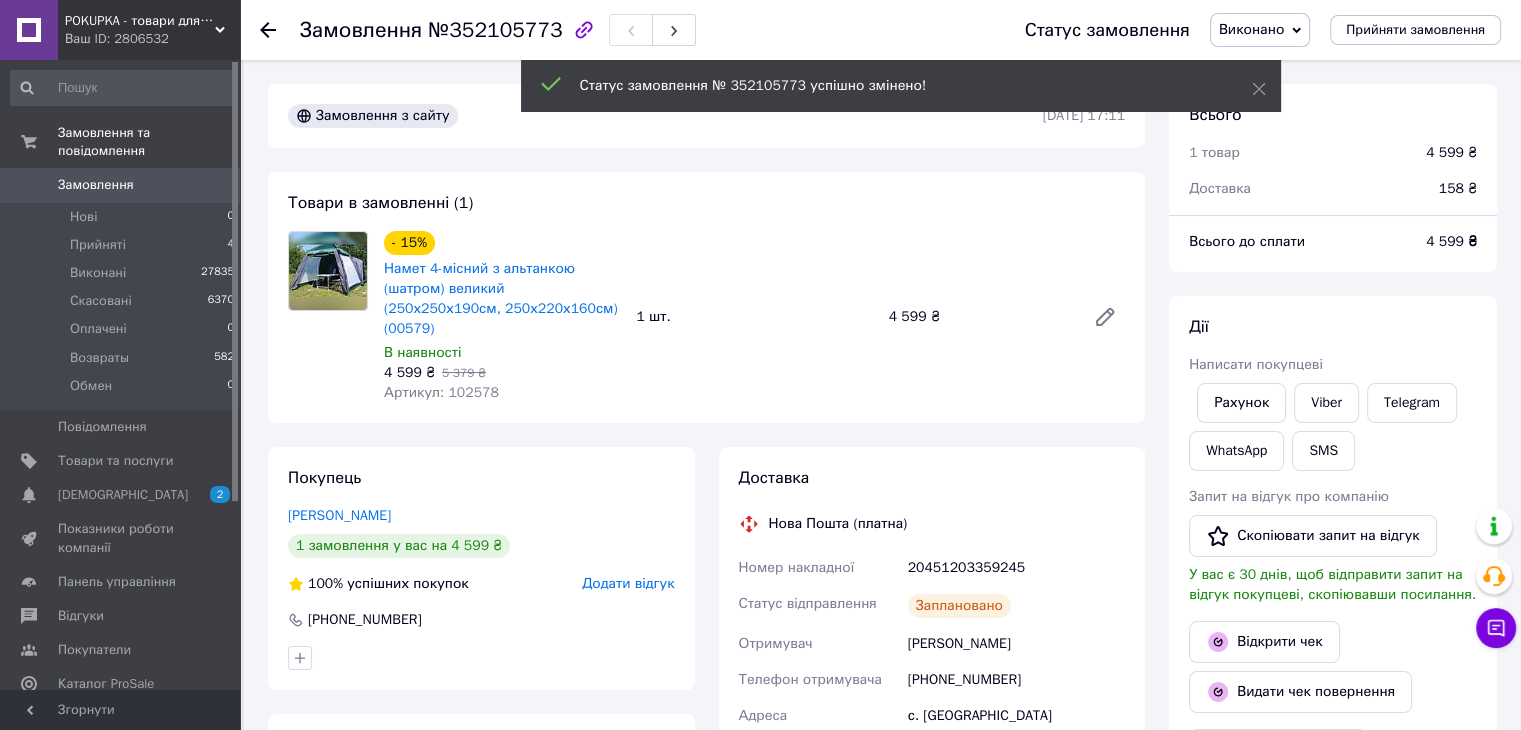 click 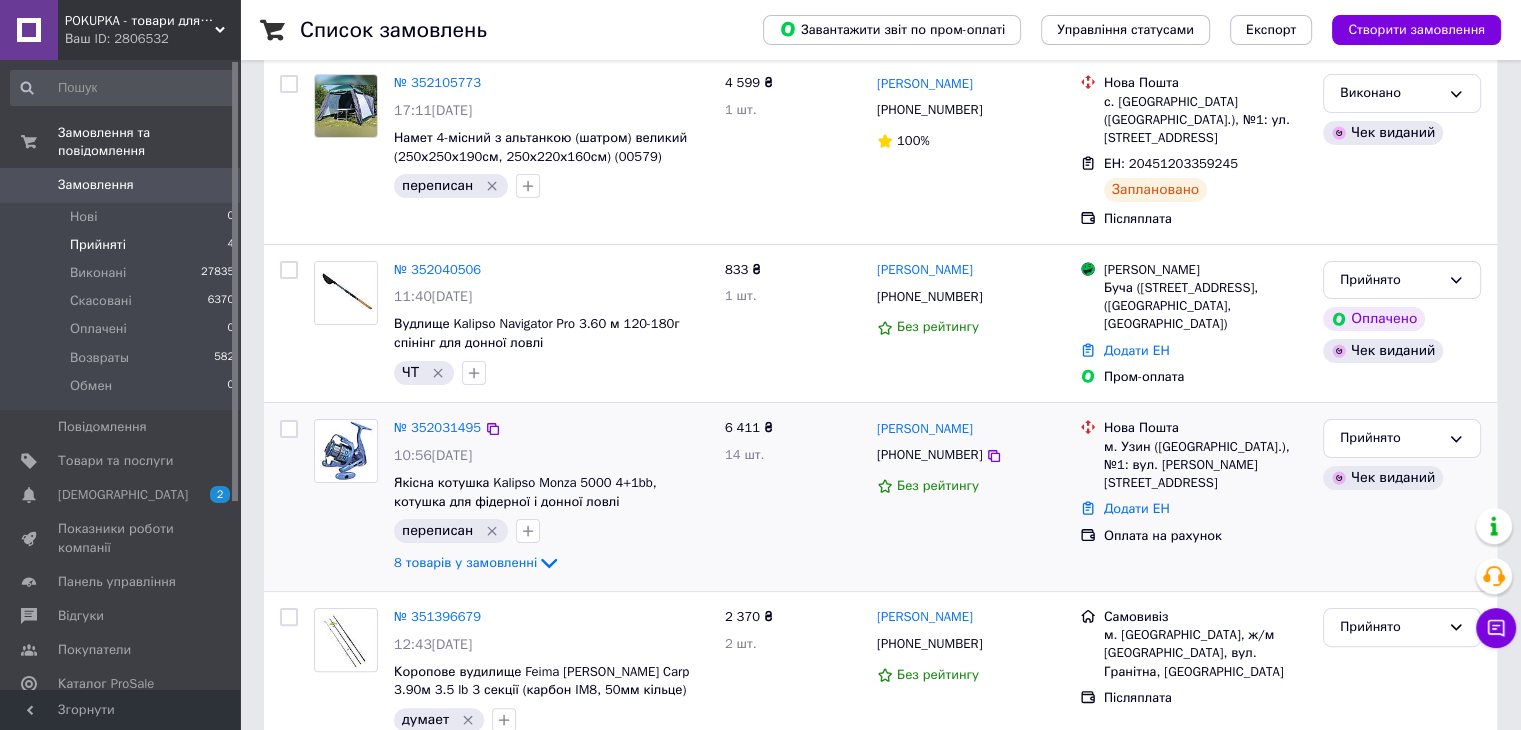 scroll, scrollTop: 353, scrollLeft: 0, axis: vertical 